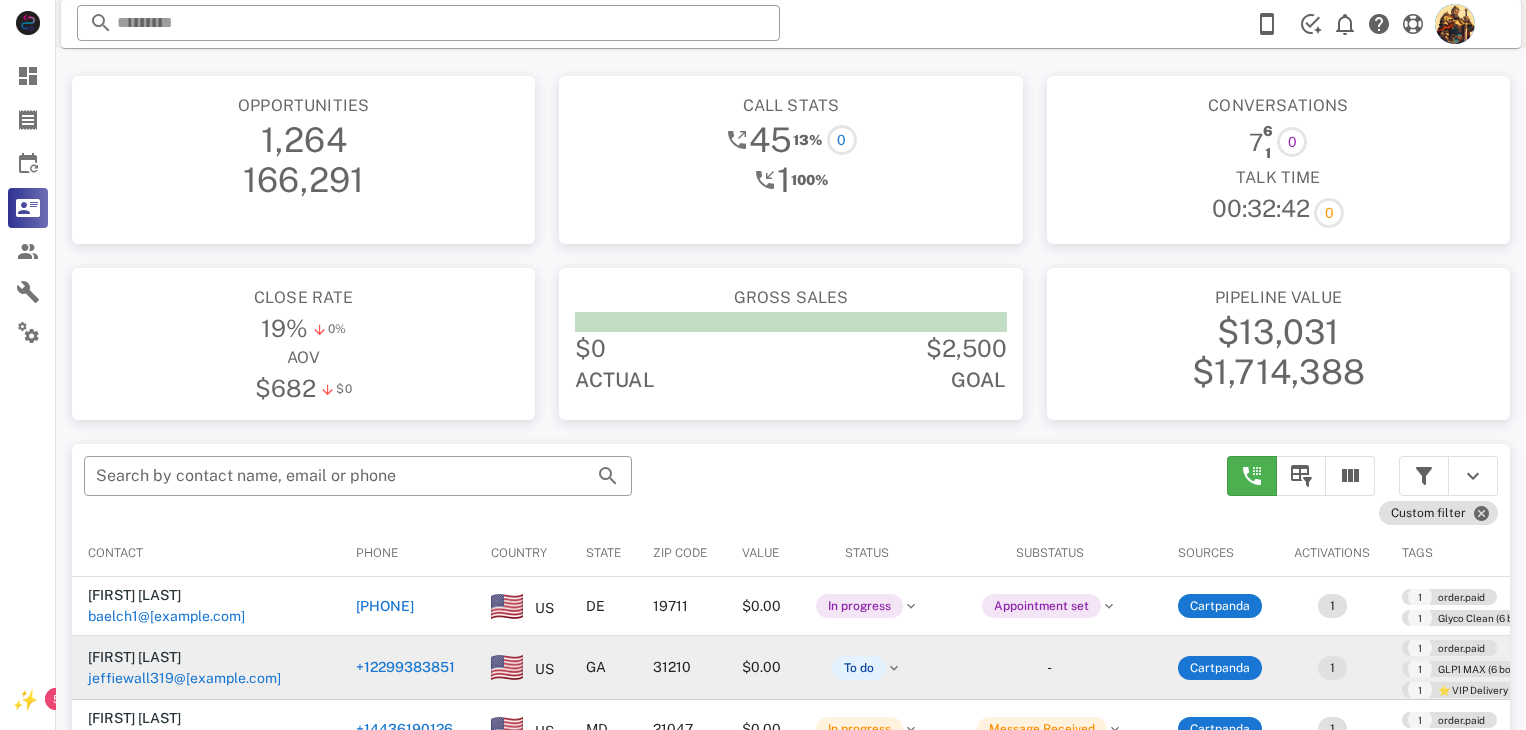 scroll, scrollTop: 232, scrollLeft: 0, axis: vertical 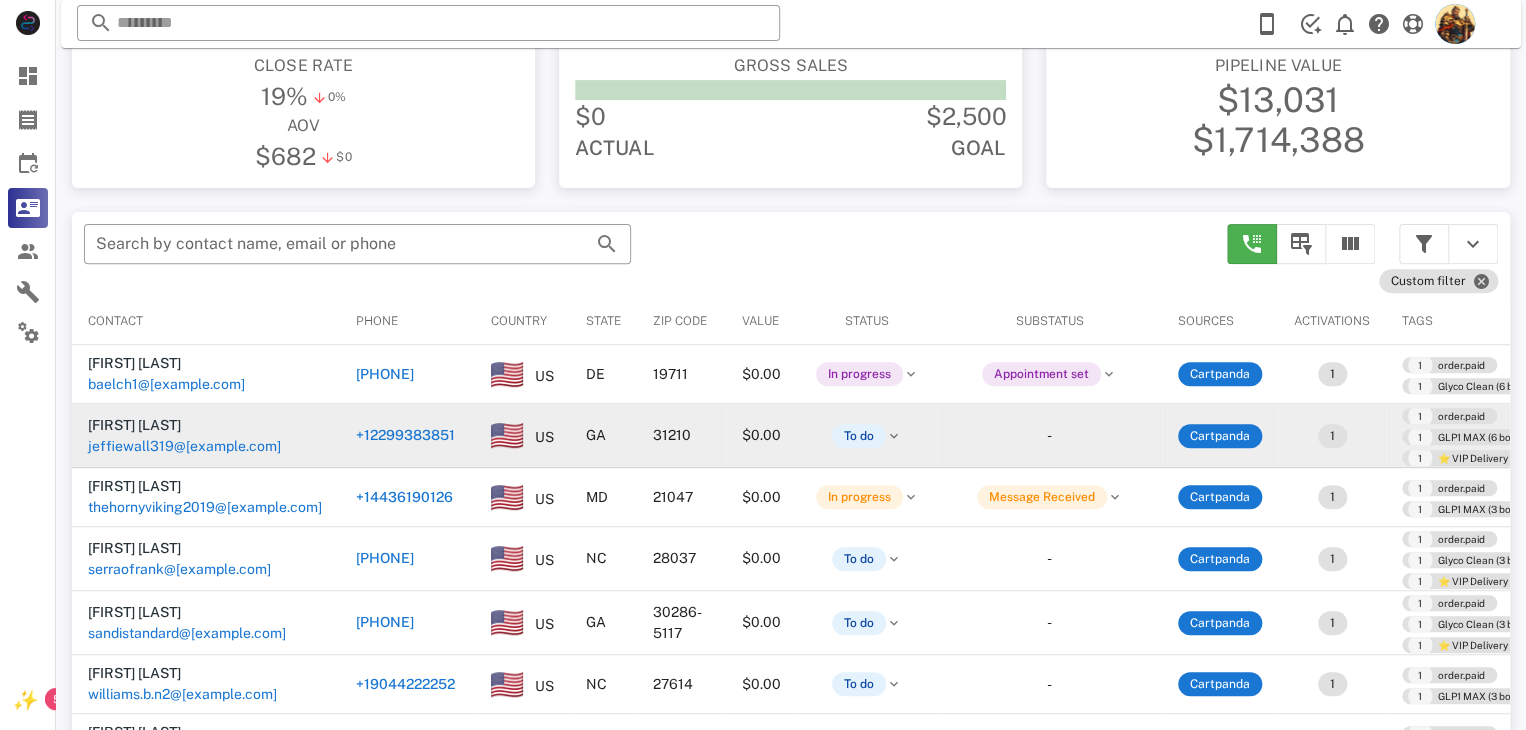 click on "jeffiewall319@[example.com]" at bounding box center [184, 446] 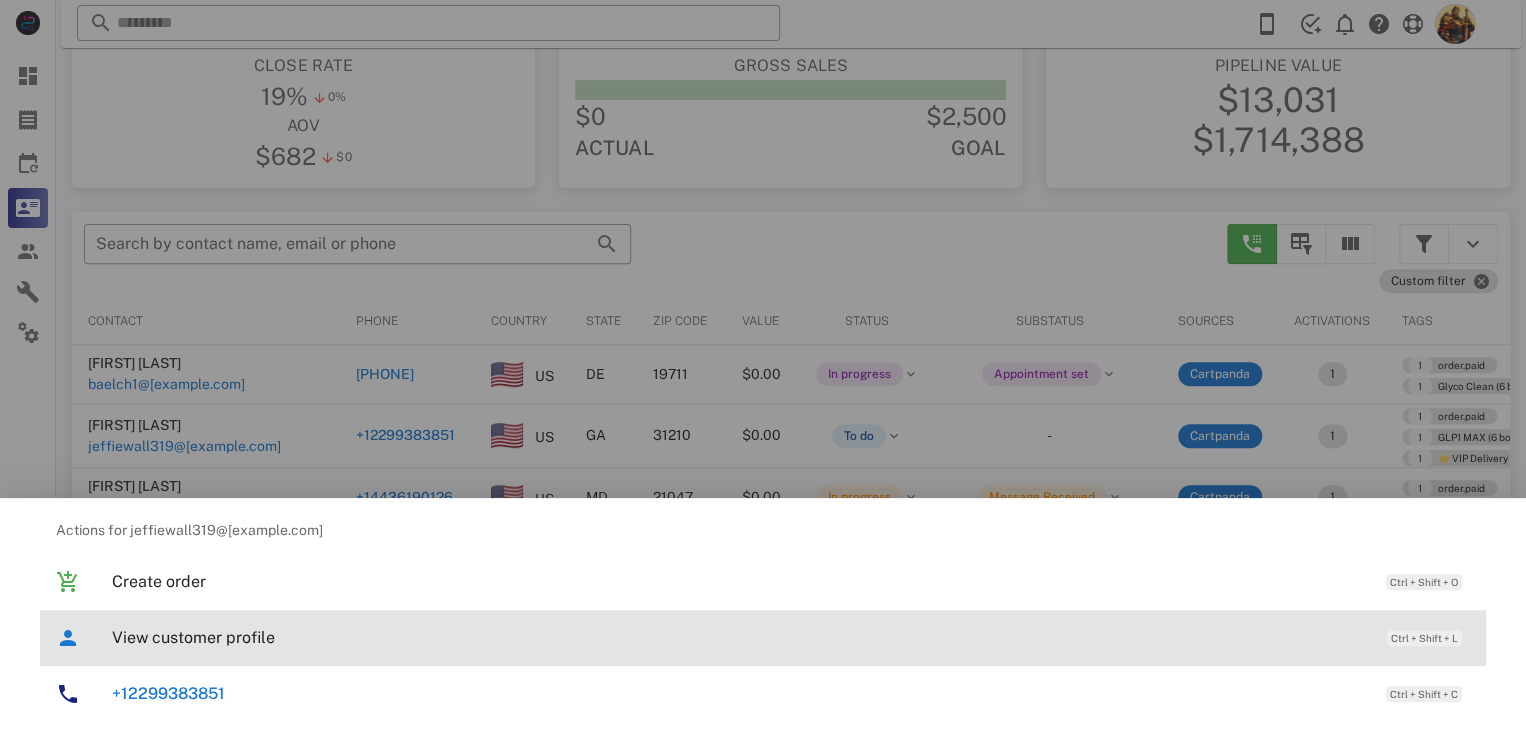 click on "View customer profile" at bounding box center [739, 637] 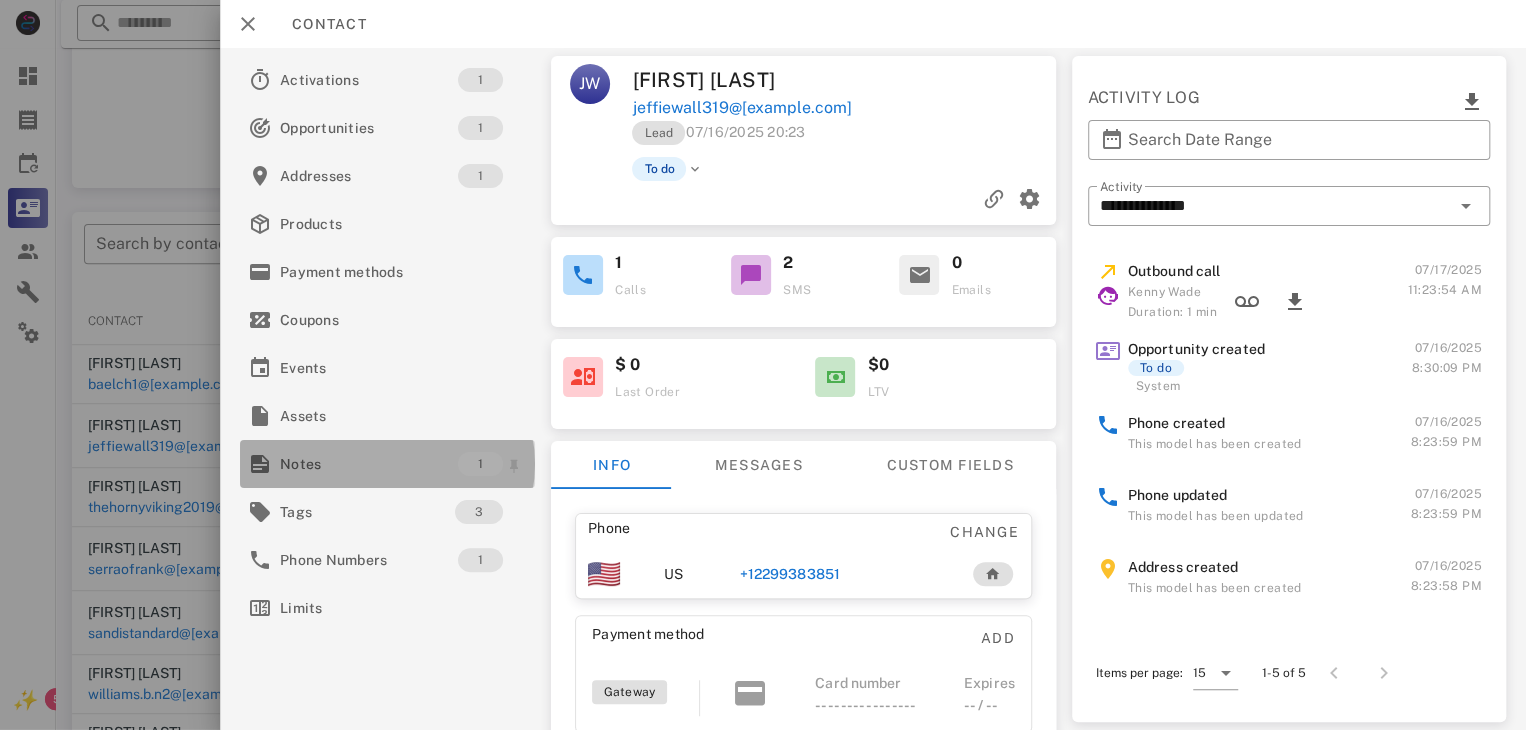 click on "Notes" at bounding box center (369, 464) 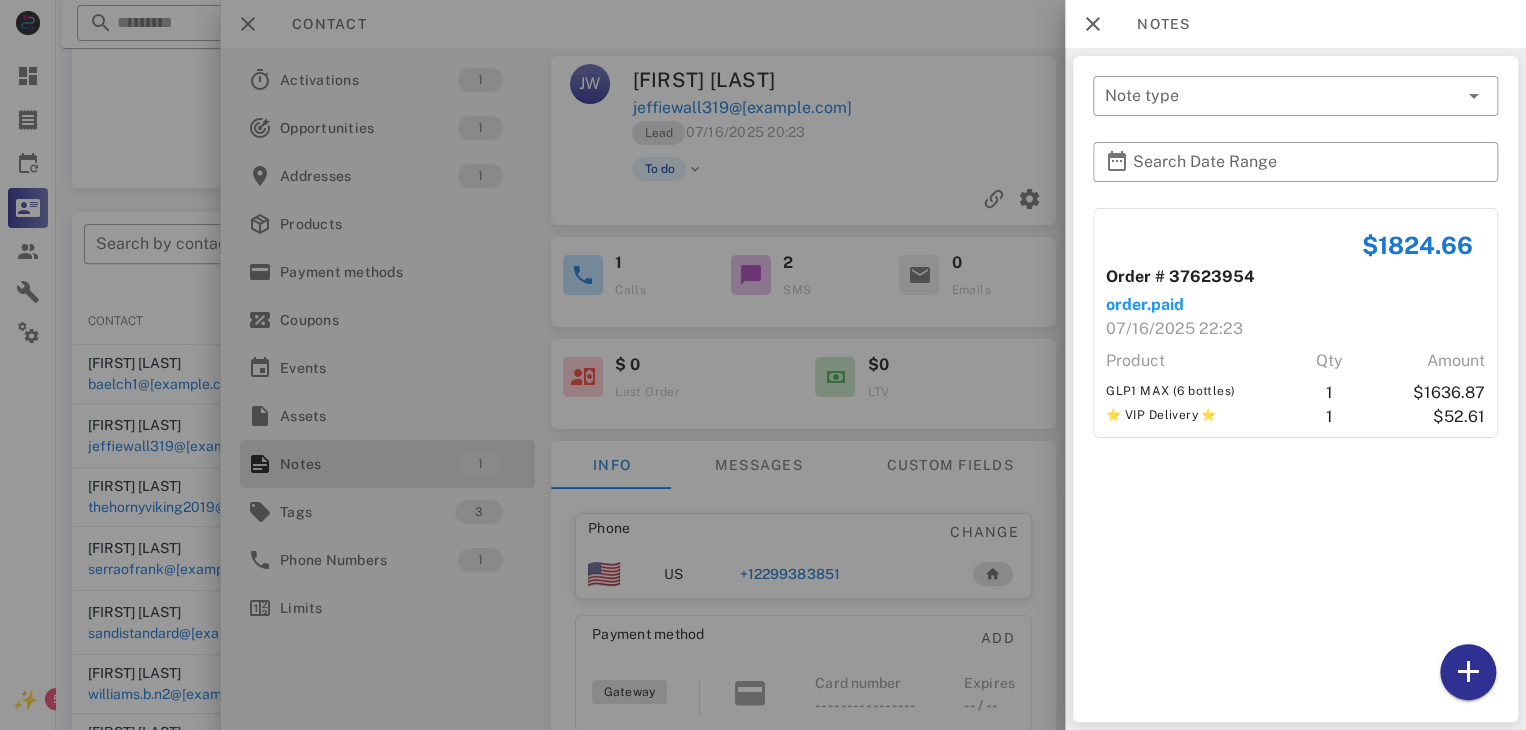 click at bounding box center (763, 365) 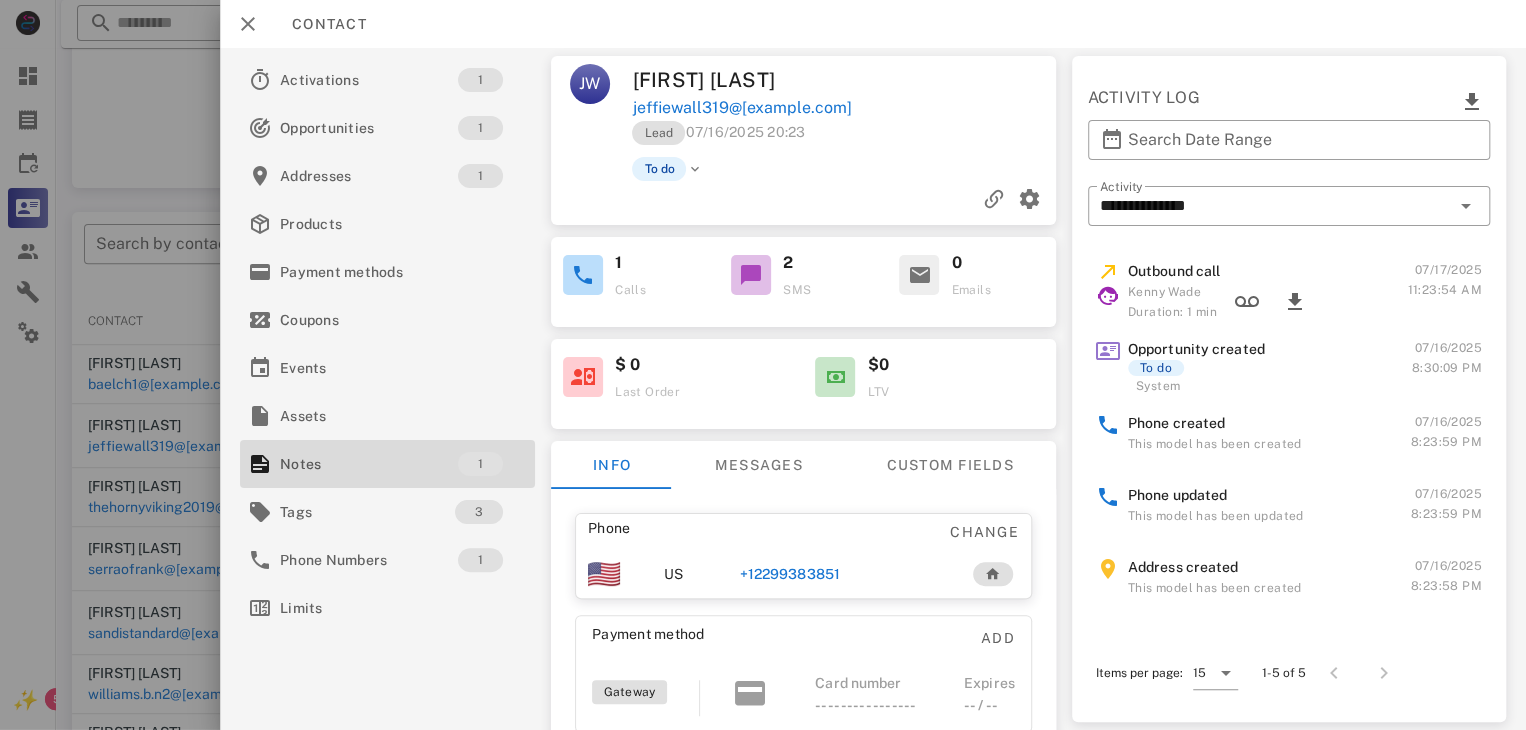 click on "+12299383851" at bounding box center (790, 574) 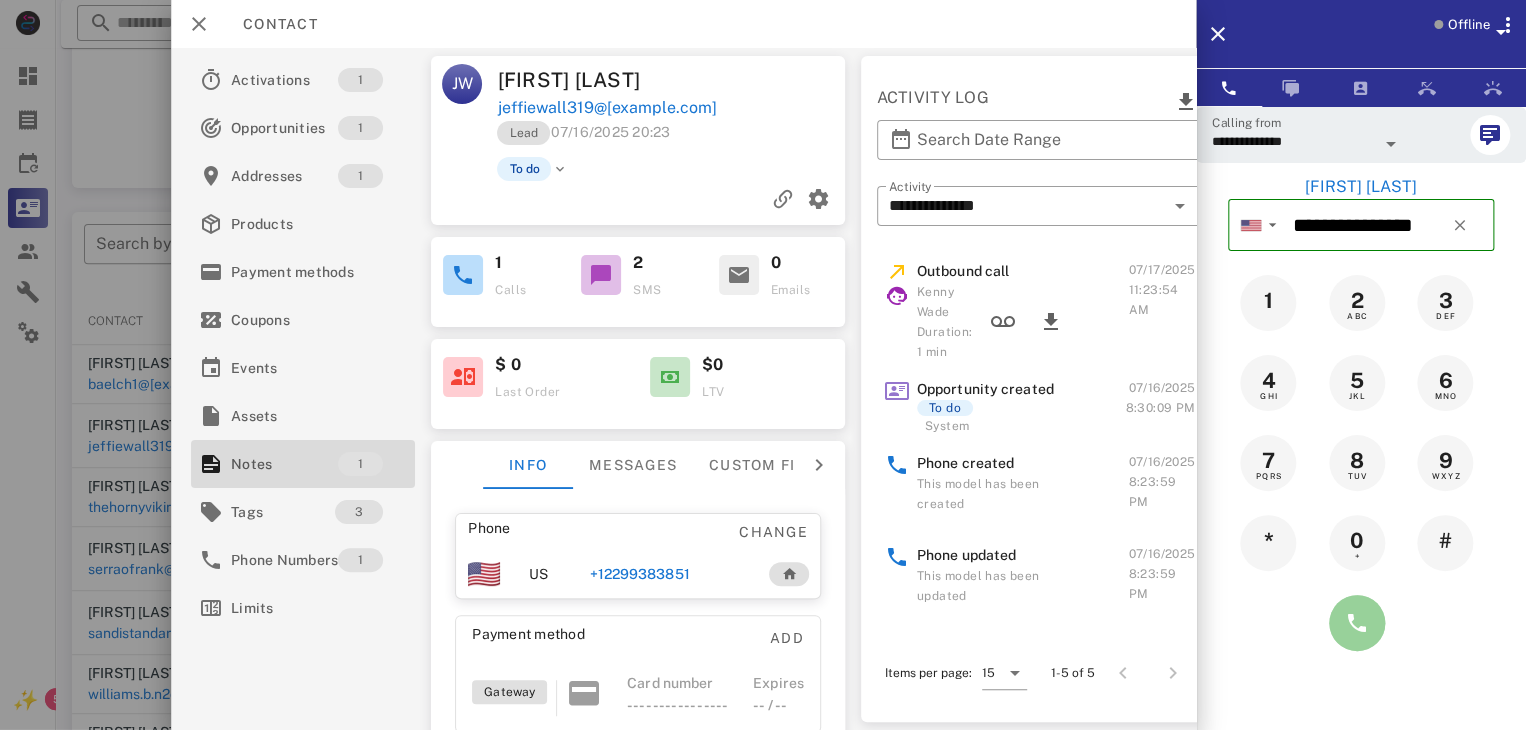 click at bounding box center (1357, 623) 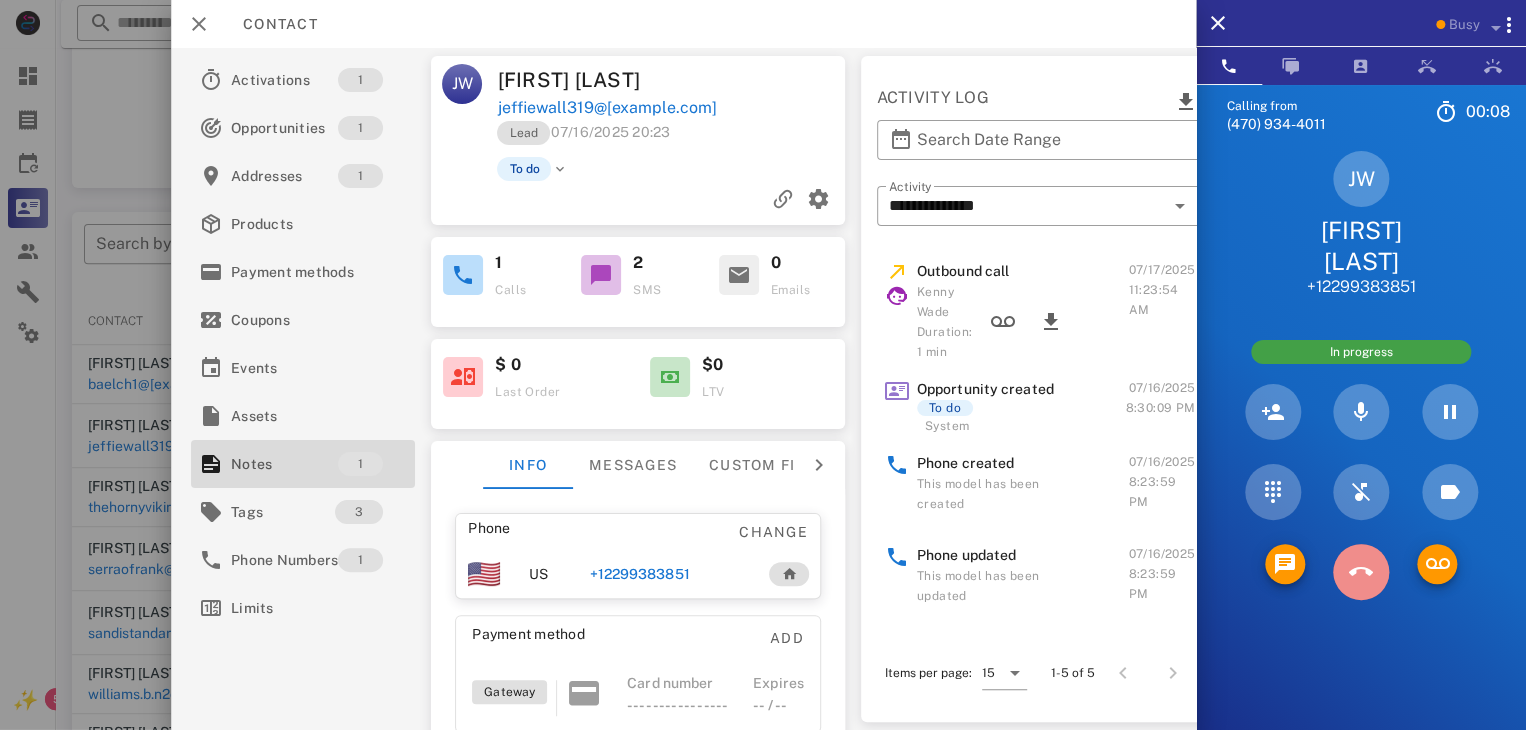 click at bounding box center [1361, 572] 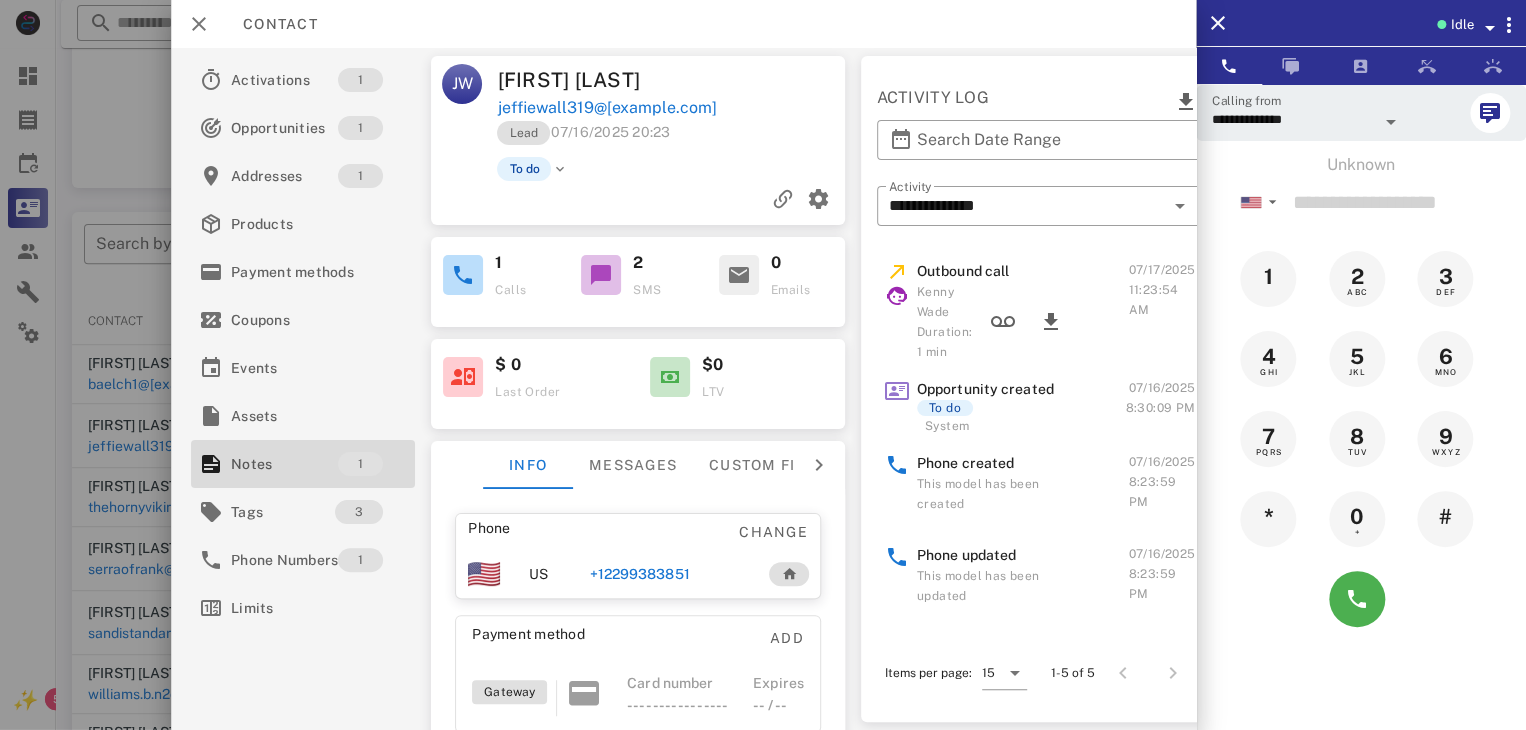 click at bounding box center (763, 365) 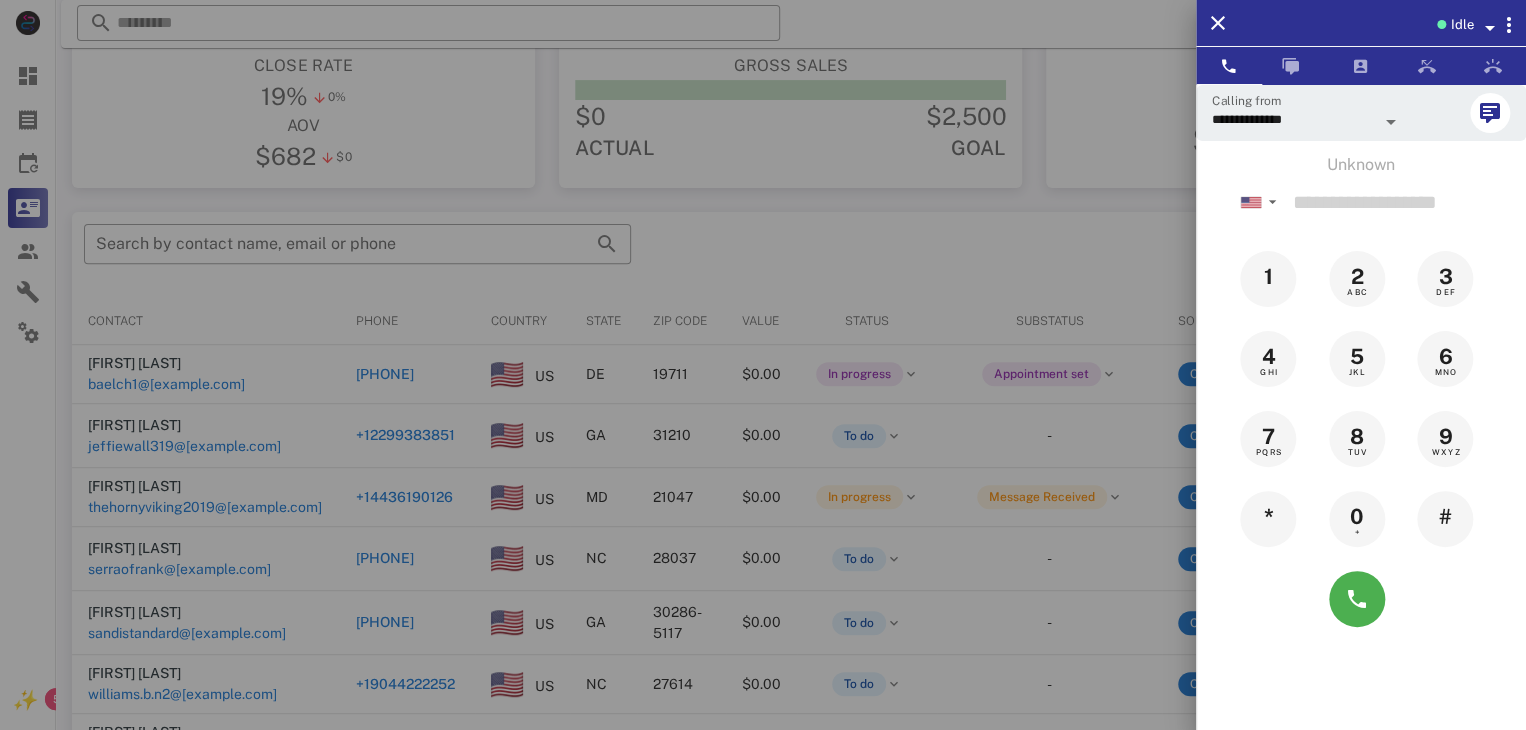 click at bounding box center [763, 365] 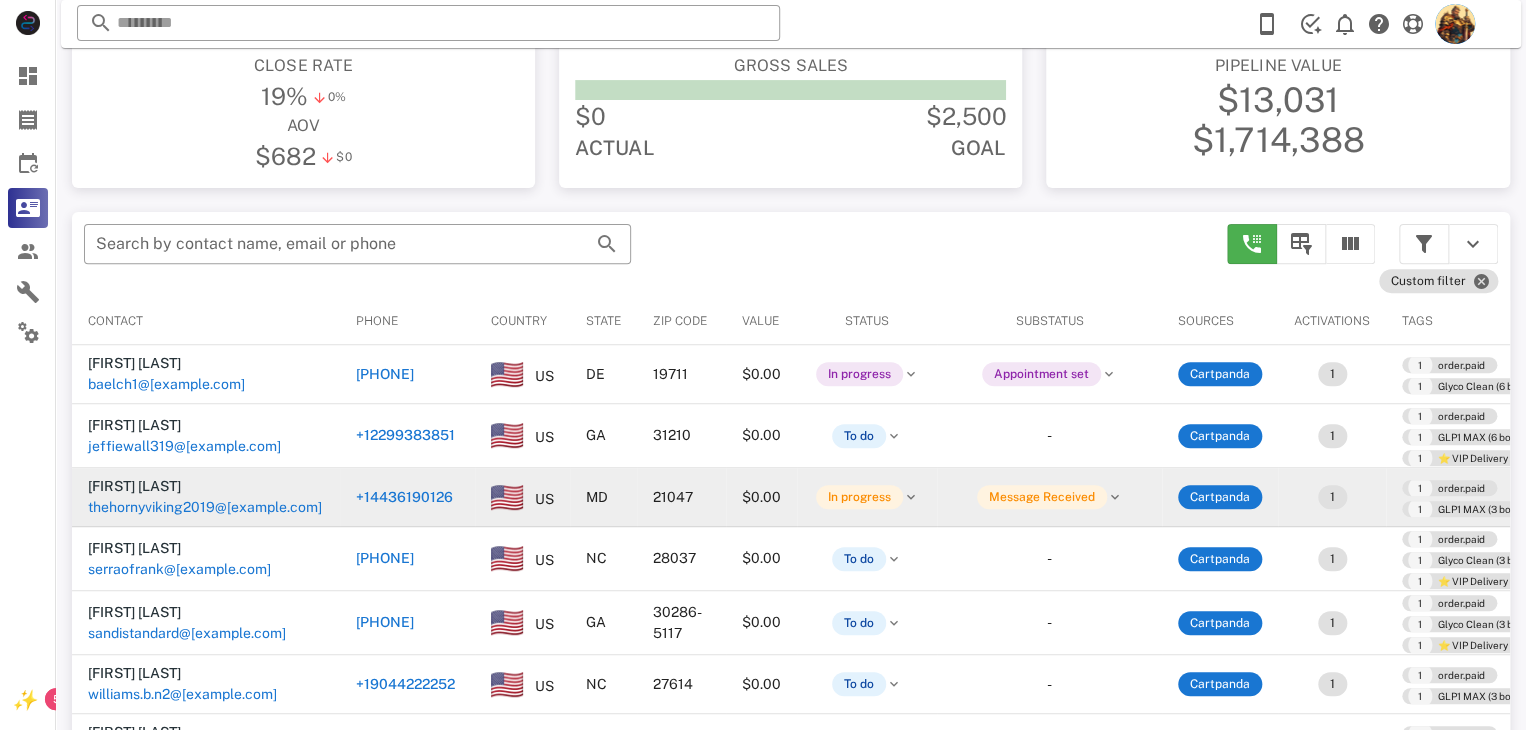 click on "thehornyviking2019@[example.com]" at bounding box center (205, 507) 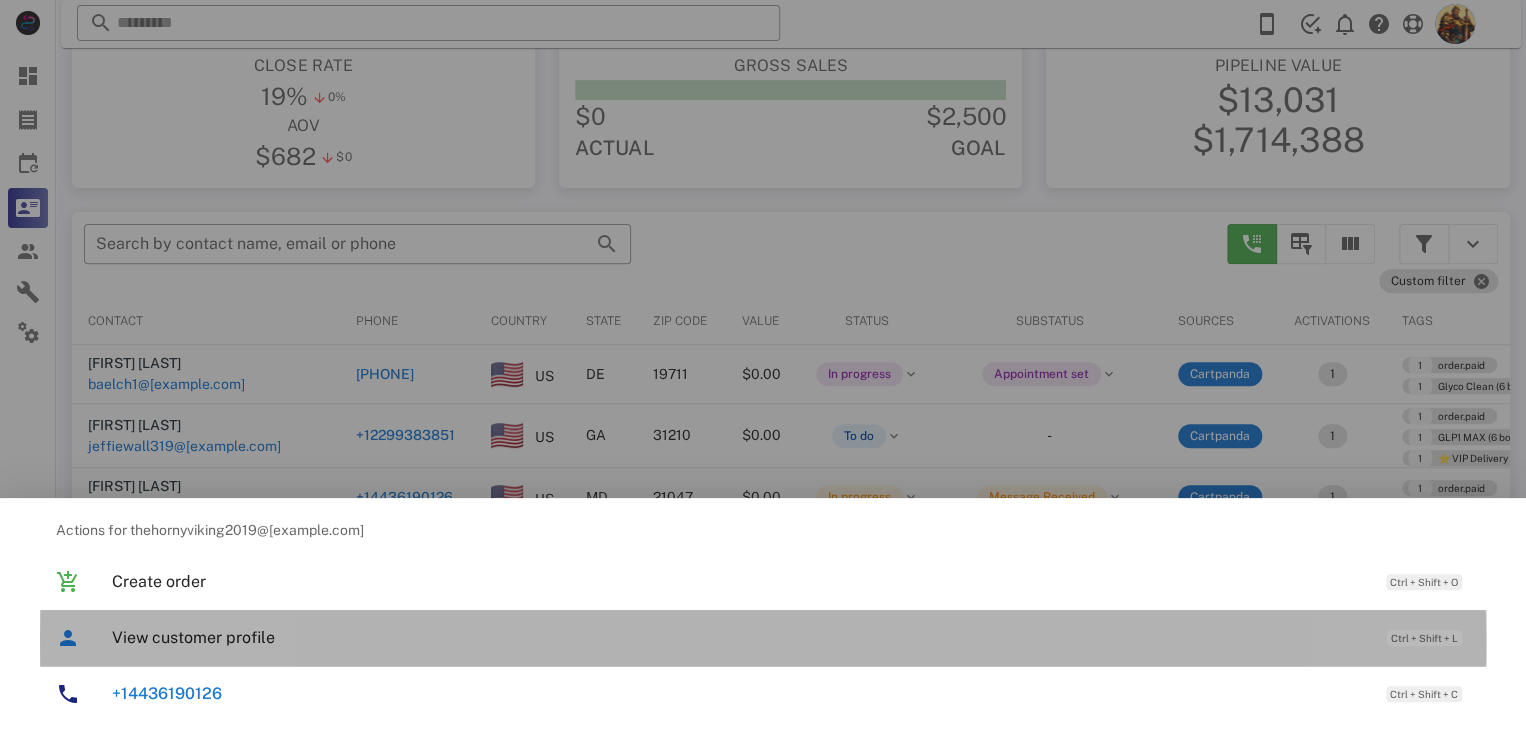 click on "View customer profile" at bounding box center [739, 637] 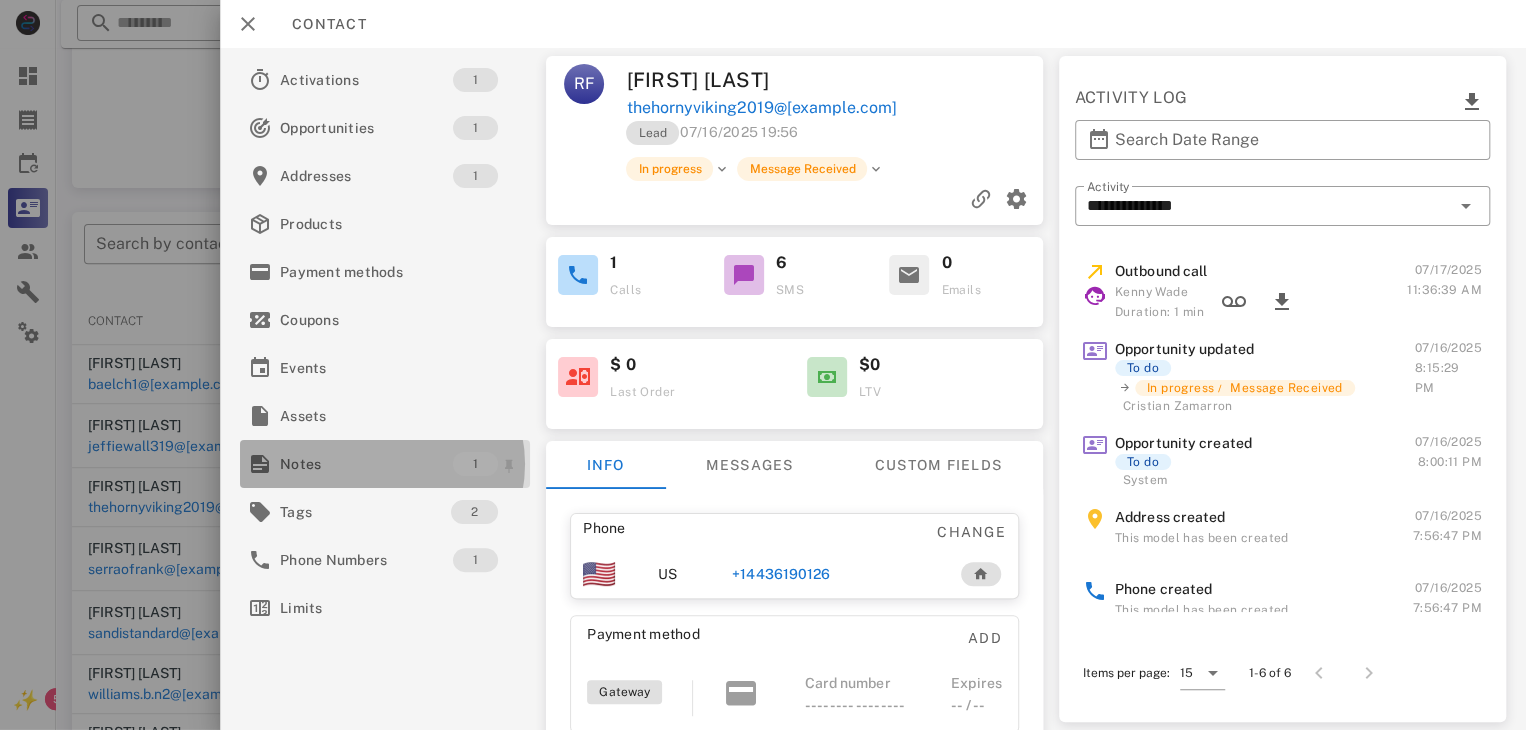 click on "Notes" at bounding box center (366, 464) 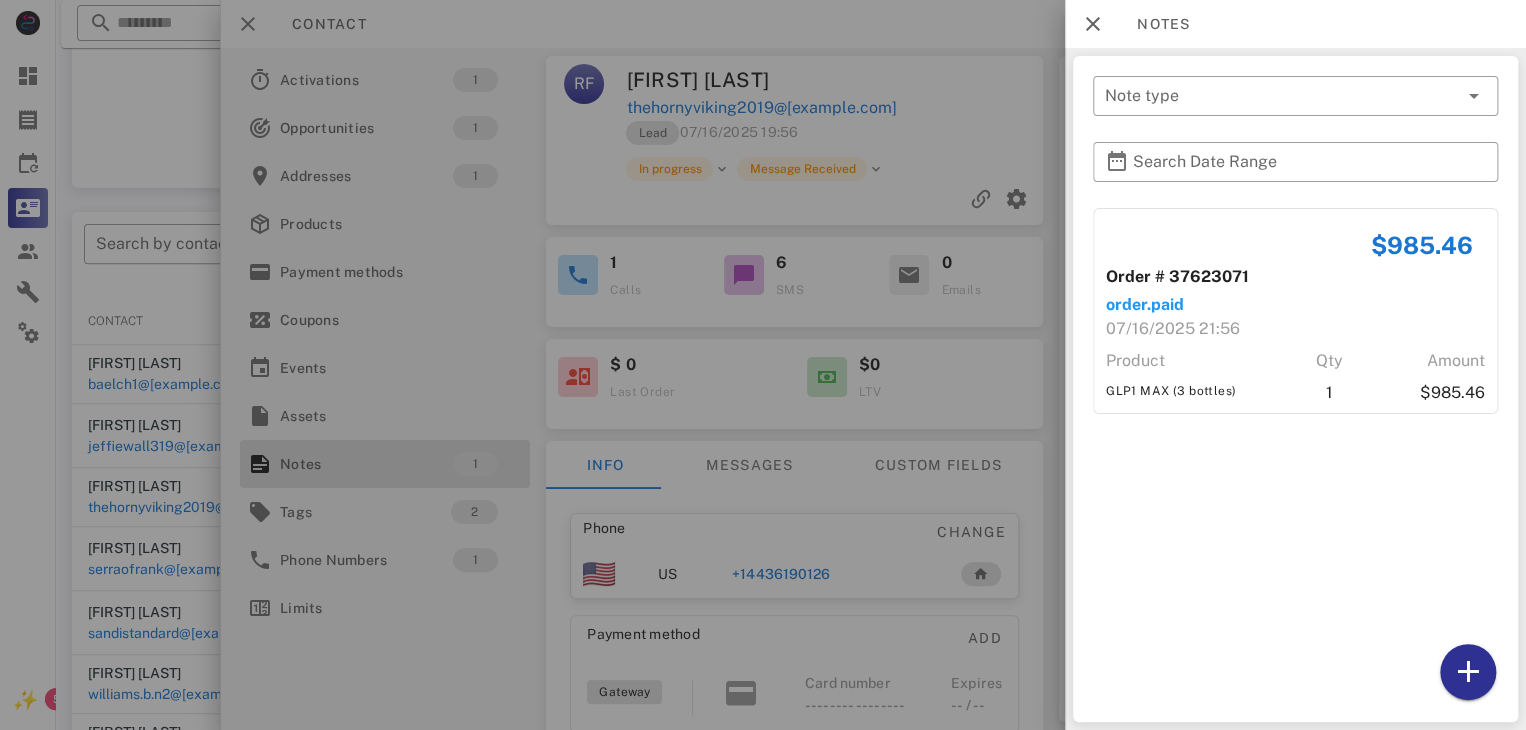 click at bounding box center (763, 365) 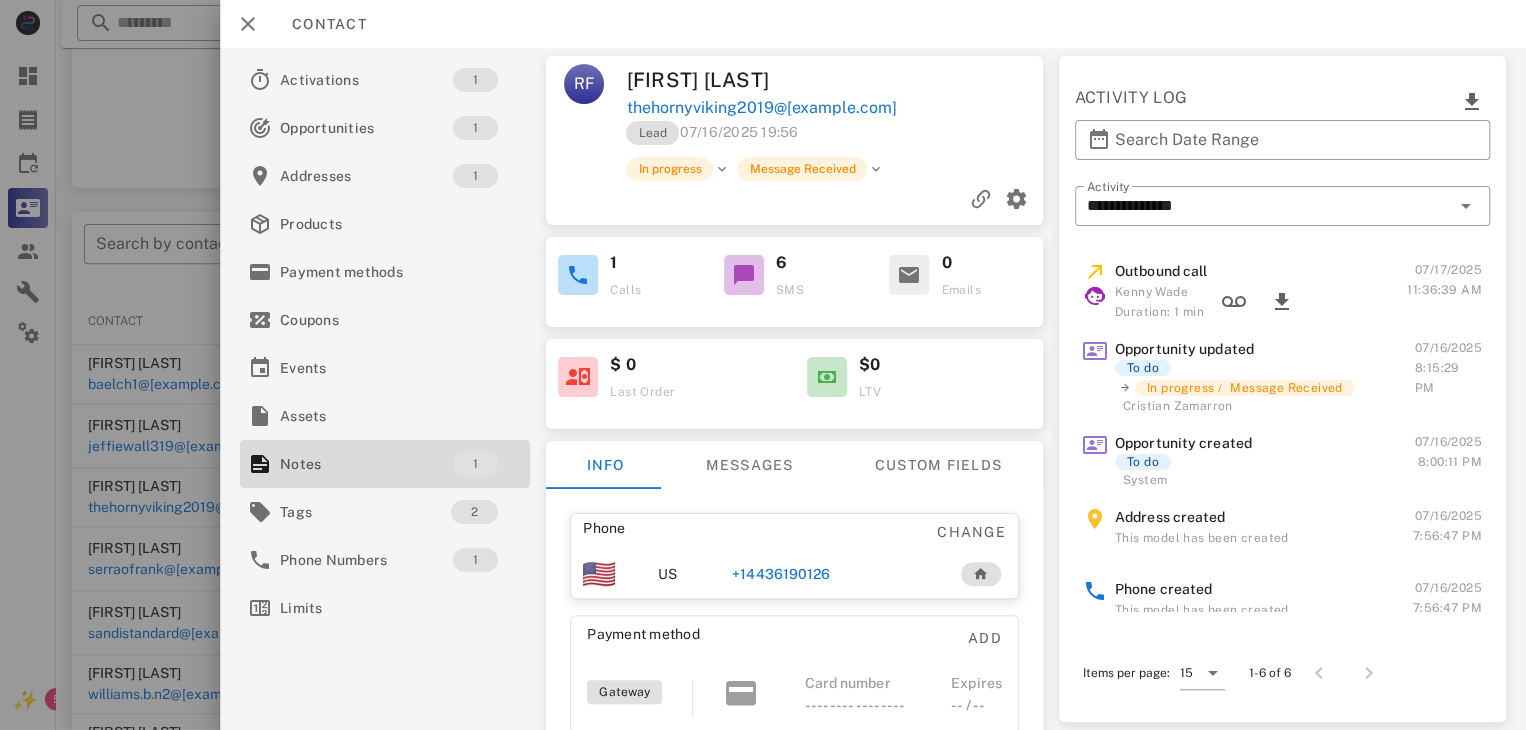 click on "+14436190126" at bounding box center (782, 574) 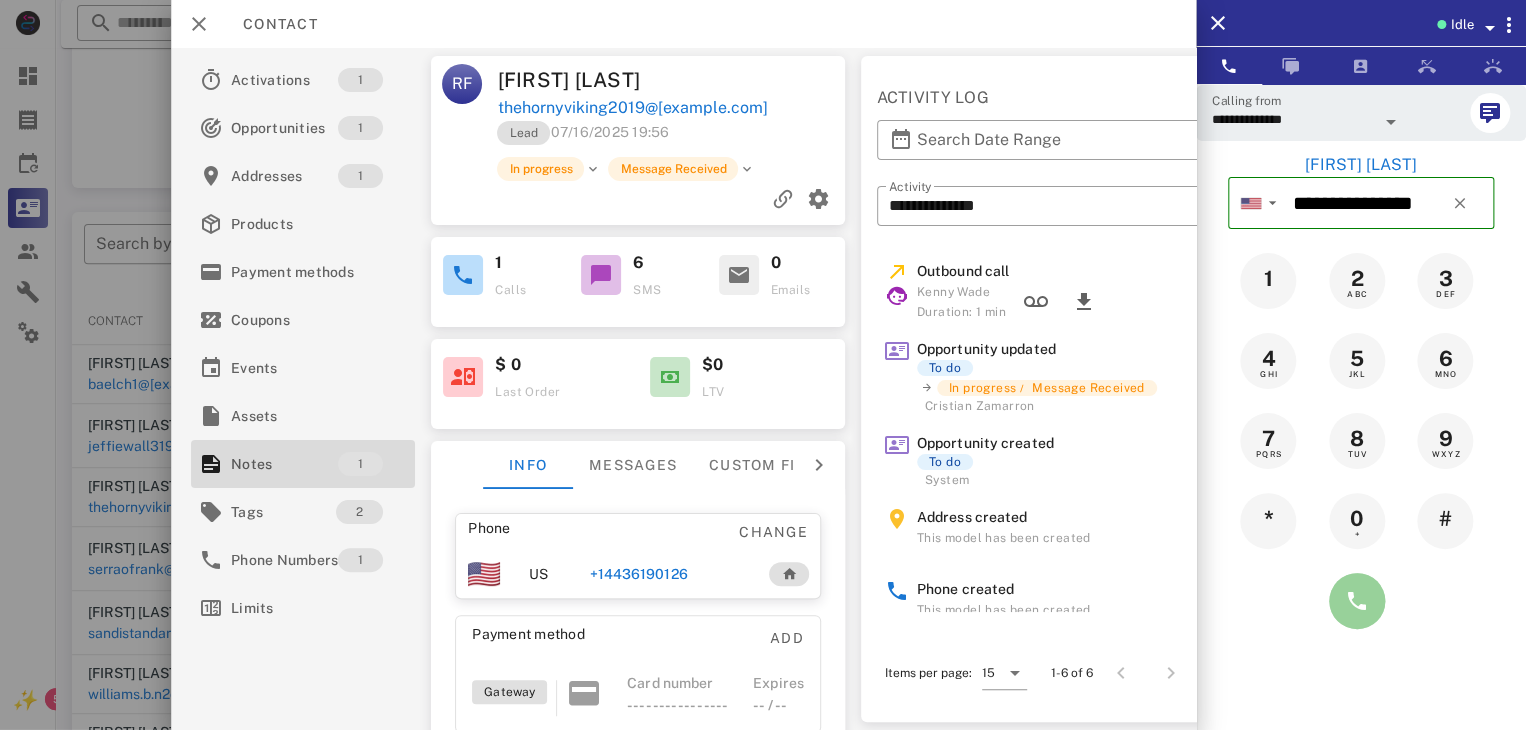 click at bounding box center [1357, 601] 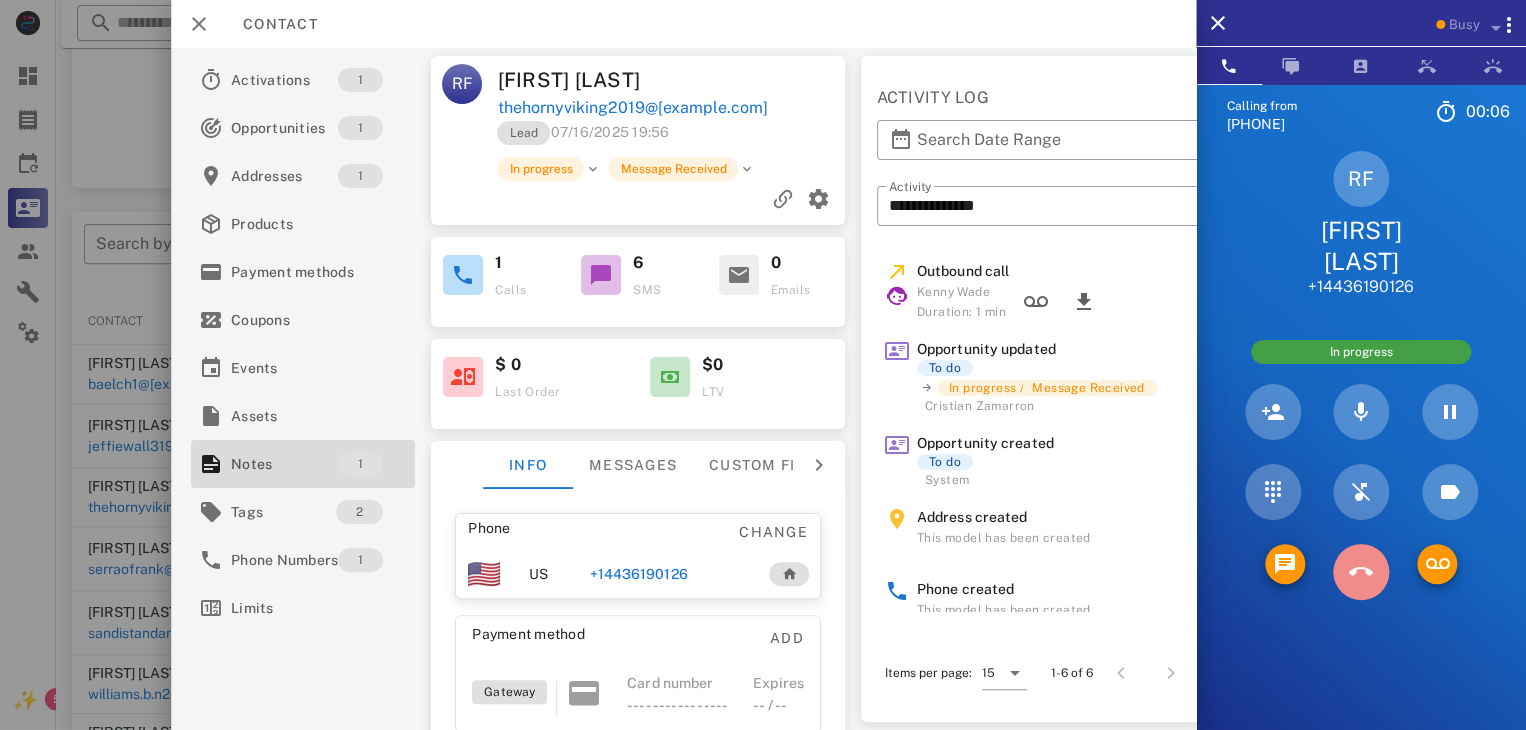 click at bounding box center [1361, 572] 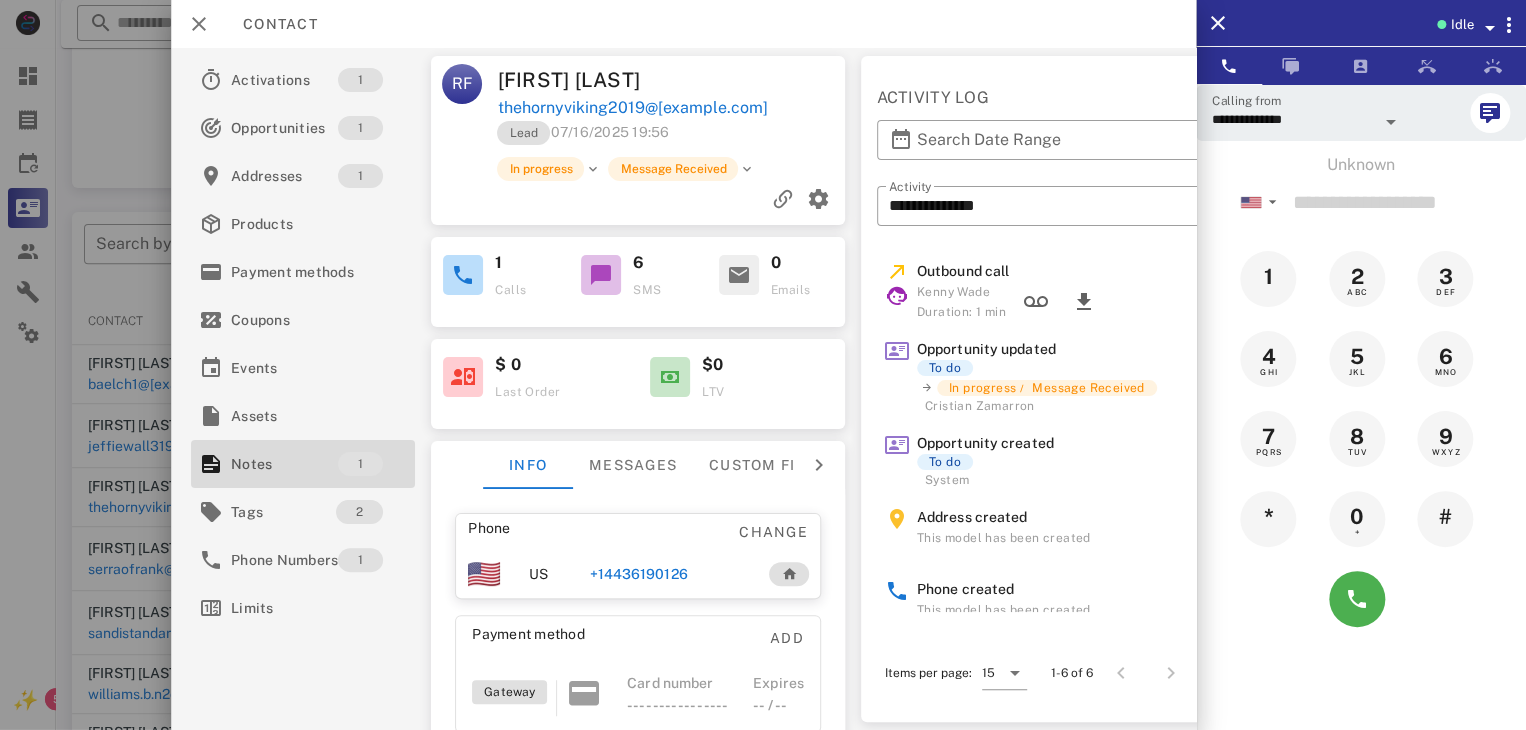 click at bounding box center (763, 365) 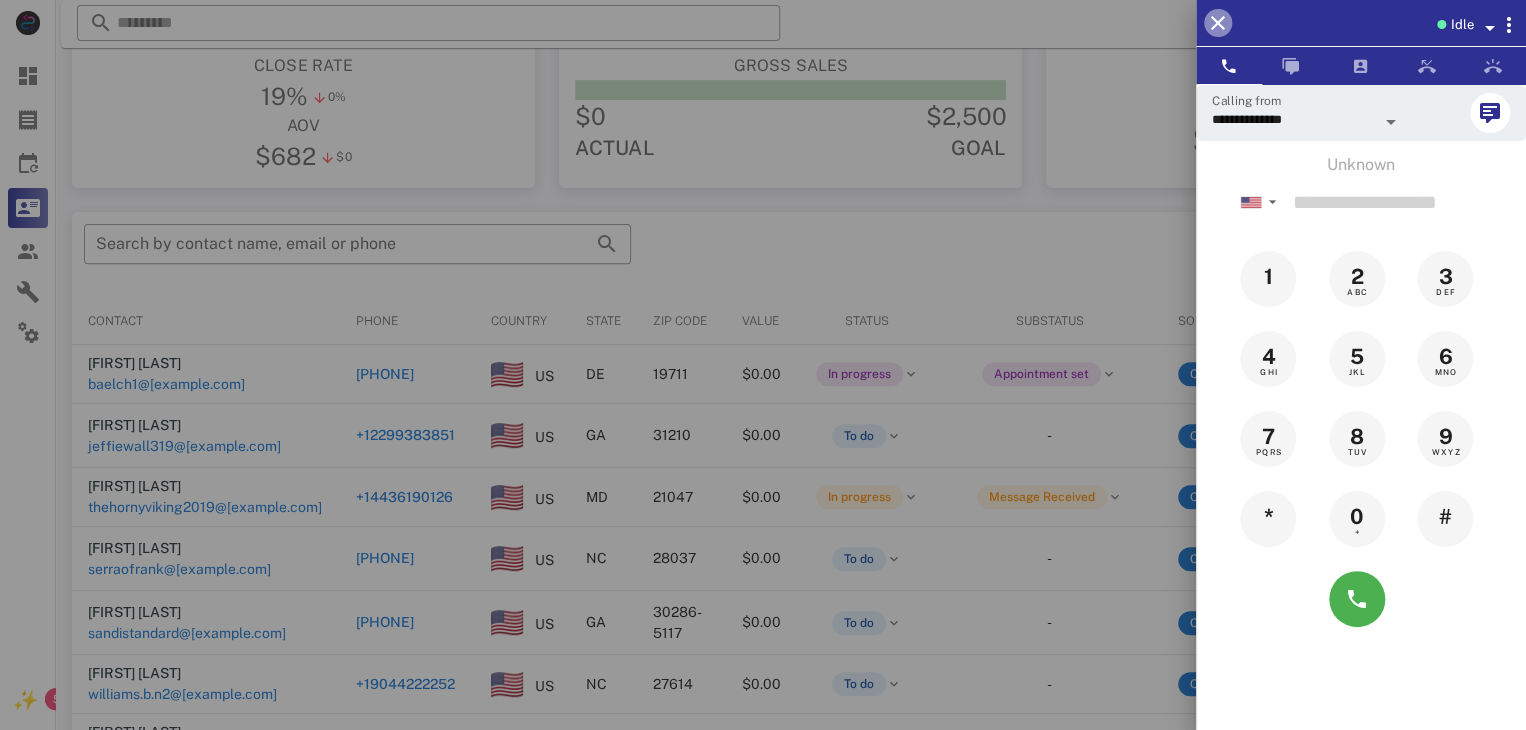 click at bounding box center (1218, 23) 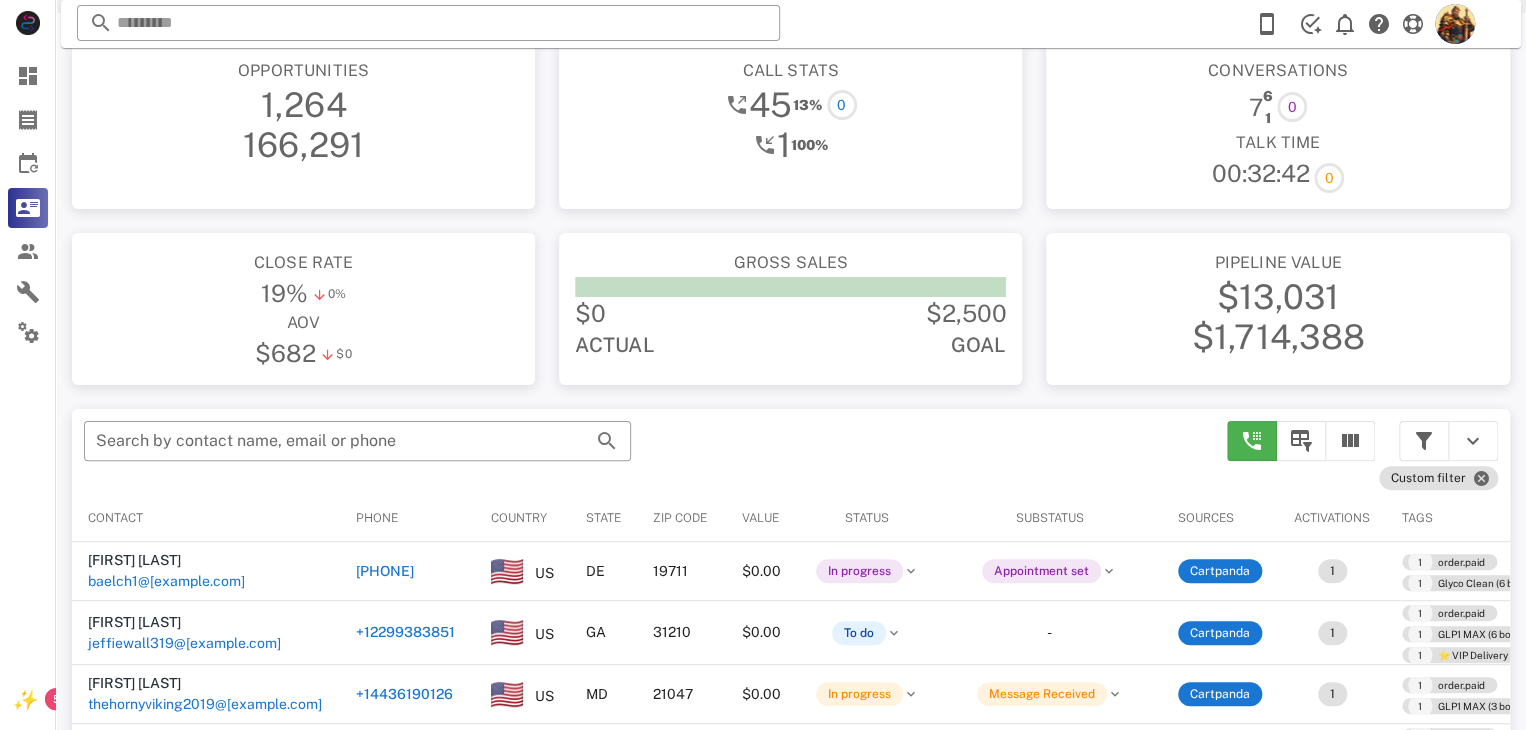 scroll, scrollTop: 0, scrollLeft: 0, axis: both 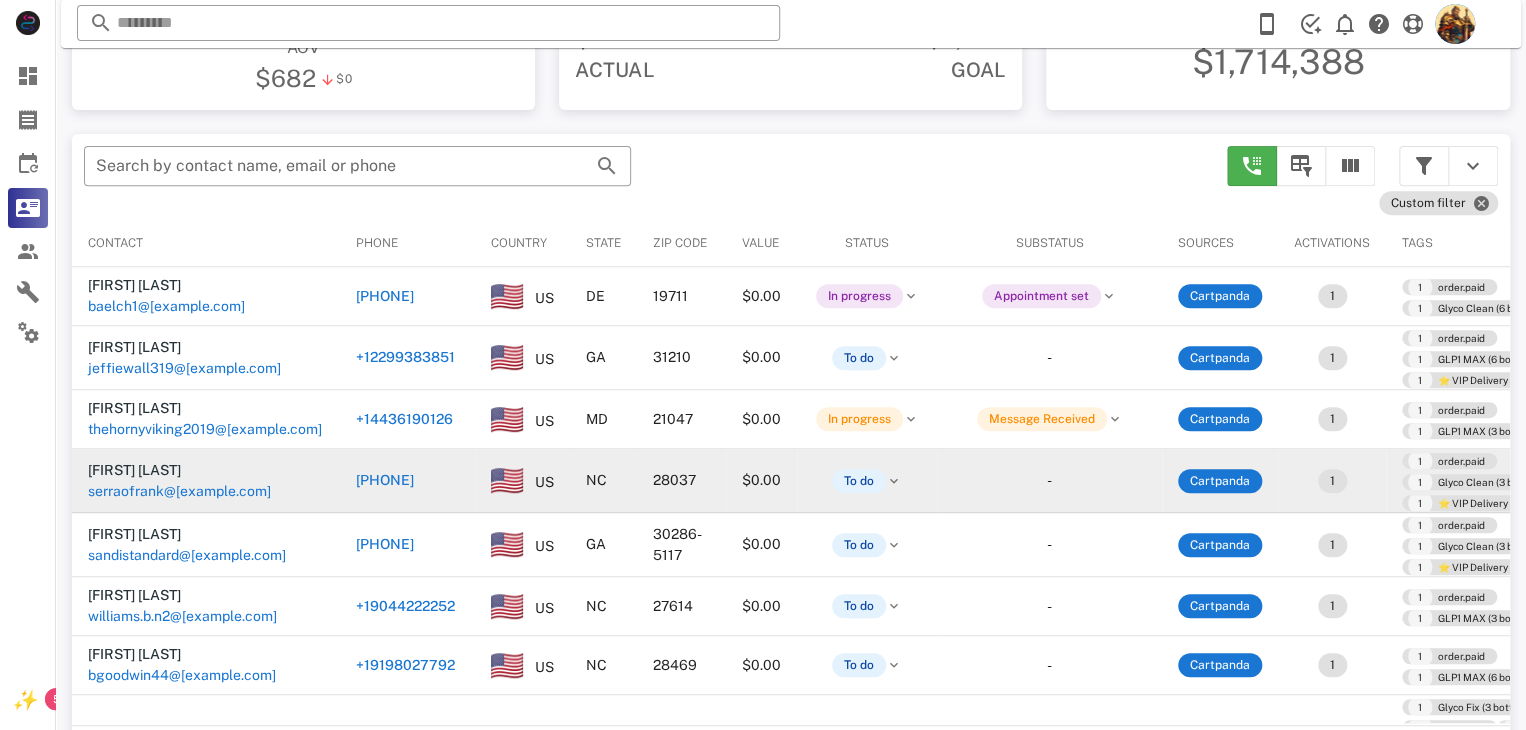 click on "serraofrank@[example.com]" at bounding box center (179, 491) 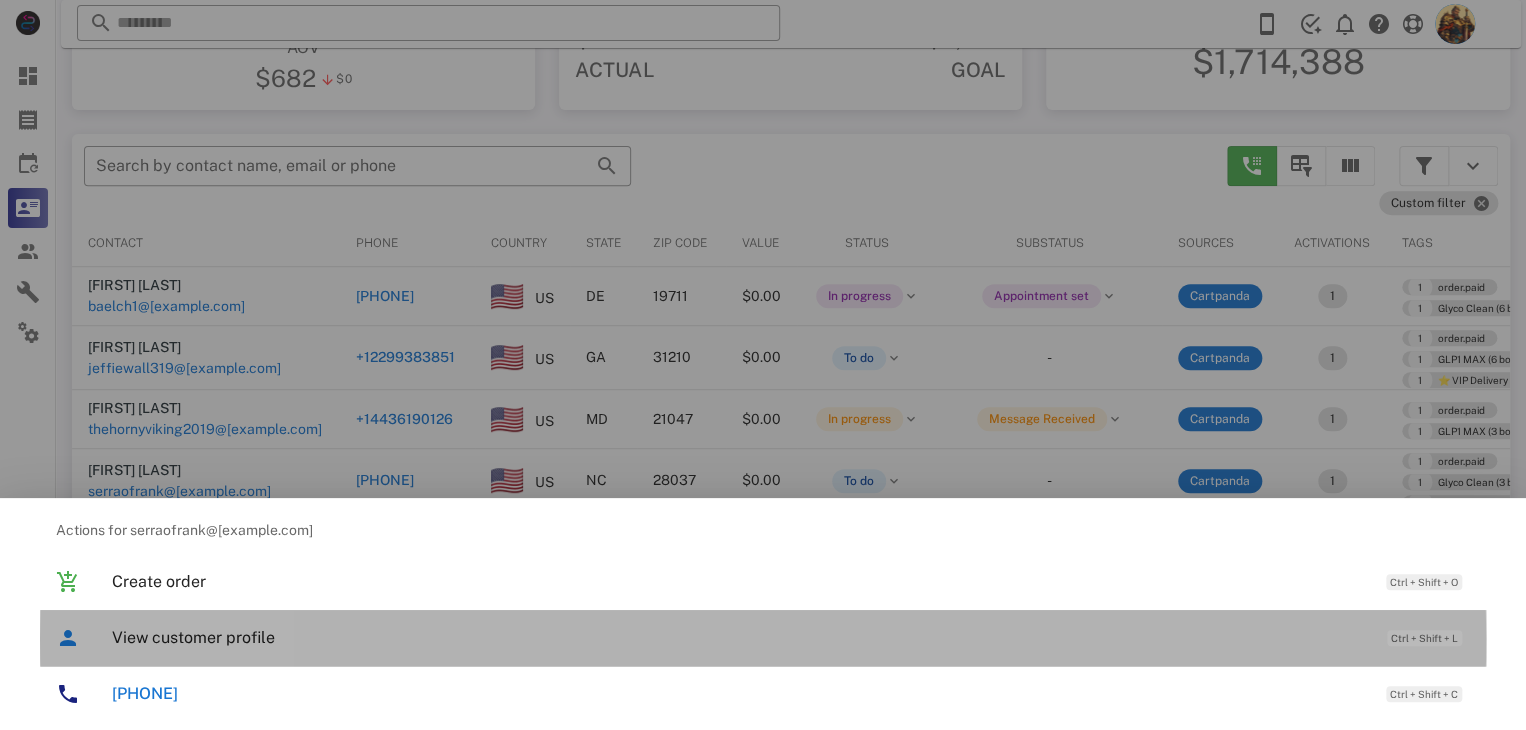 click on "View customer profile" at bounding box center [739, 637] 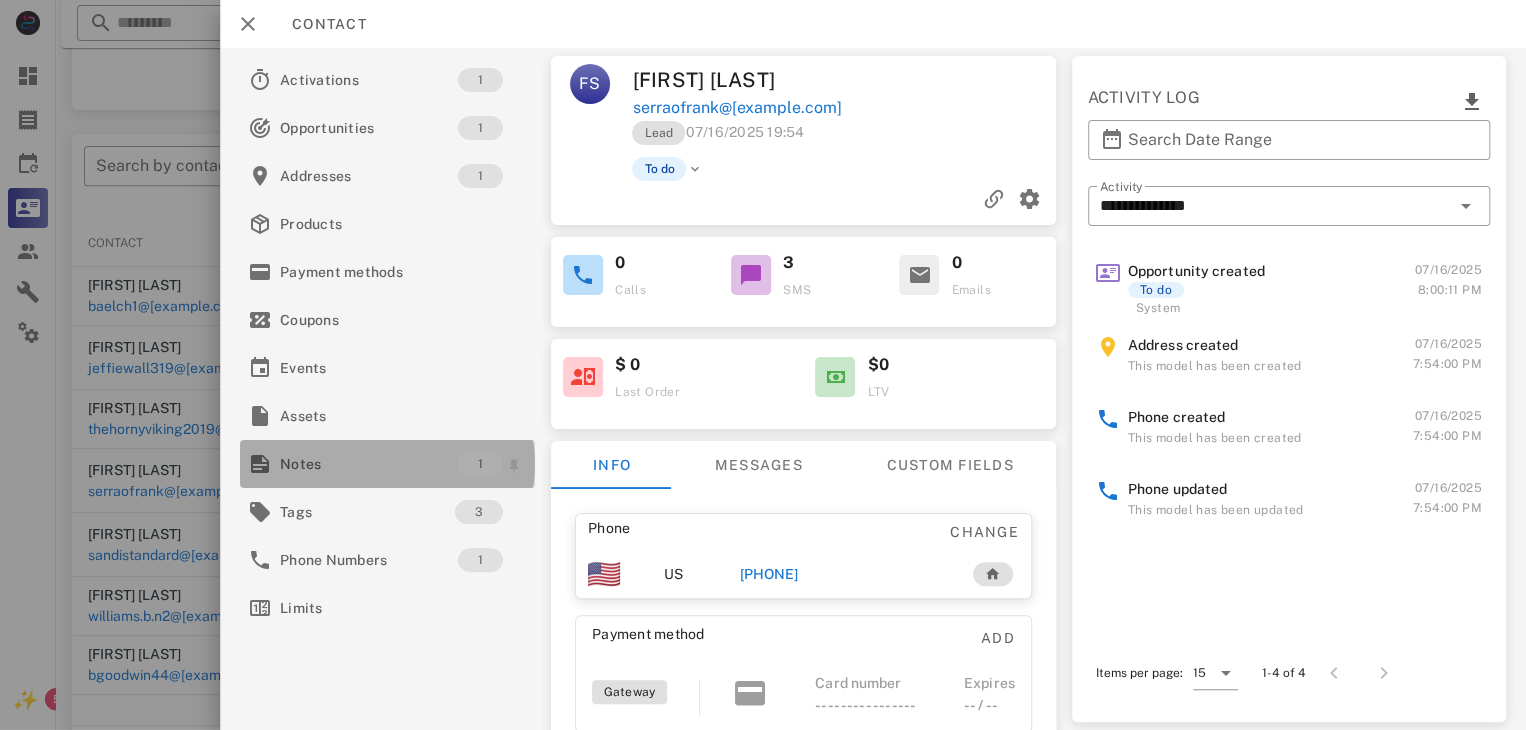 click on "Notes" at bounding box center (369, 464) 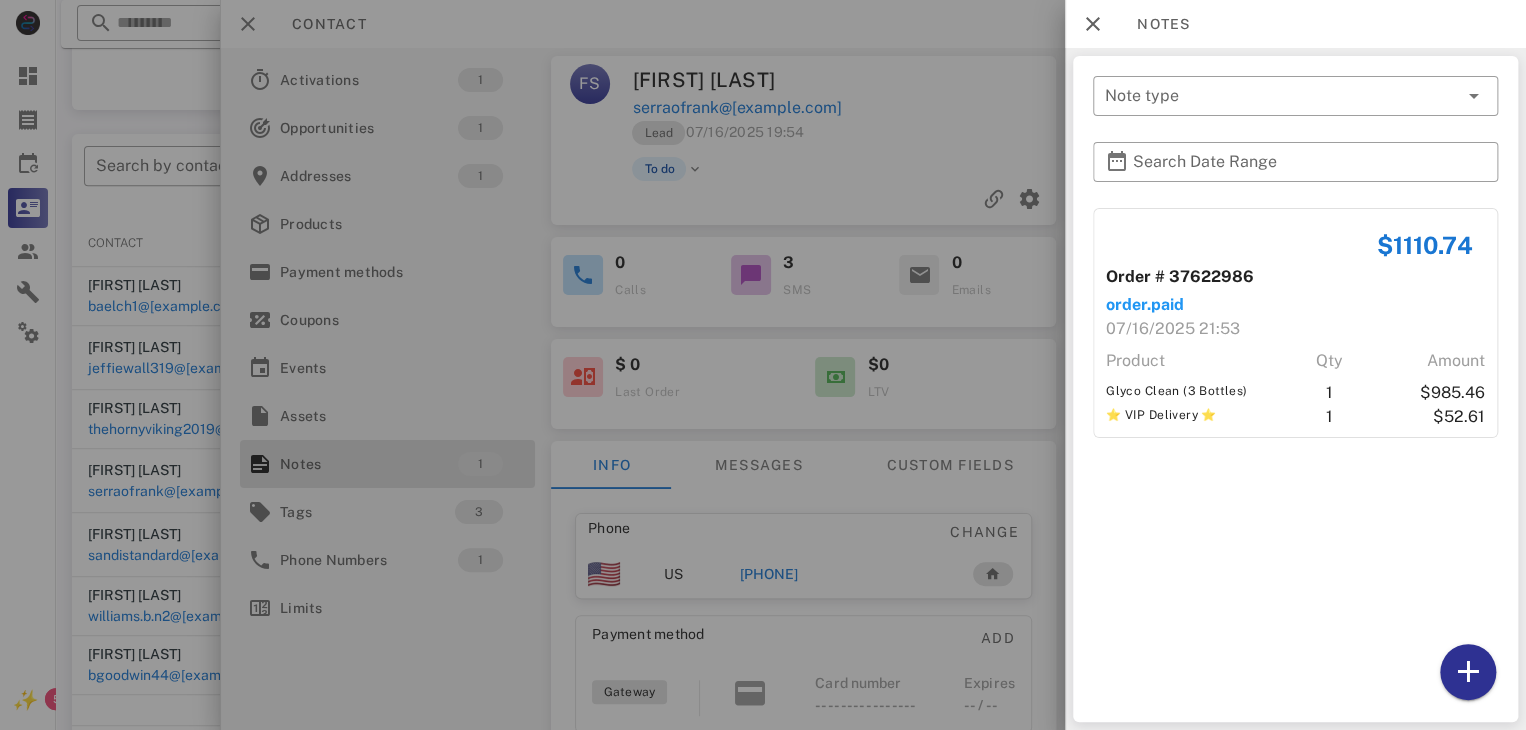 click at bounding box center [763, 365] 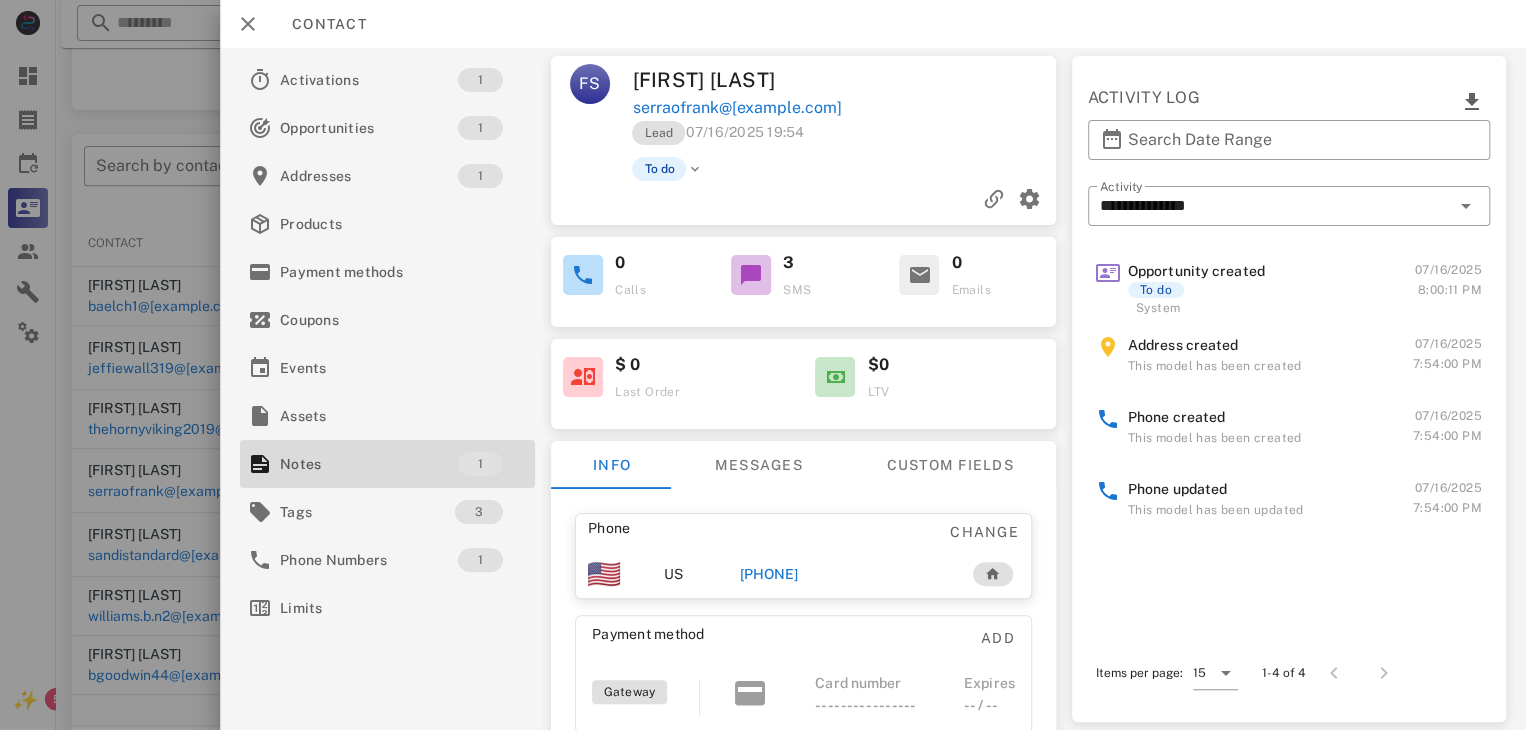 click on "[PHONE]" at bounding box center [769, 574] 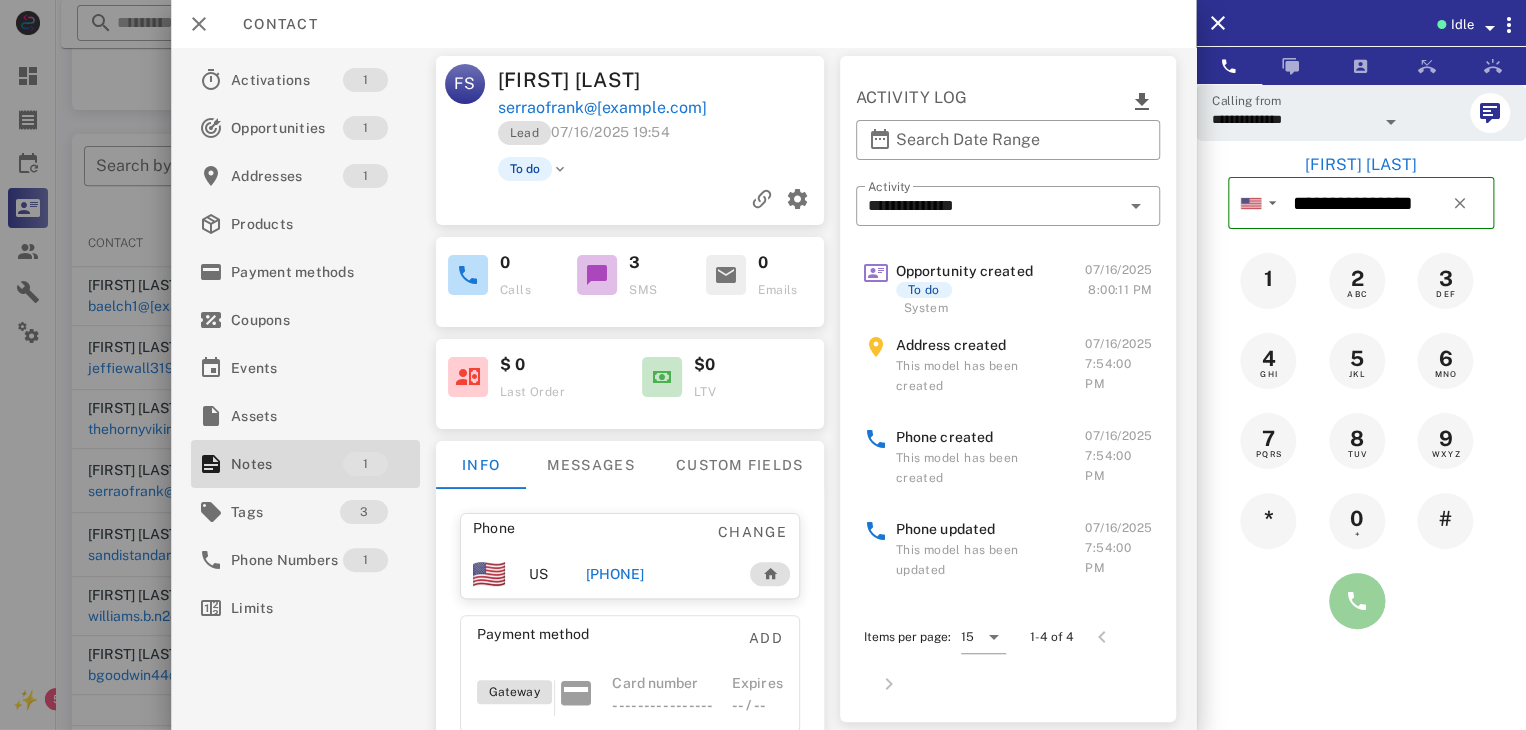 click at bounding box center (1357, 601) 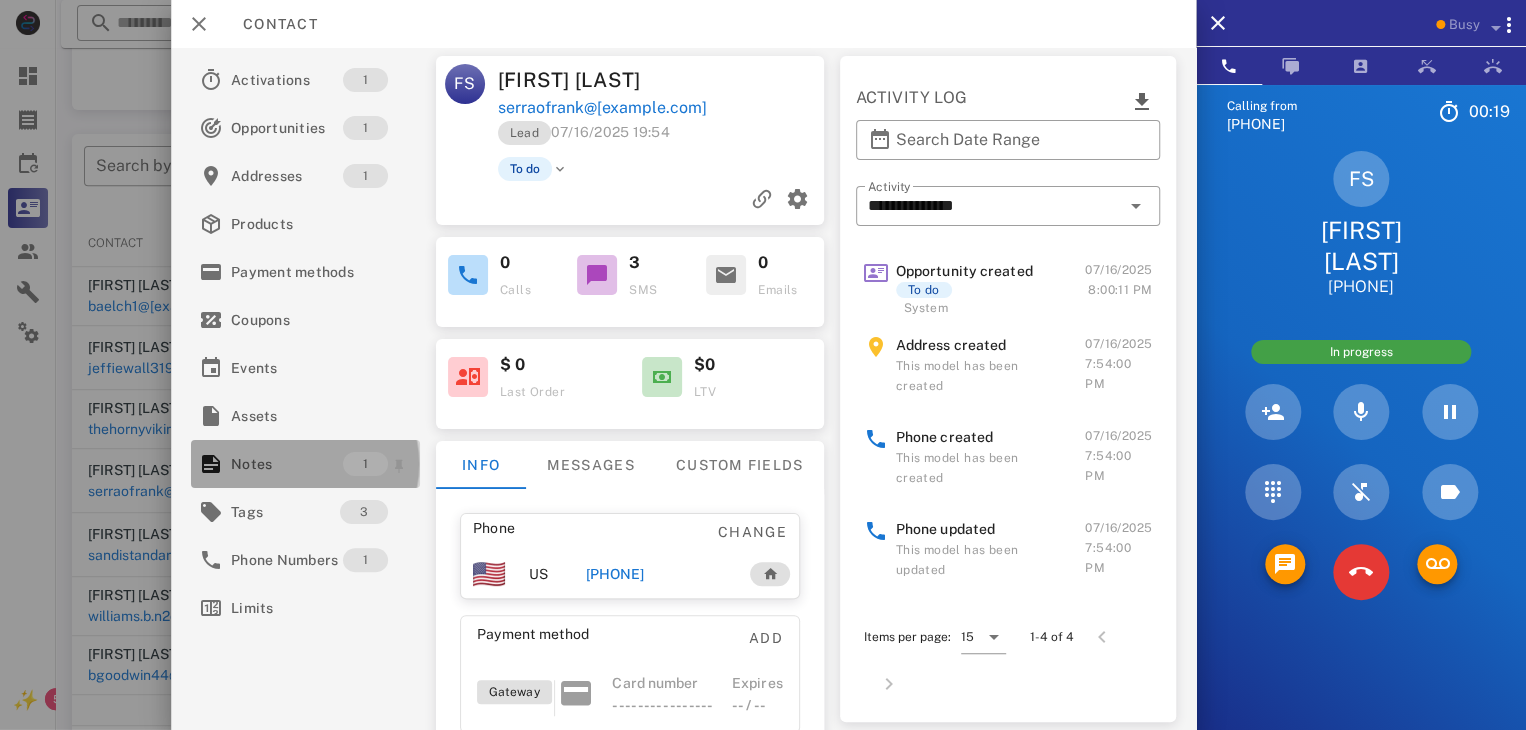 click on "Notes" at bounding box center (287, 464) 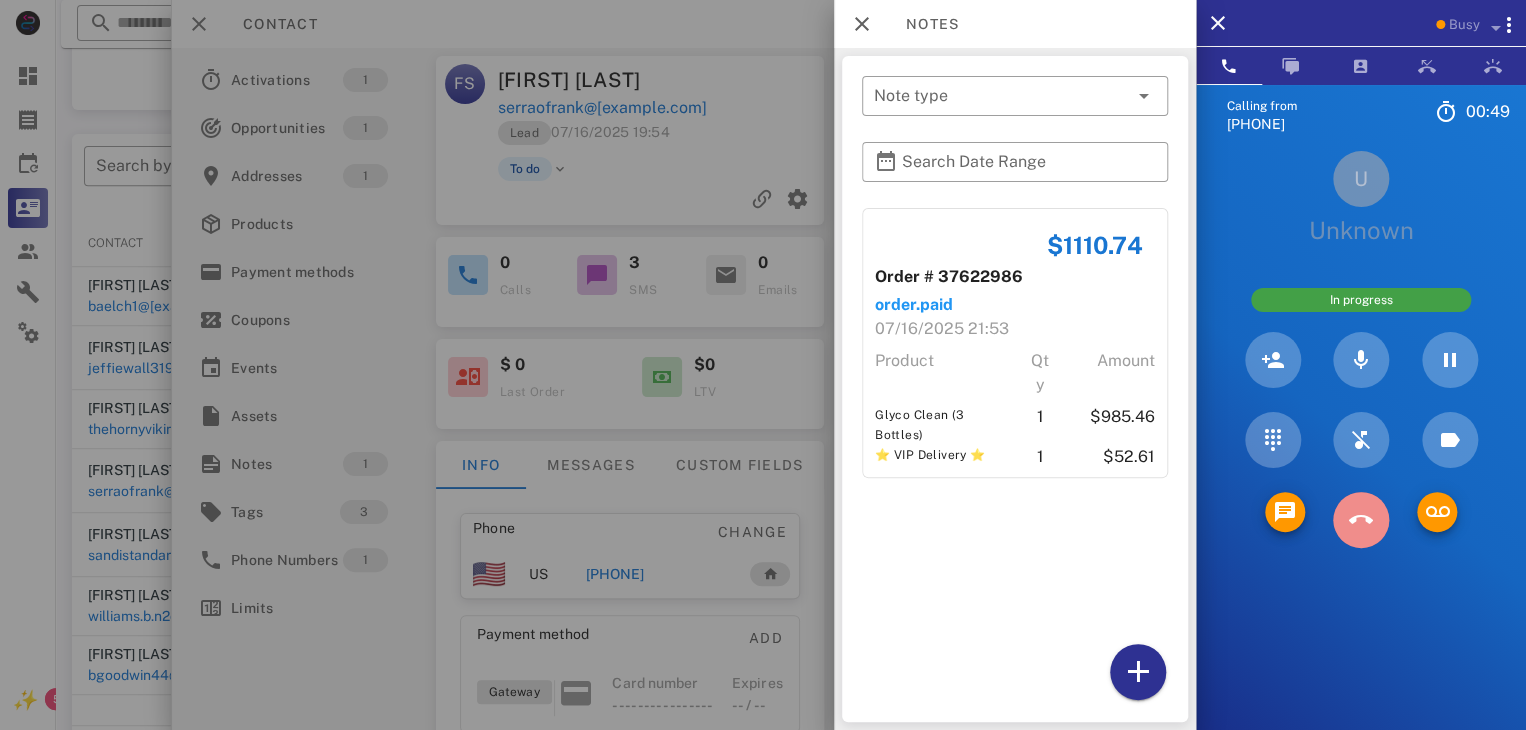 click at bounding box center (1361, 520) 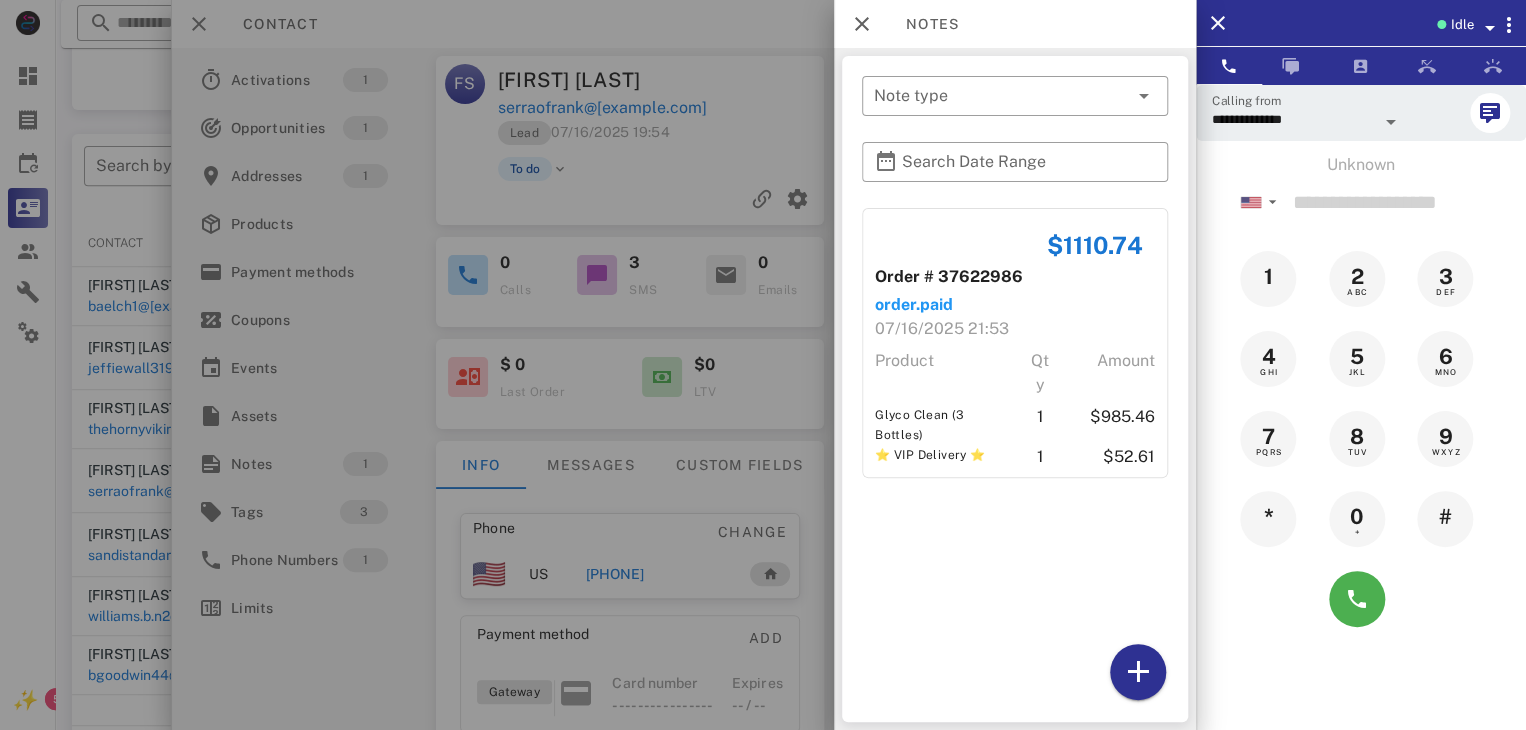 click at bounding box center (763, 365) 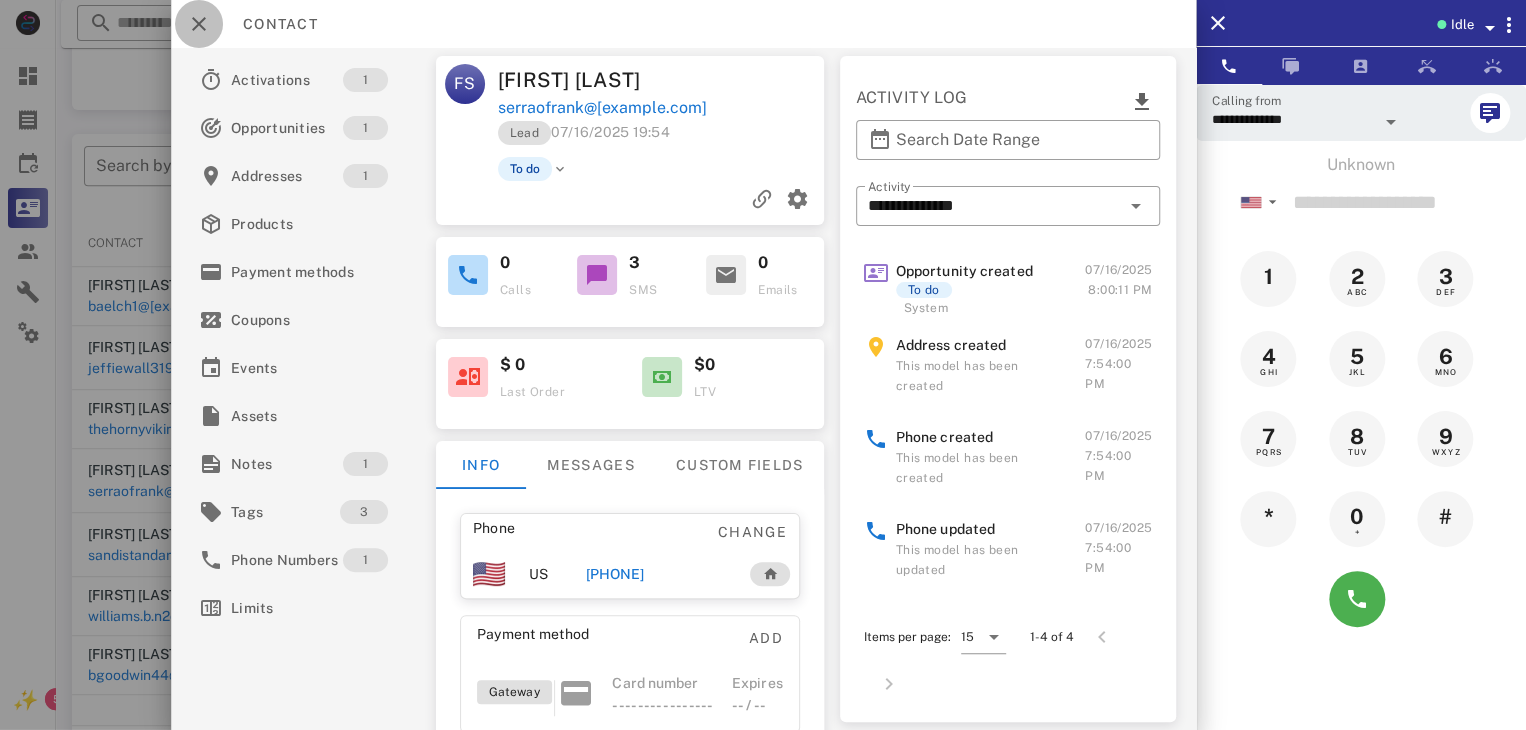 click at bounding box center [199, 24] 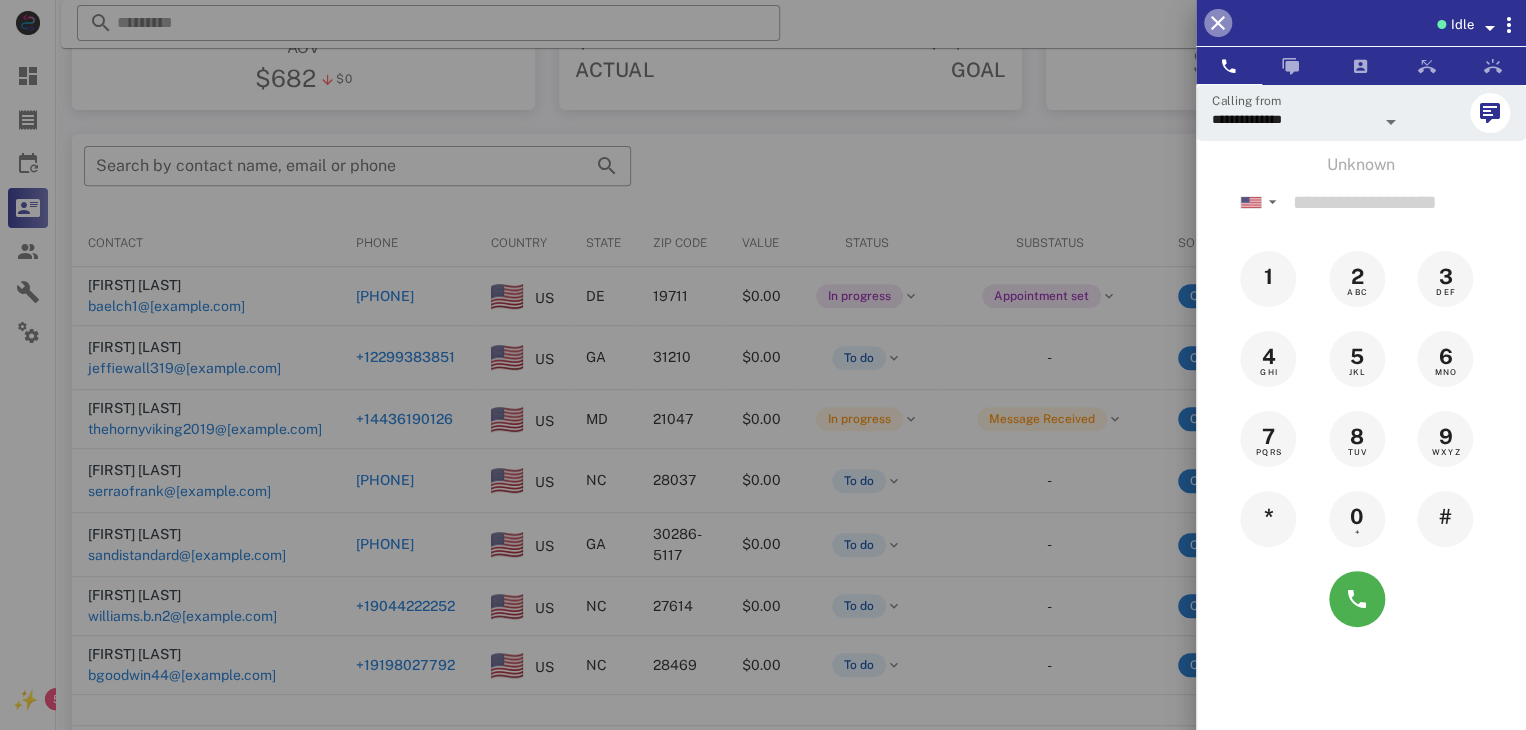 click at bounding box center [1218, 23] 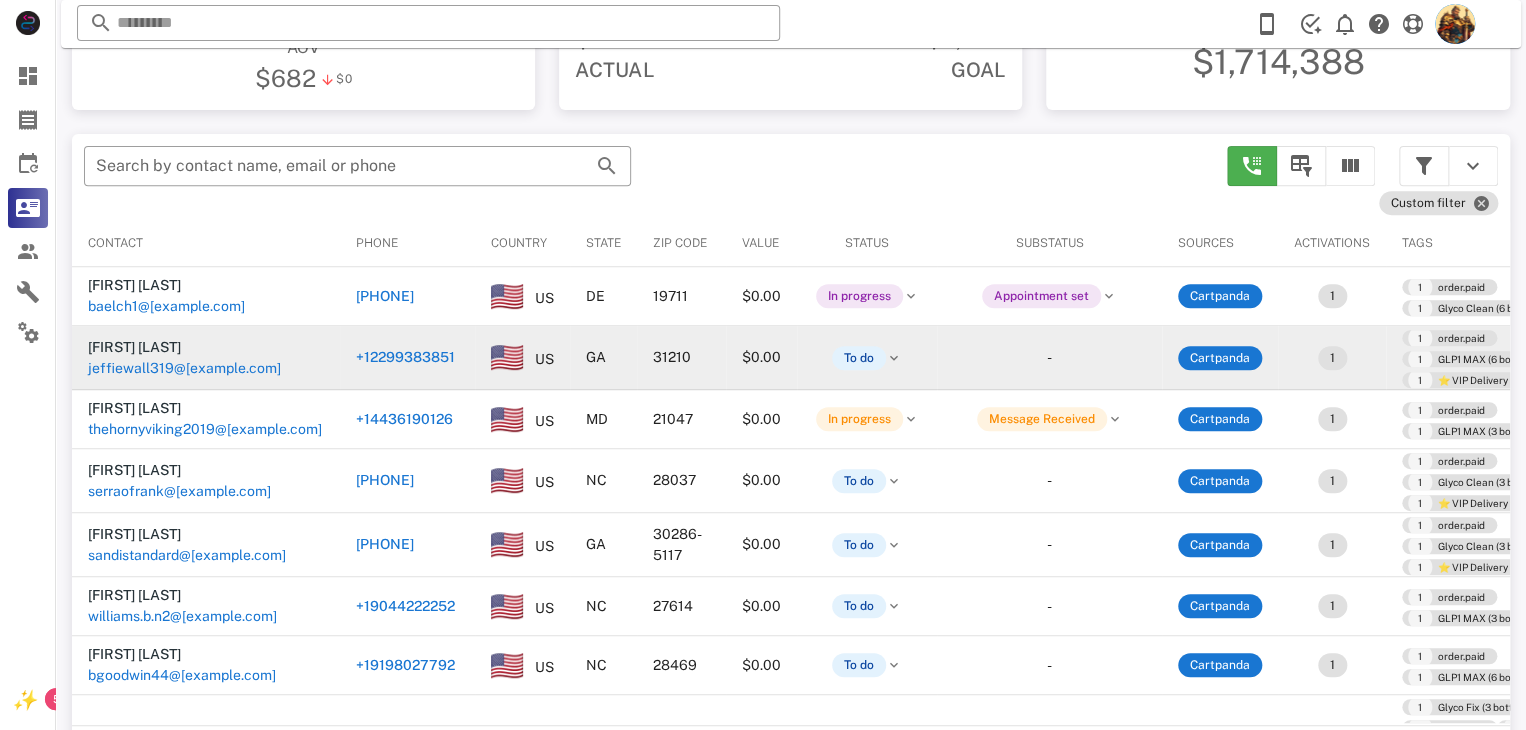 click on "jeffiewall319@[example.com]" at bounding box center [184, 368] 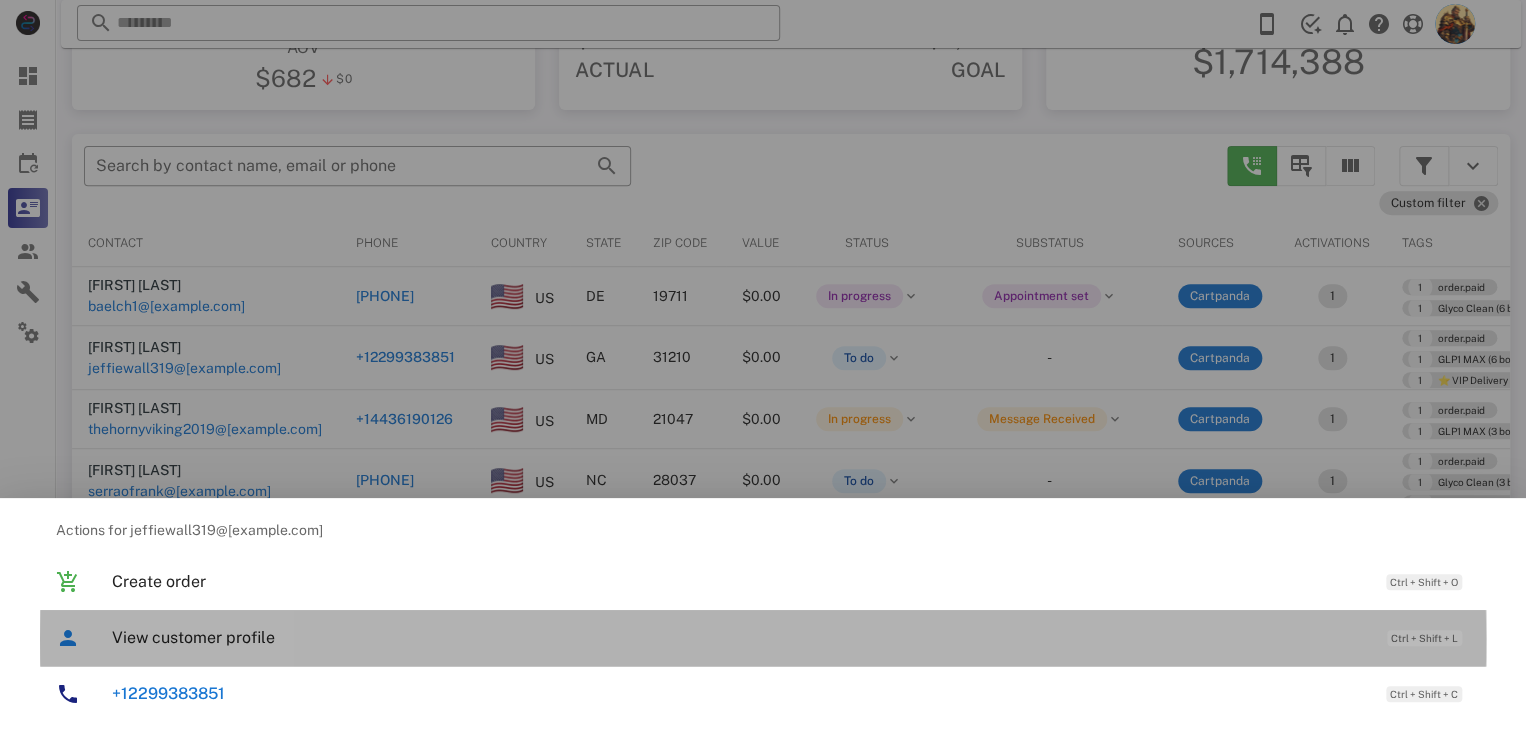 click on "View customer profile" at bounding box center [739, 637] 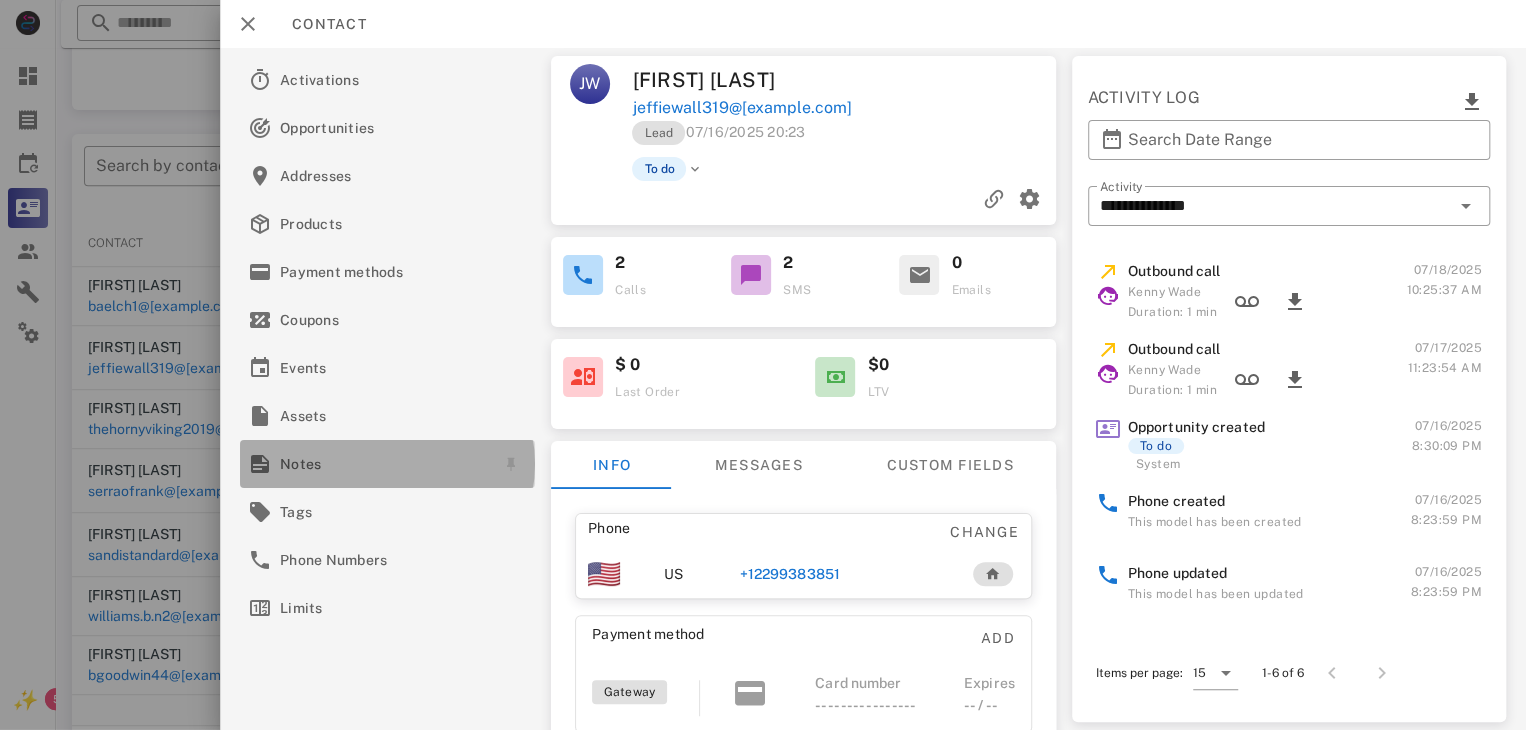 click on "Notes" at bounding box center (383, 464) 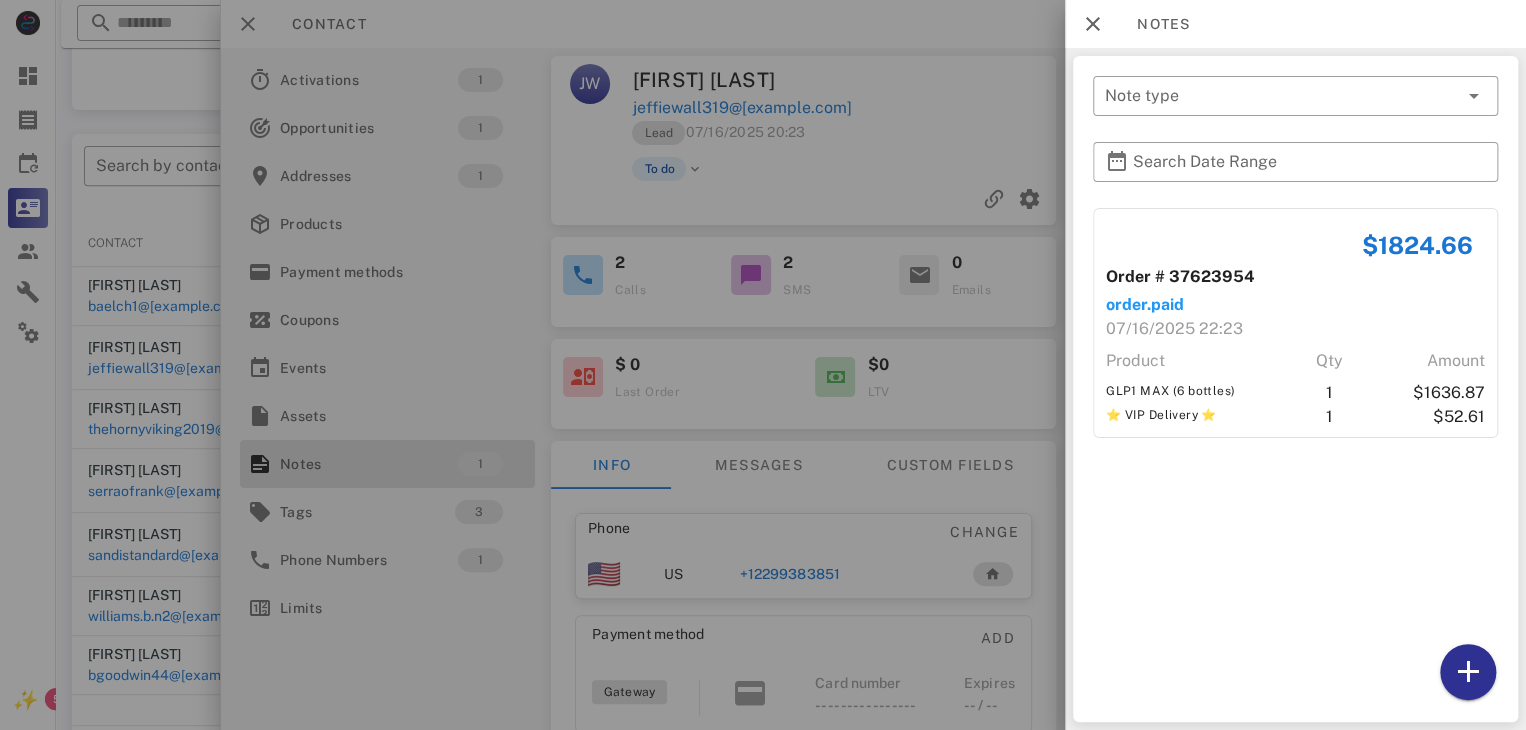 click at bounding box center (763, 365) 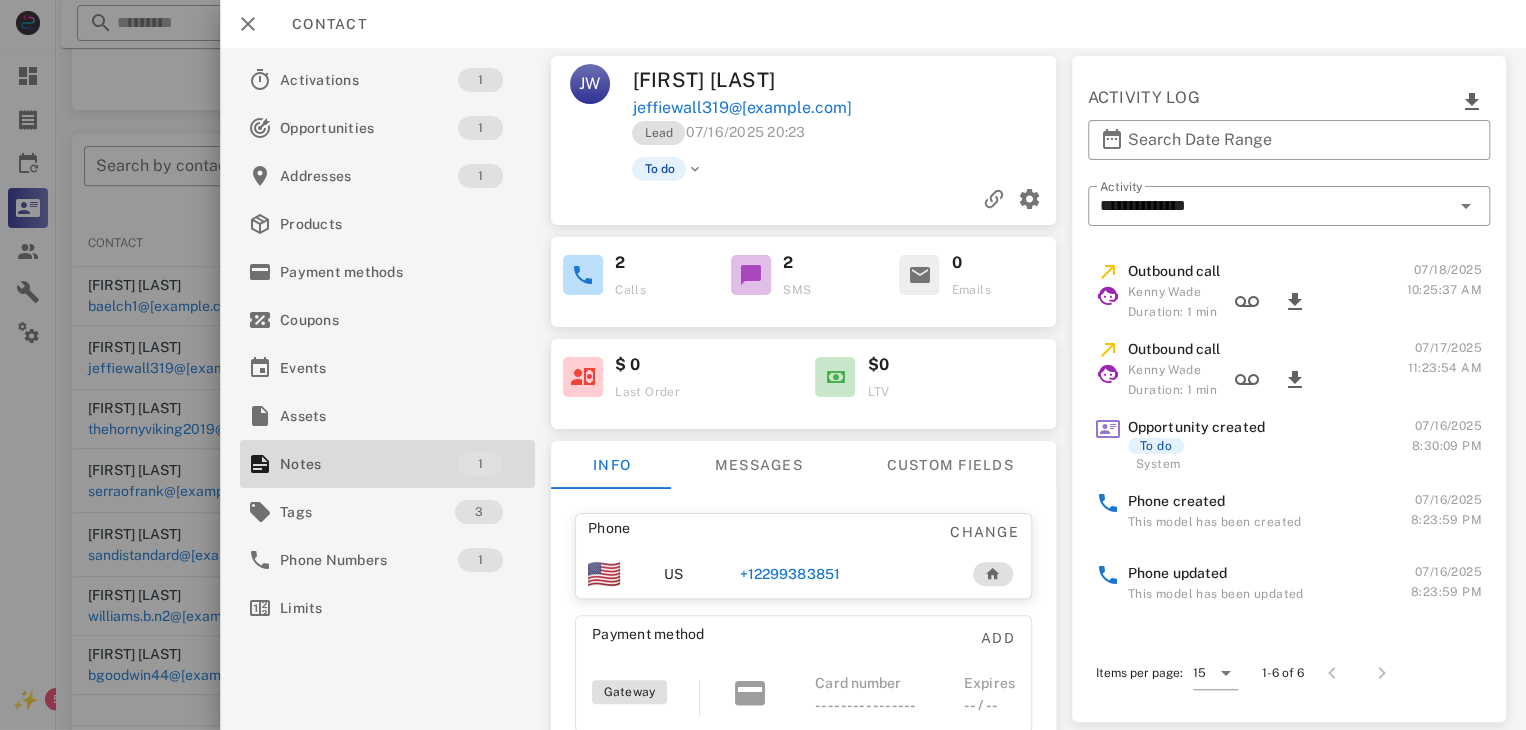 click on "+12299383851" at bounding box center [790, 574] 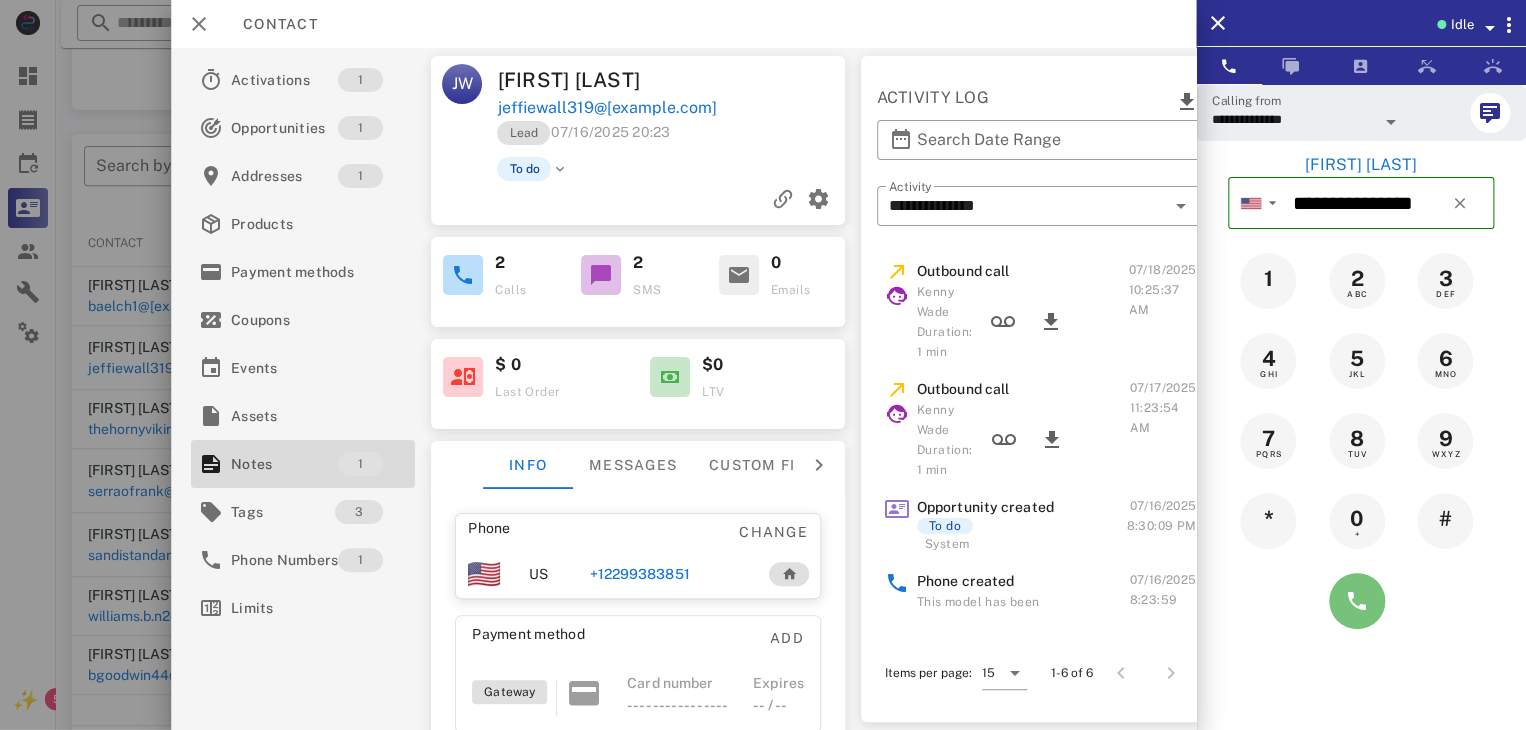 click at bounding box center [1357, 601] 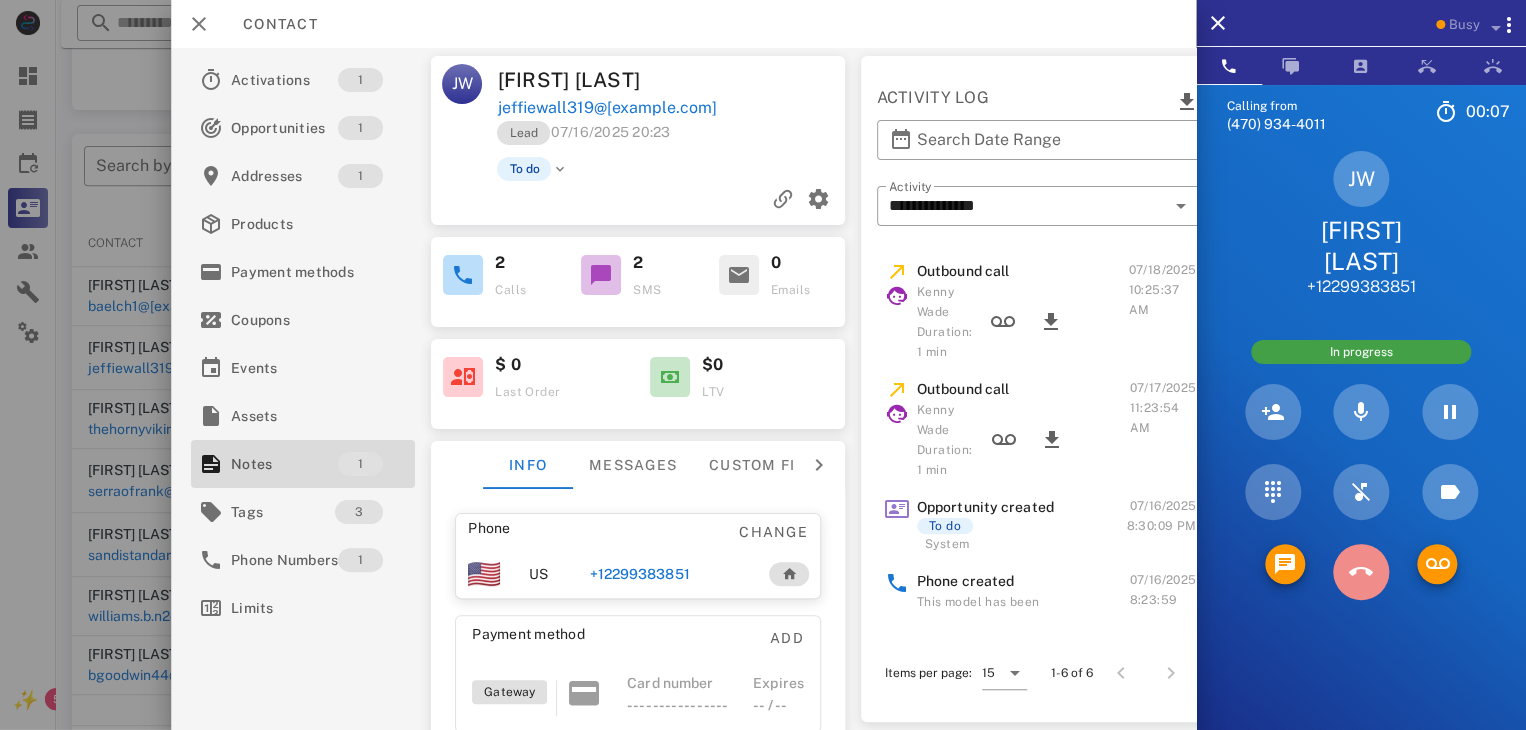 click at bounding box center [1361, 572] 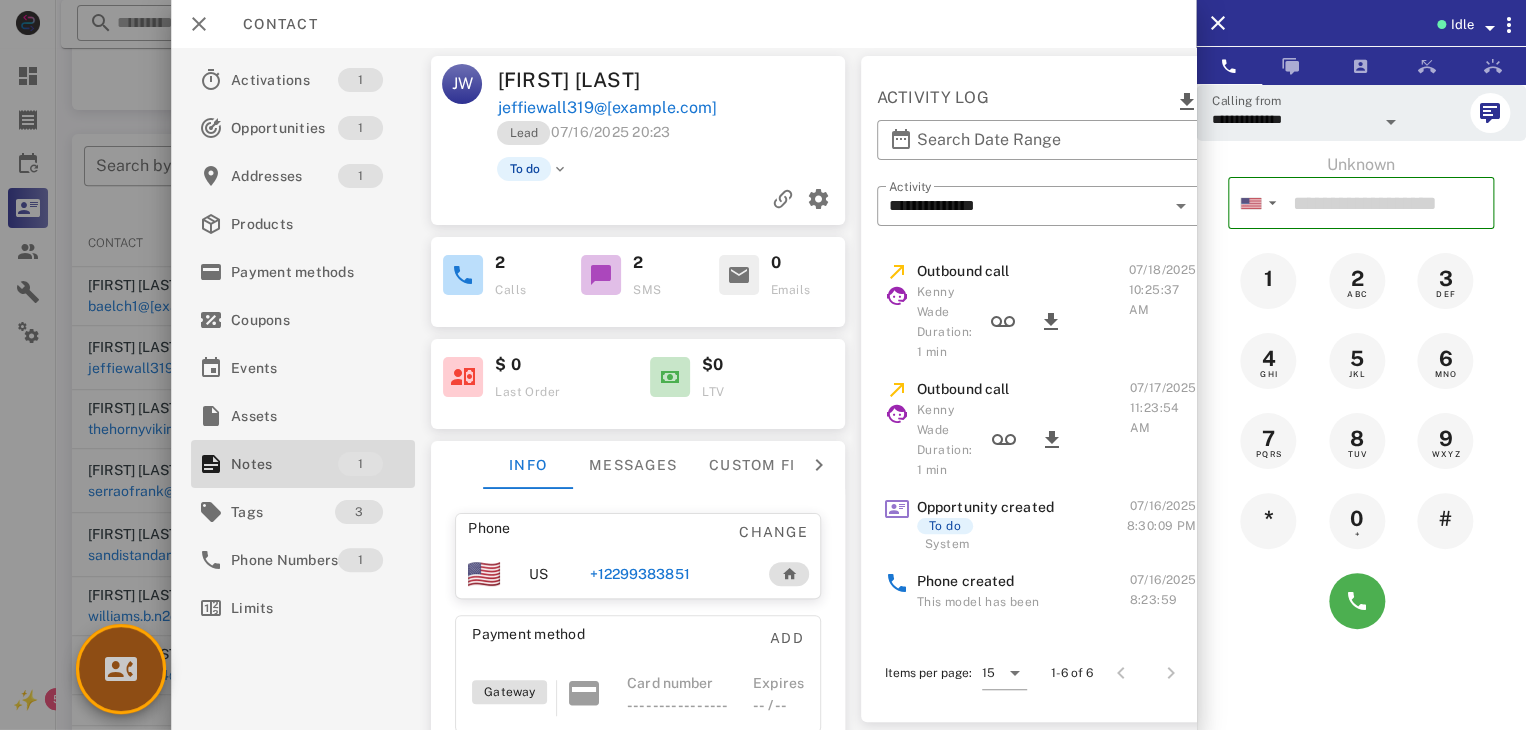 click at bounding box center [121, 669] 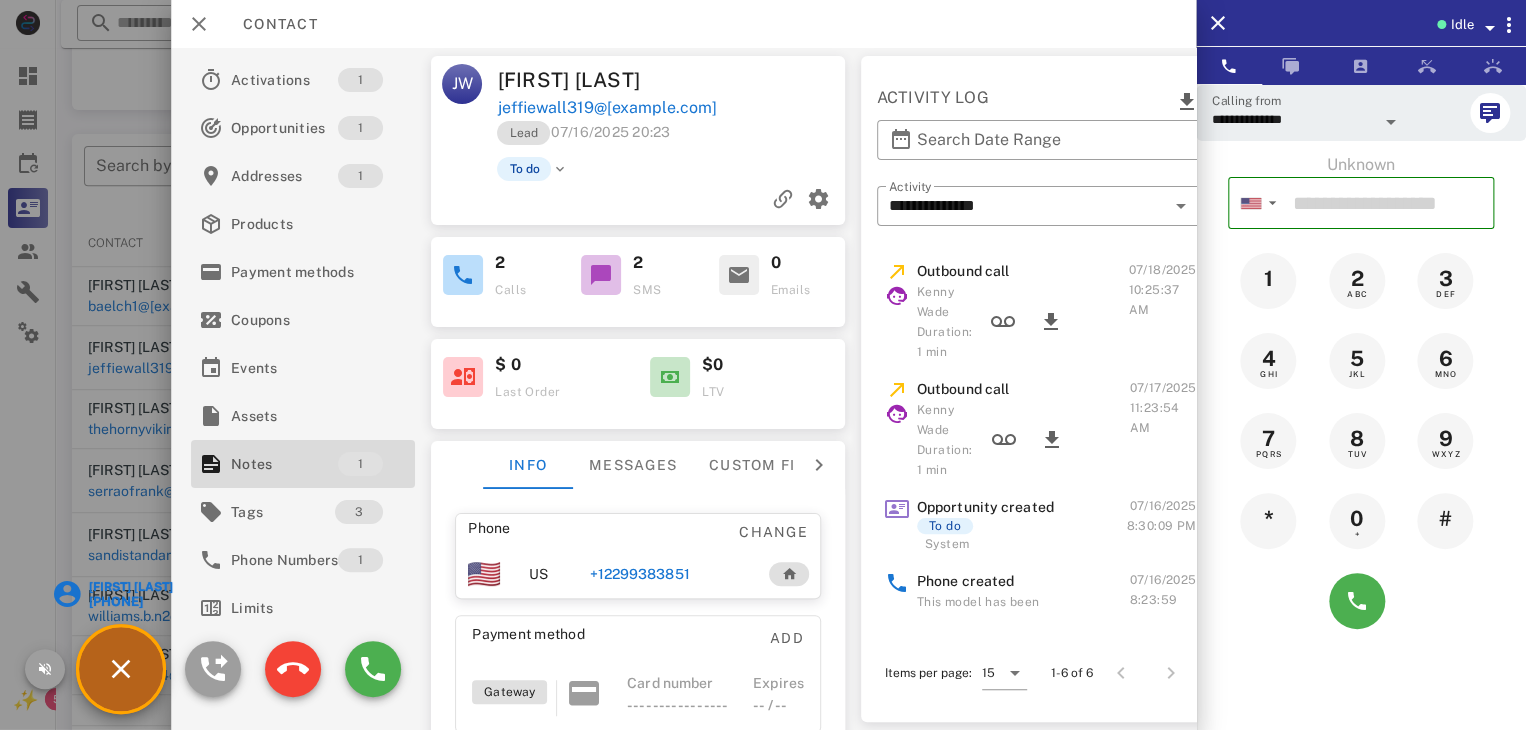 click on "[FIRST] [LAST]" at bounding box center [129, 587] 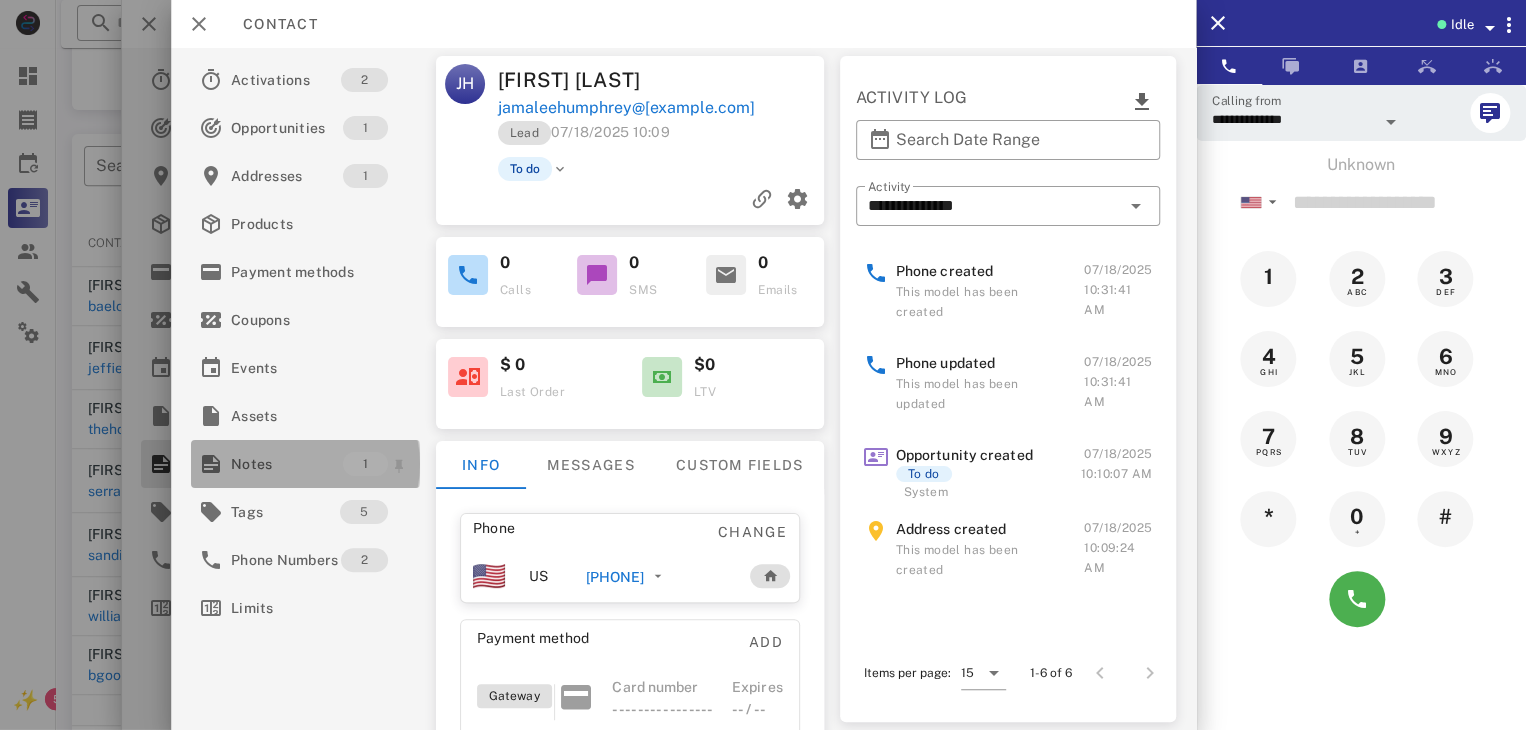 click on "Notes" at bounding box center (287, 464) 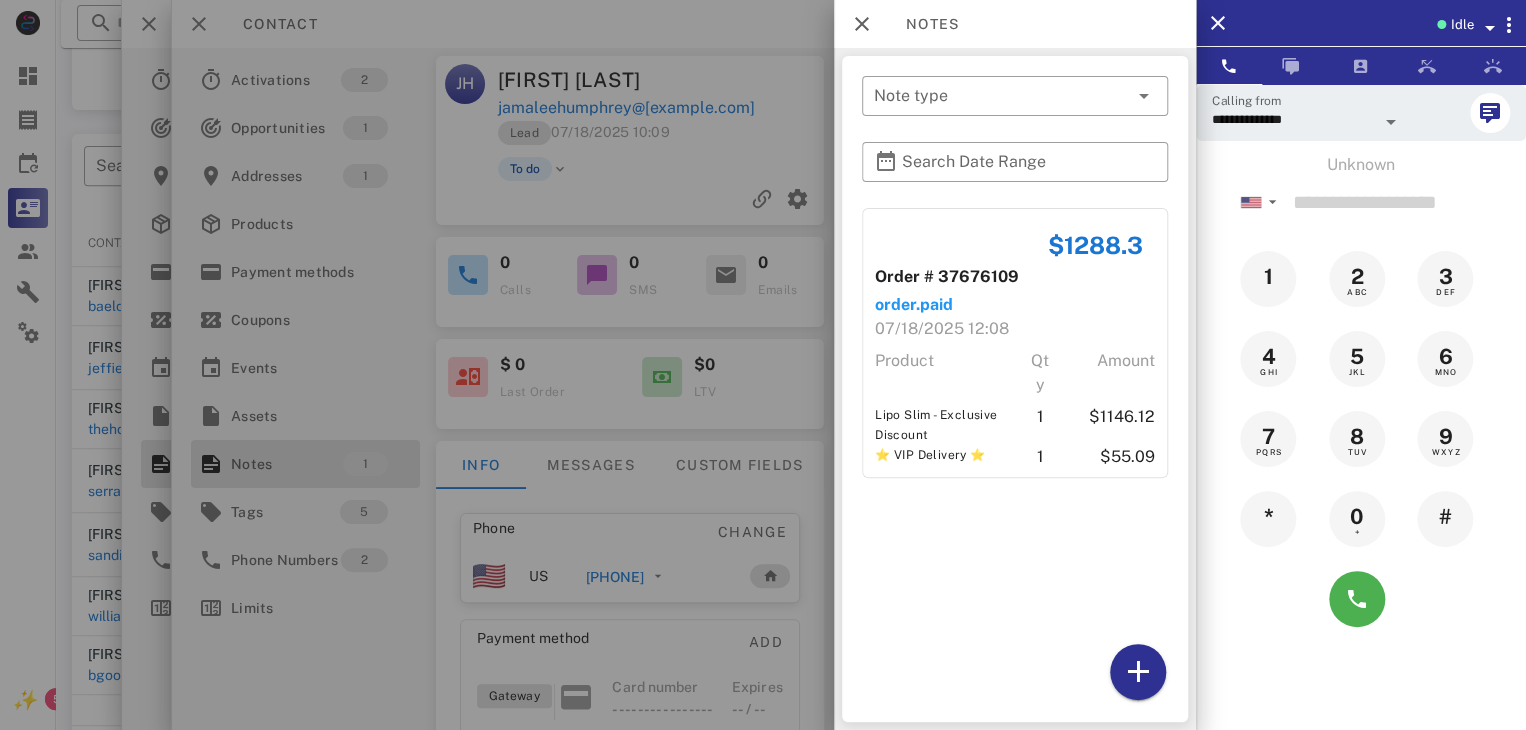 click at bounding box center (763, 365) 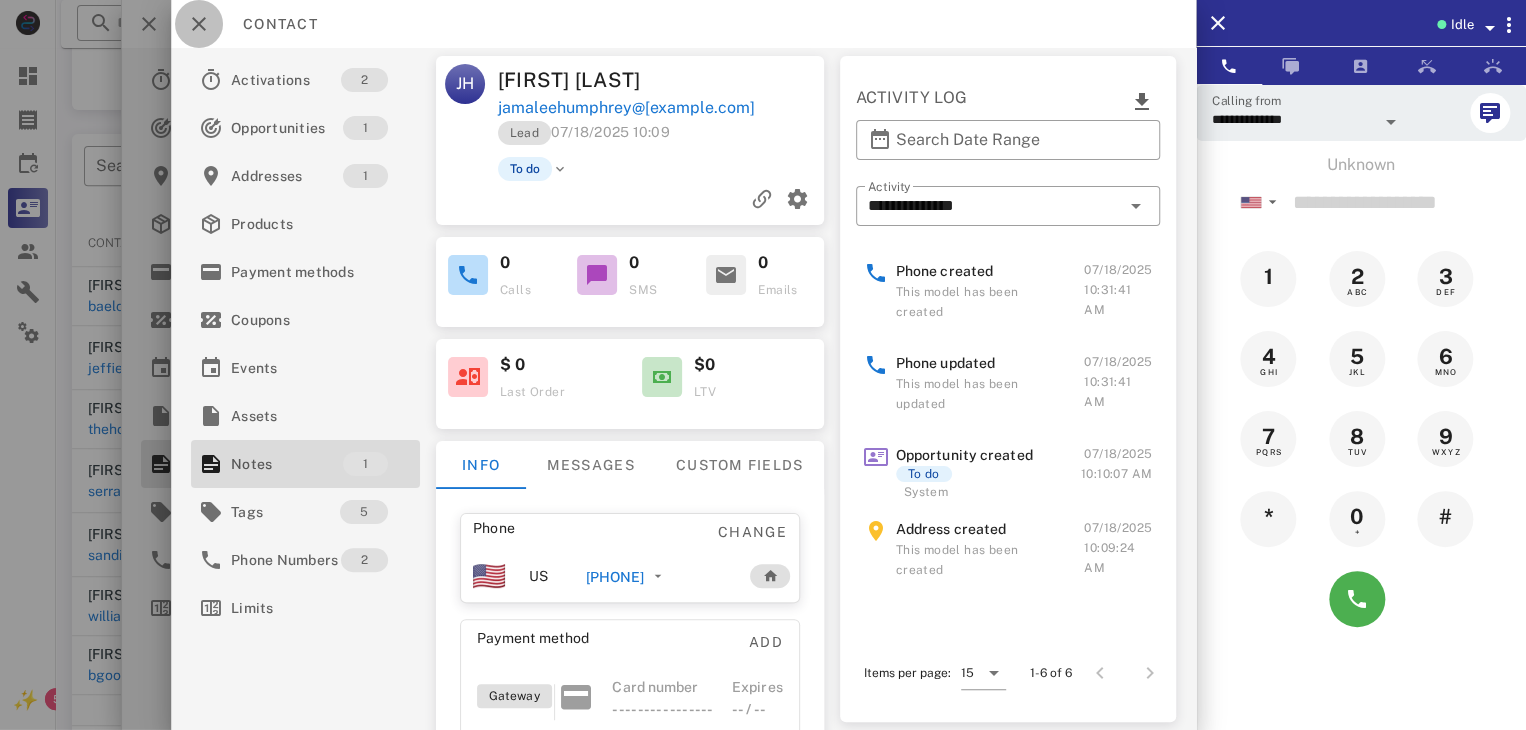 click at bounding box center [199, 24] 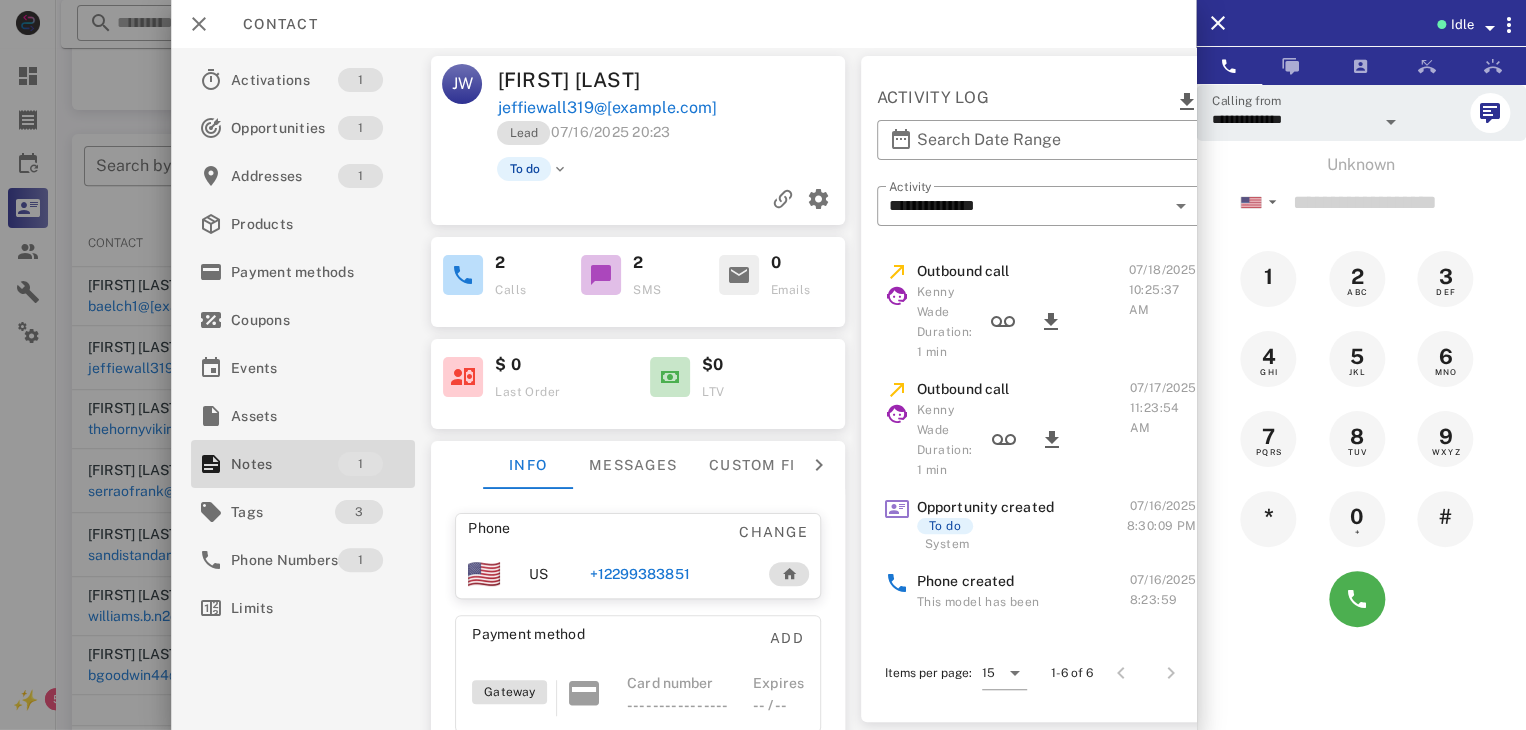 click on "+12299383851" at bounding box center (639, 574) 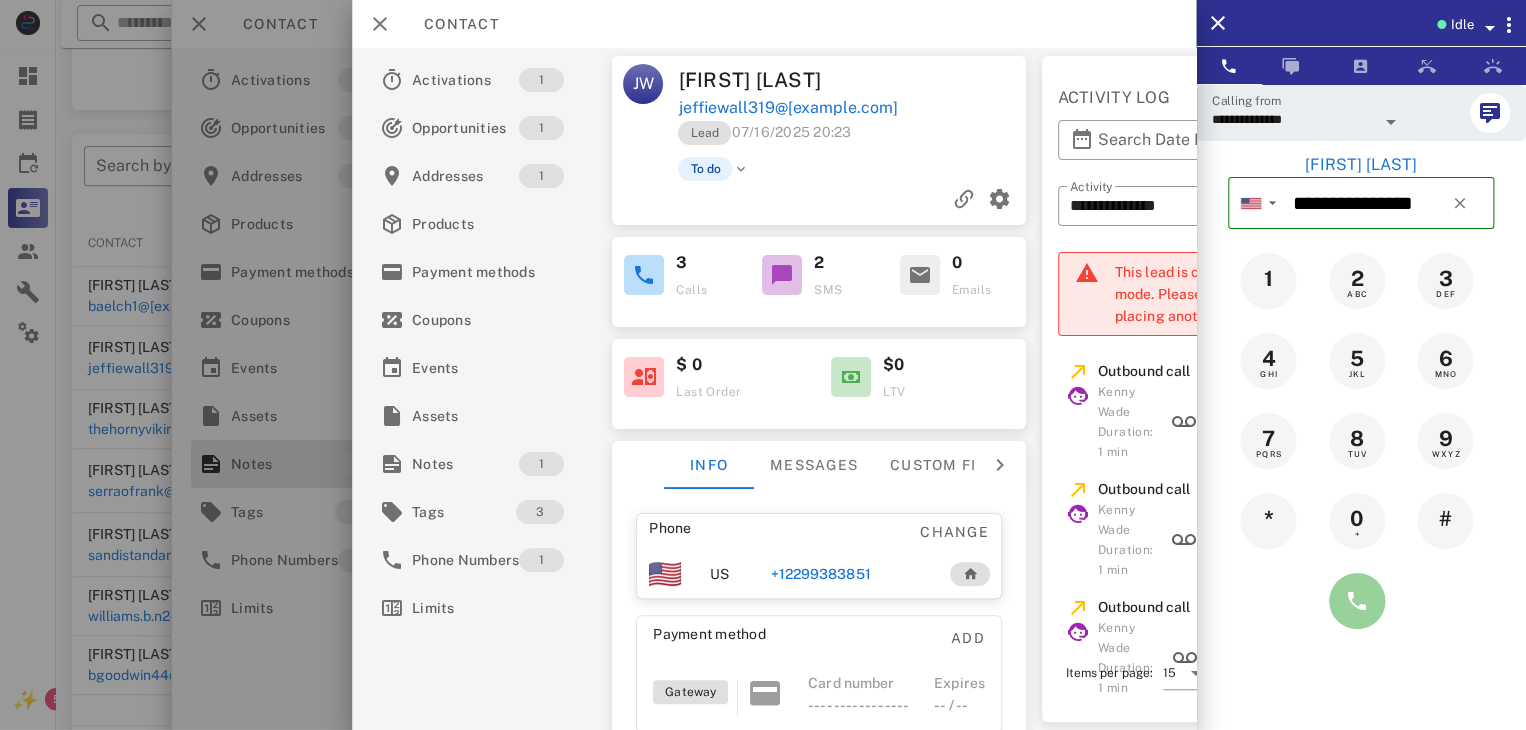 click at bounding box center (1357, 601) 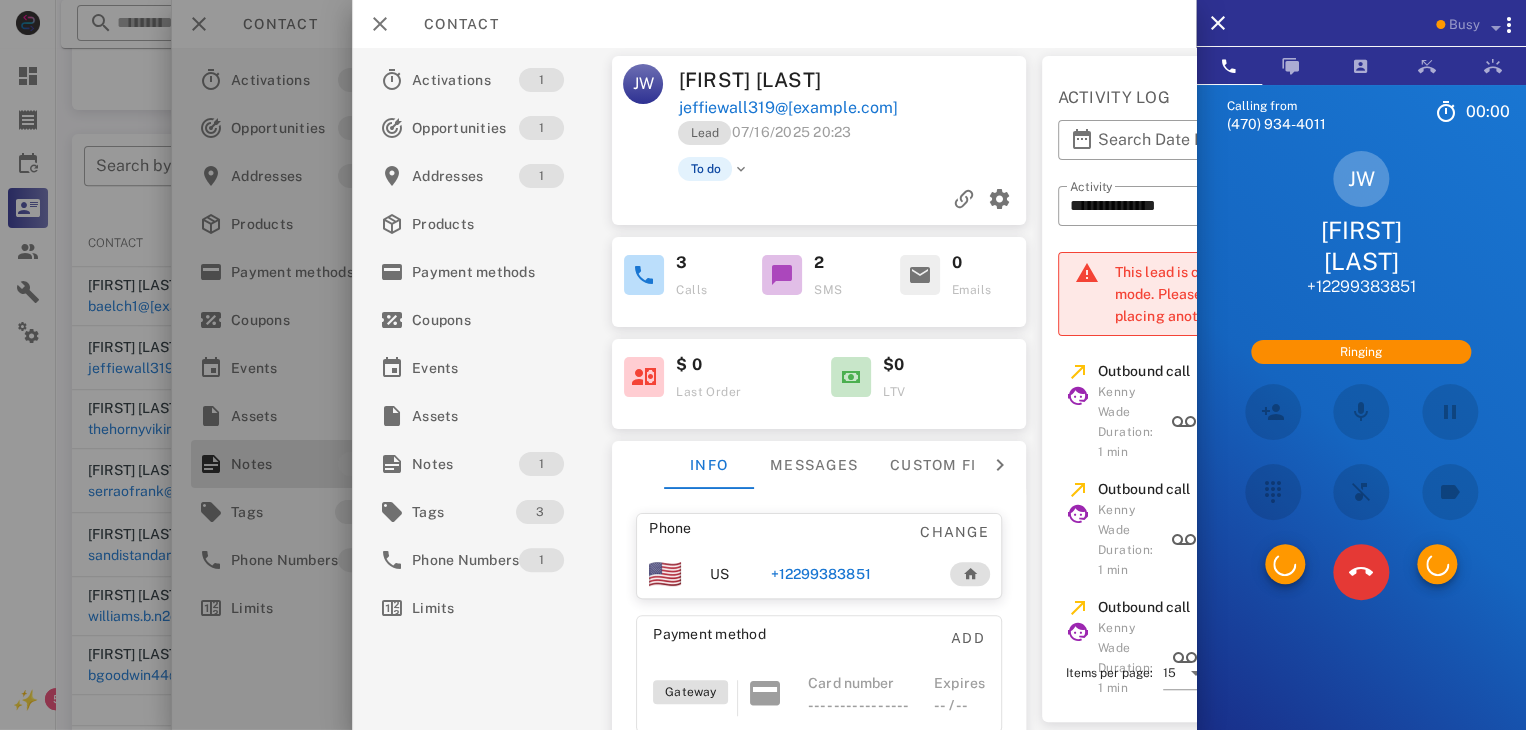 click on "Unknown      ▼     Australia
+61
Canada
+1
Guam
+1671
Mexico (México)
+52
New Zealand
+64
United Kingdom
+44
United States
+1
1 2 ABC 3 DEF 4 GHI 5 JKL 6 MNO 7 PQRS 8 TUV 9 WXYZ * 0 + #  JW   [FIRST] [LAST]  [PHONE]  Ringing  Directory ​  A1  Agent 120  Idle   A1  Agent 121  Idle   AB  [FIRST] [LAST]  Idle   CA  [FIRST] [LAST]  Idle   CZ  [FIRST] [LAST]  Idle   DW  [FIRST] [LAST]  Idle   EC  [FIRST] [LAST]  Idle   HG  [FIRST] [LAST]  Idle   MB  [FIRST] [LAST]  Busy   LB  [FIRST] [LAST]  Busy   LW  [FIRST] [LAST]  Busy   SJ  [FIRST] [LAST]  Busy   NS  [FIRST] [LAST]  Busy   MA  [FIRST] [LAST]  Busy   KM  [FIRST] [LAST]  Busy   JS  [FIRST] [LAST]  Busy   WC  [FIRST] [LAST]  Busy   JH  [FIRST] [LAST]  Busy   JR  [FIRST] [LAST]  Offline   SP  [FIRST] [LAST]  Offline   JC  [FIRST] [LAST]  Offline   LJ  [FIRST] [LAST]  Offline   KV  [FIRST] [LAST]  Offline   LM  [FIRST] [LAST]" at bounding box center (1361, 381) 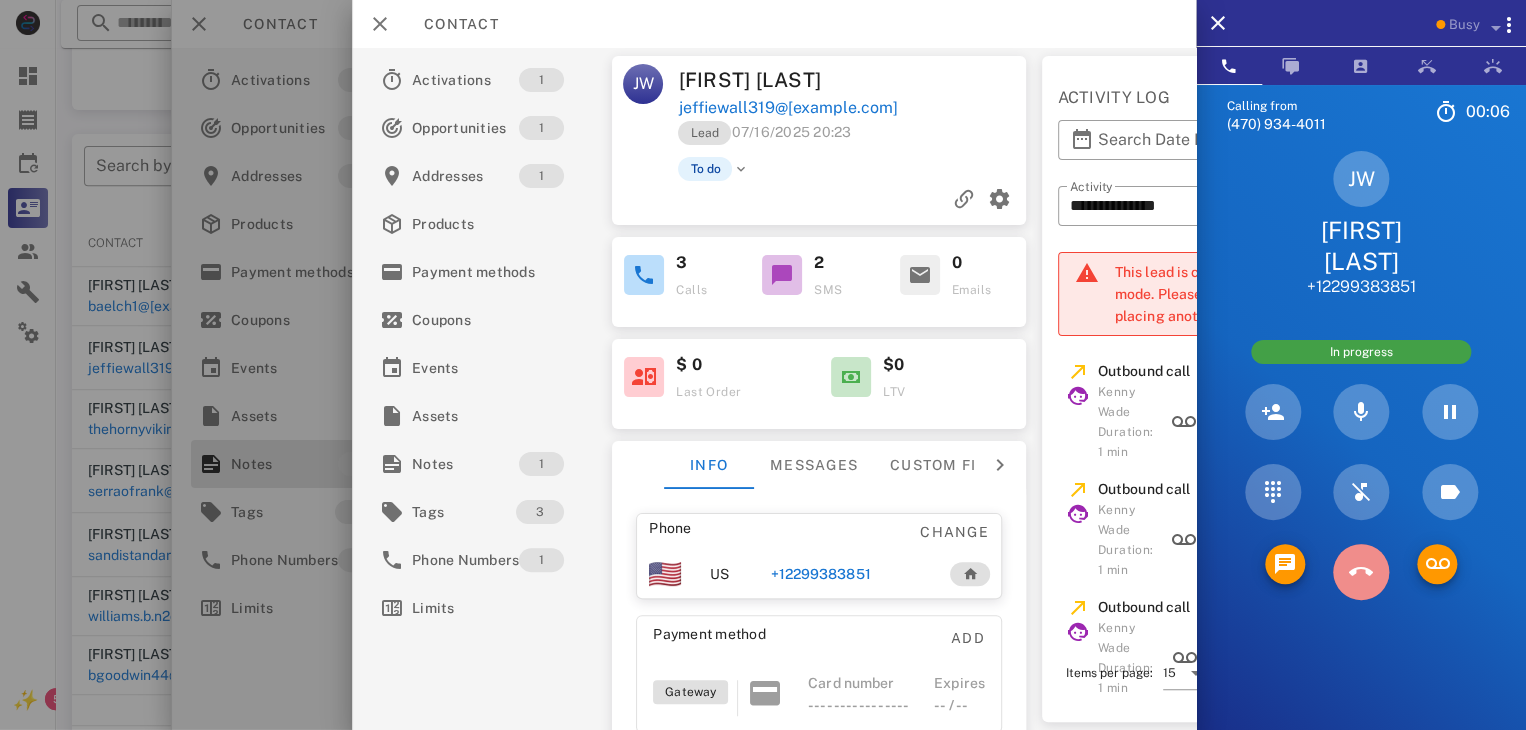 click at bounding box center [1361, 572] 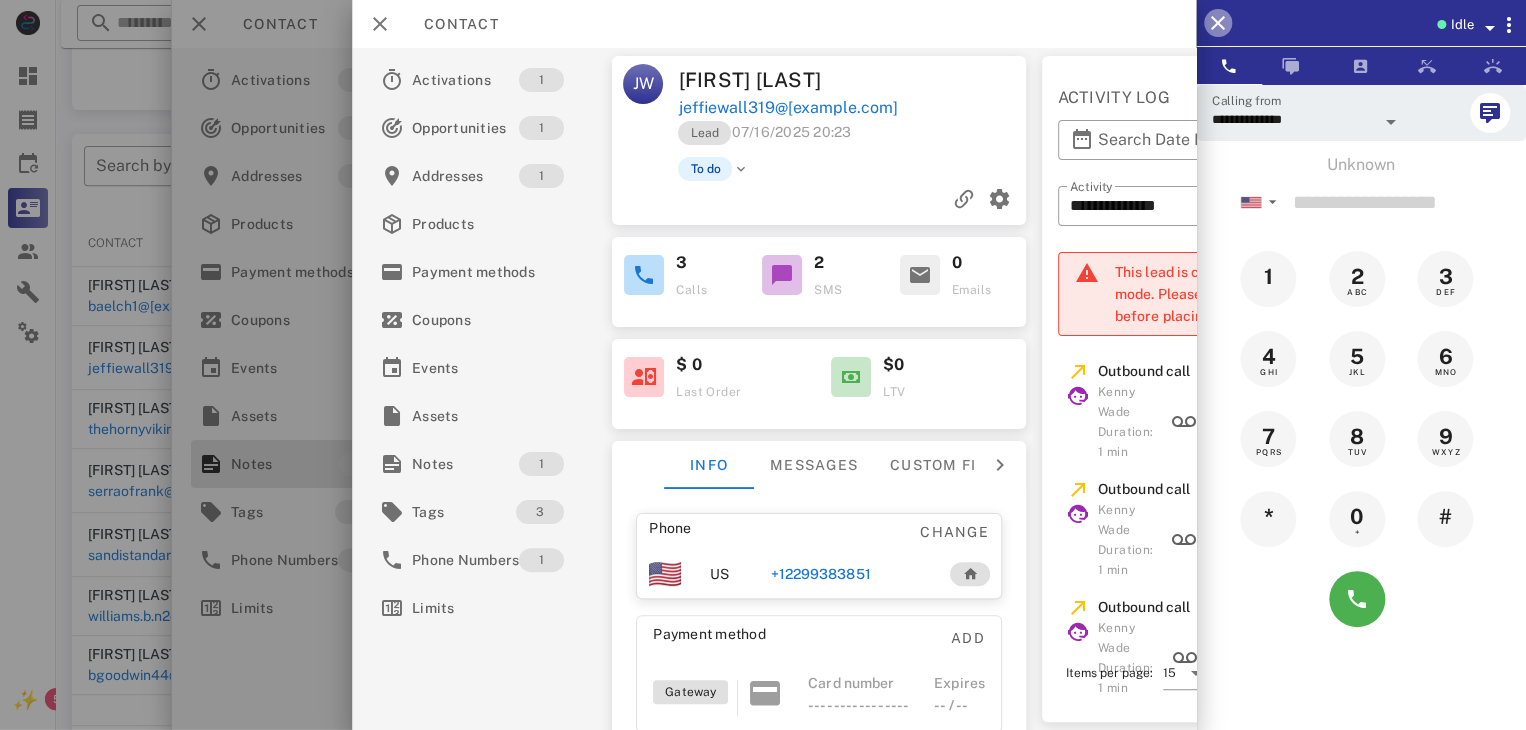 click at bounding box center (1218, 23) 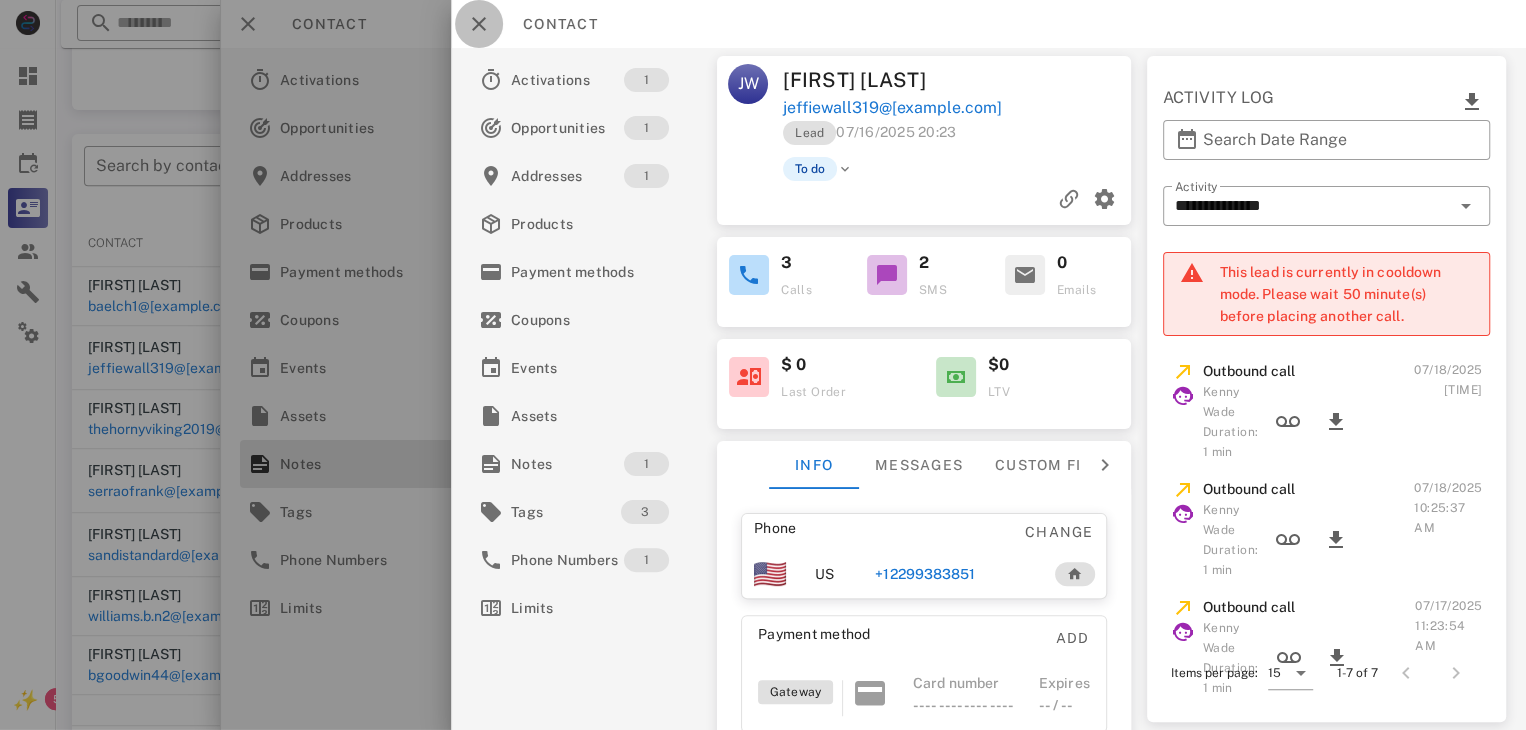 click at bounding box center [479, 24] 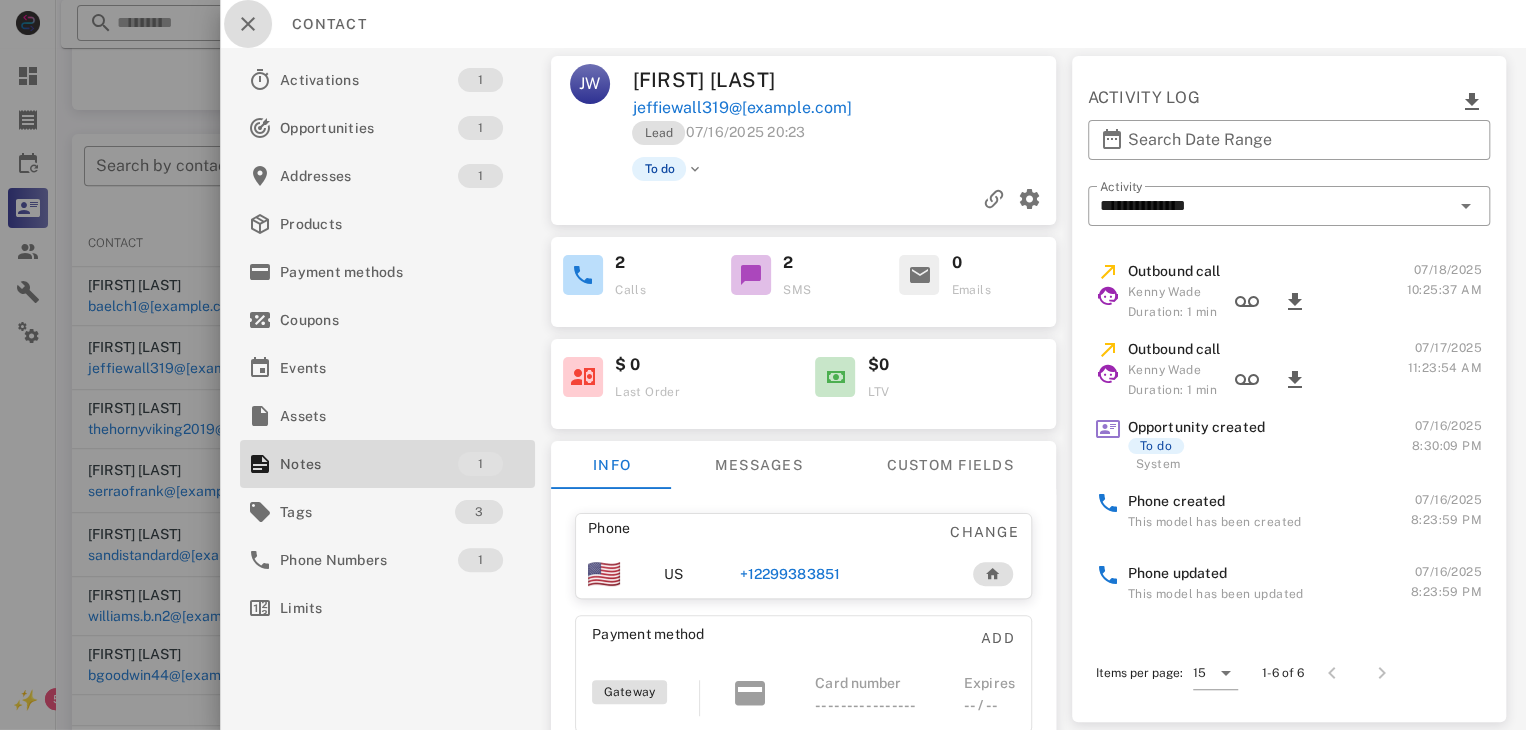 click at bounding box center [248, 24] 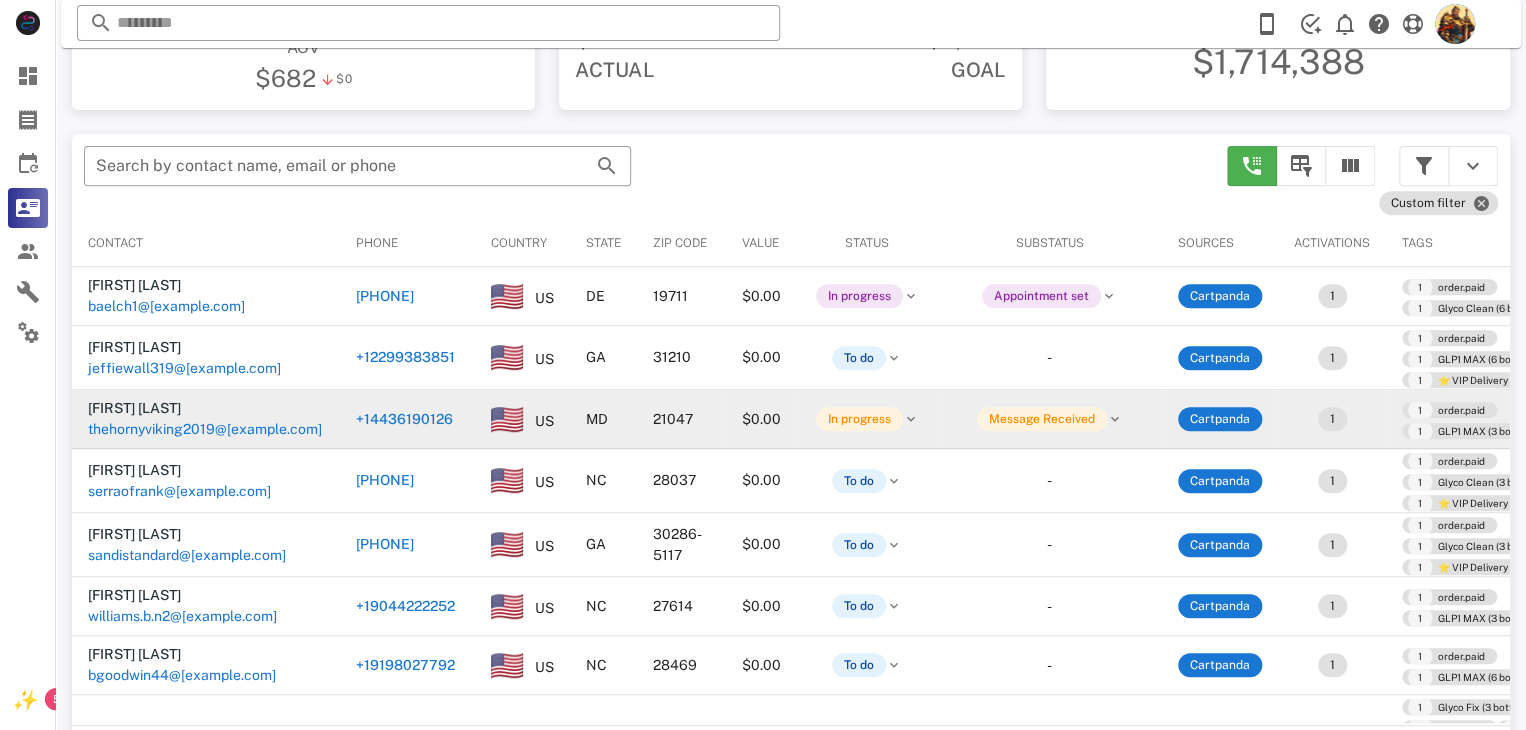 click on "thehornyviking2019@[example.com]" at bounding box center [205, 429] 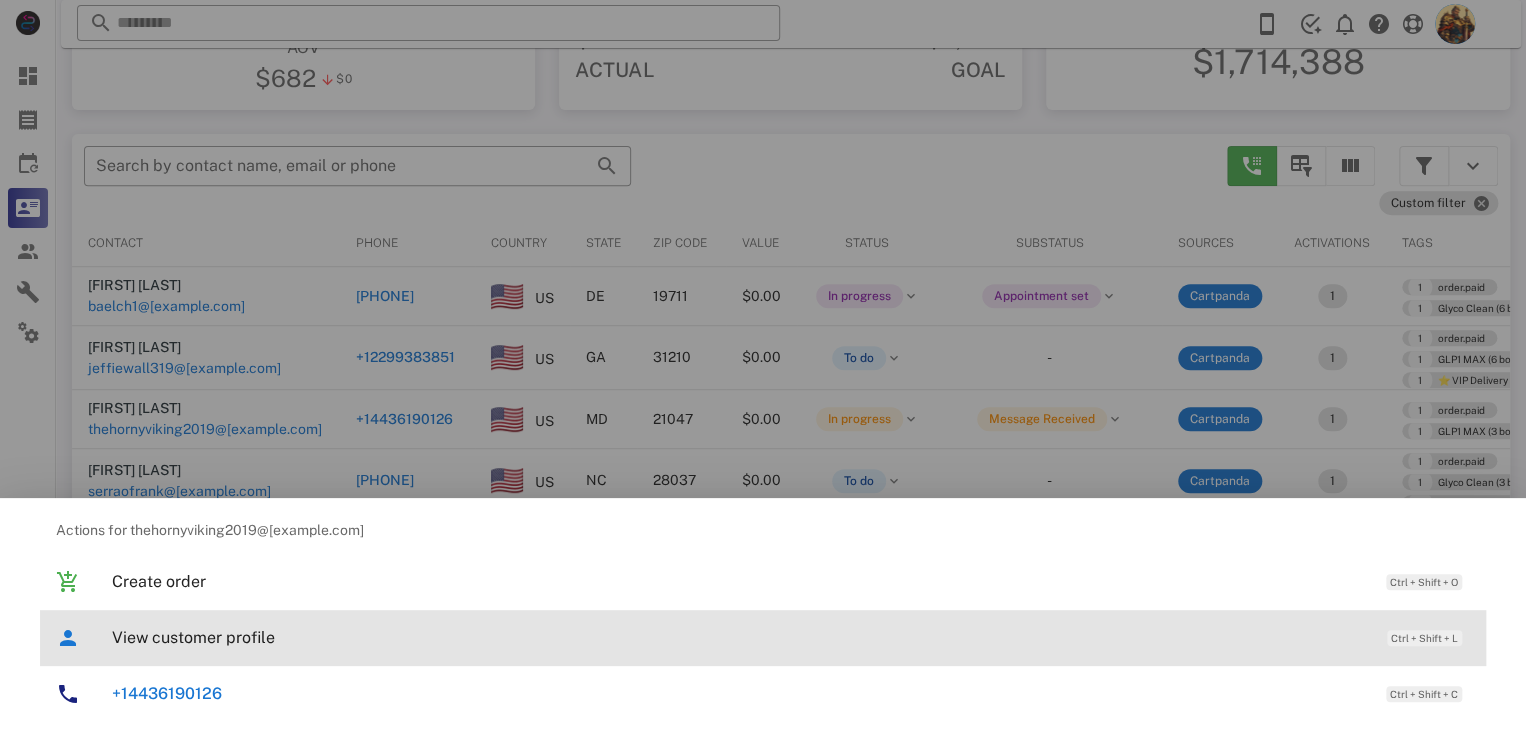 click on "View customer profile" at bounding box center [739, 637] 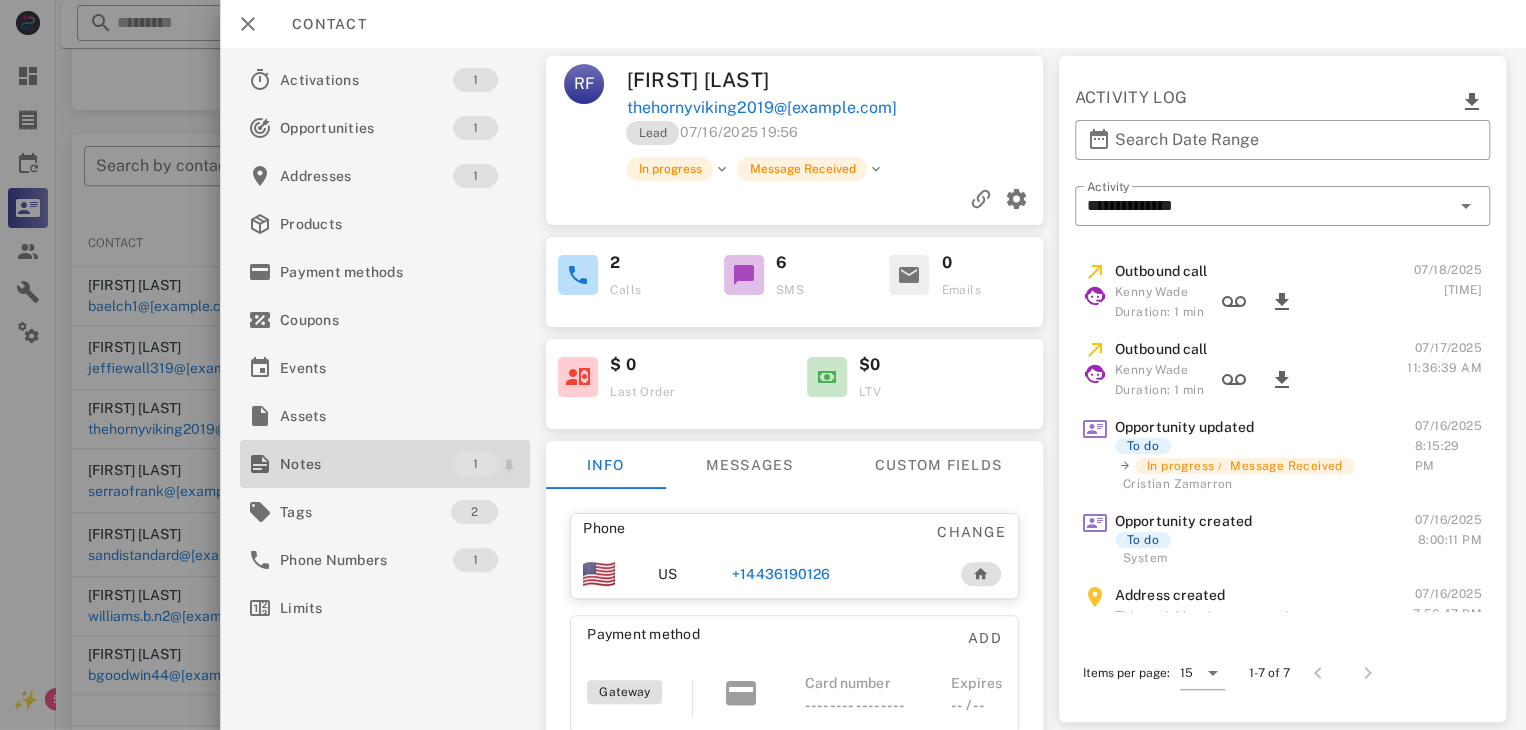 click on "Notes" at bounding box center (366, 464) 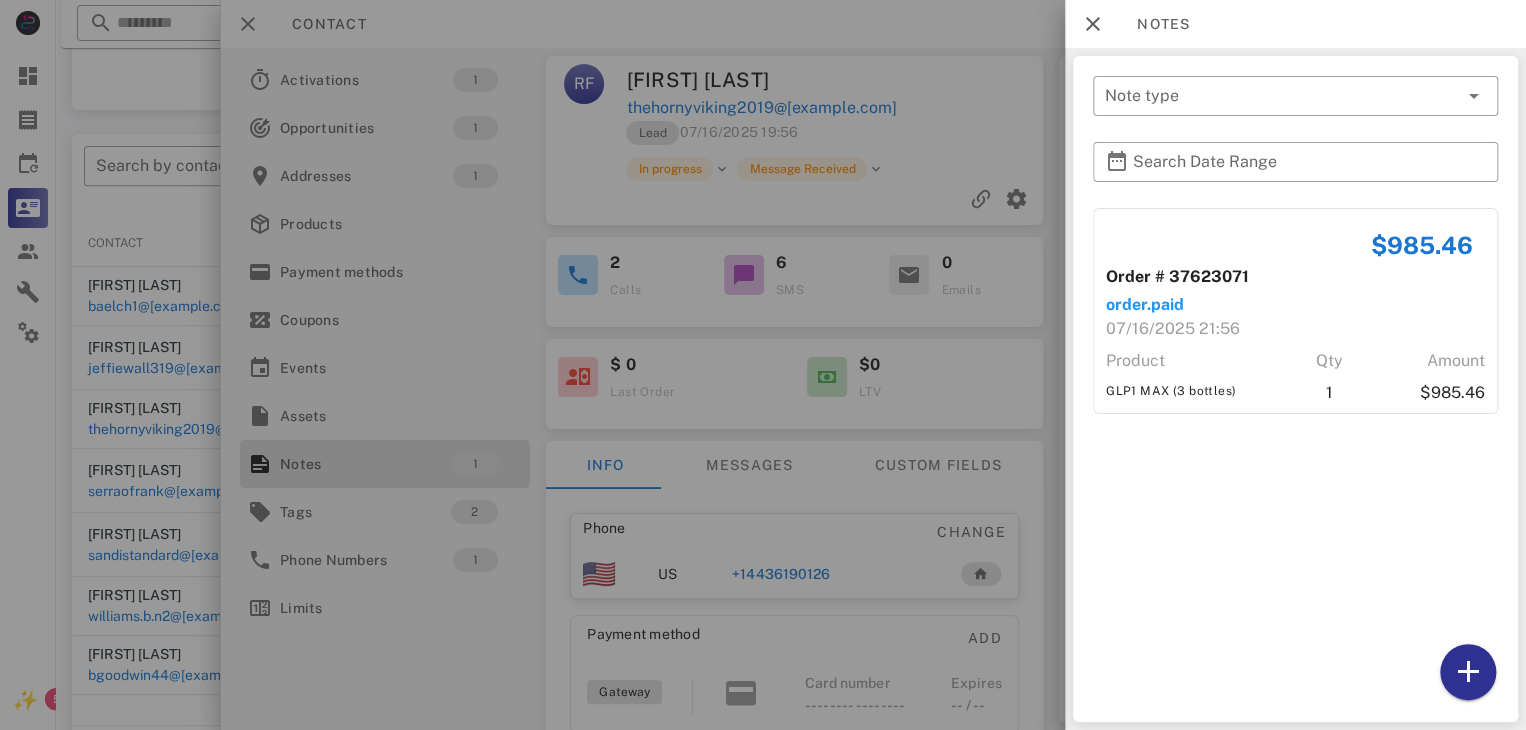 click at bounding box center [763, 365] 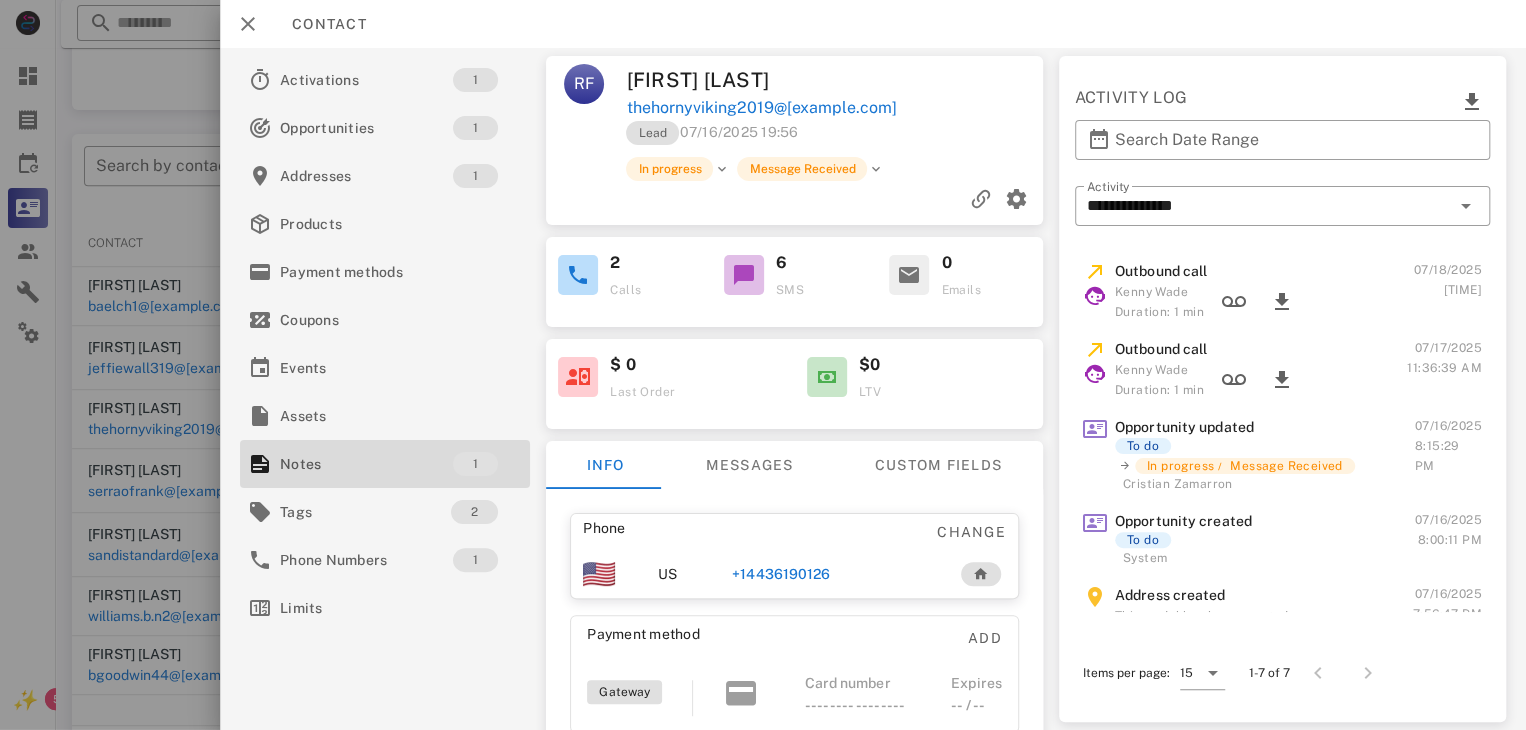 click on "+14436190126" at bounding box center (782, 574) 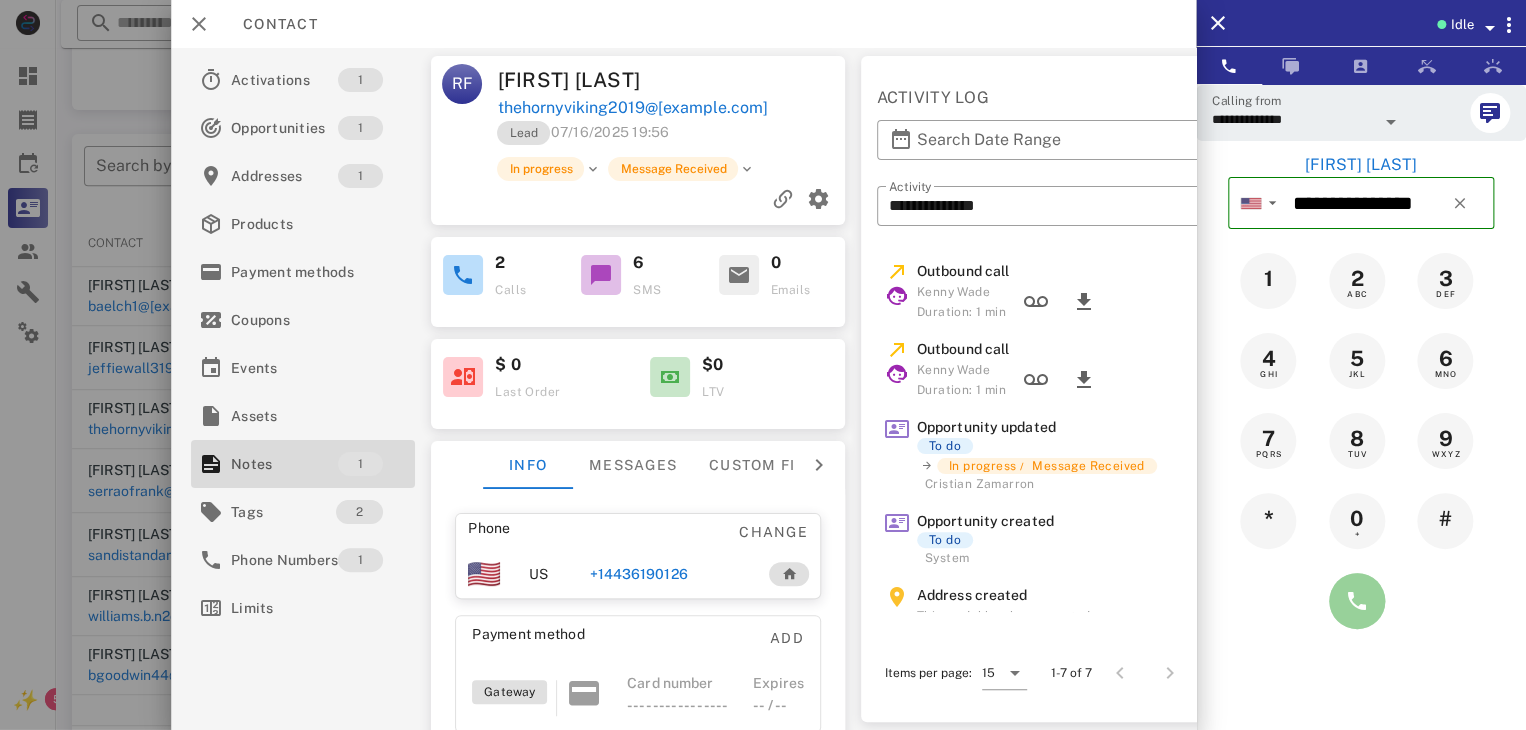 click at bounding box center [1357, 601] 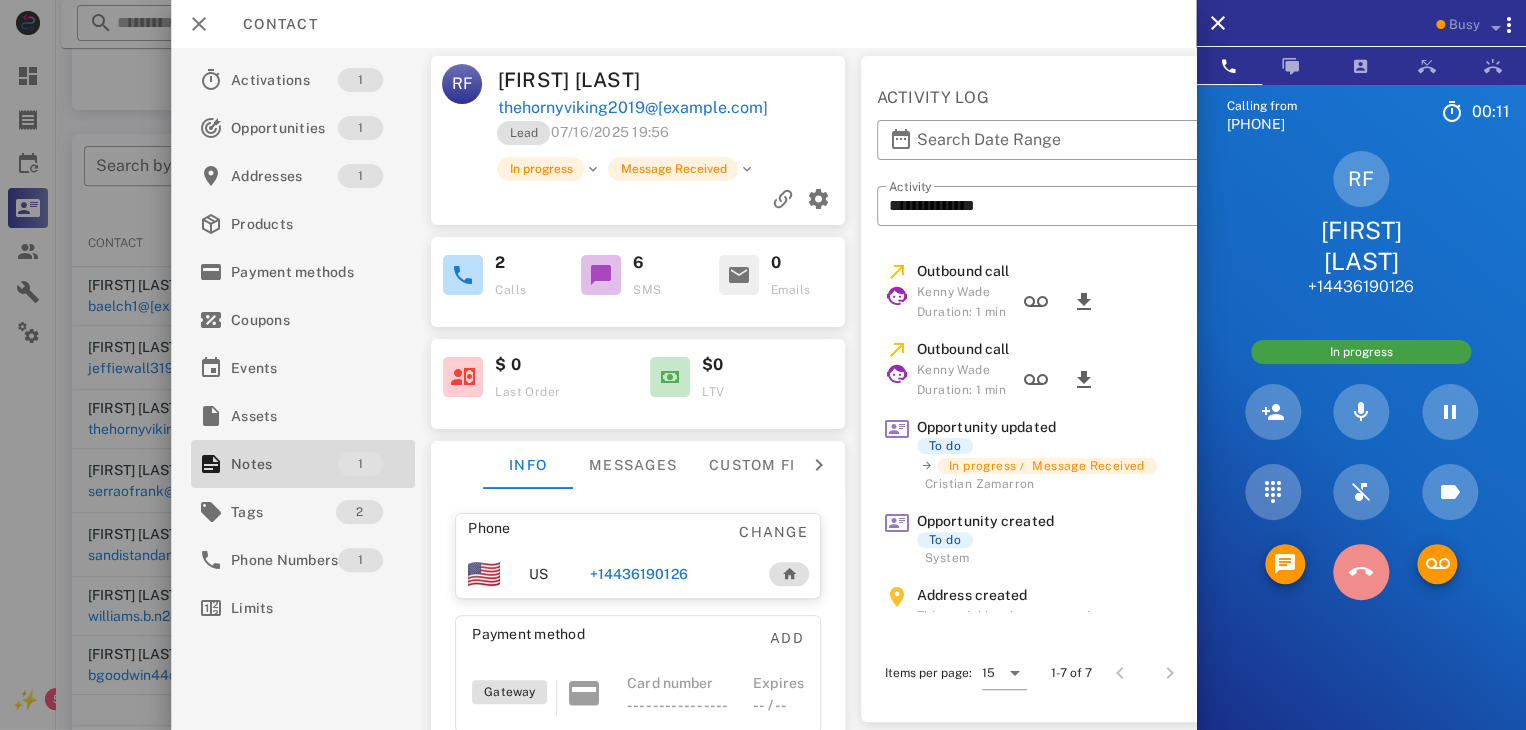click at bounding box center [1361, 572] 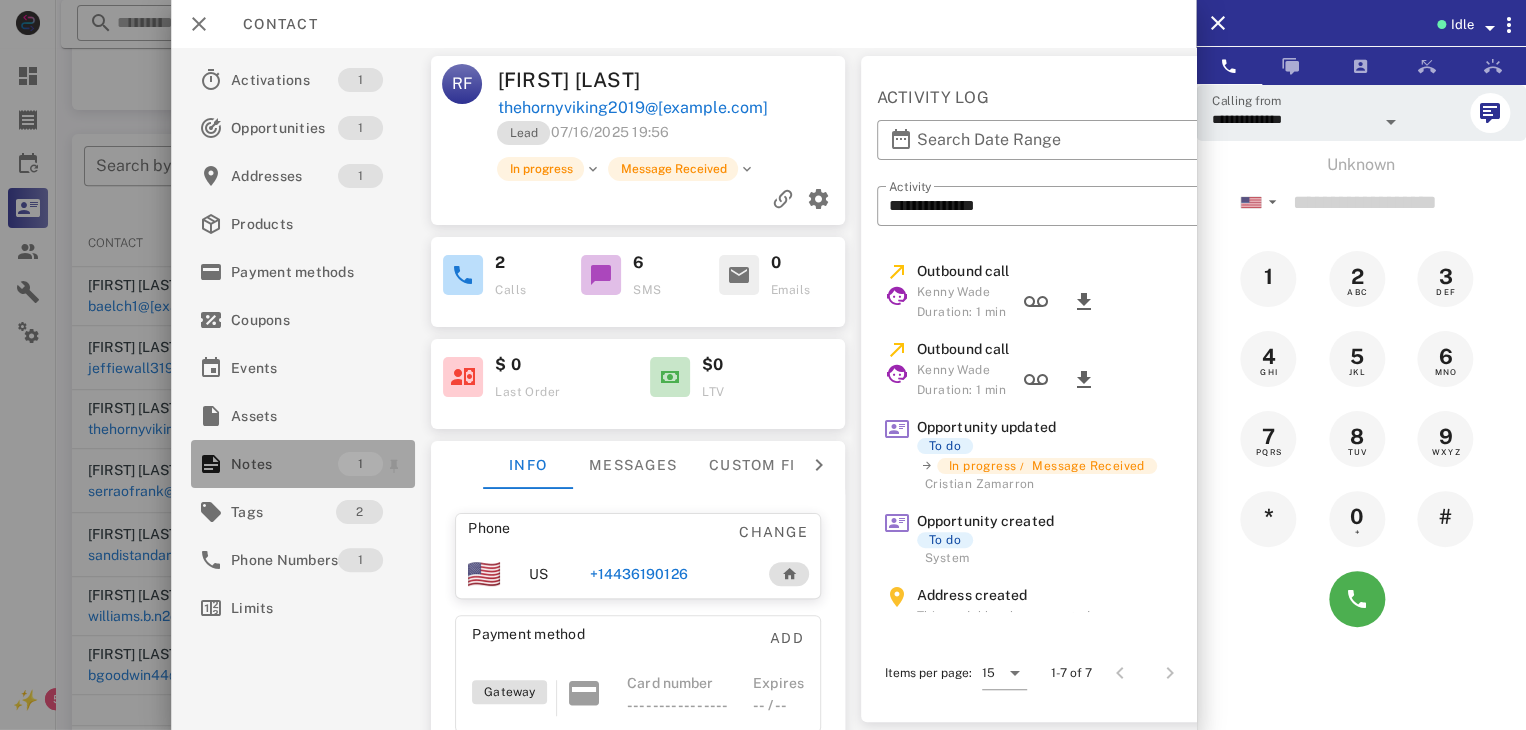 click on "Notes  1" at bounding box center (303, 464) 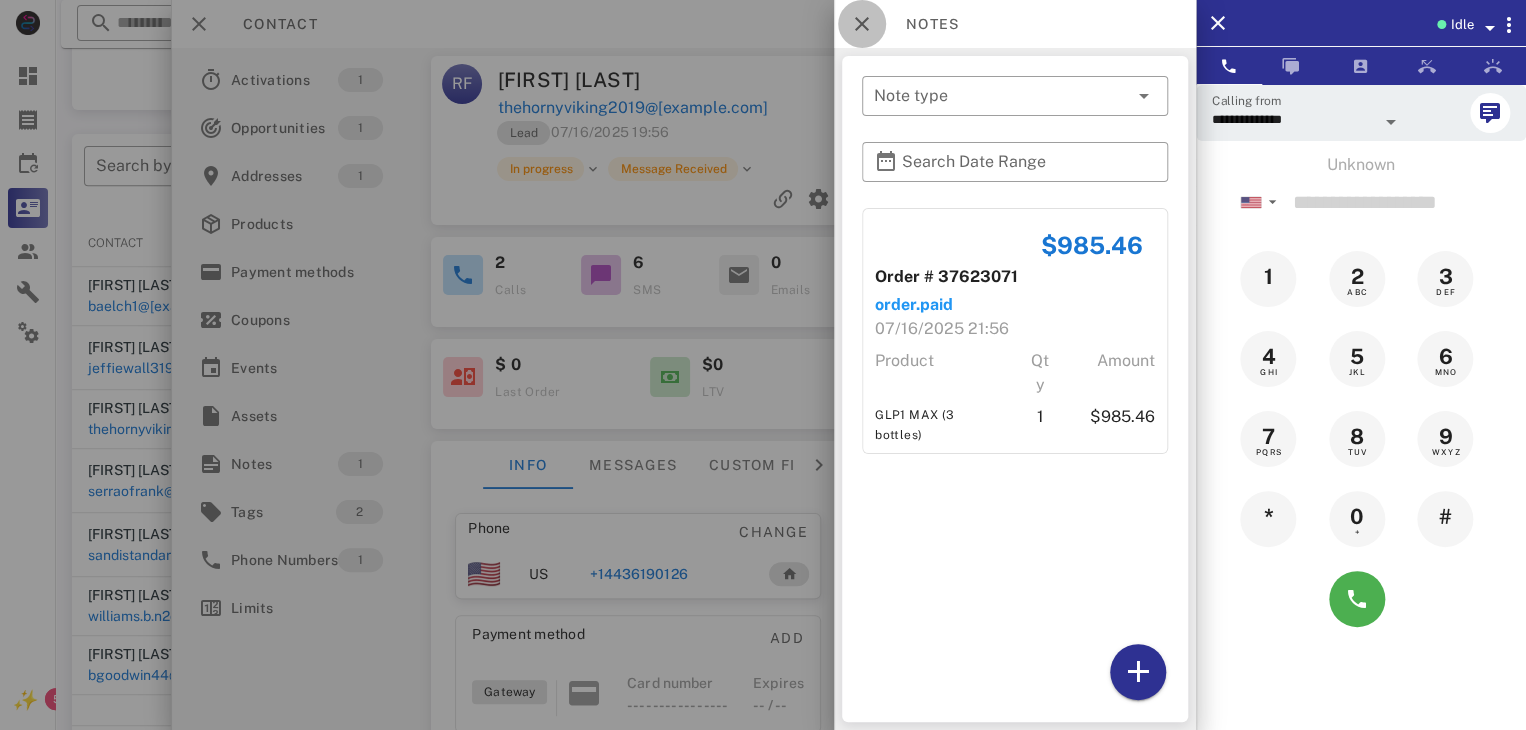 click at bounding box center [862, 24] 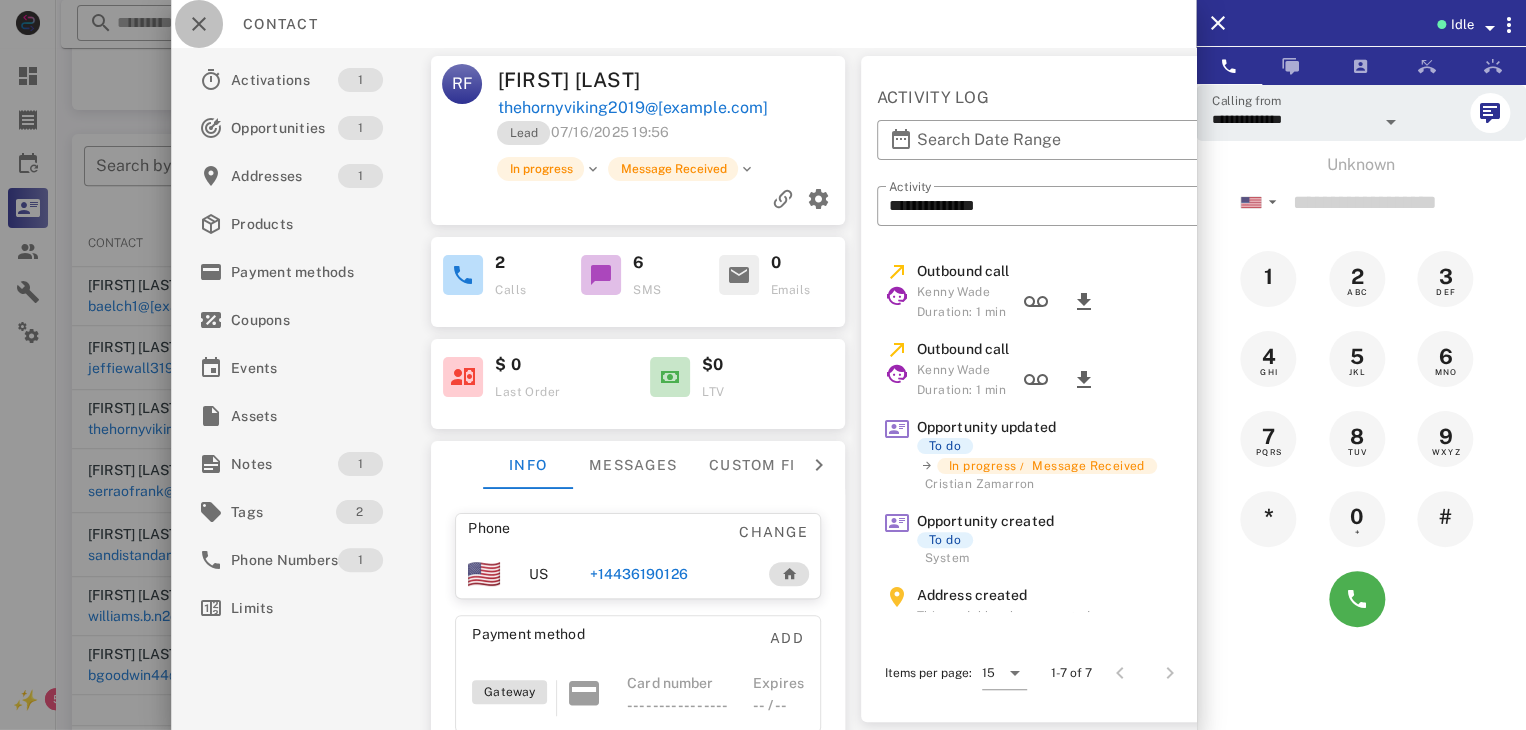 click at bounding box center (199, 24) 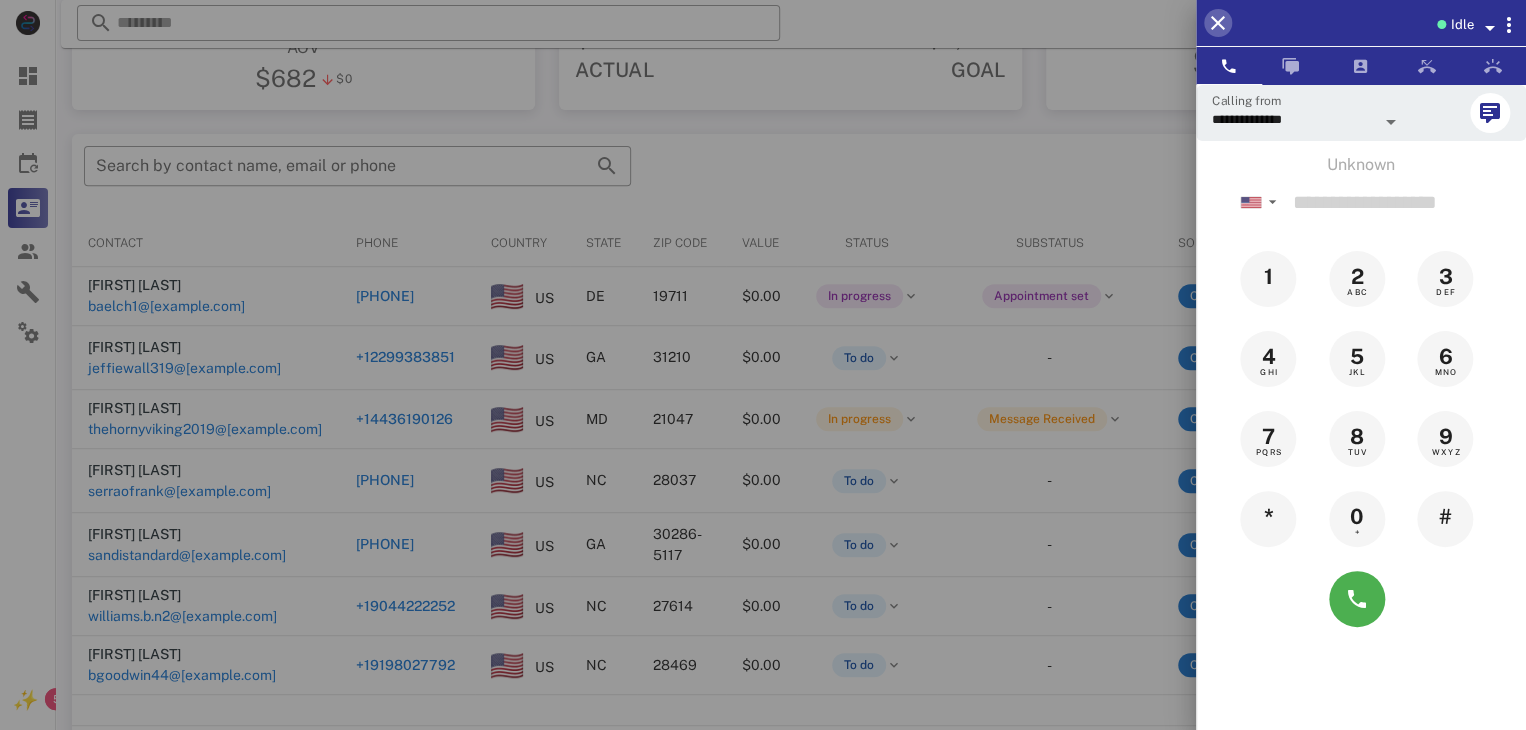 click at bounding box center (1218, 23) 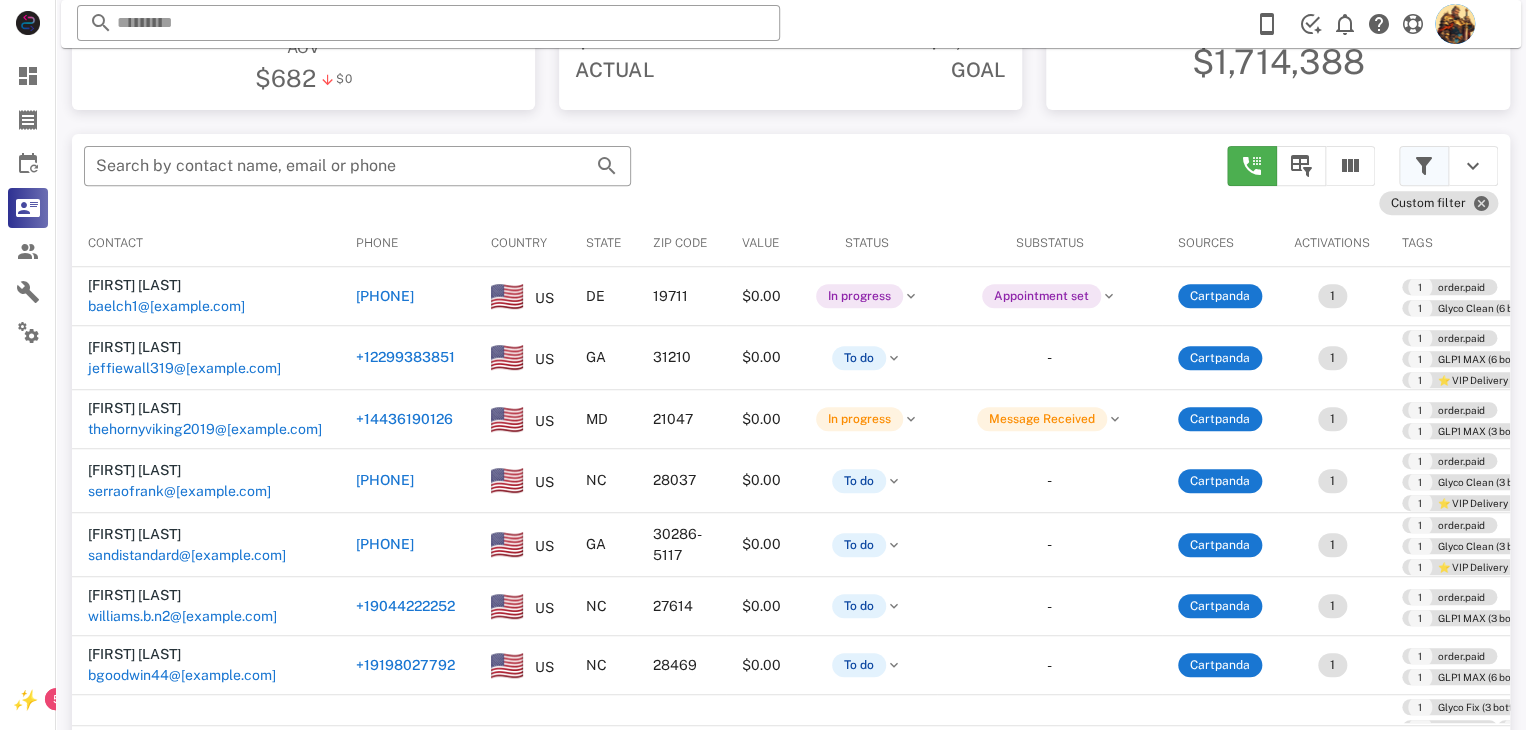 click at bounding box center (1424, 166) 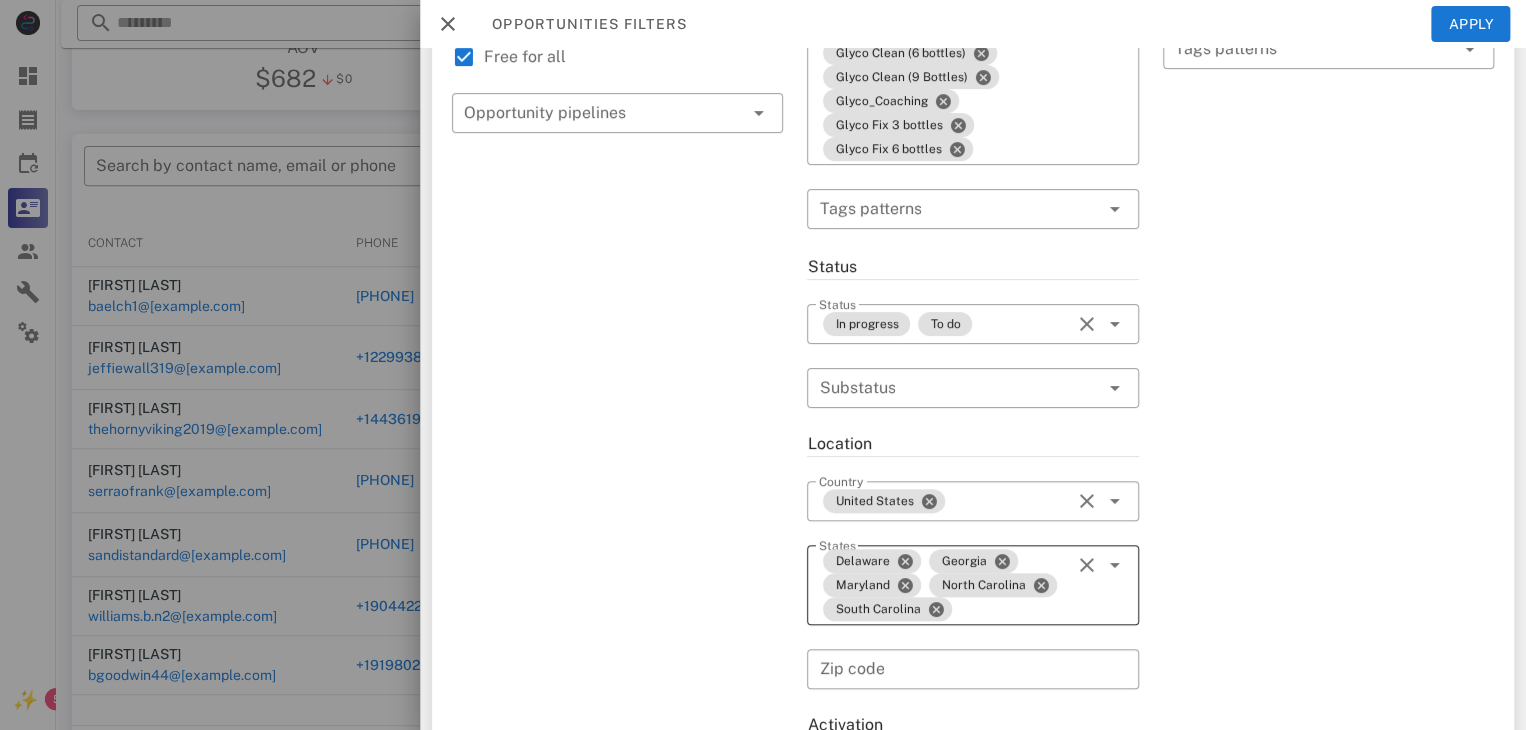 click on "Delaware Georgia Maryland North Carolina South Carolina" at bounding box center [944, 585] 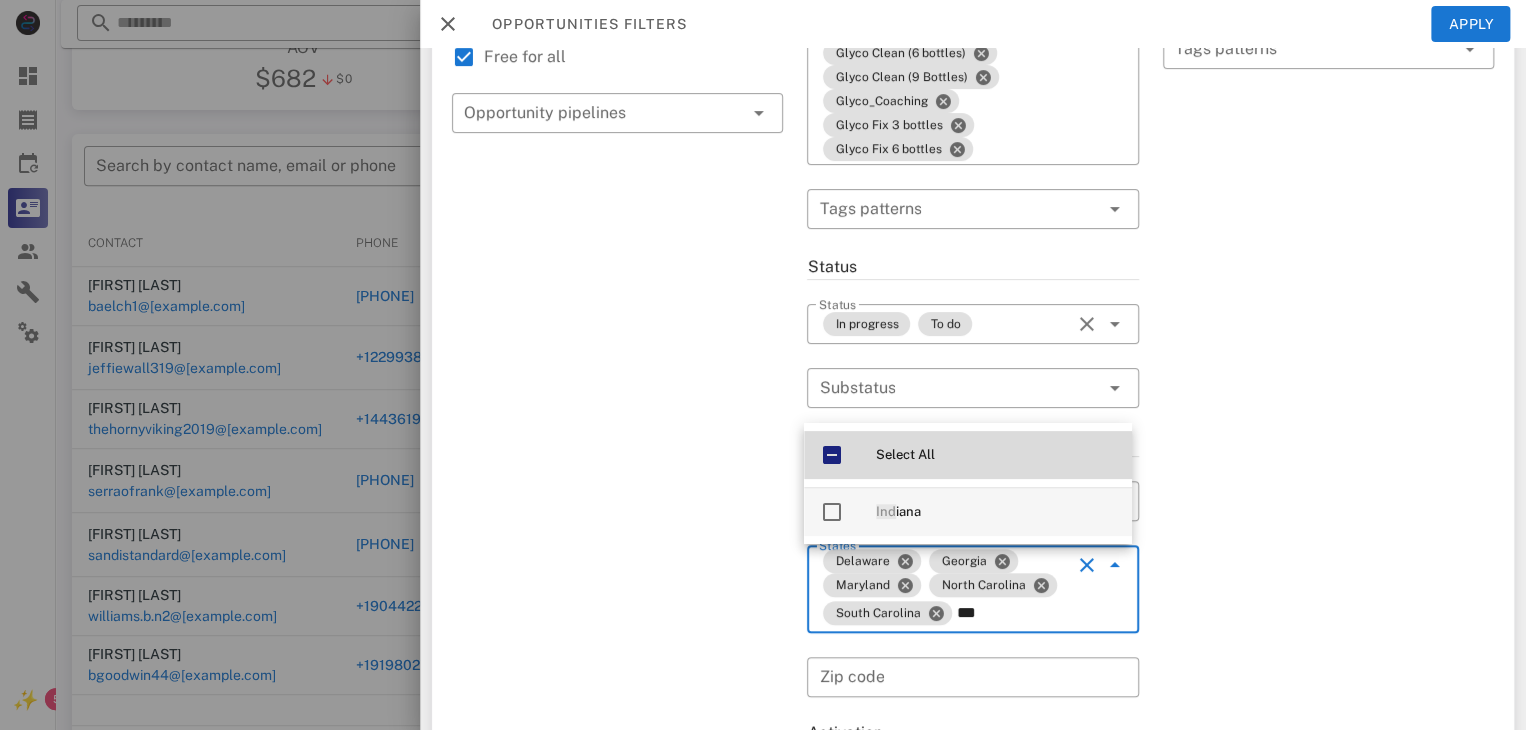 click at bounding box center [832, 512] 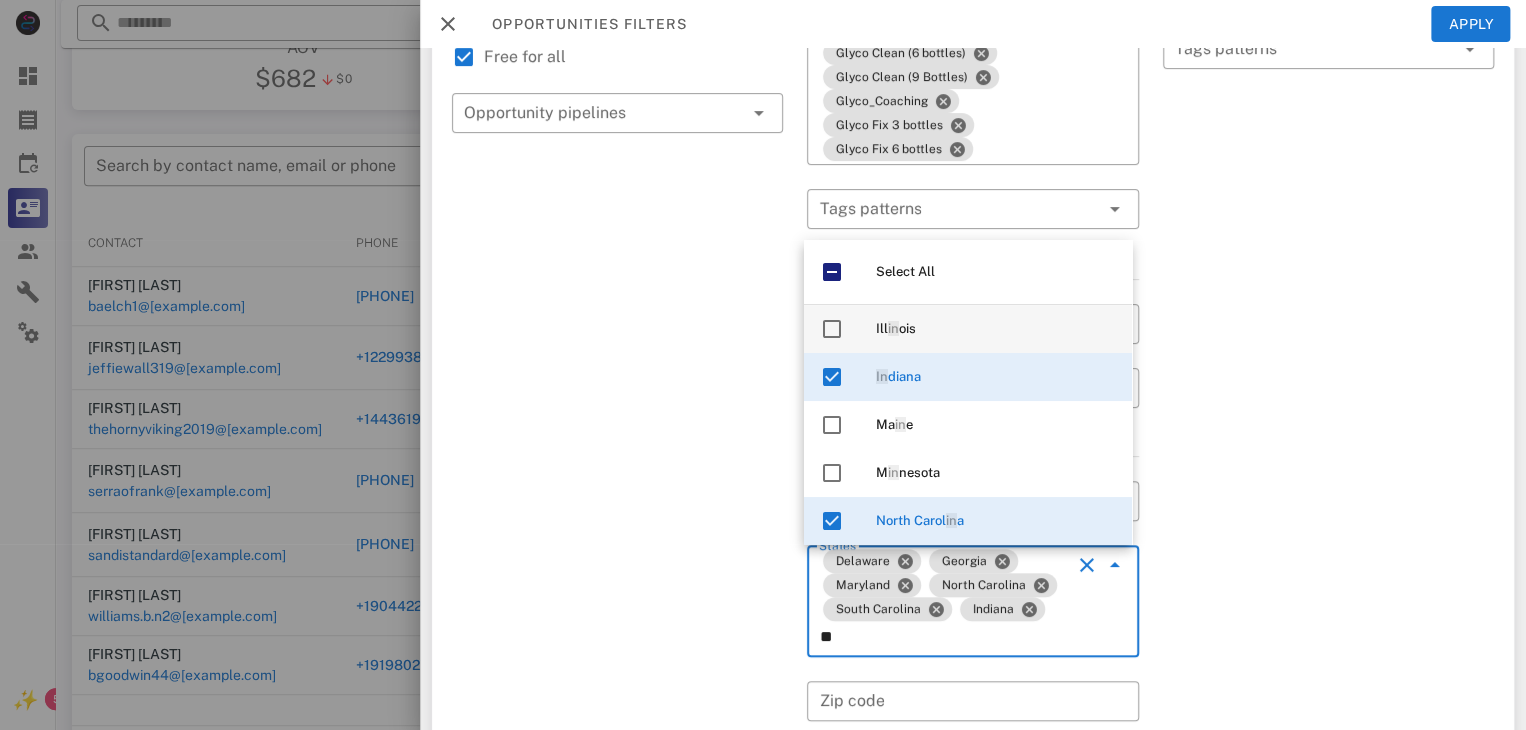 type on "*" 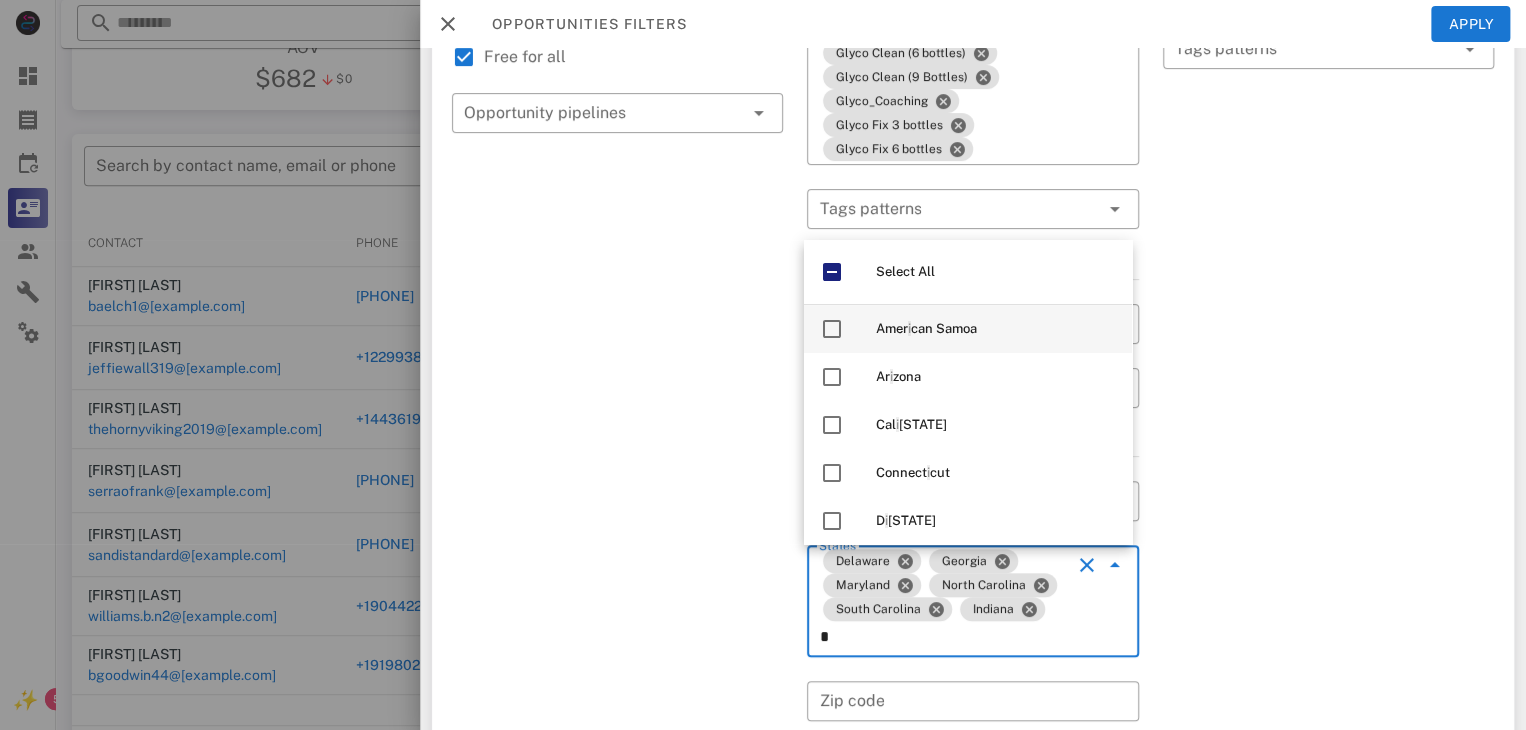 type 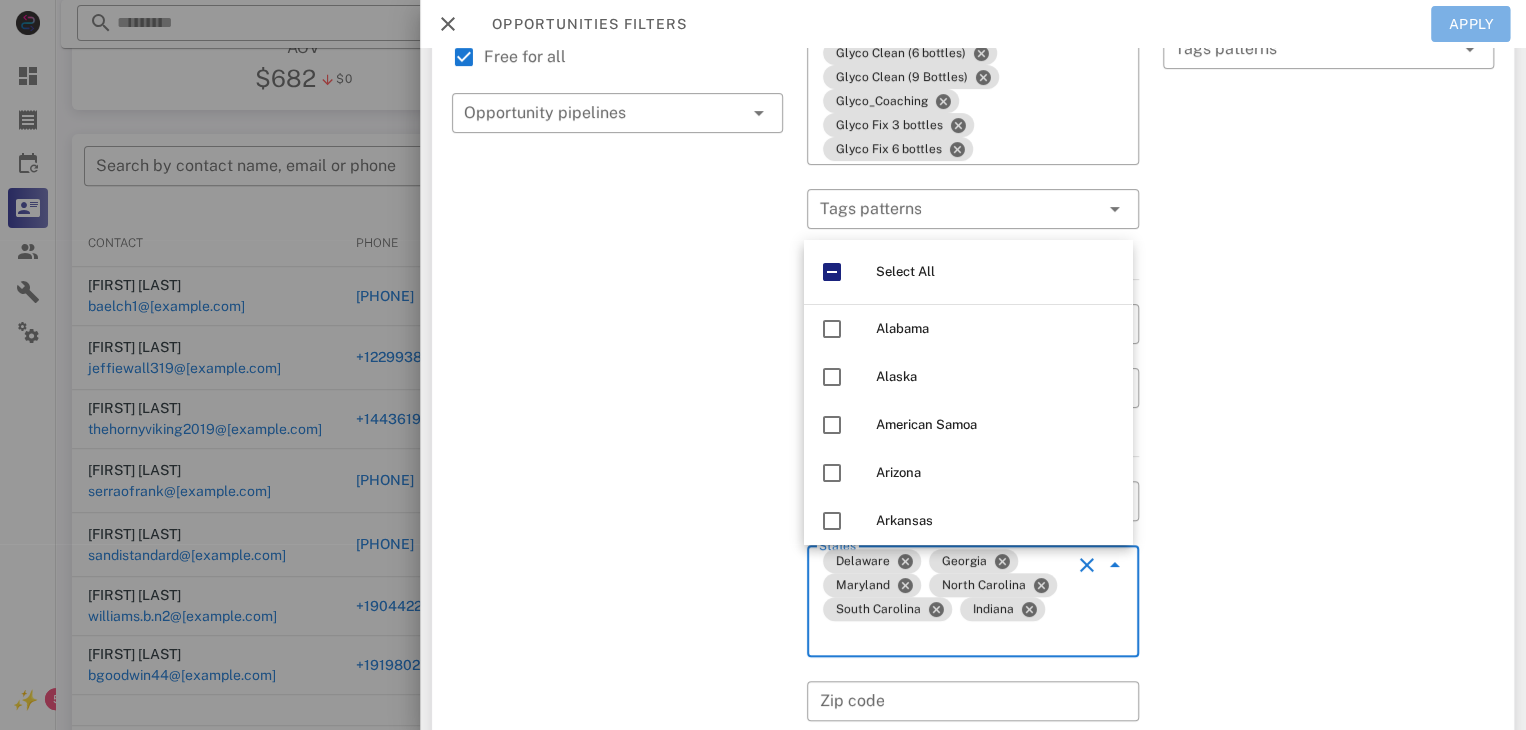 click on "Apply" at bounding box center [1471, 24] 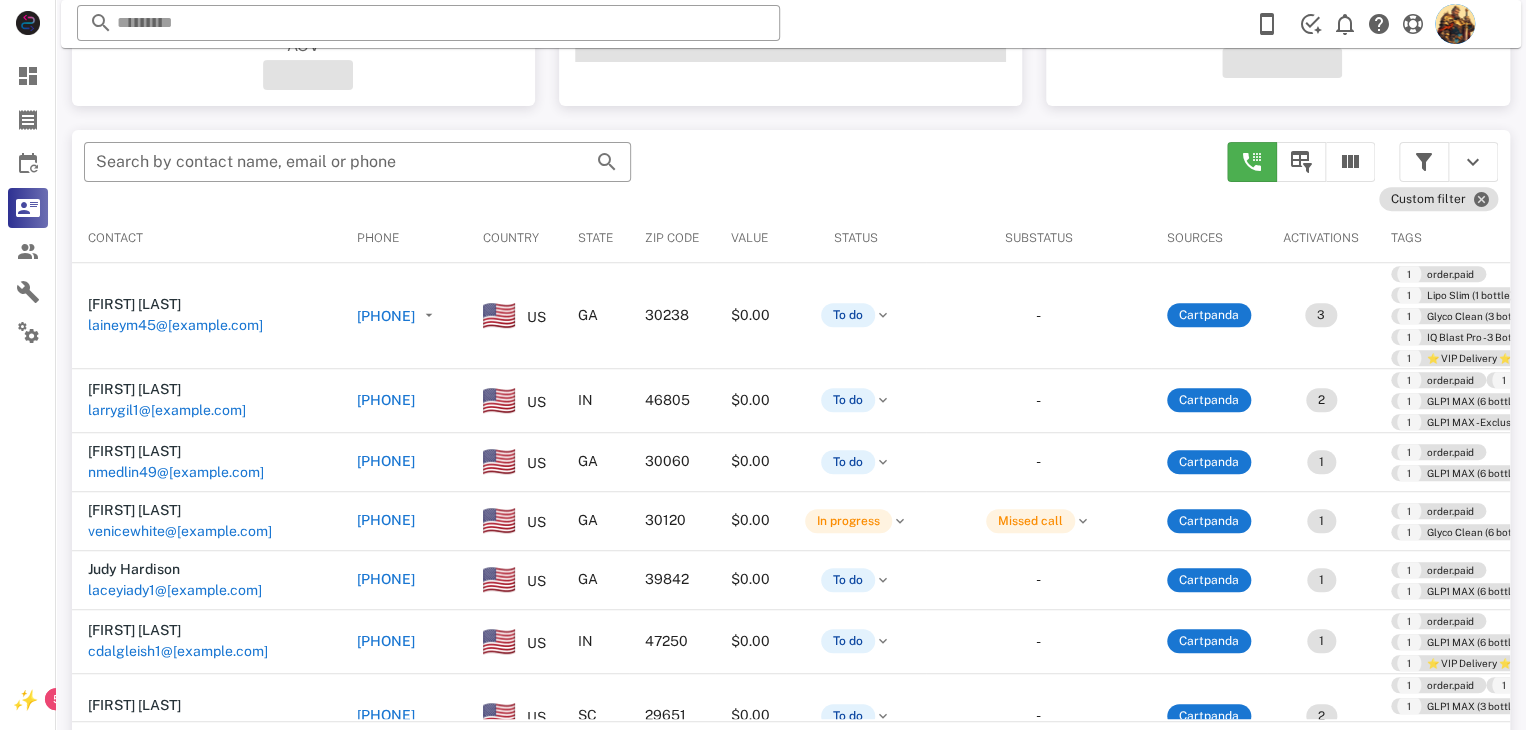 scroll, scrollTop: 310, scrollLeft: 0, axis: vertical 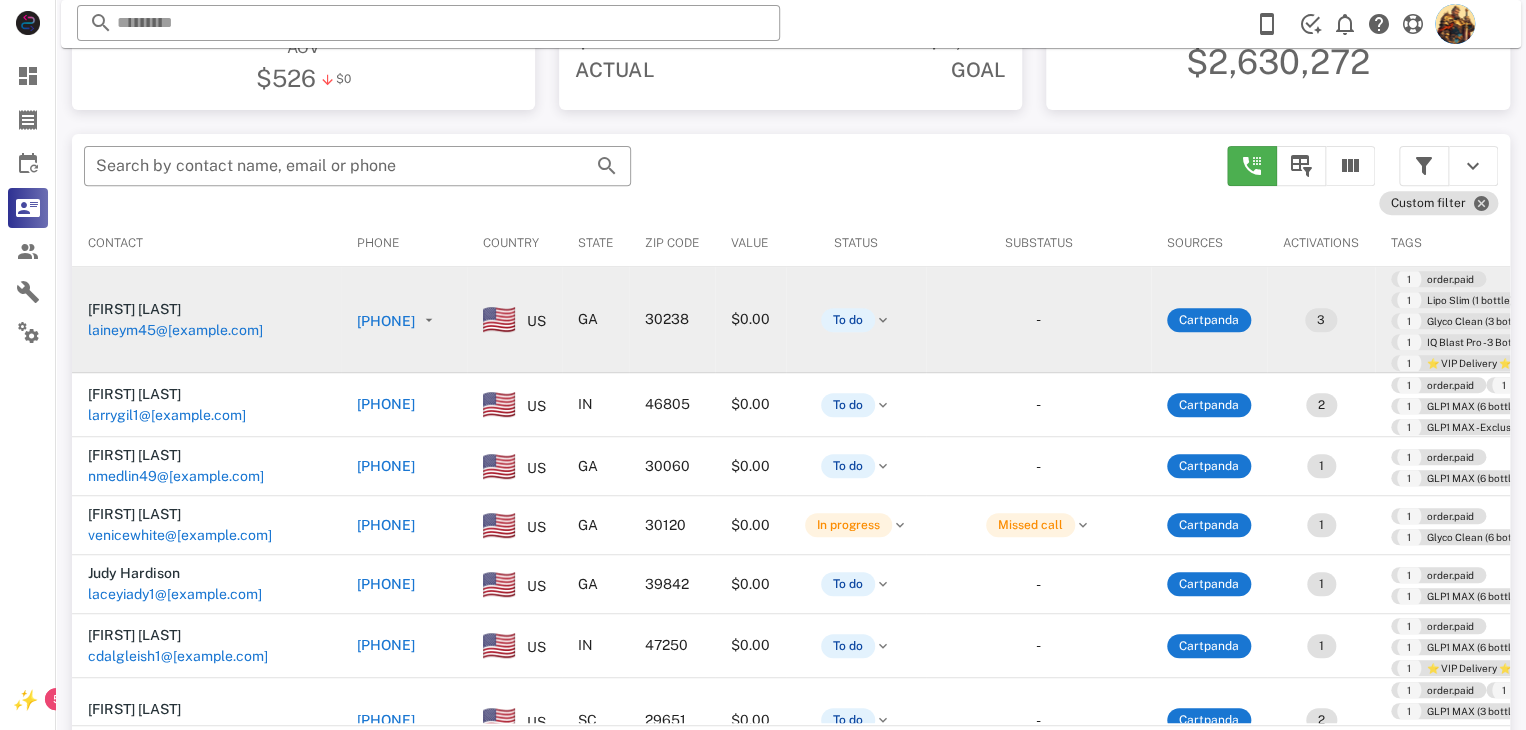 click on "laineym45@[example.com]" at bounding box center (175, 330) 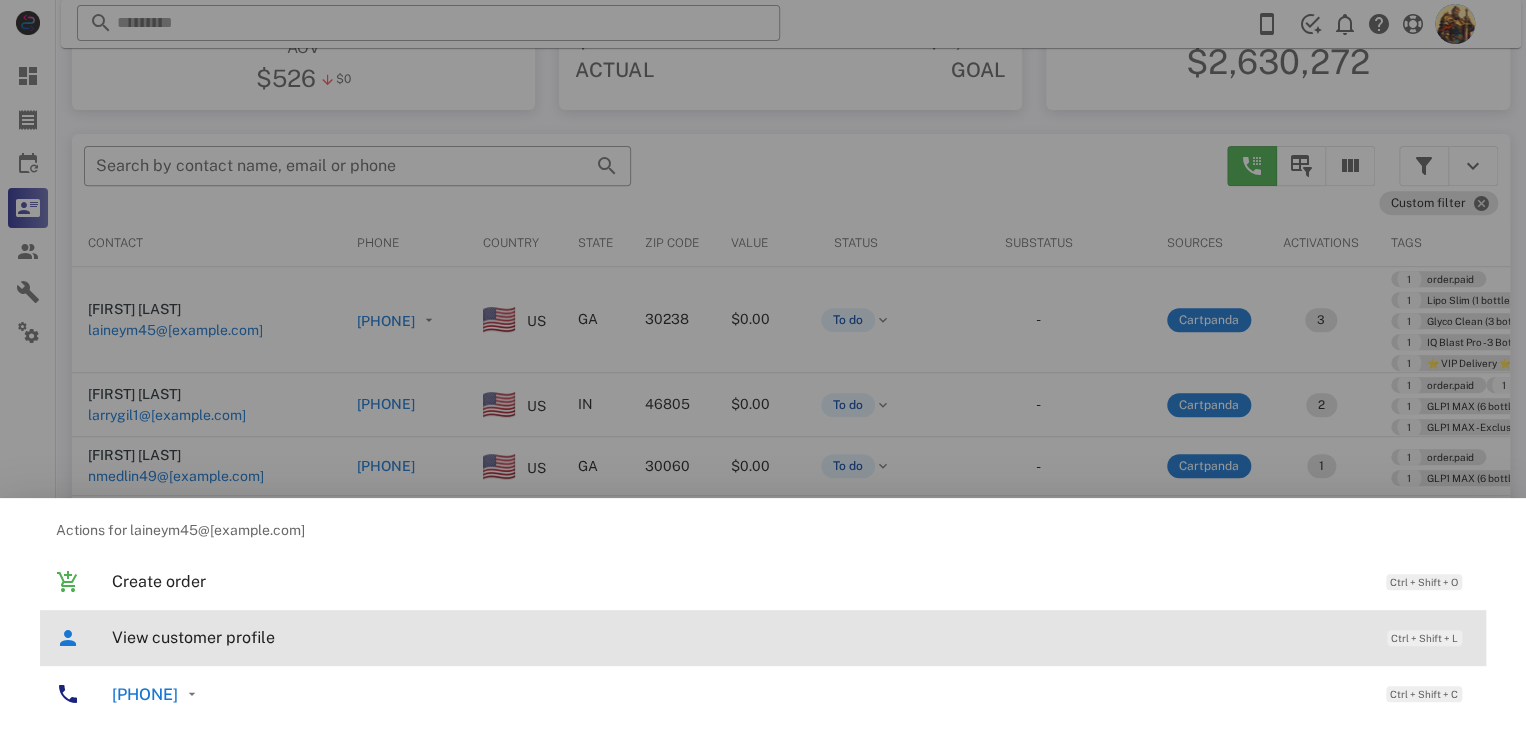 click on "View customer profile" at bounding box center (739, 637) 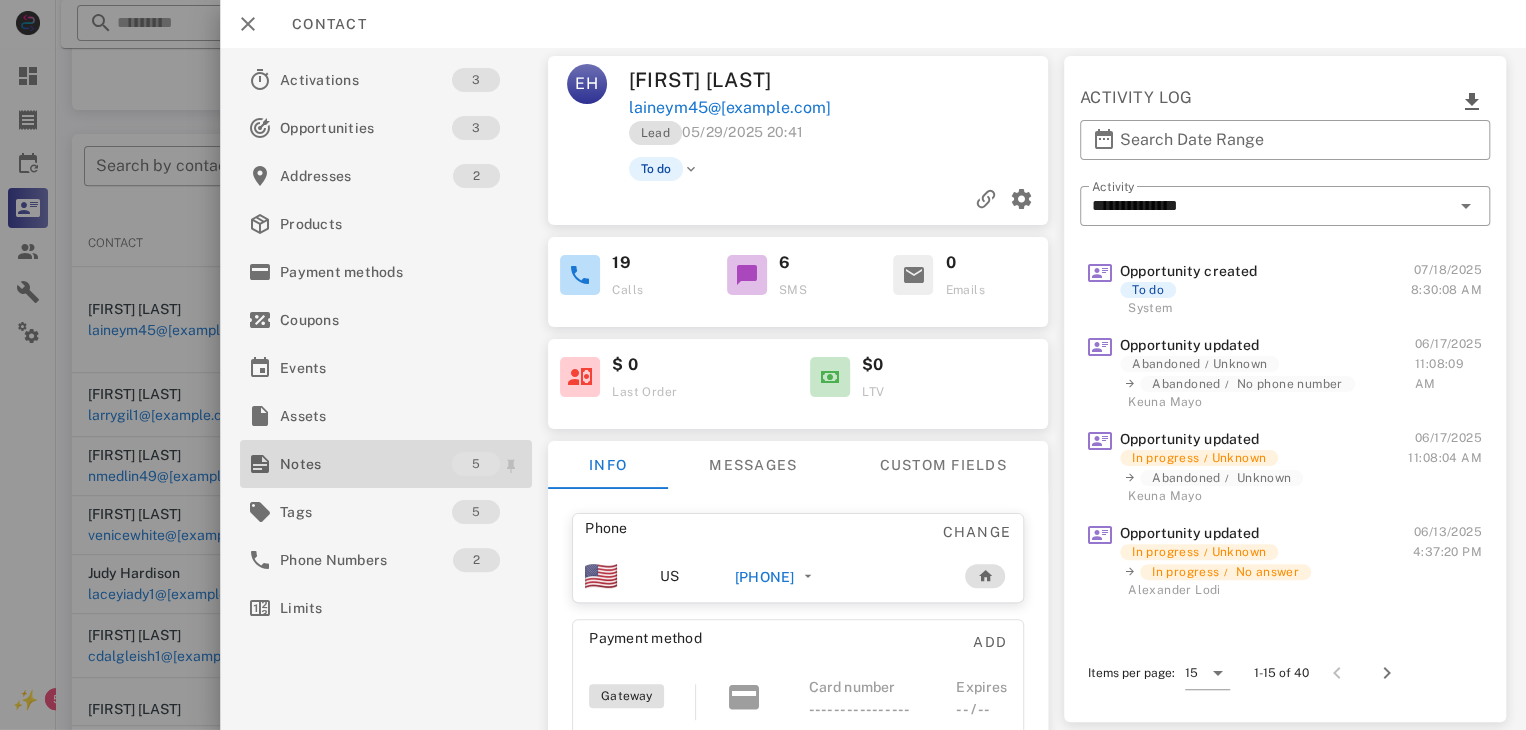 click on "Notes" at bounding box center (366, 464) 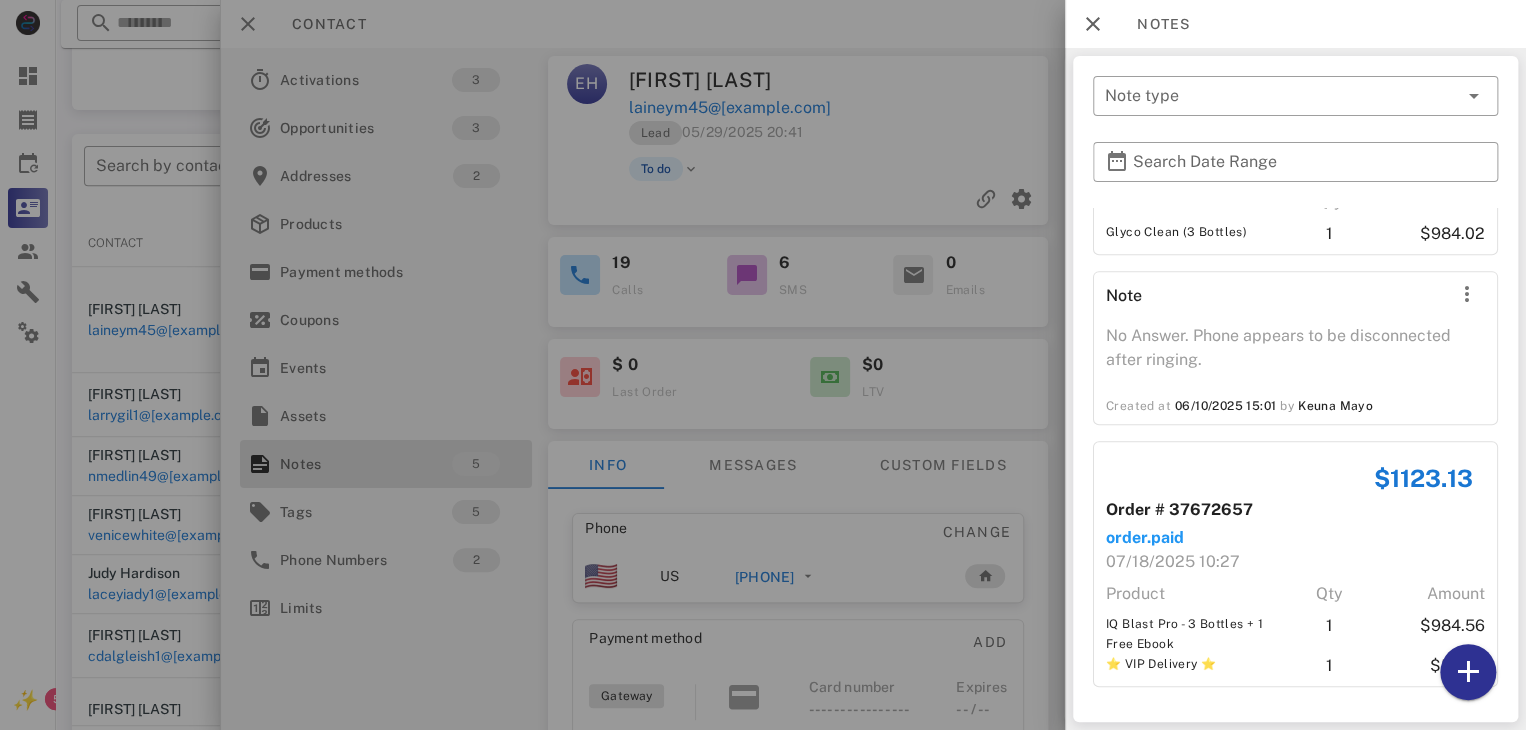 scroll, scrollTop: 506, scrollLeft: 0, axis: vertical 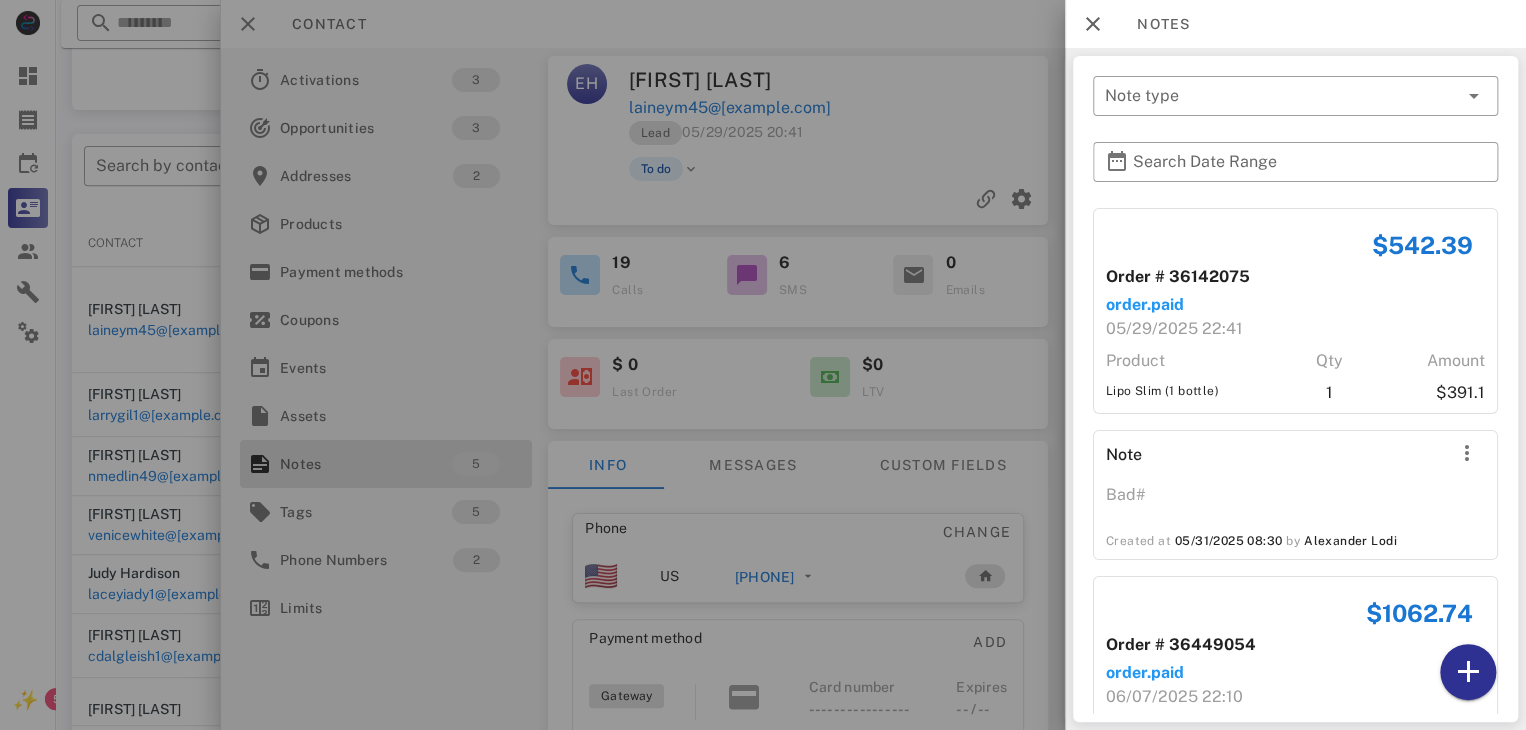 click at bounding box center [763, 365] 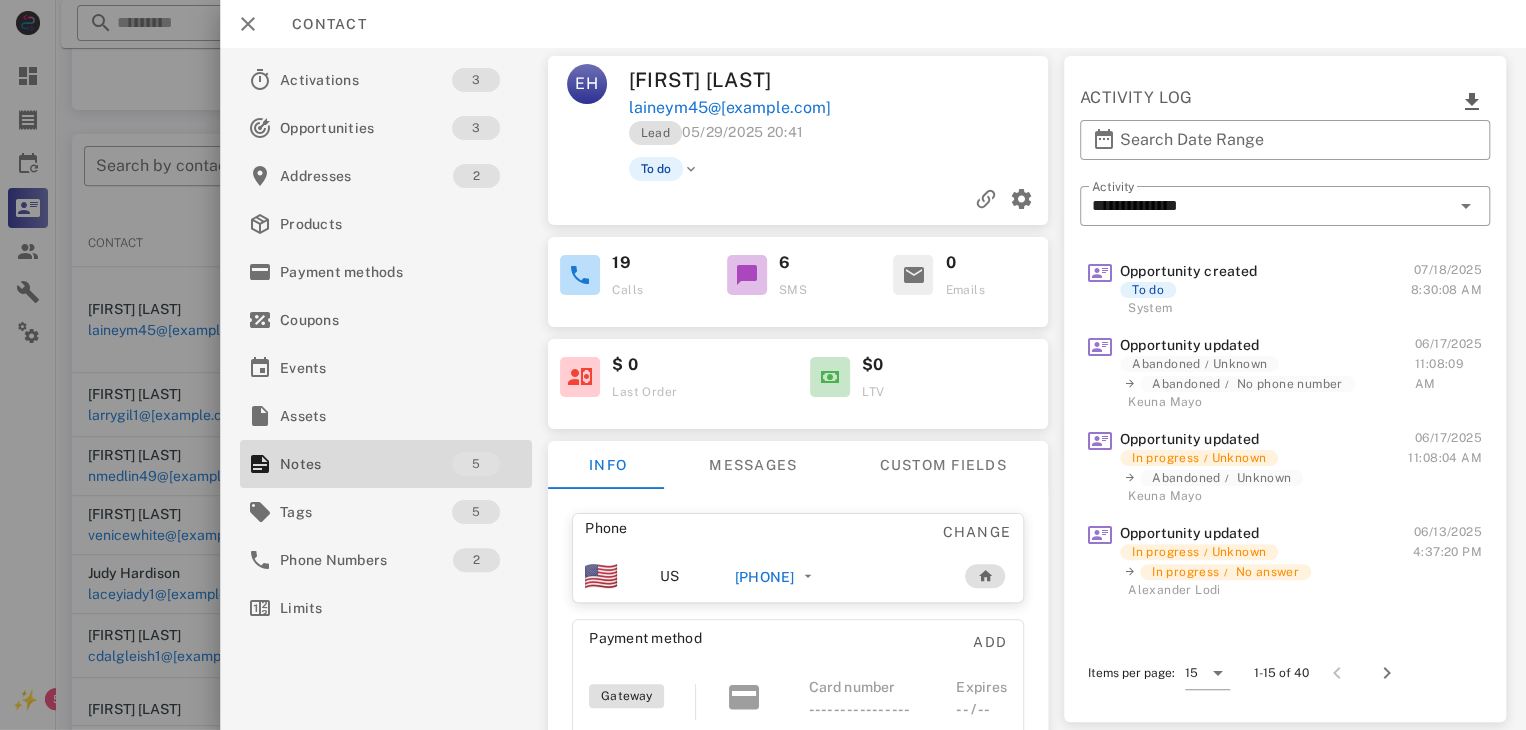 click on "[PHONE]" at bounding box center [836, 576] 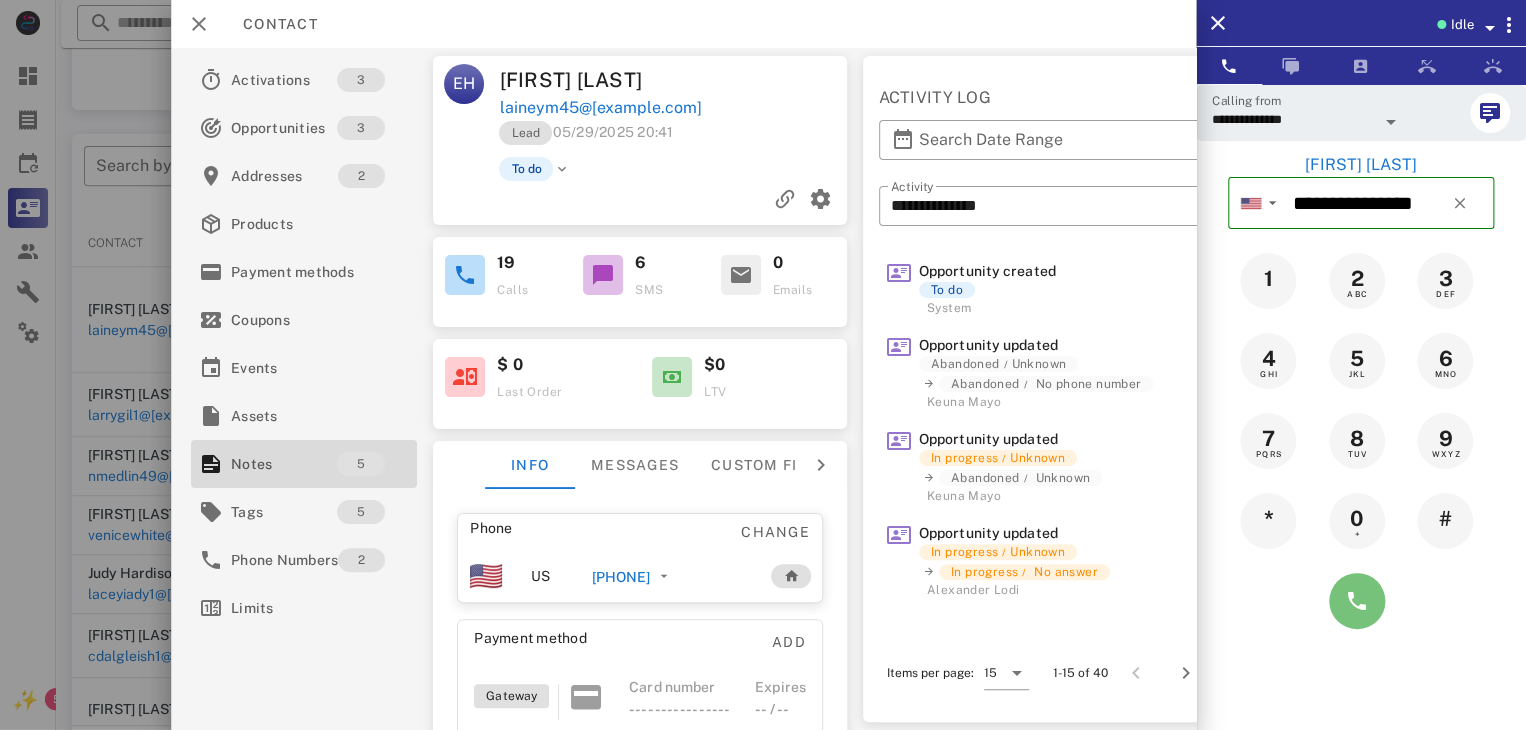 click at bounding box center [1357, 601] 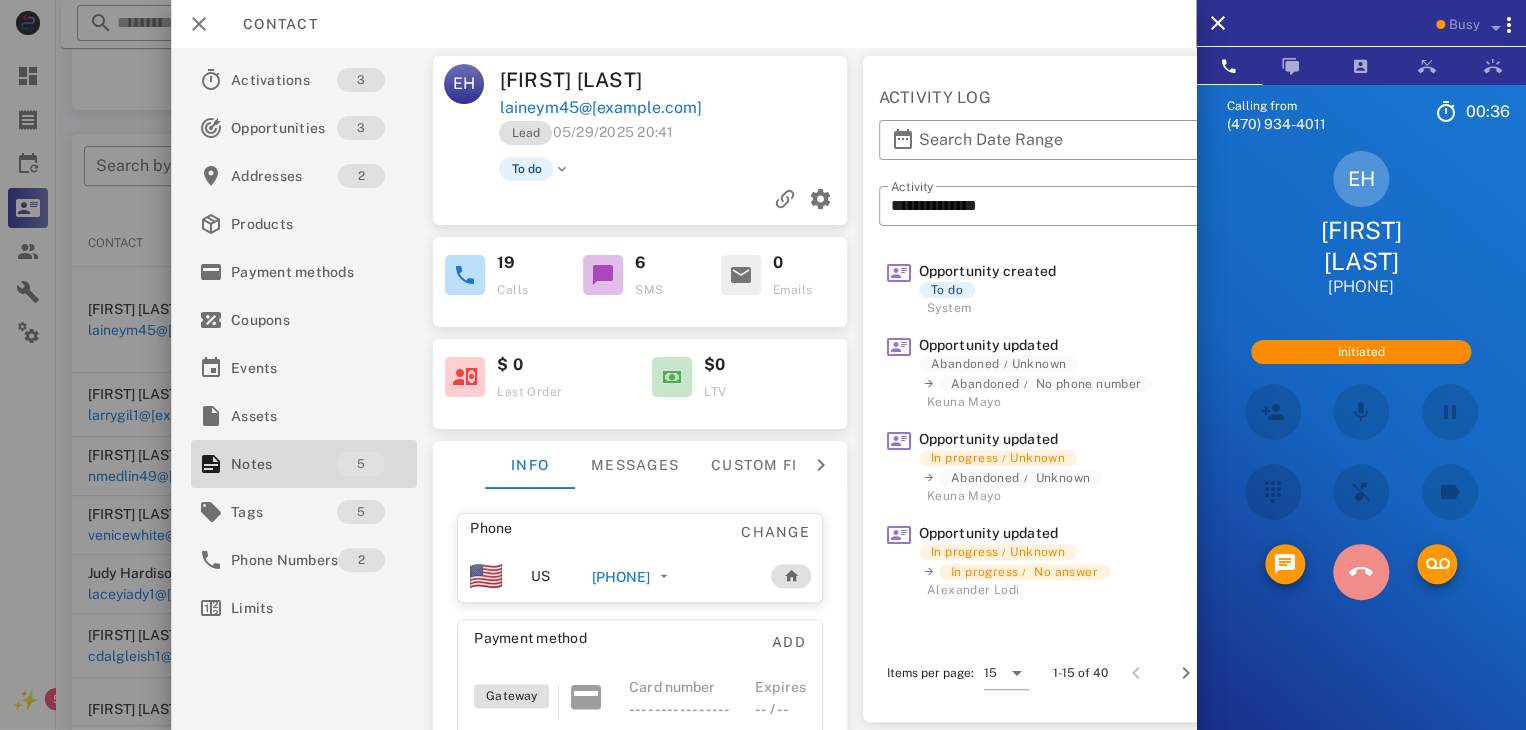 click at bounding box center (1361, 572) 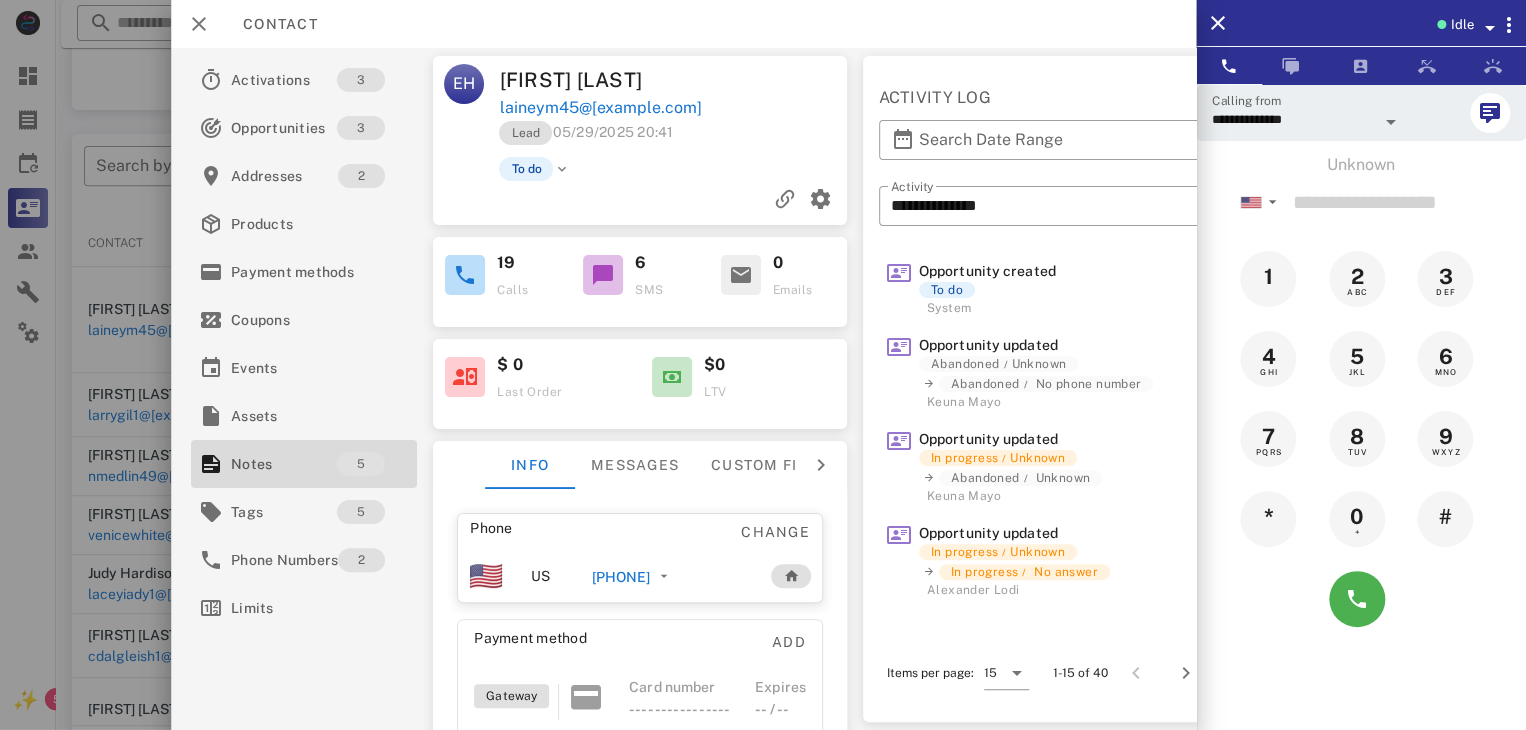 click on "[PHONE]" at bounding box center (620, 577) 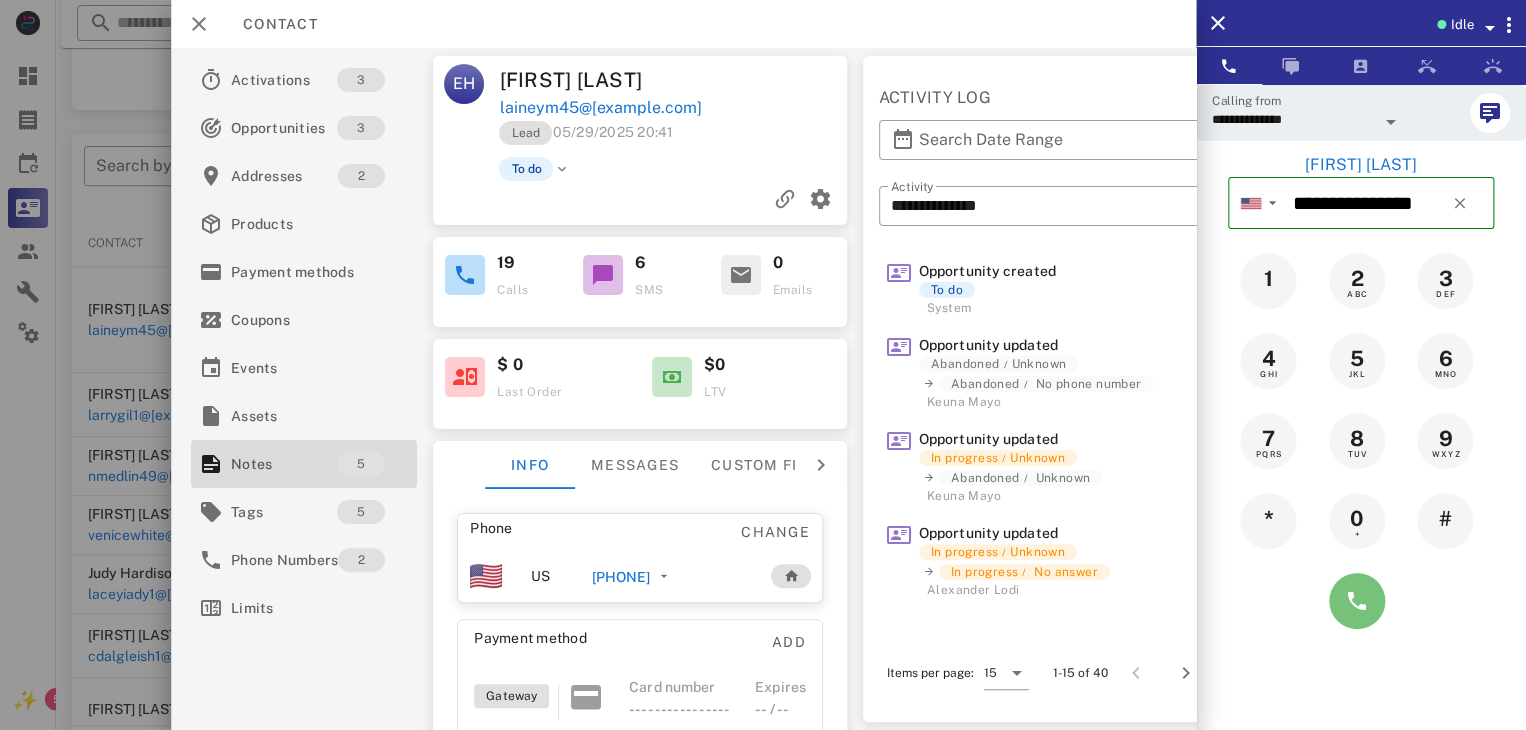 click at bounding box center (1357, 601) 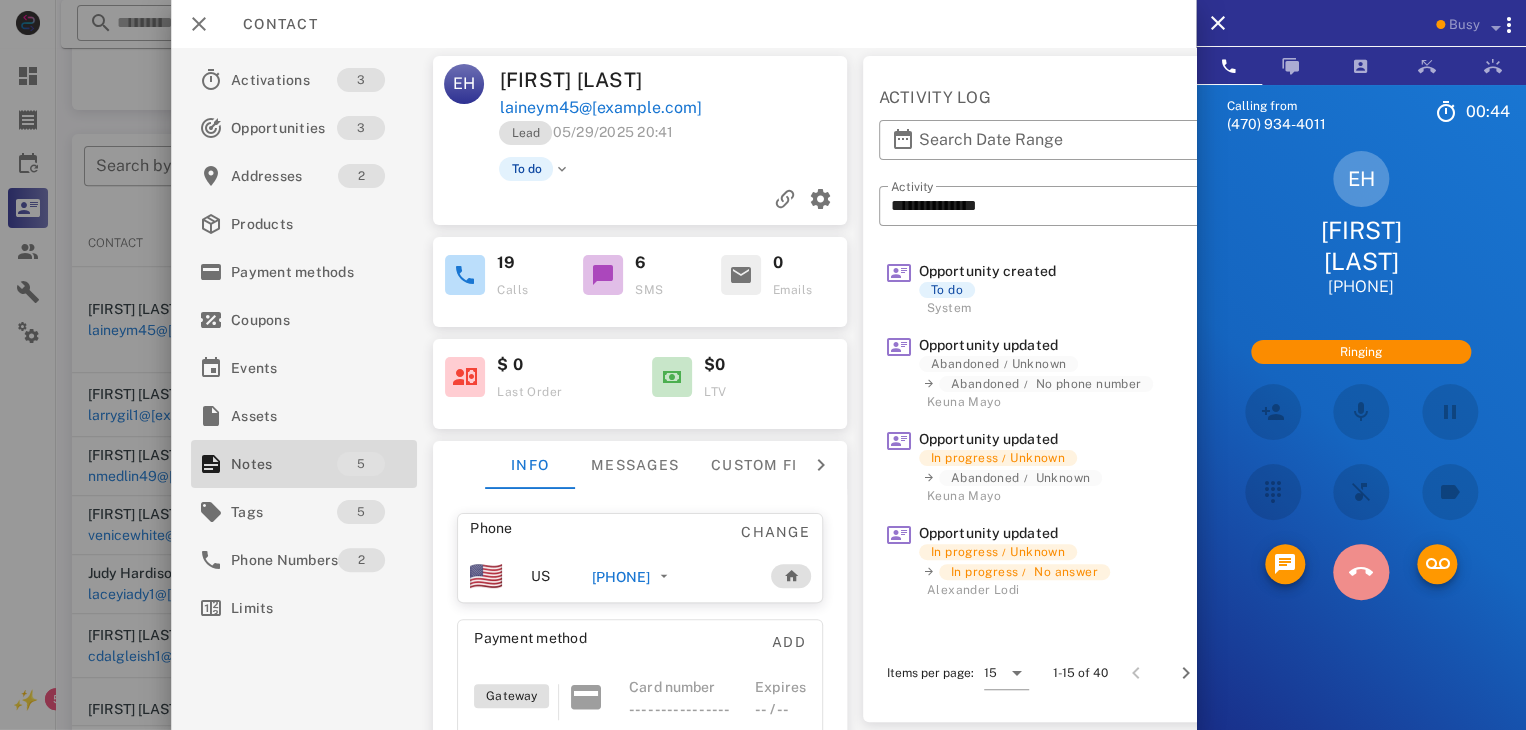 click at bounding box center [1360, 572] 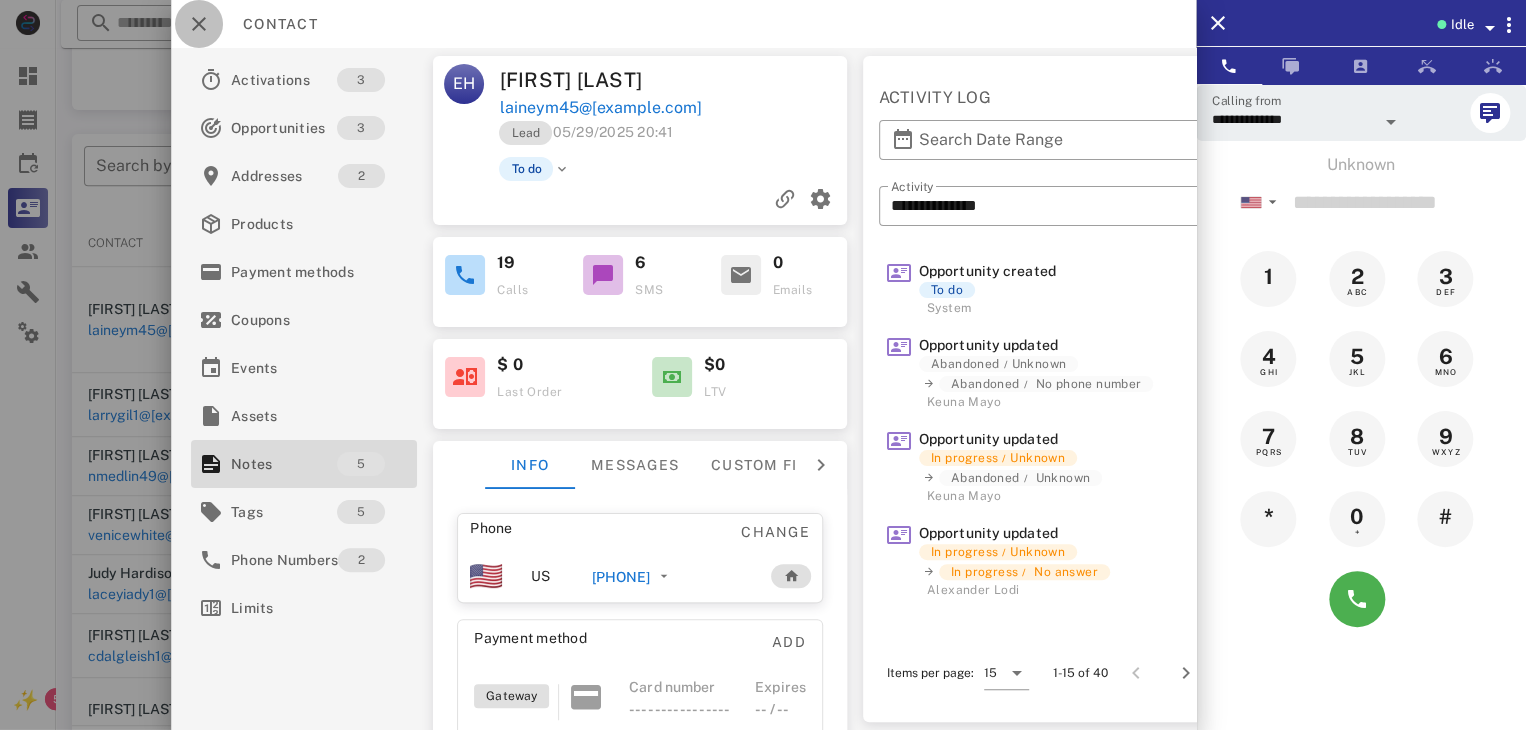 click at bounding box center (199, 24) 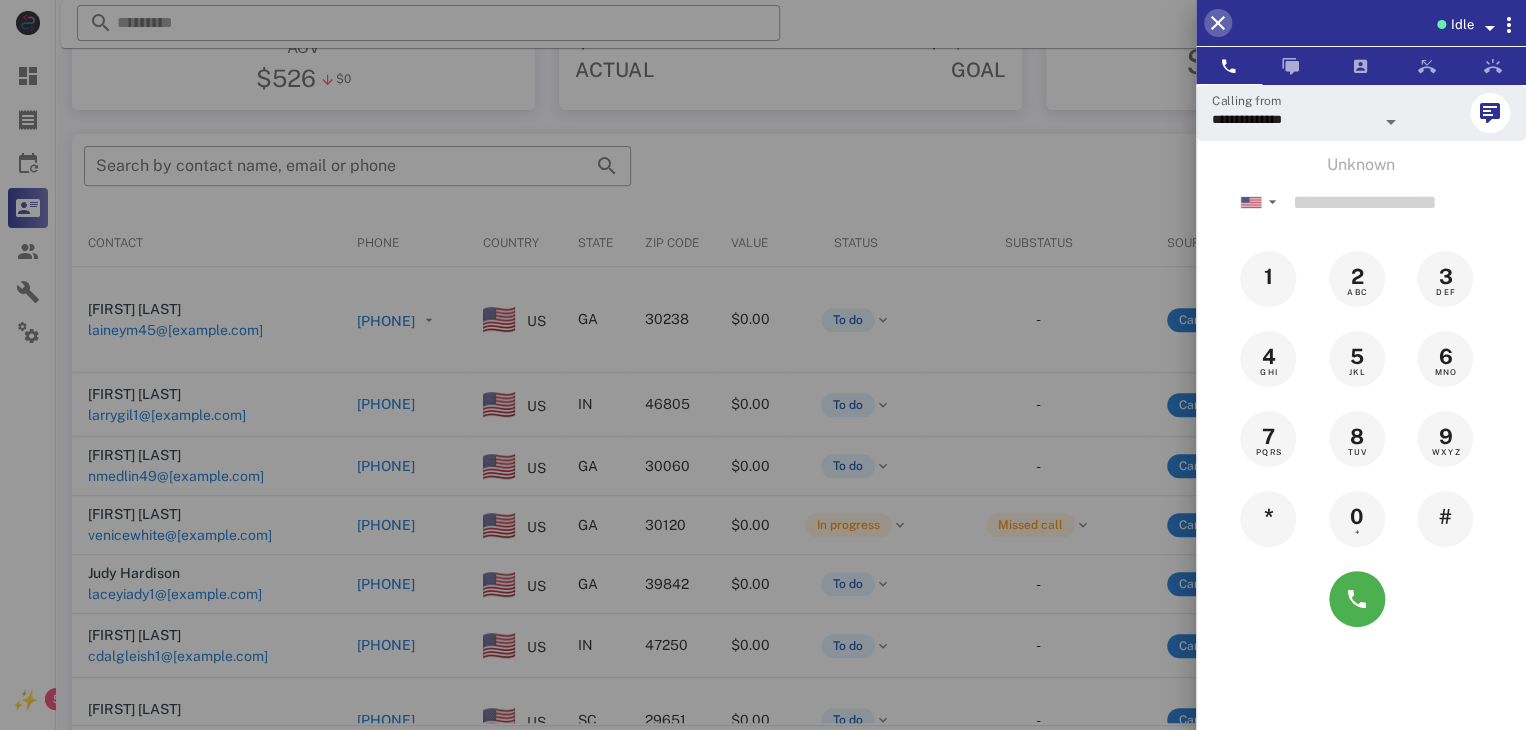 click at bounding box center (1218, 23) 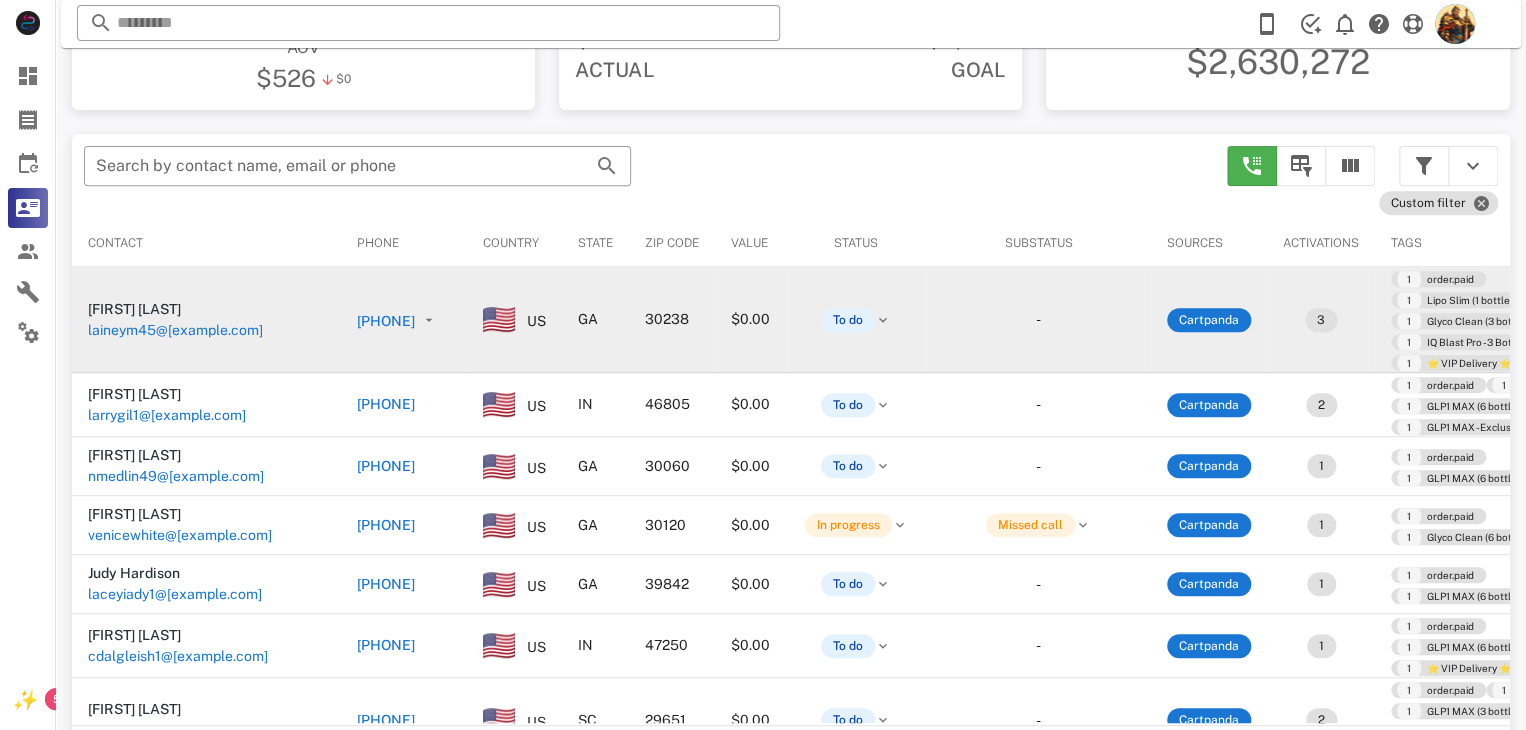 click on "laineym45@[example.com]" at bounding box center [175, 330] 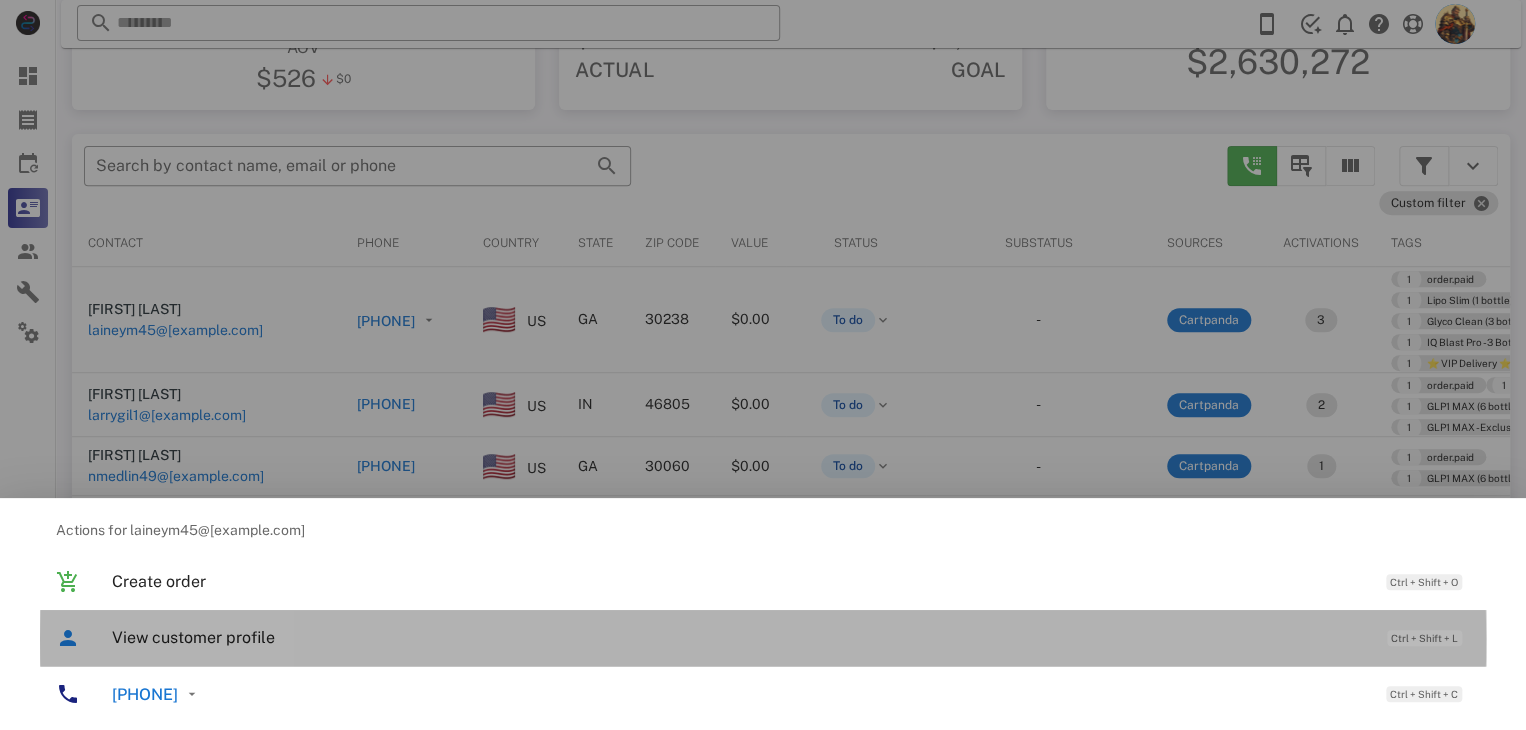 click on "View customer profile" at bounding box center (739, 637) 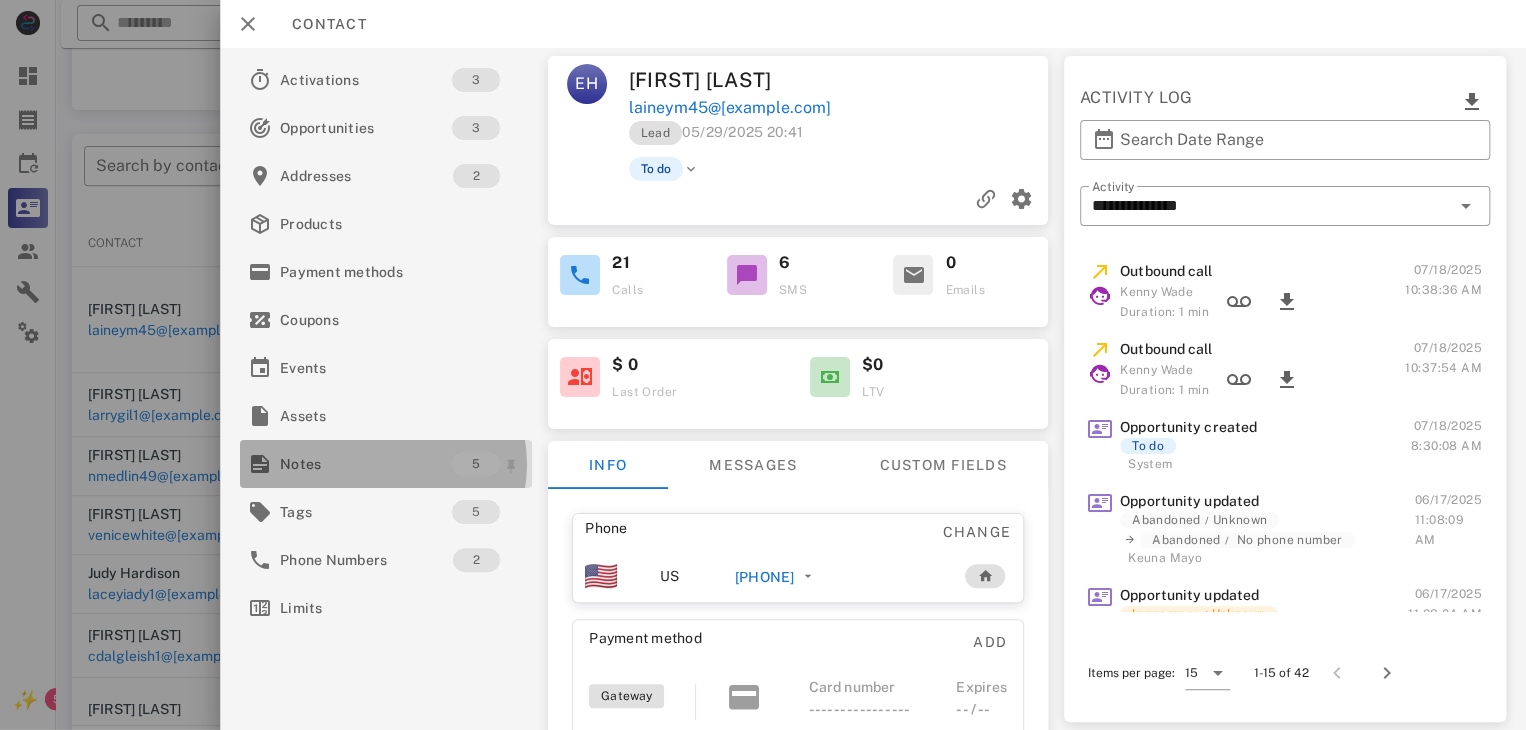 click on "Notes" at bounding box center (366, 464) 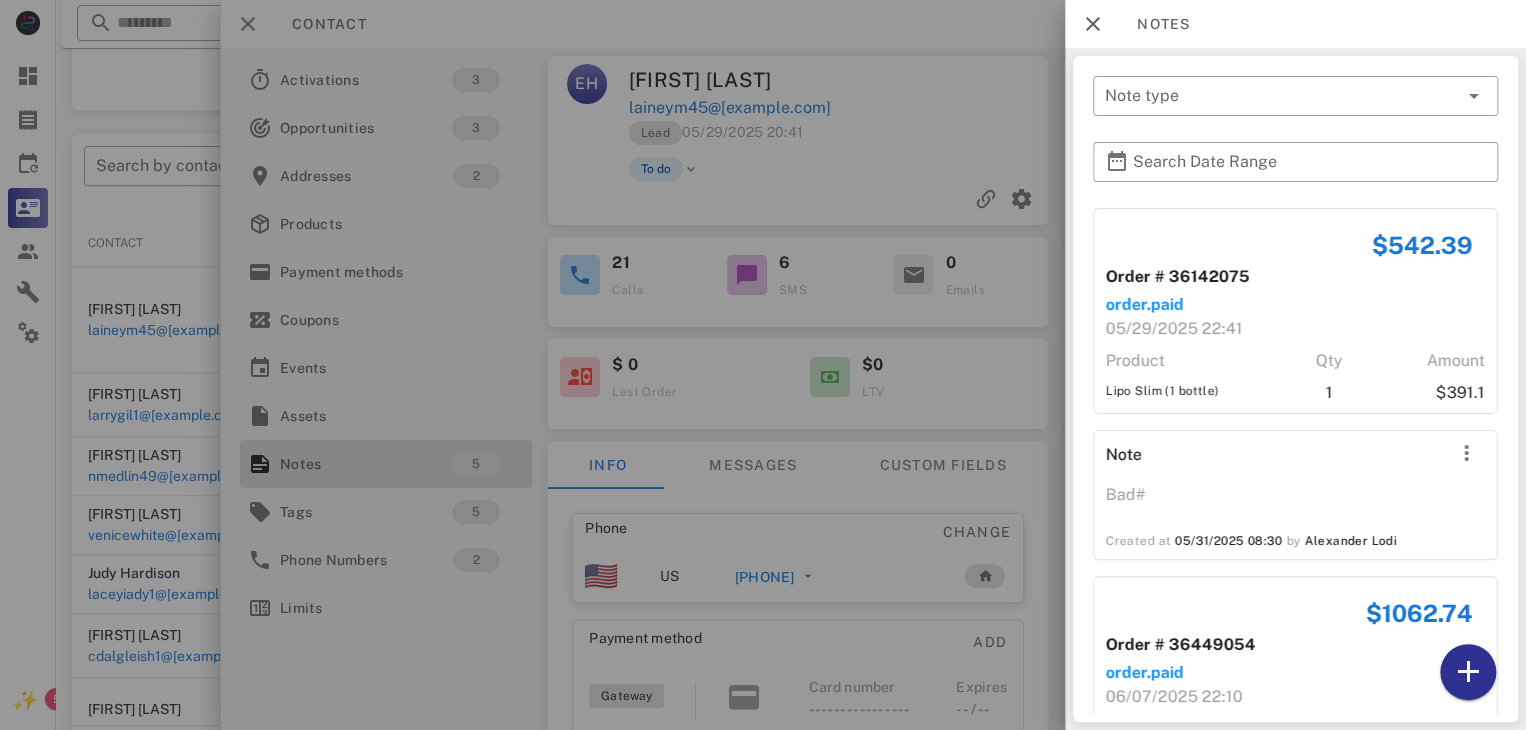 click at bounding box center [763, 365] 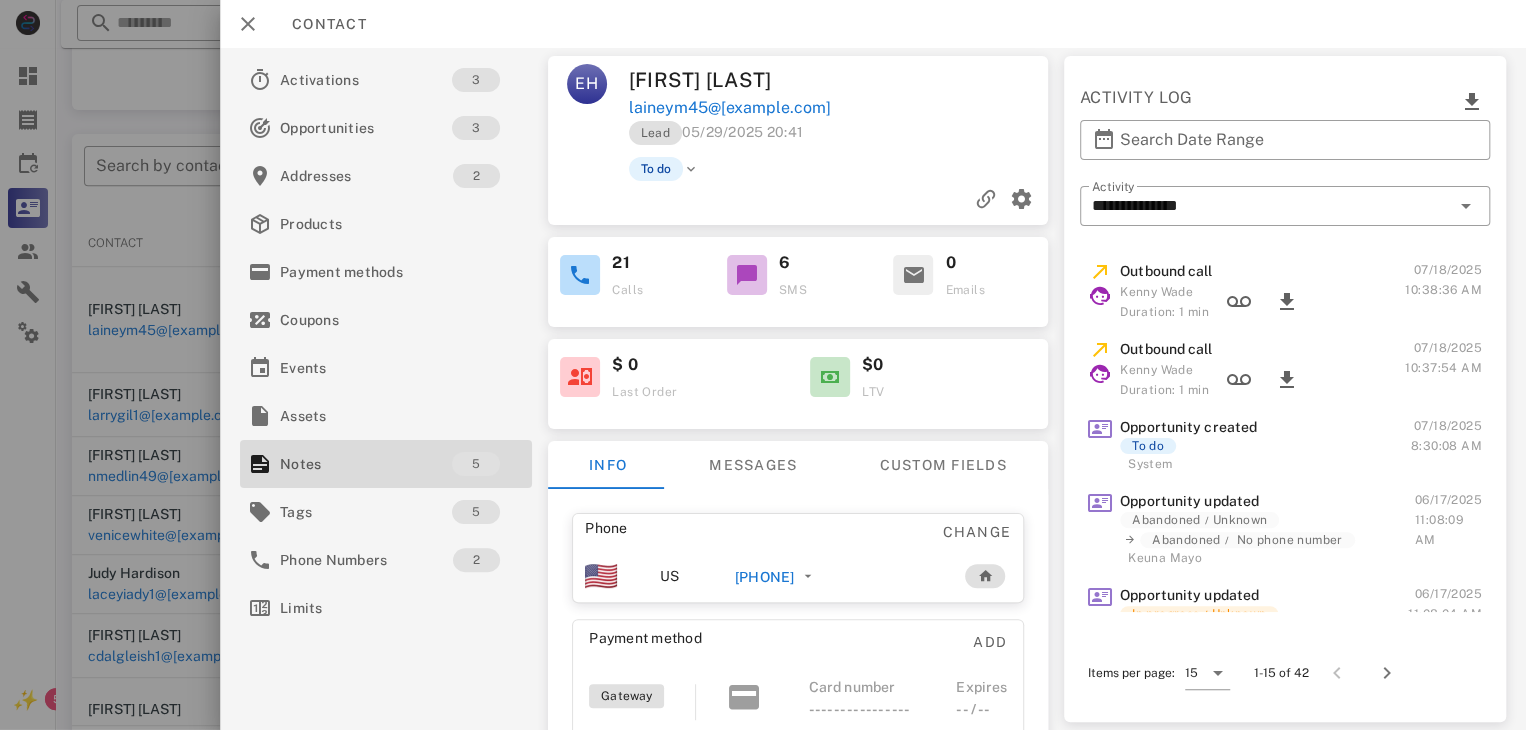 click on "[PHONE]" at bounding box center (765, 577) 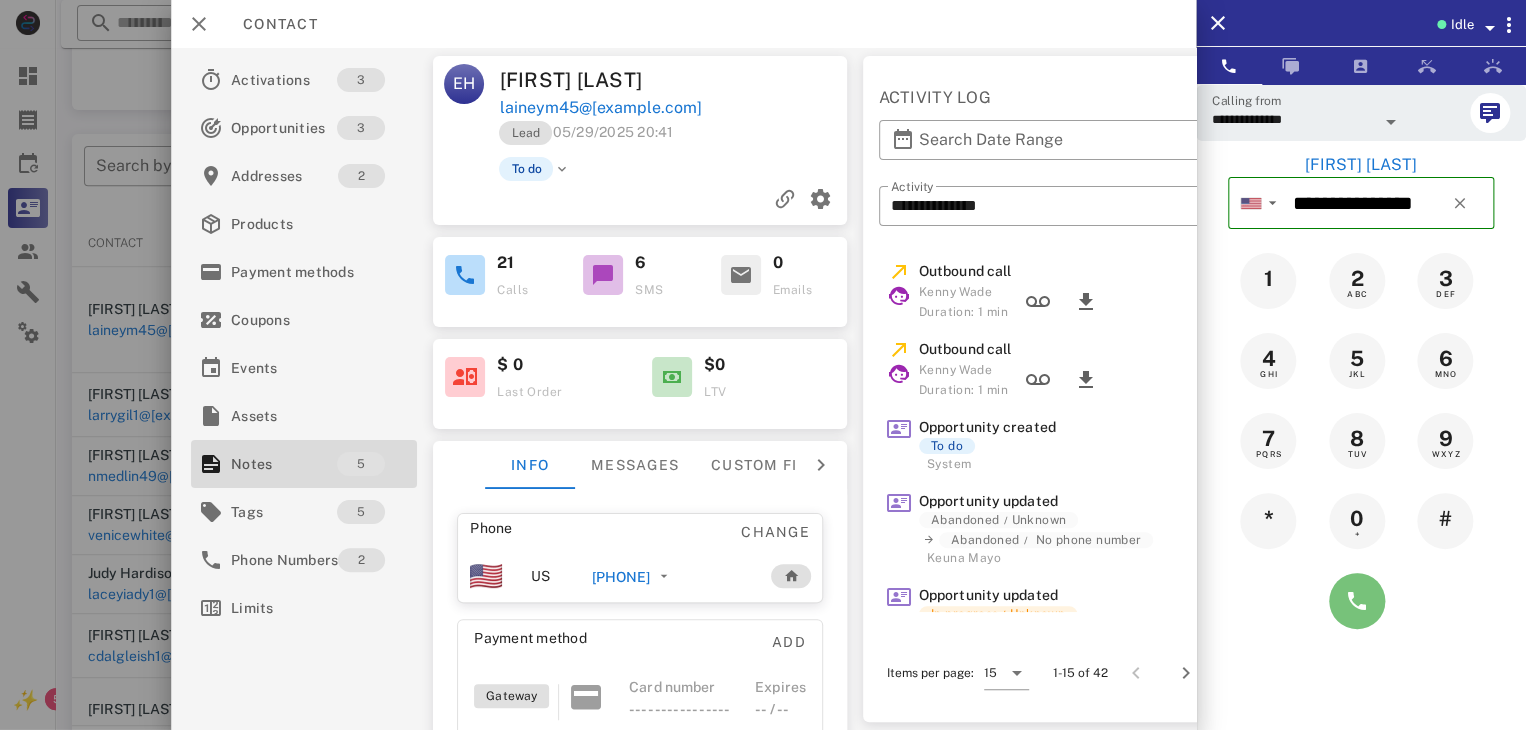 click at bounding box center (1357, 601) 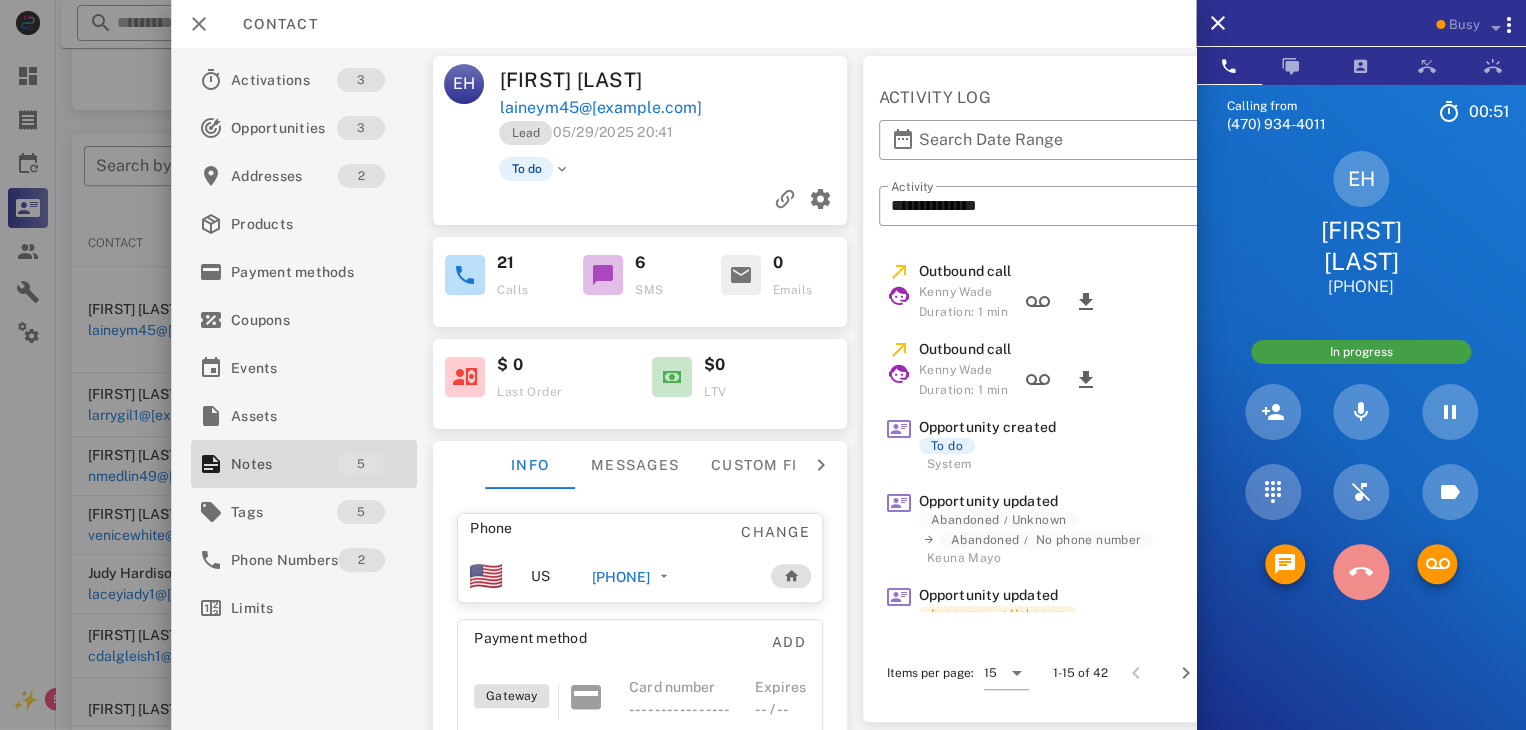 click at bounding box center [1361, 572] 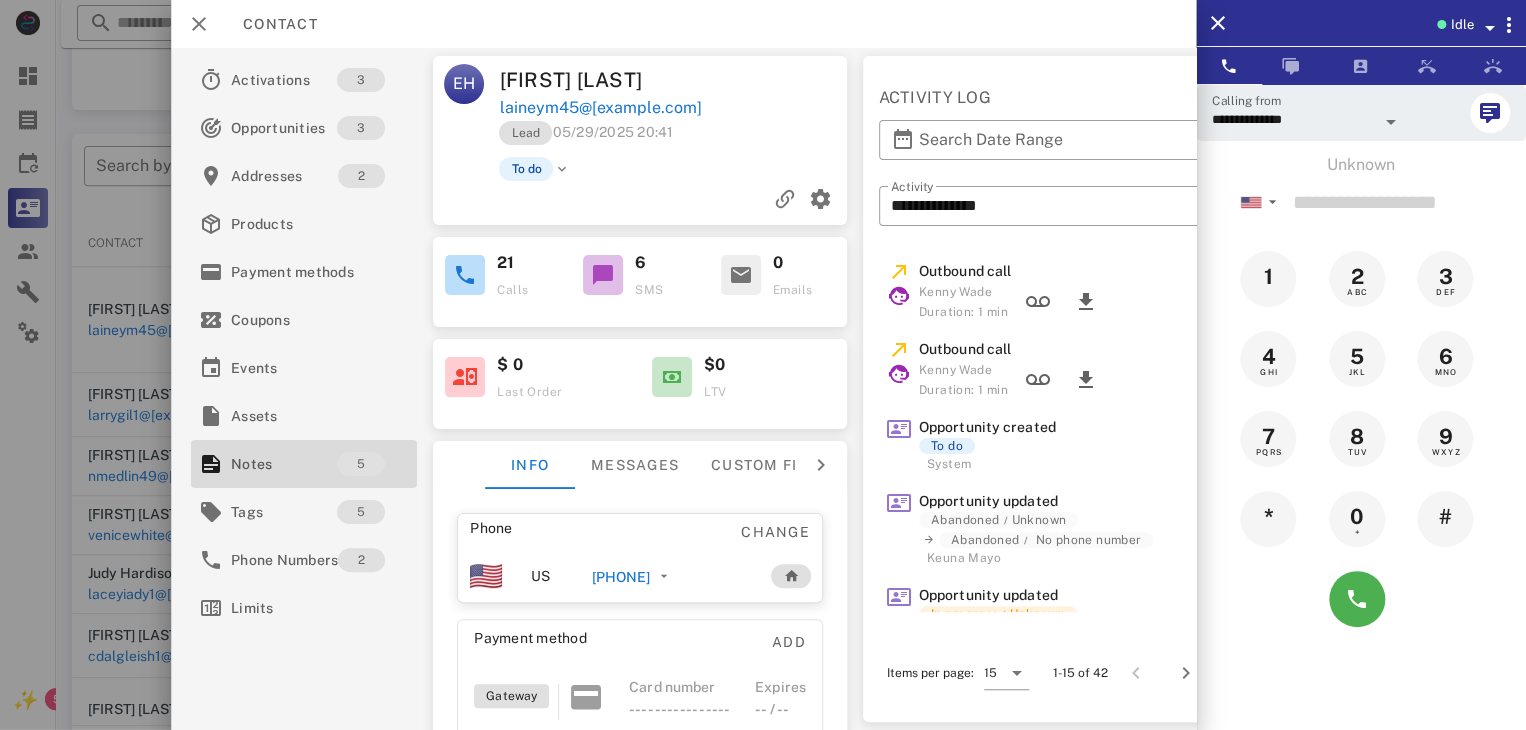 click on "[PHONE]" at bounding box center (620, 577) 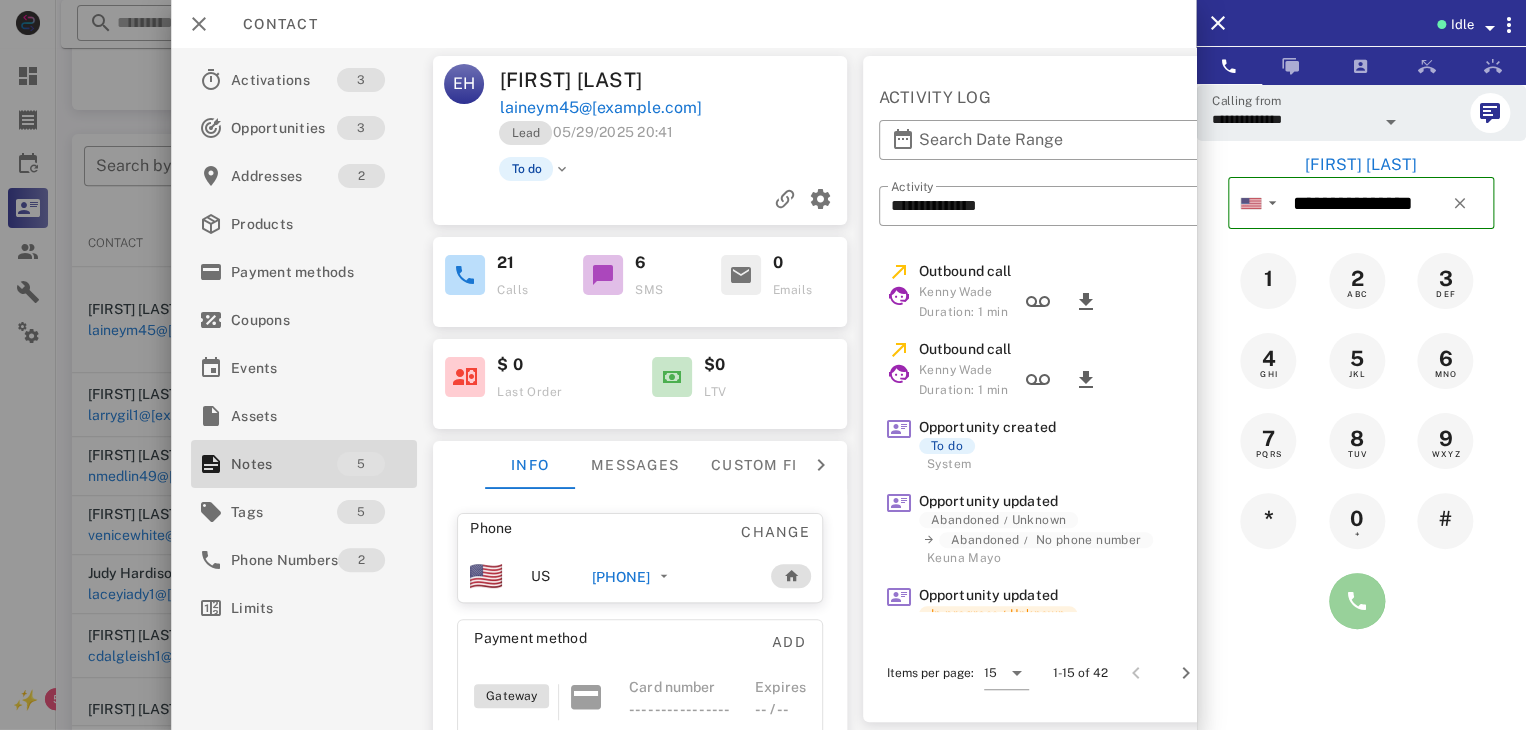 click at bounding box center [1357, 601] 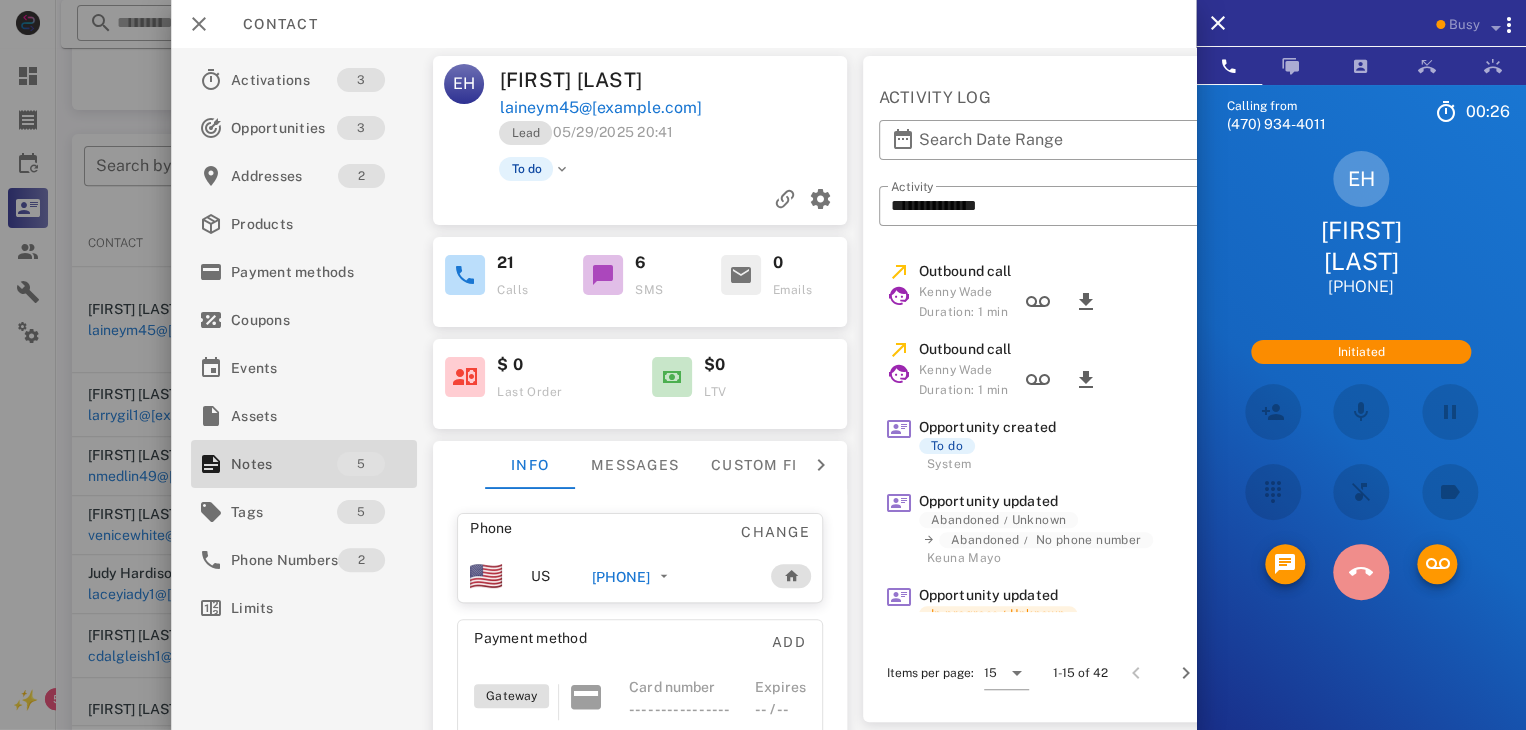 click at bounding box center (1361, 572) 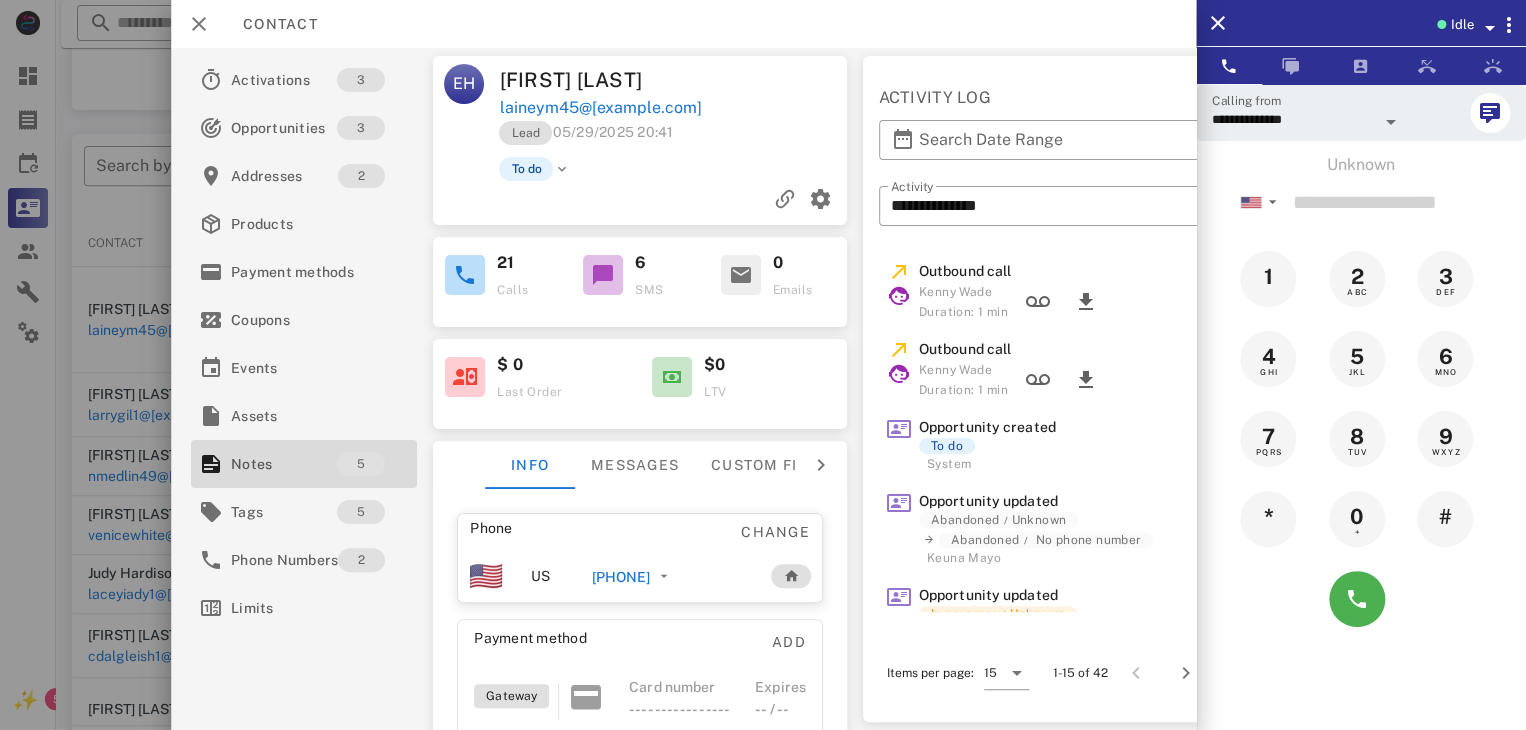 click at bounding box center [763, 365] 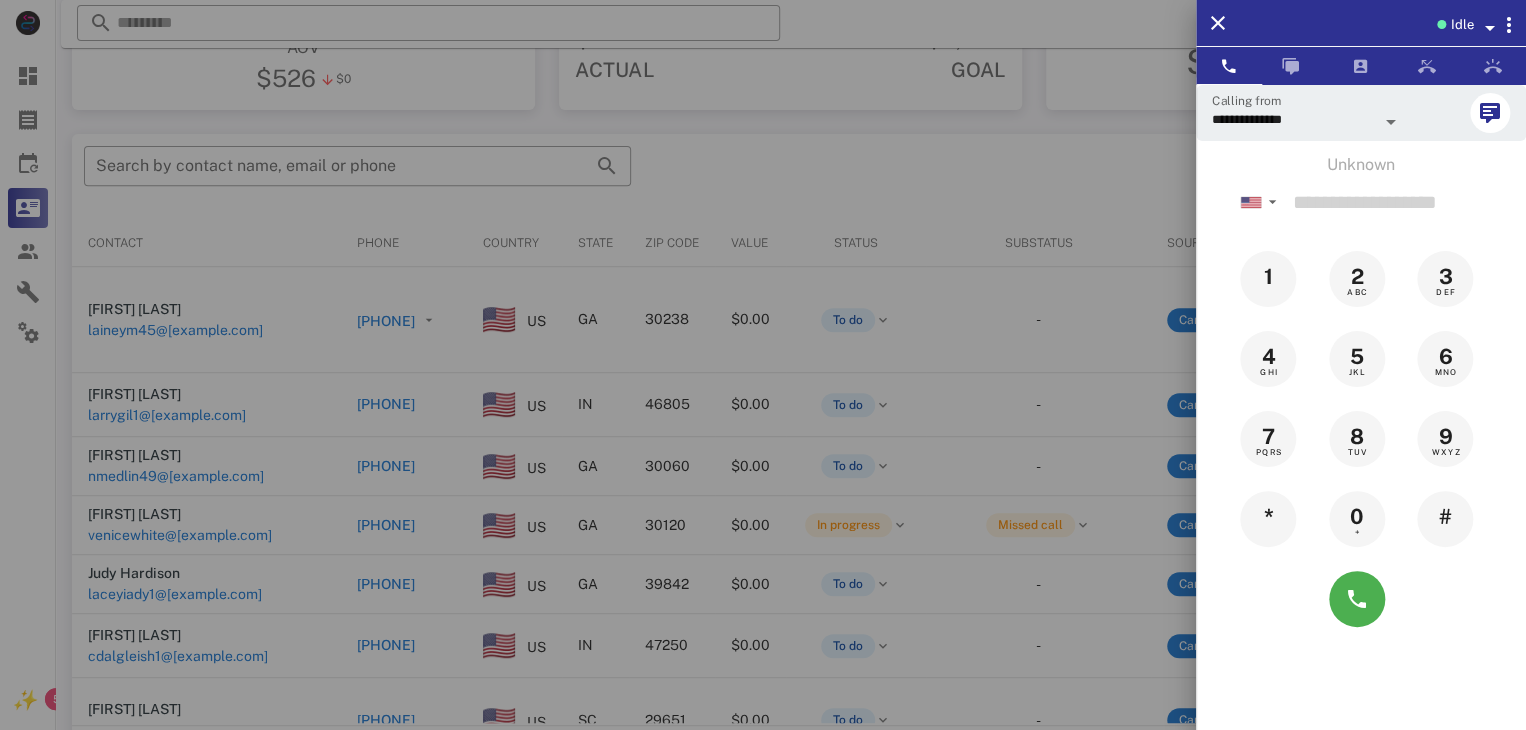 click at bounding box center [763, 365] 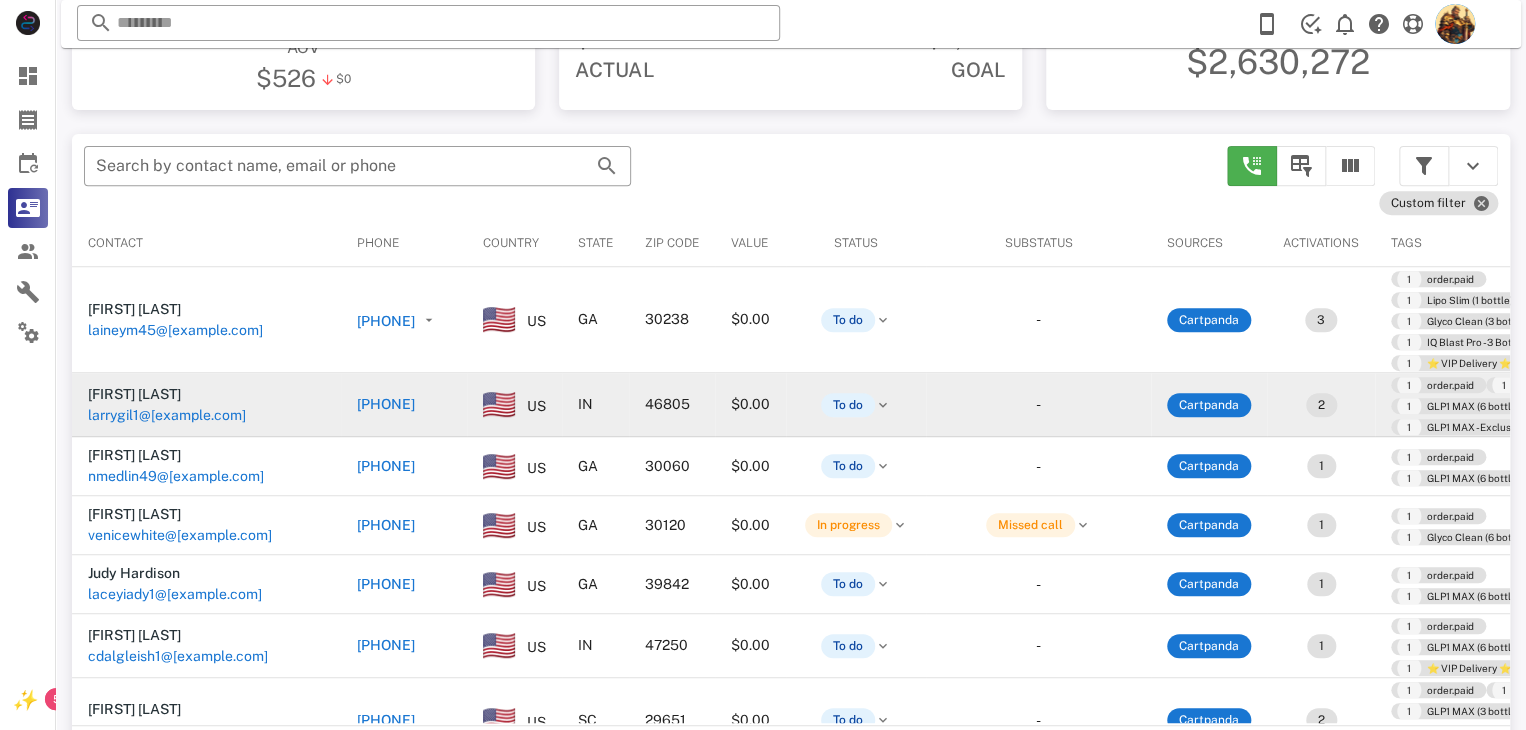 click on "larrygil1@[example.com]" at bounding box center [167, 415] 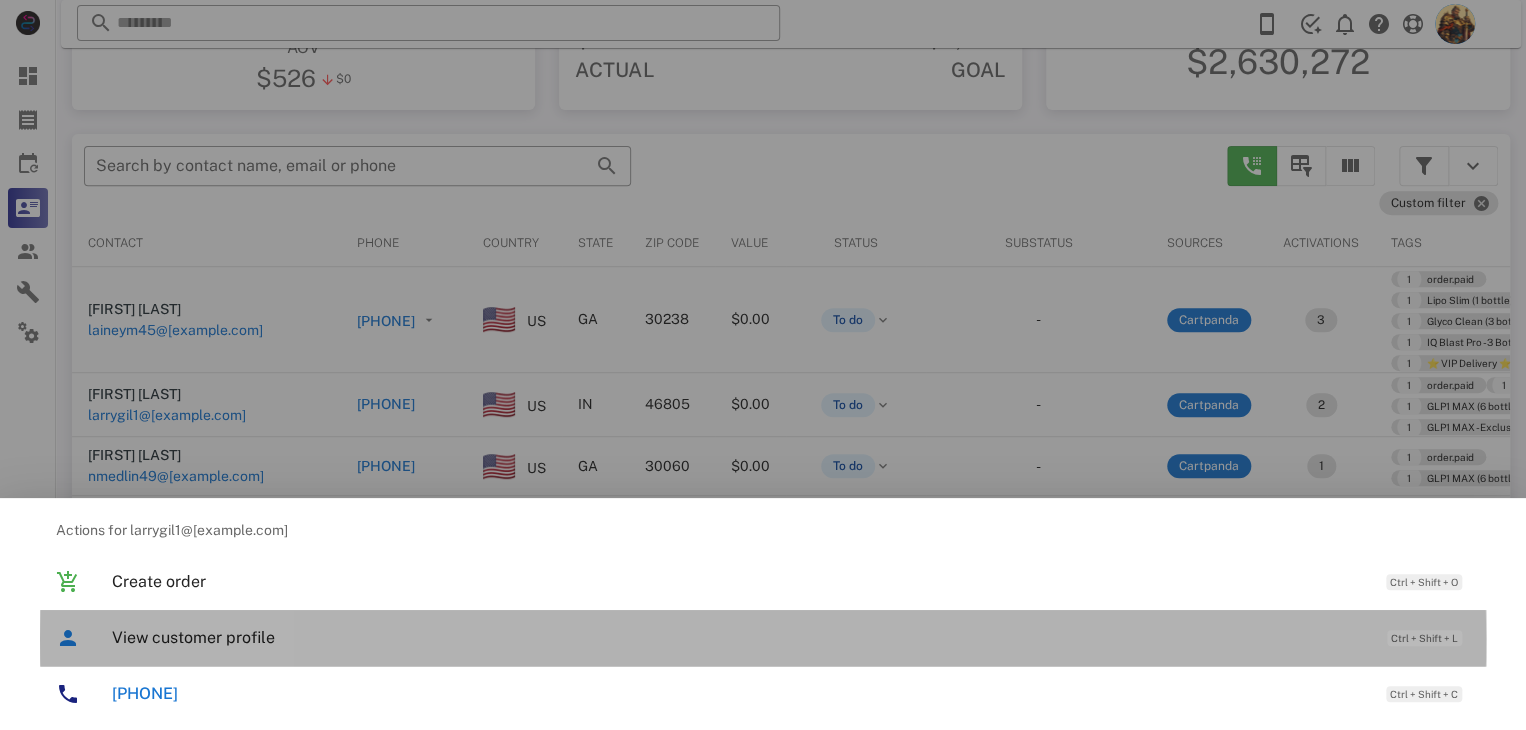 click on "View customer profile Ctrl + Shift + L" at bounding box center [791, 637] 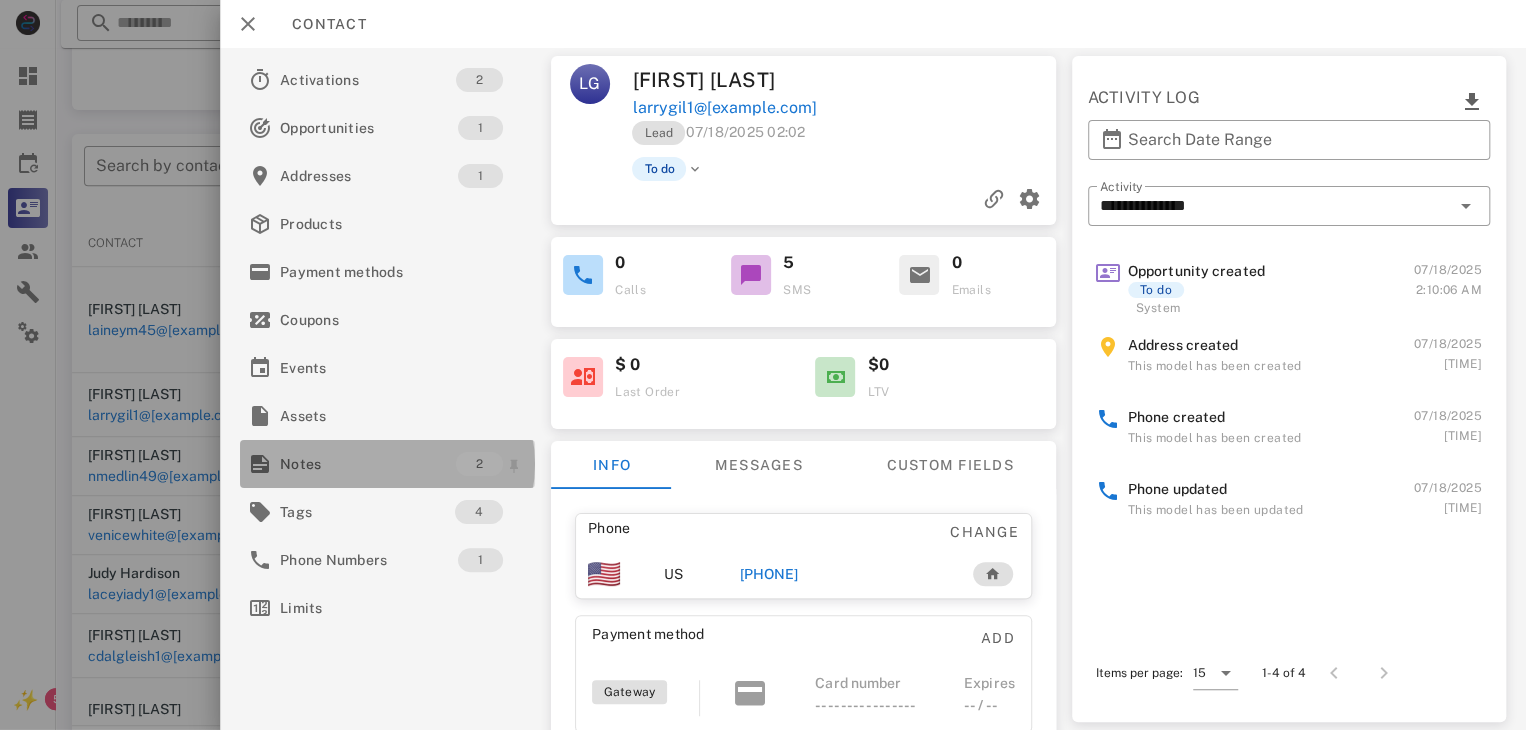 click on "Notes" at bounding box center [368, 464] 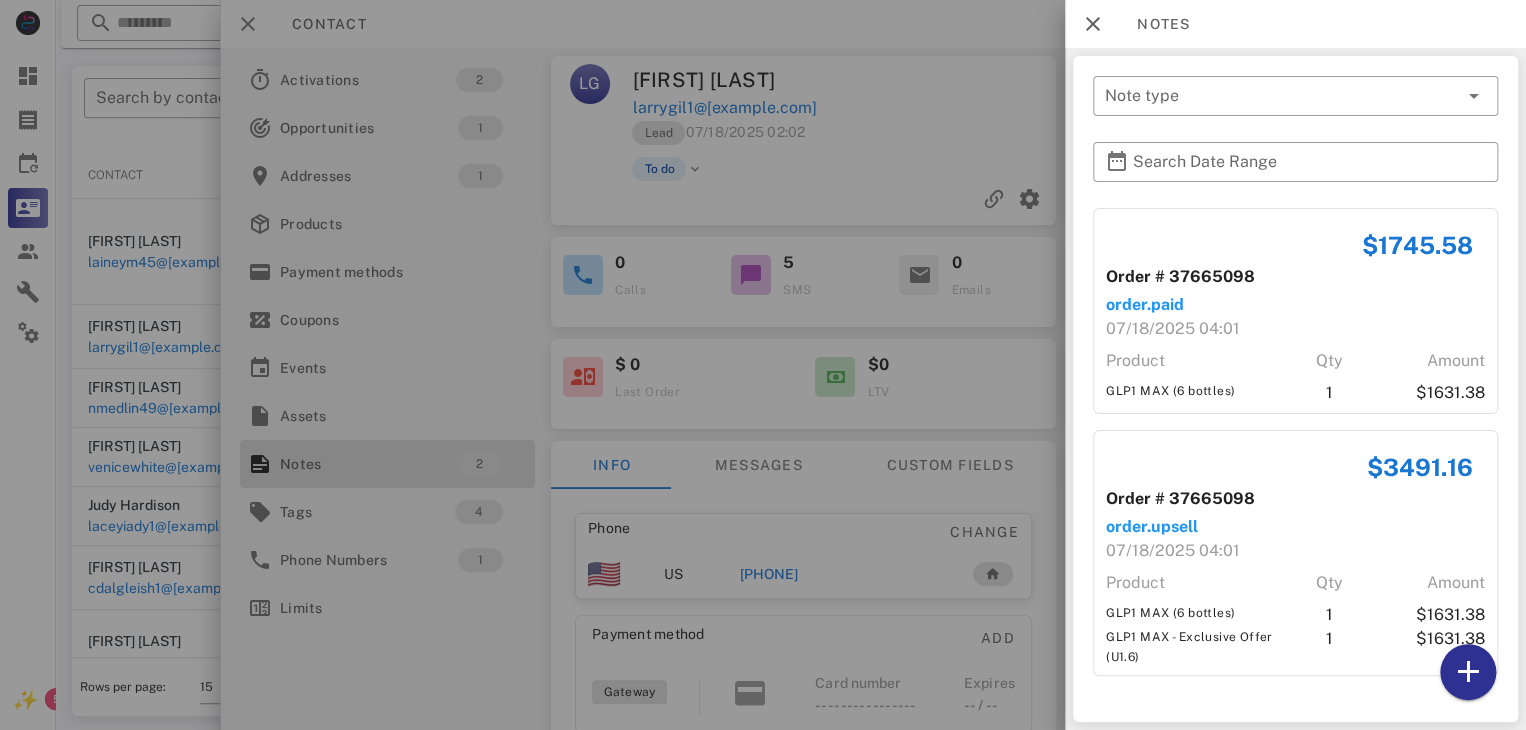 scroll, scrollTop: 380, scrollLeft: 0, axis: vertical 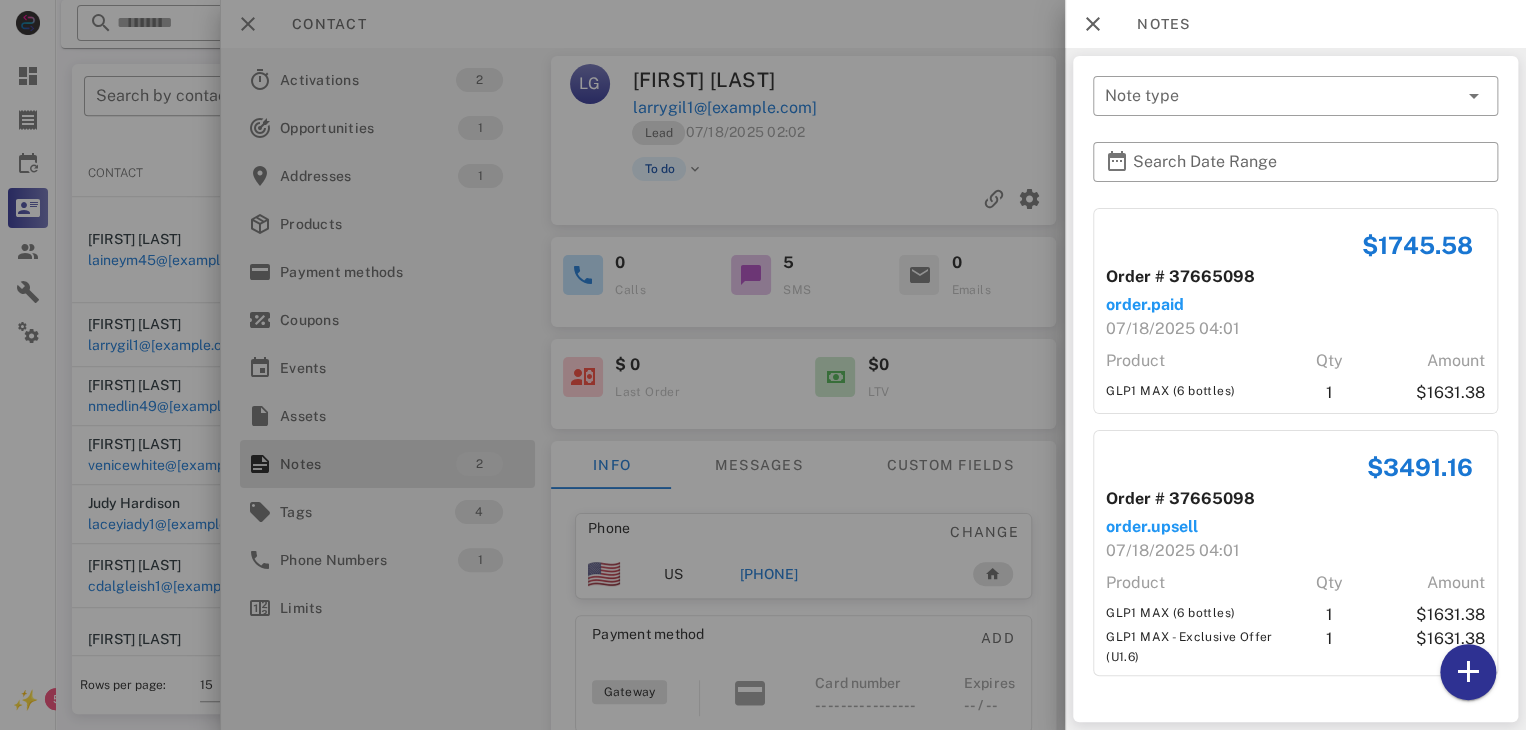 click at bounding box center (763, 365) 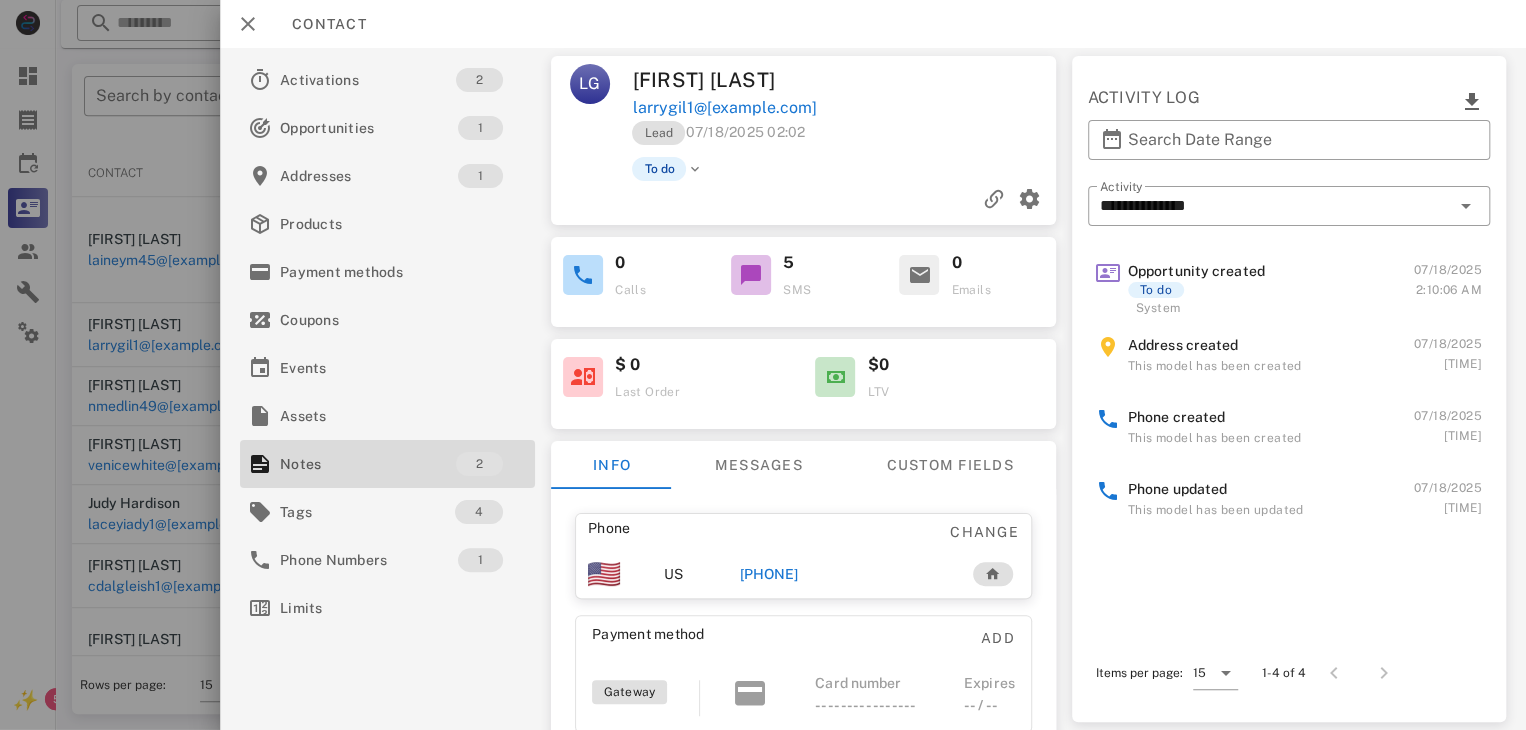 click on "[PHONE]" at bounding box center [769, 574] 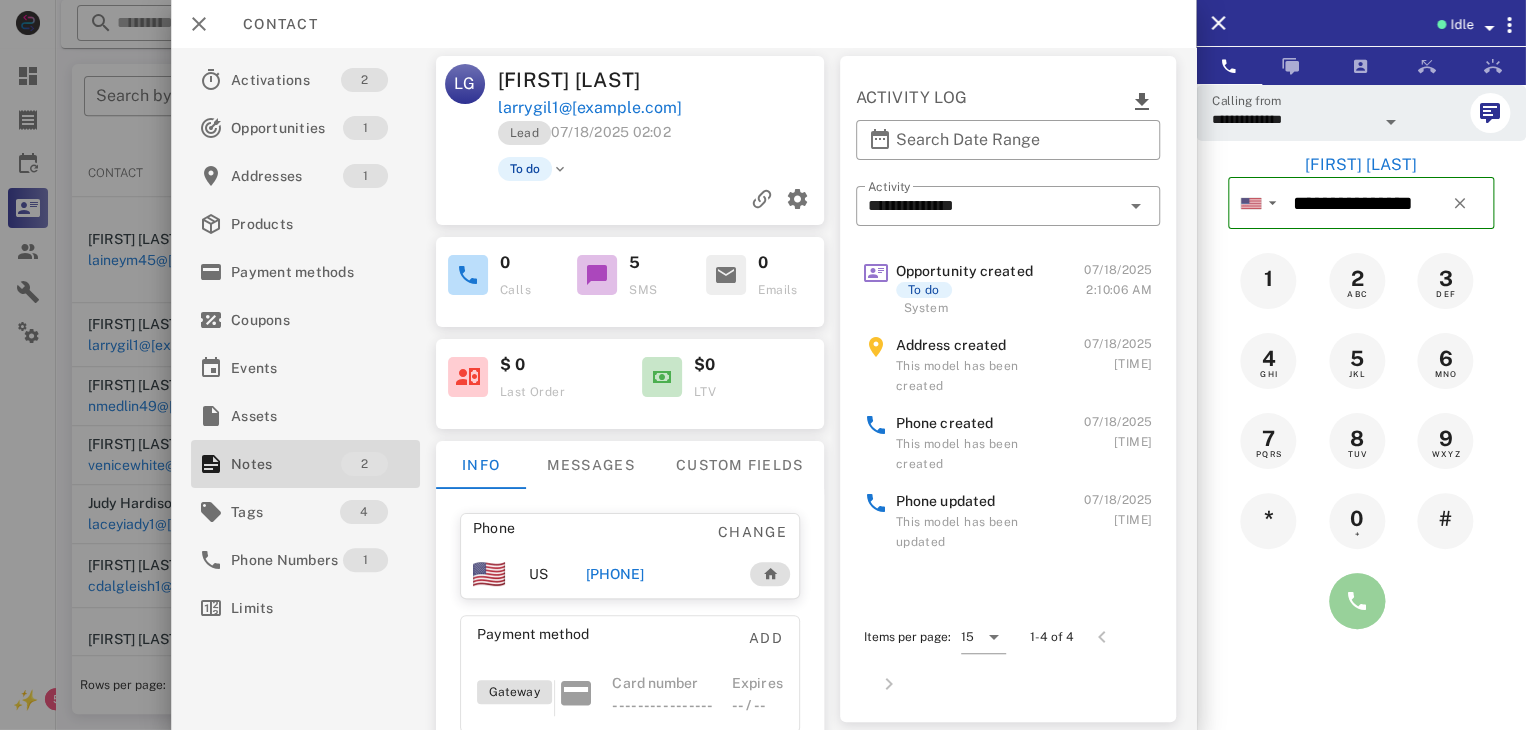 click at bounding box center [1357, 601] 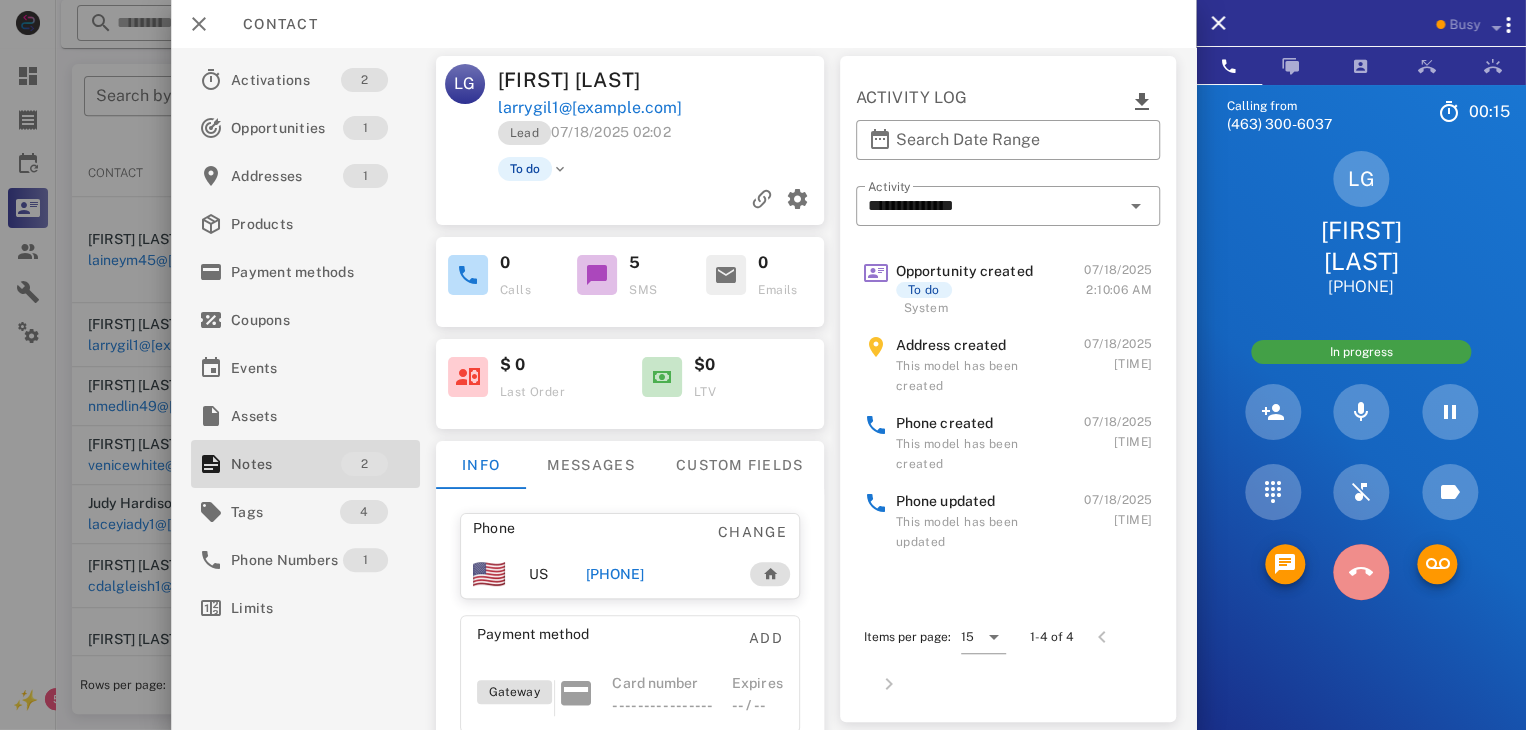 click at bounding box center (1361, 572) 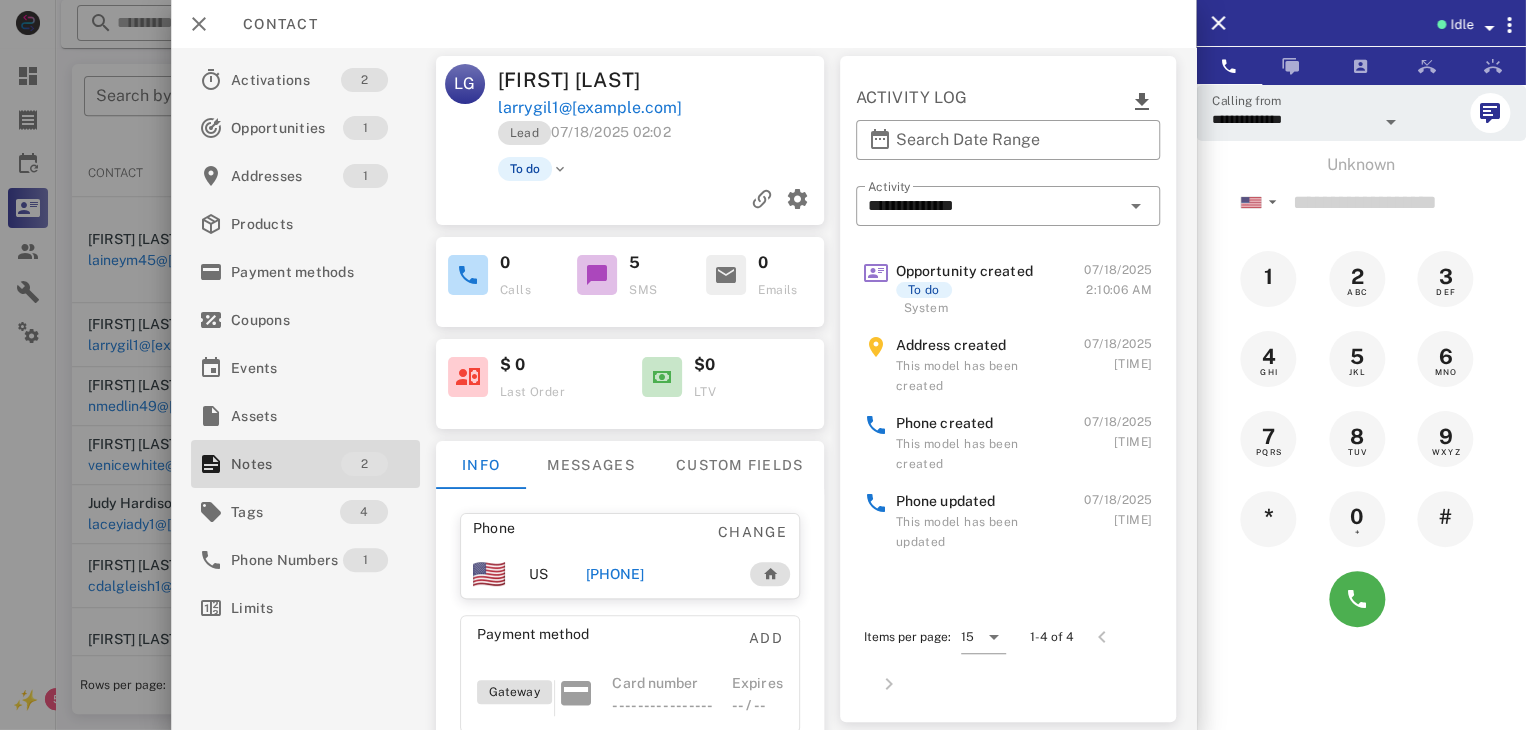 click at bounding box center (763, 365) 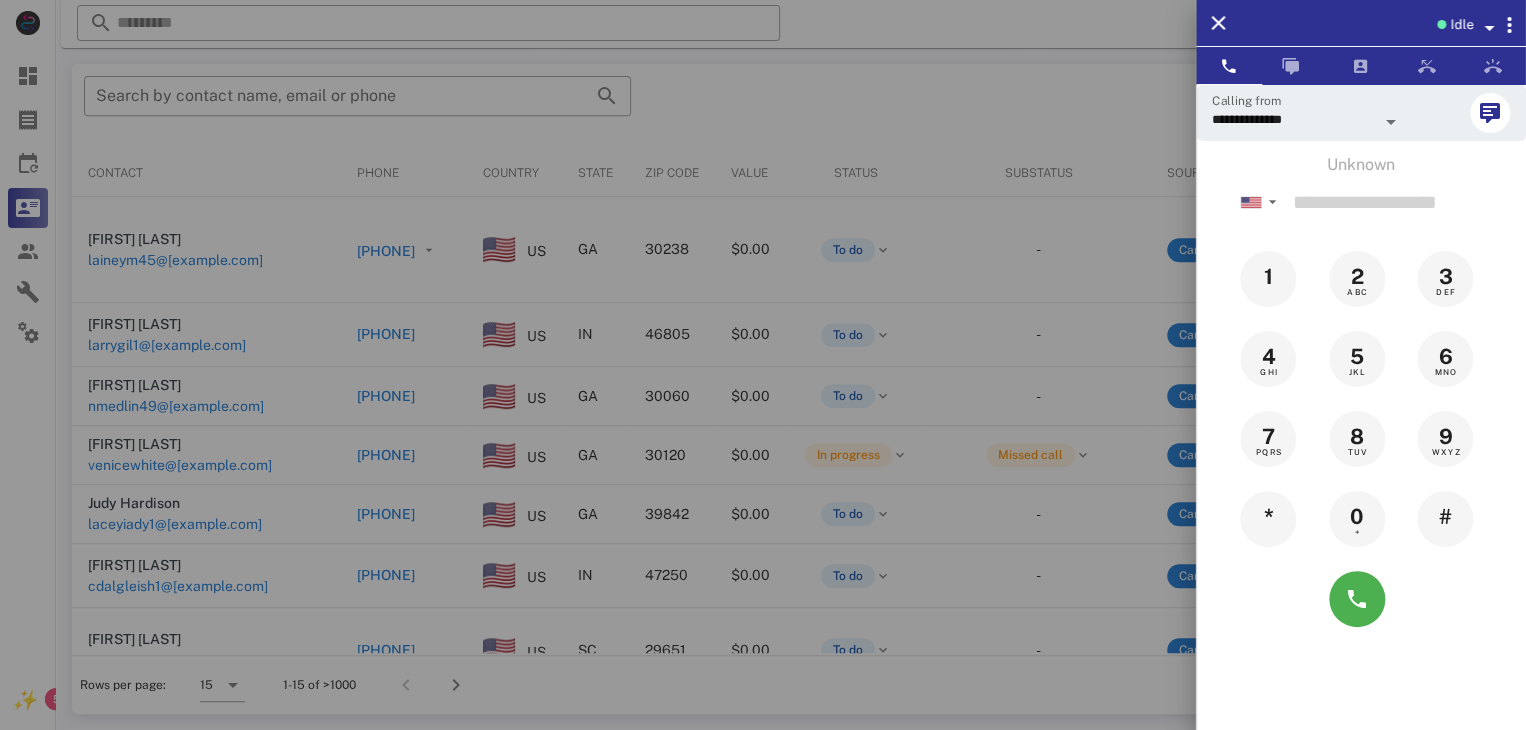 click at bounding box center (763, 365) 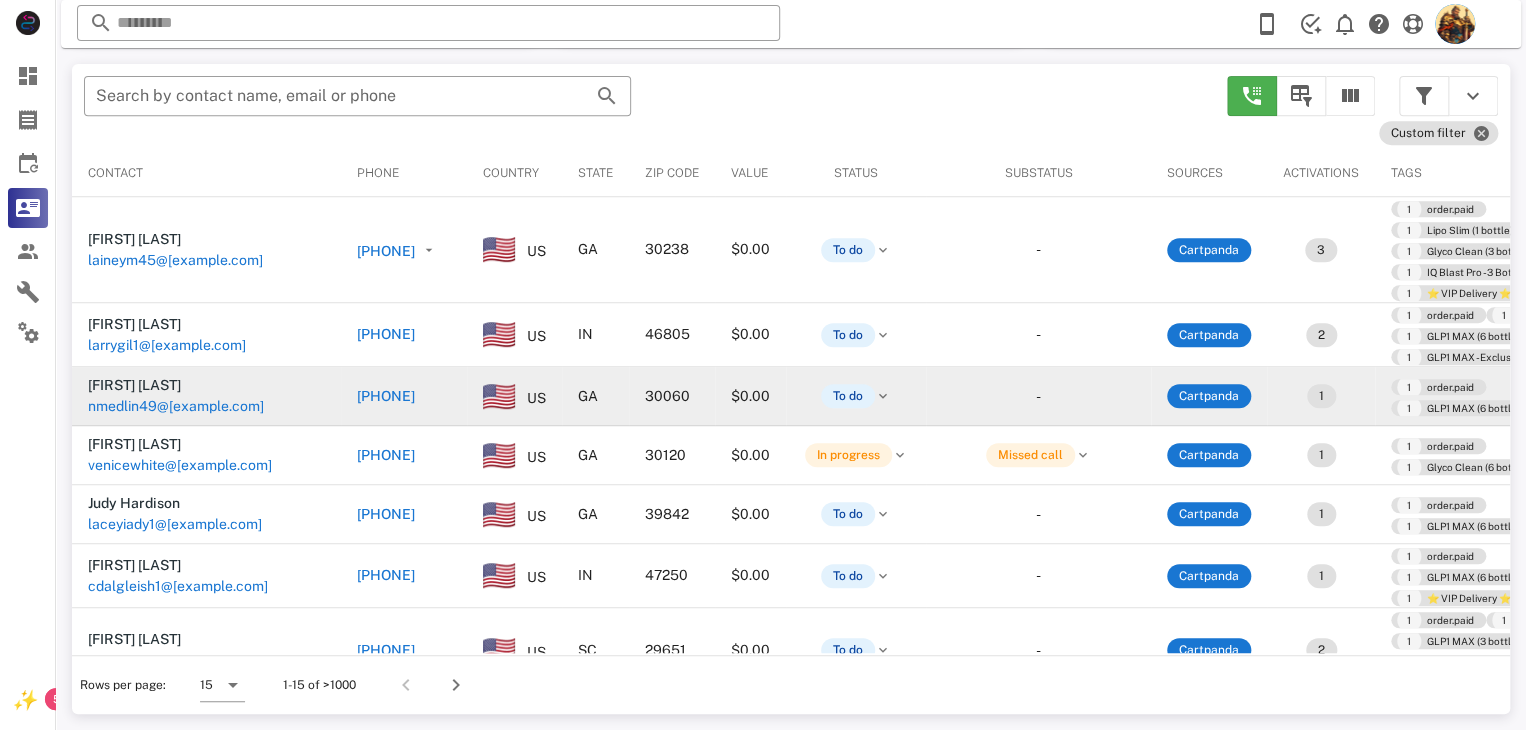 click on "nmedlin49@[example.com]" at bounding box center (176, 406) 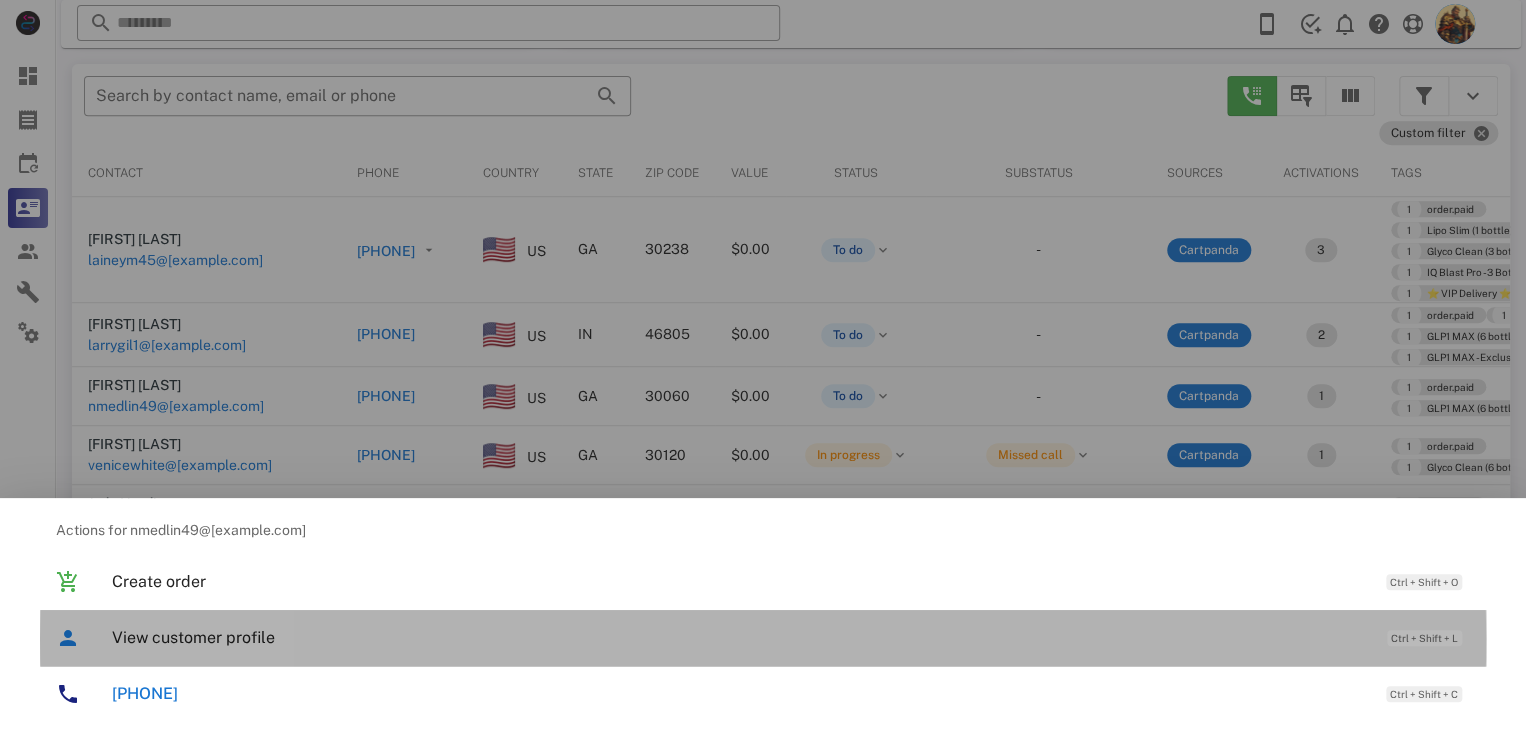 click on "View customer profile" at bounding box center [739, 637] 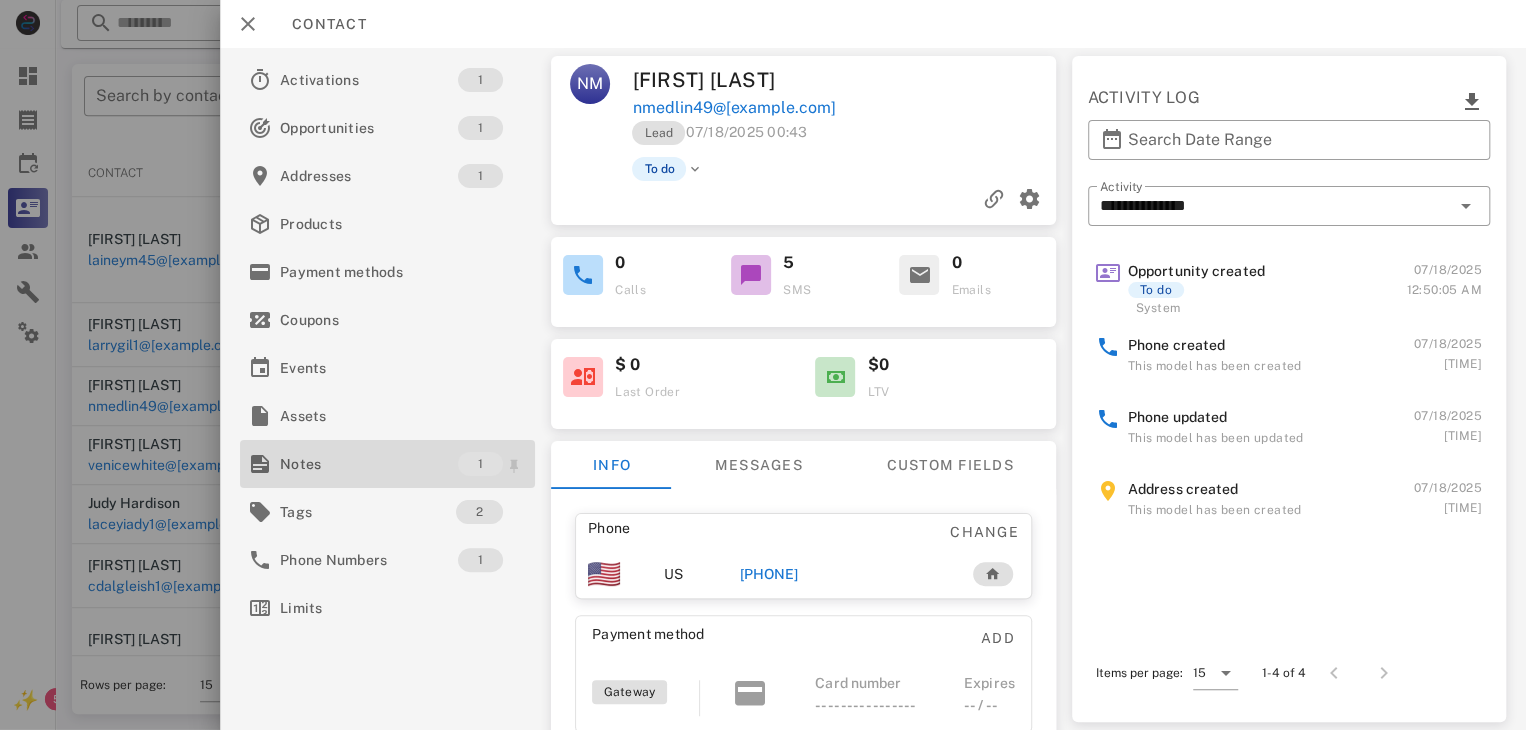 click at bounding box center (260, 464) 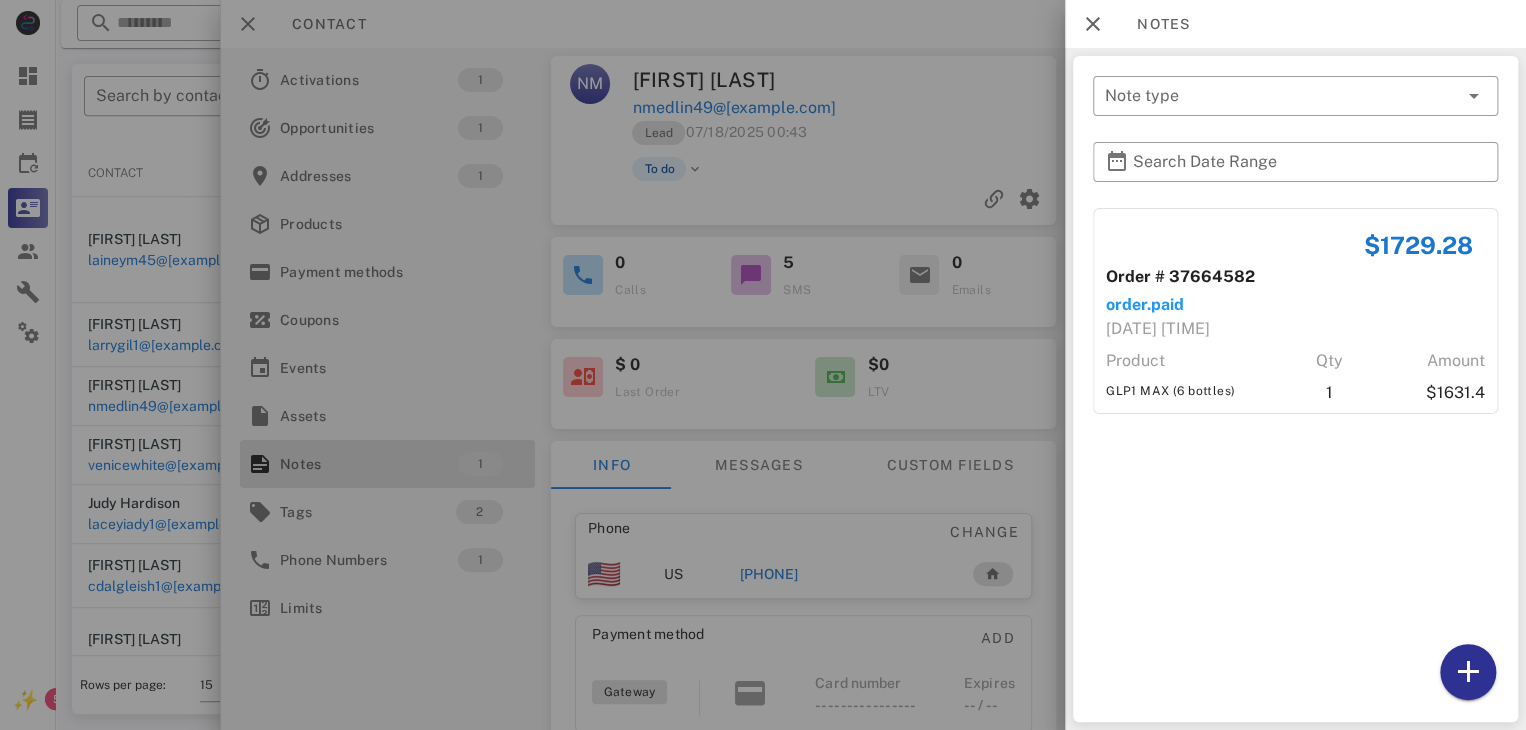 click at bounding box center [763, 365] 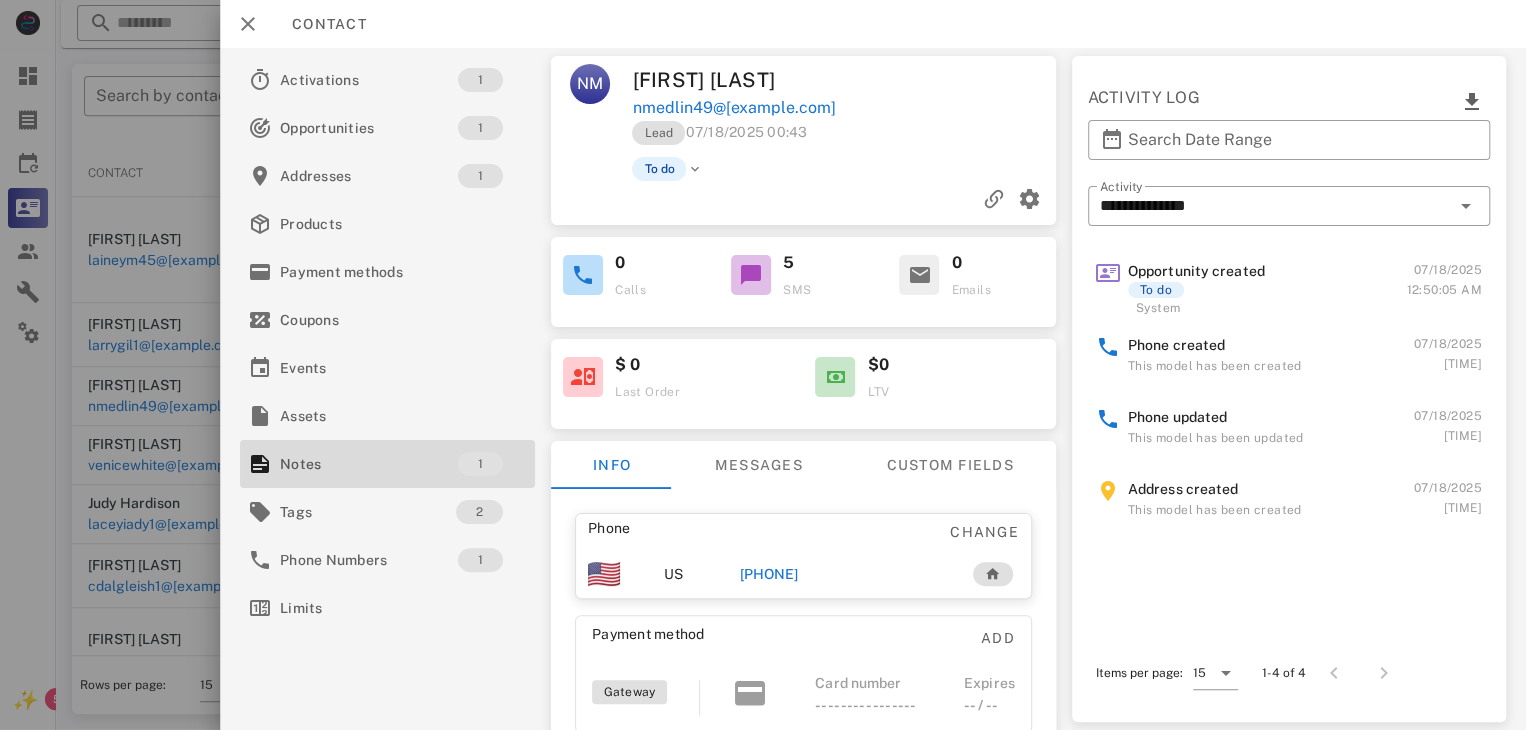 click on "[PHONE]" at bounding box center [769, 574] 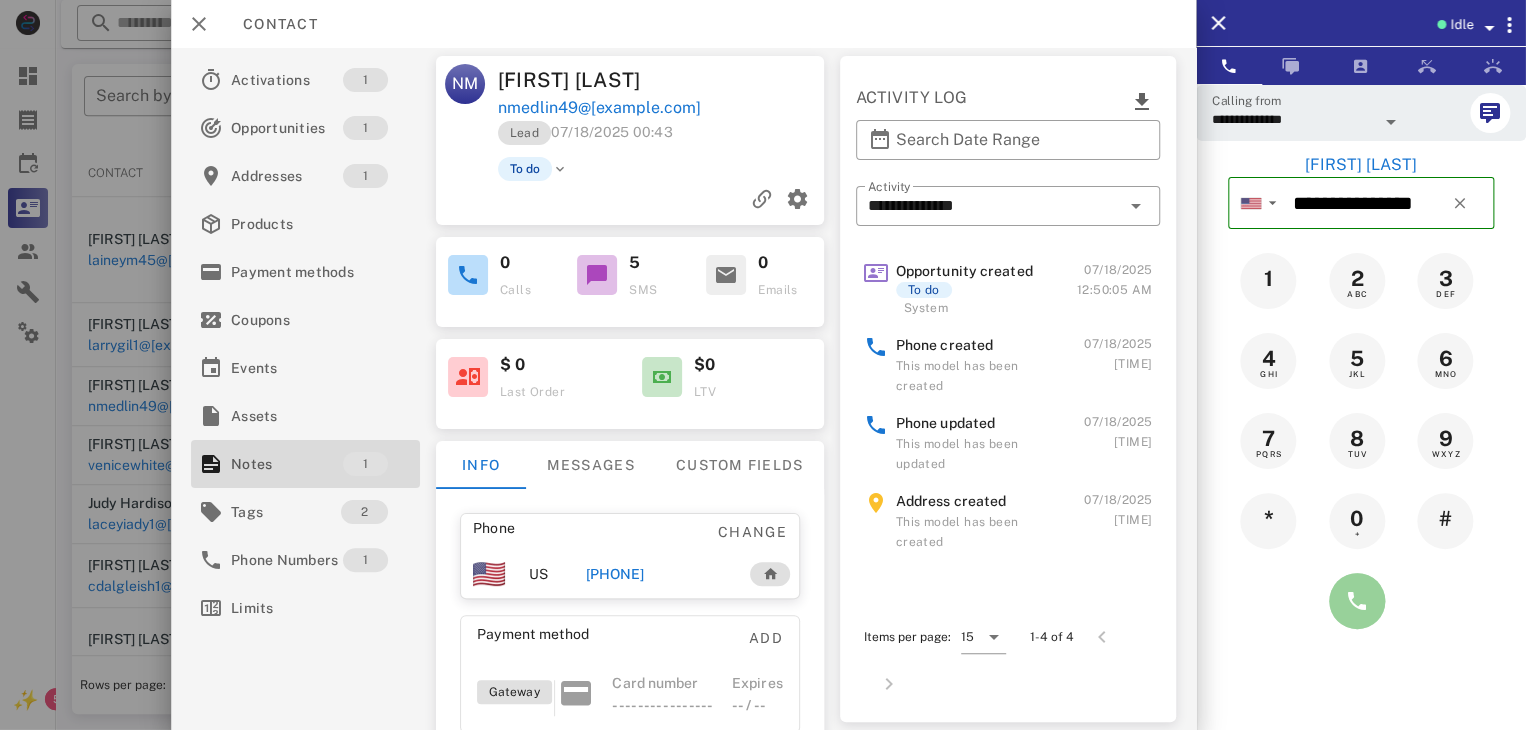 click at bounding box center [1357, 601] 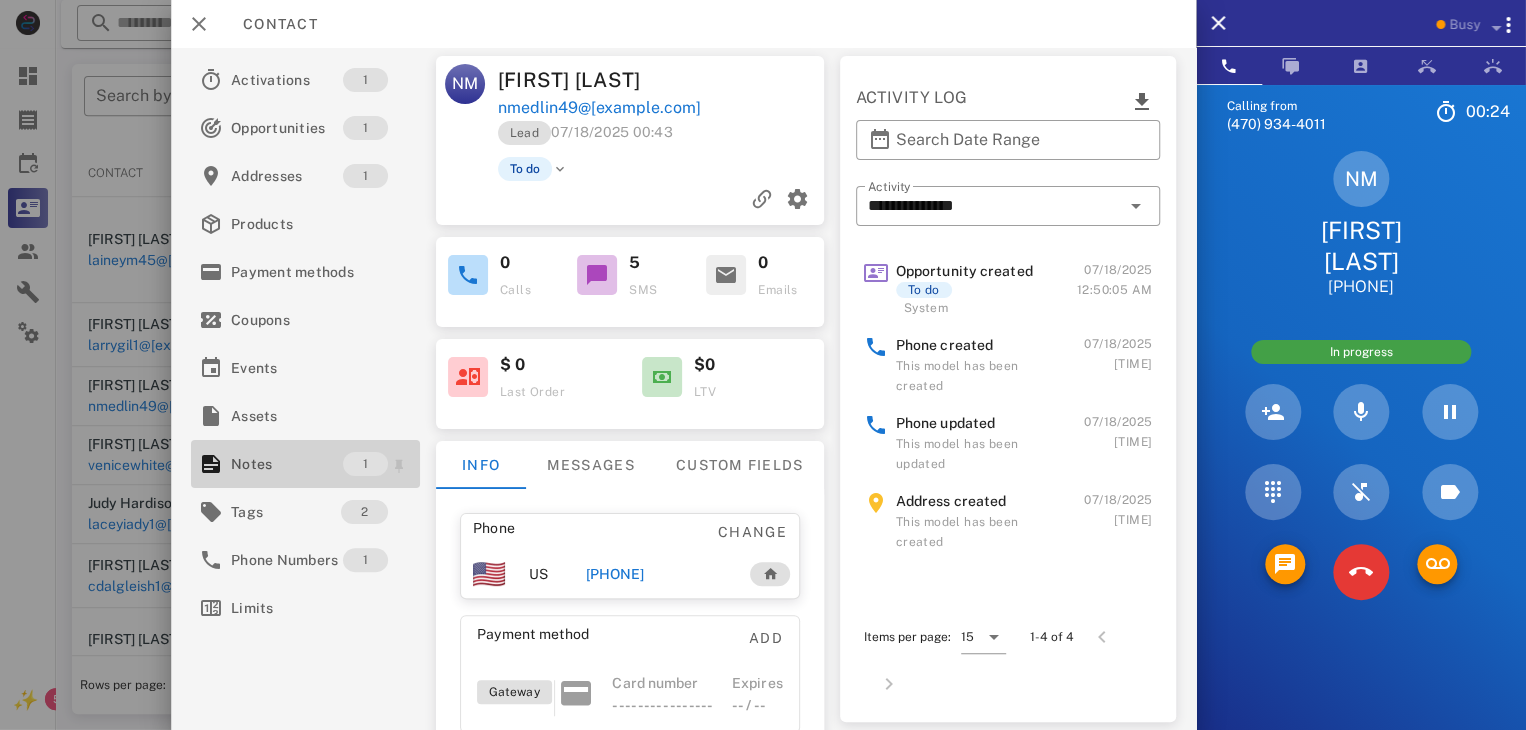click on "Notes" at bounding box center [287, 464] 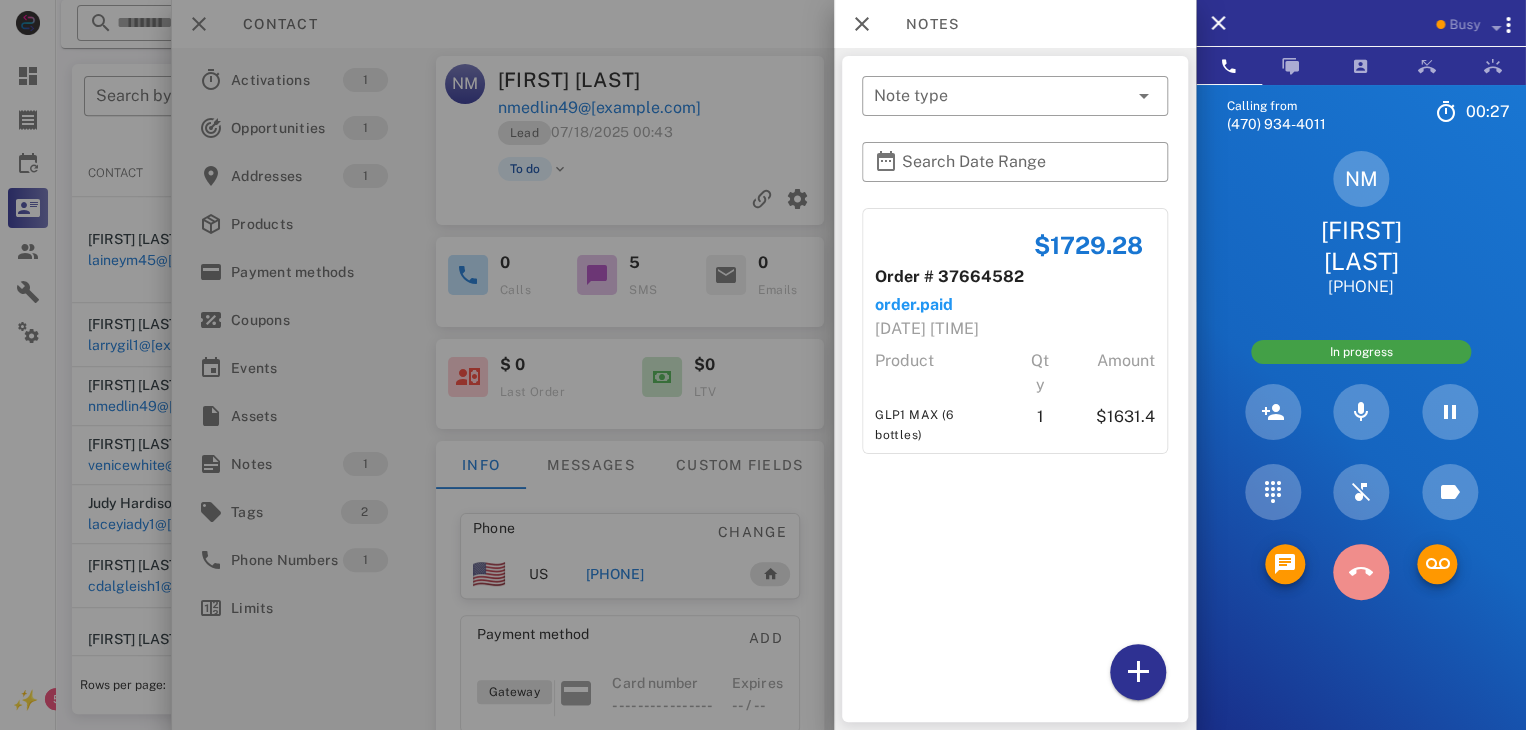 click at bounding box center [1361, 572] 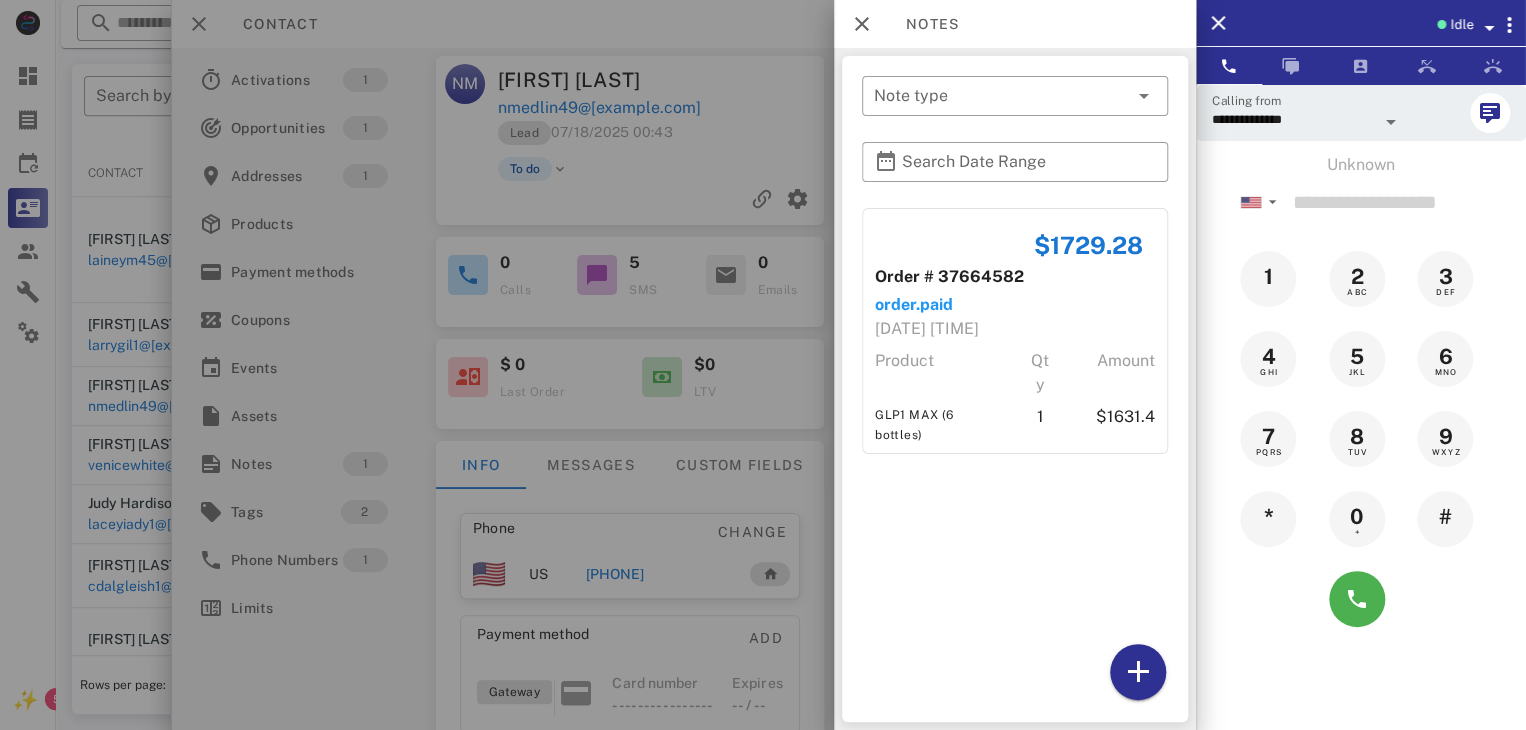 click at bounding box center (763, 365) 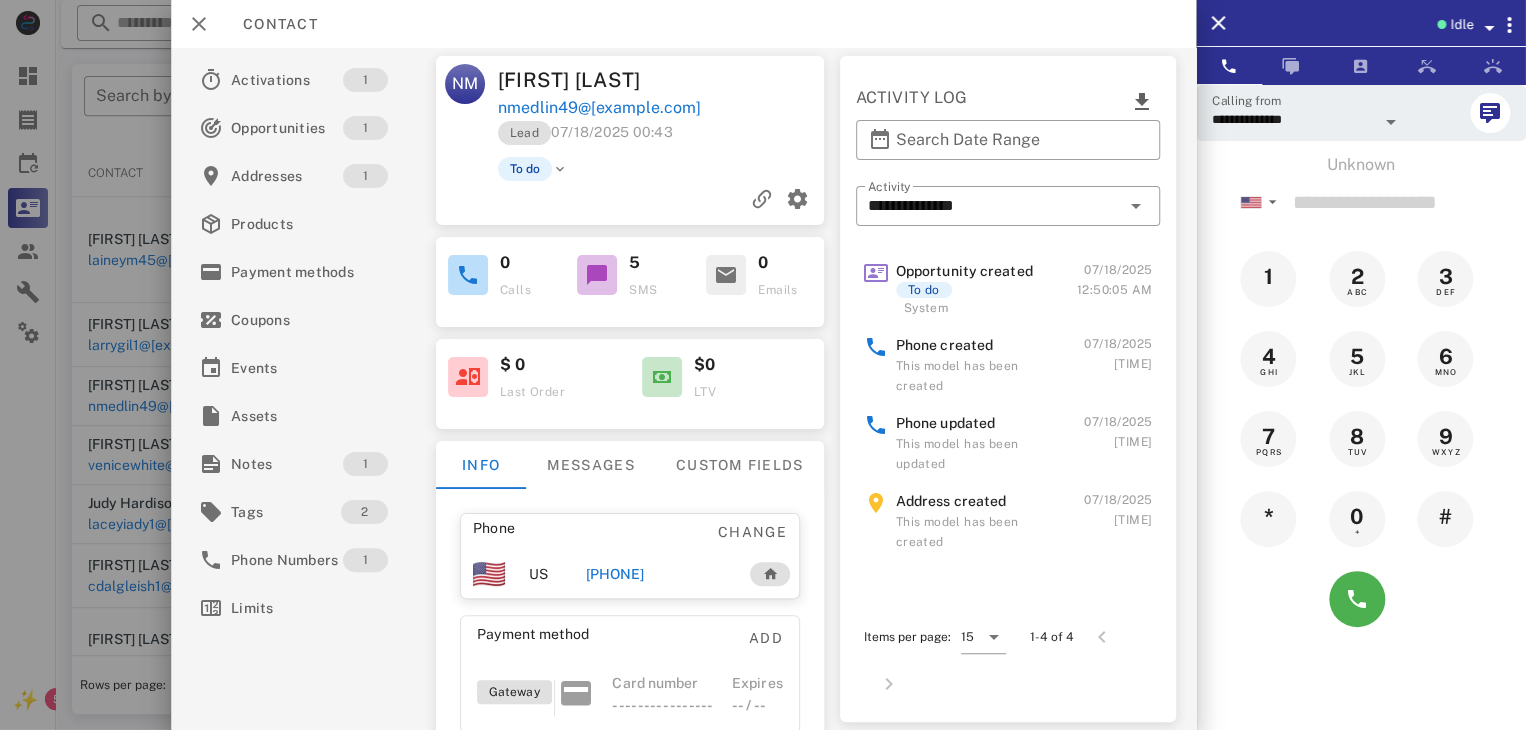 click at bounding box center (763, 365) 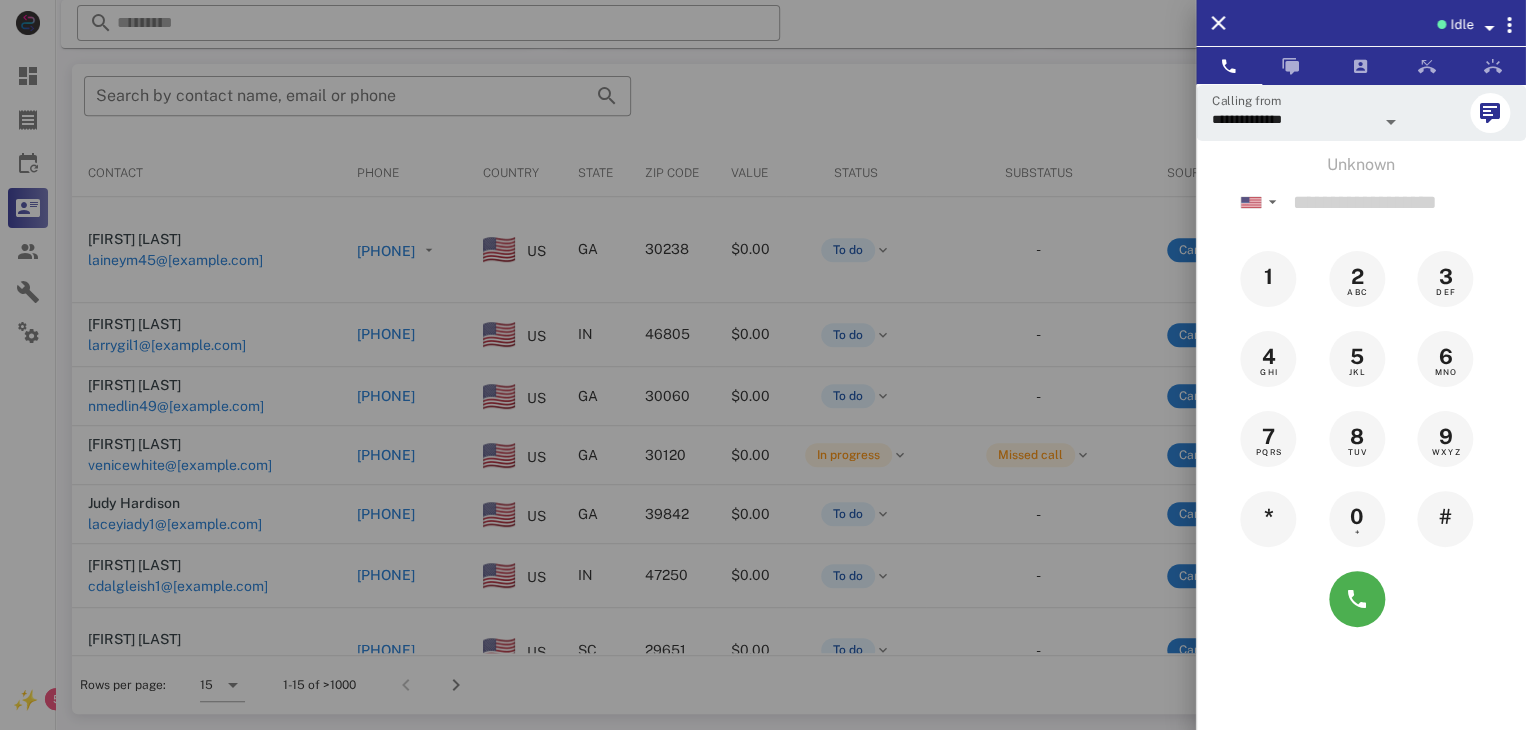 click at bounding box center (763, 365) 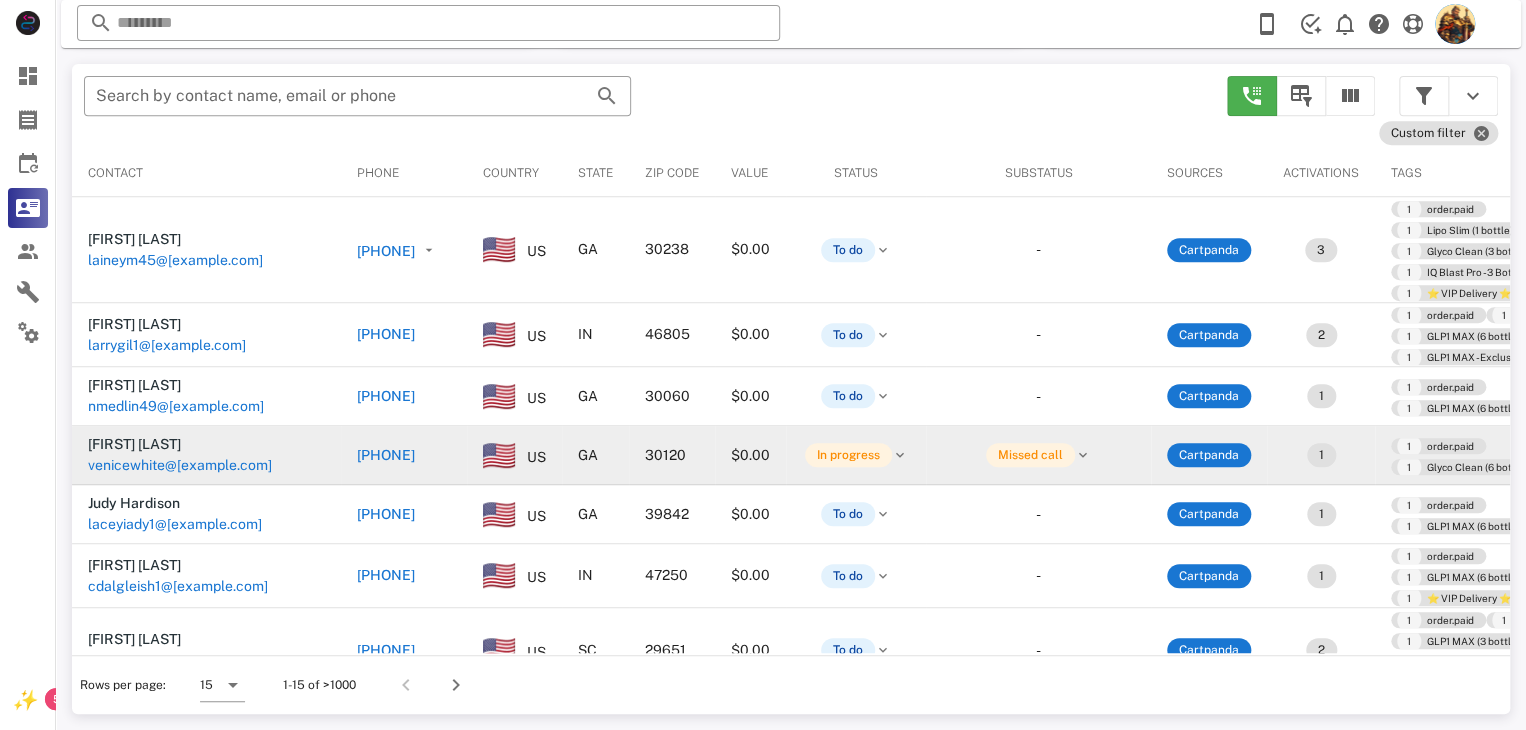 click on "venicewhite@[example.com]" at bounding box center [180, 465] 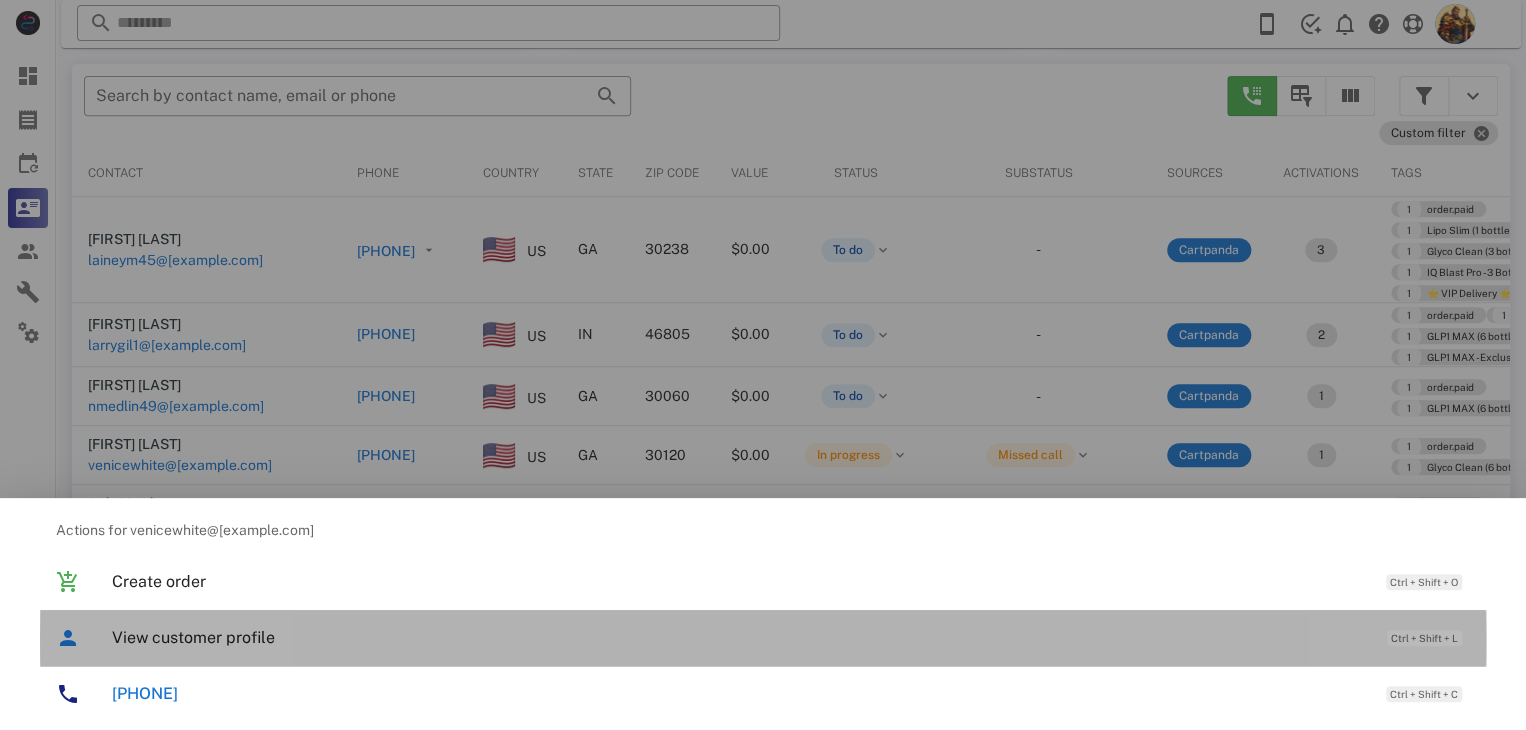 click on "View customer profile" at bounding box center (739, 637) 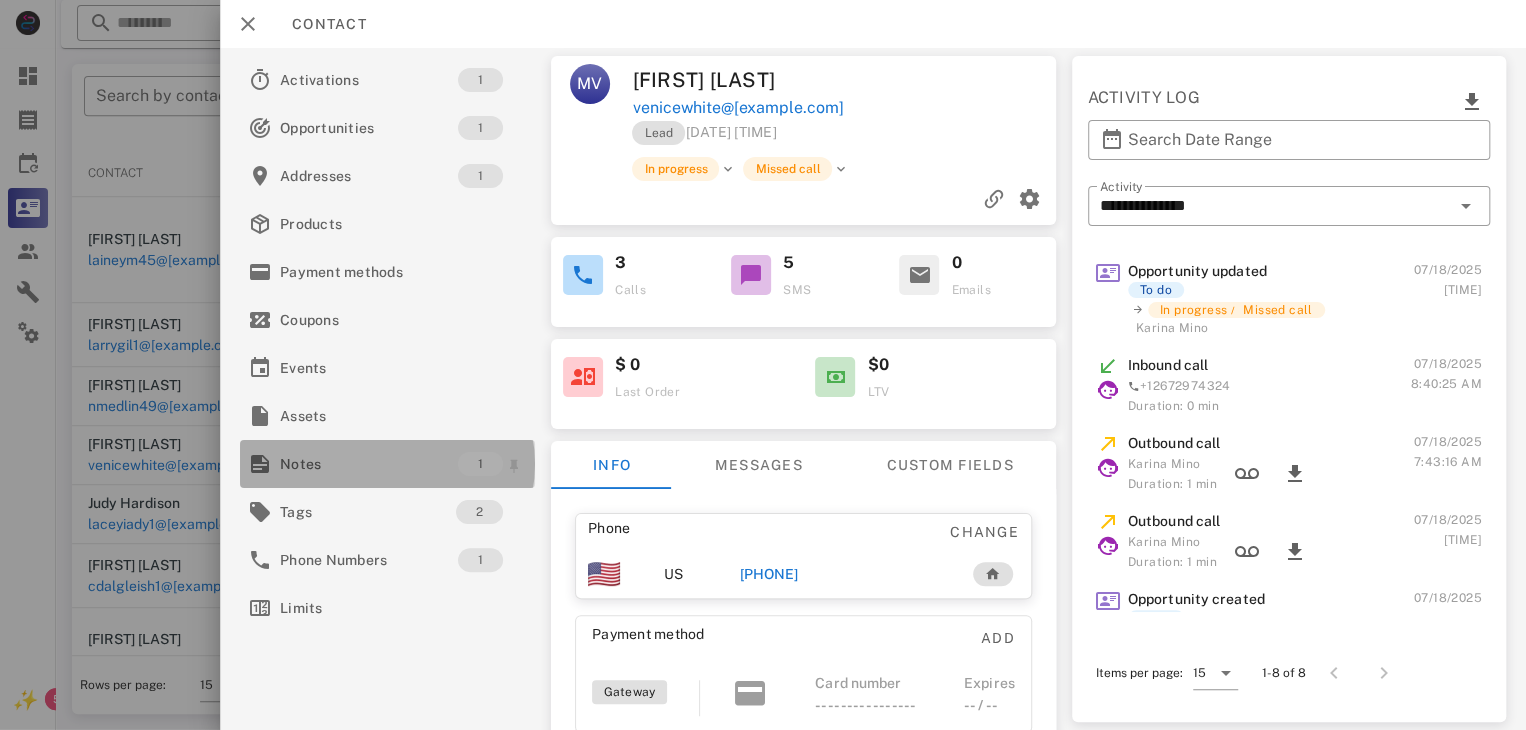 click on "Notes" at bounding box center [369, 464] 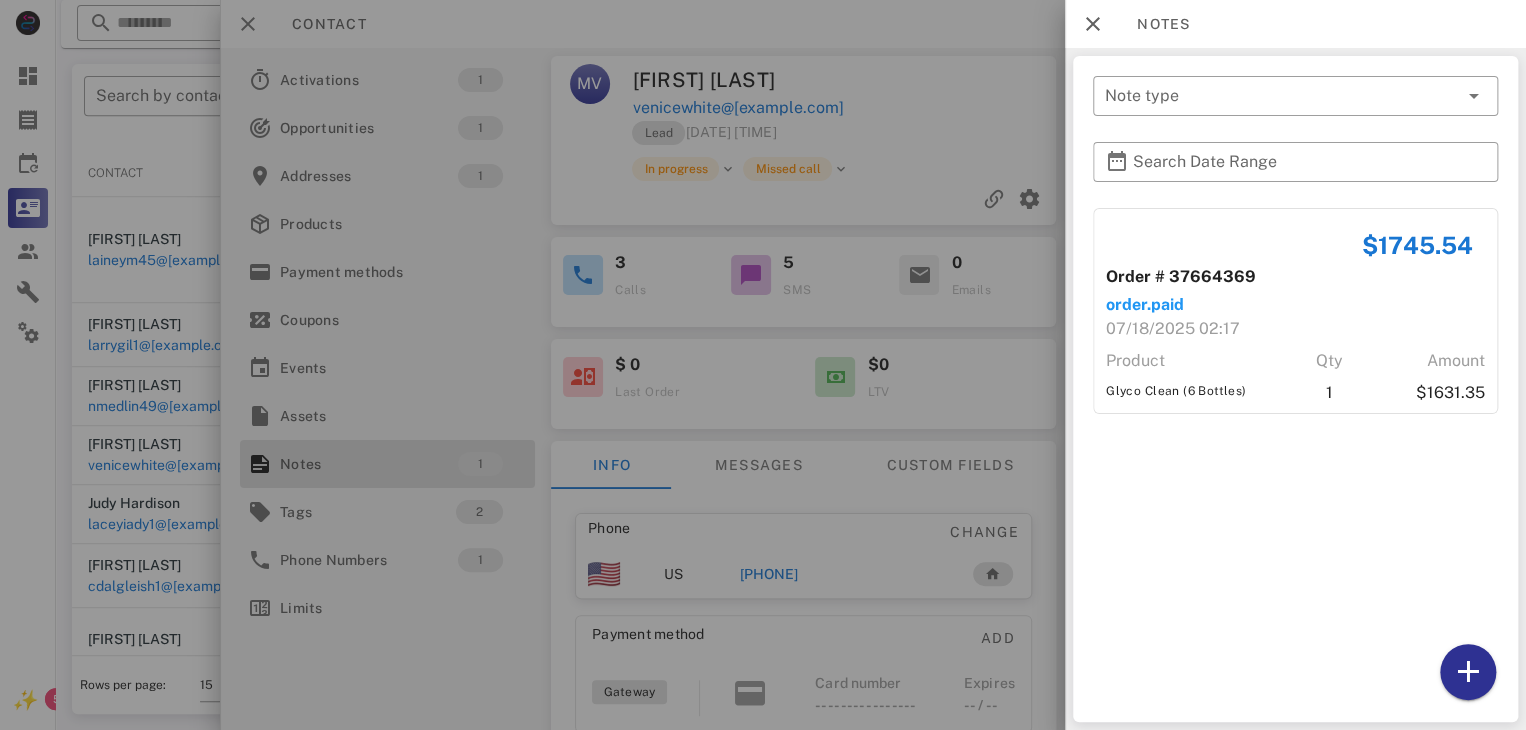click at bounding box center [763, 365] 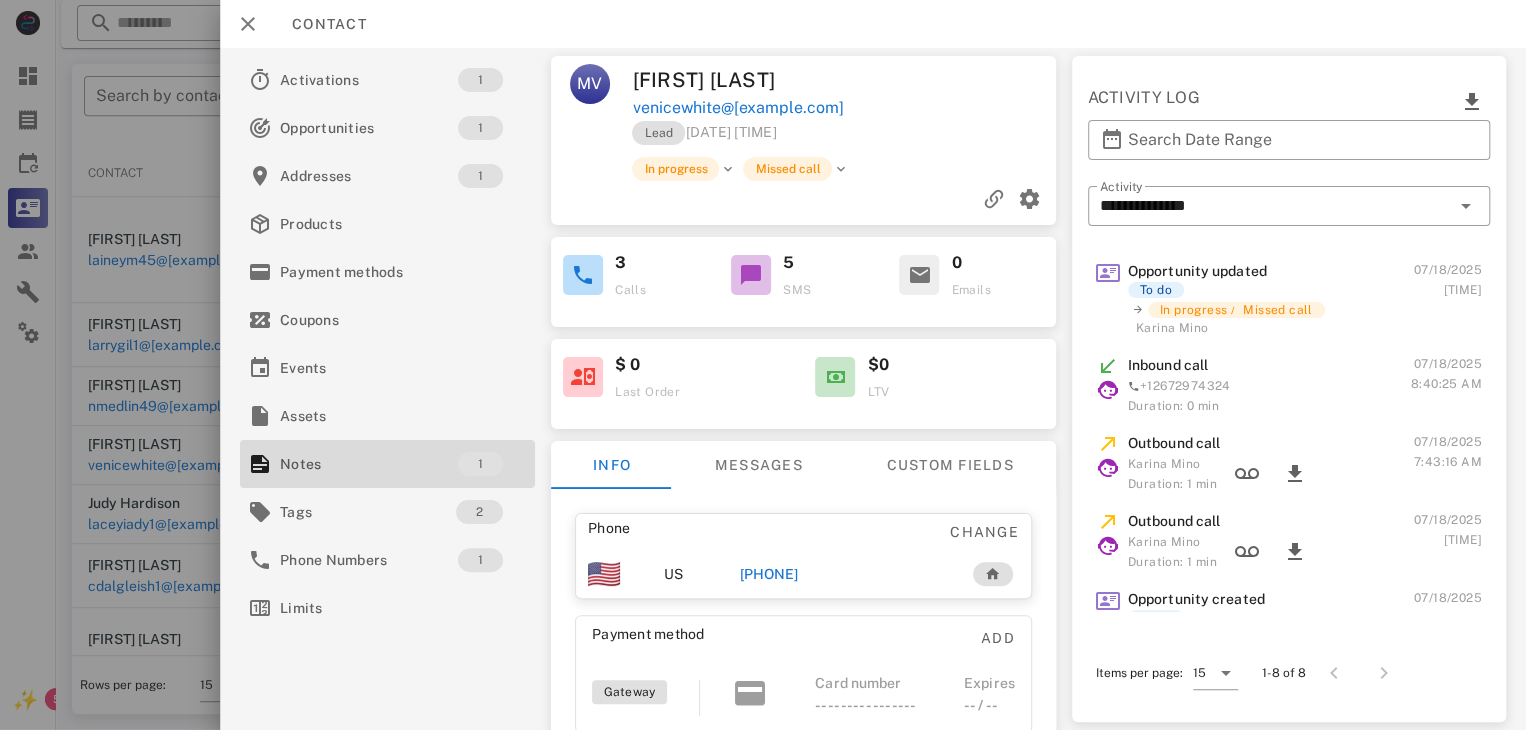 click on "[PHONE]" at bounding box center [769, 574] 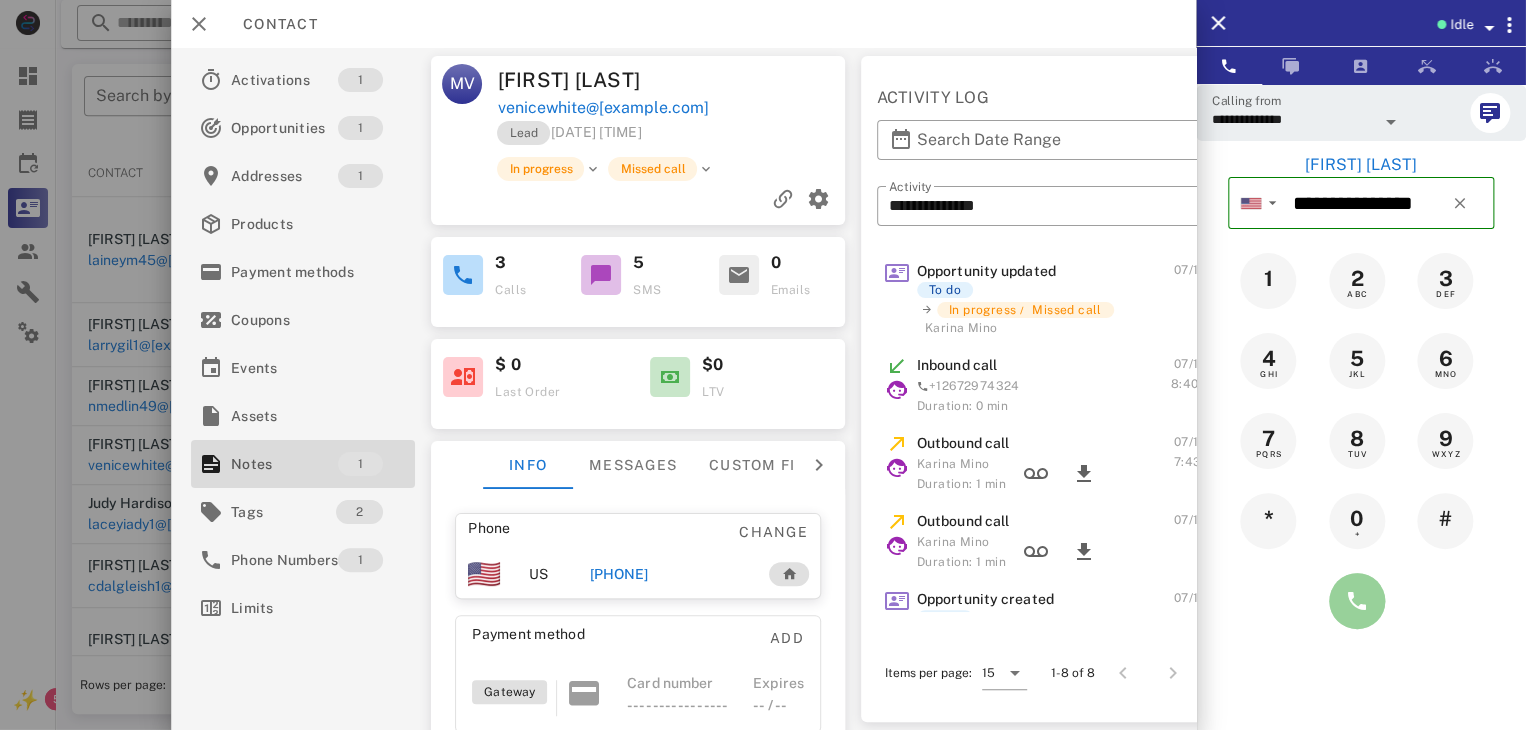 click at bounding box center [1357, 601] 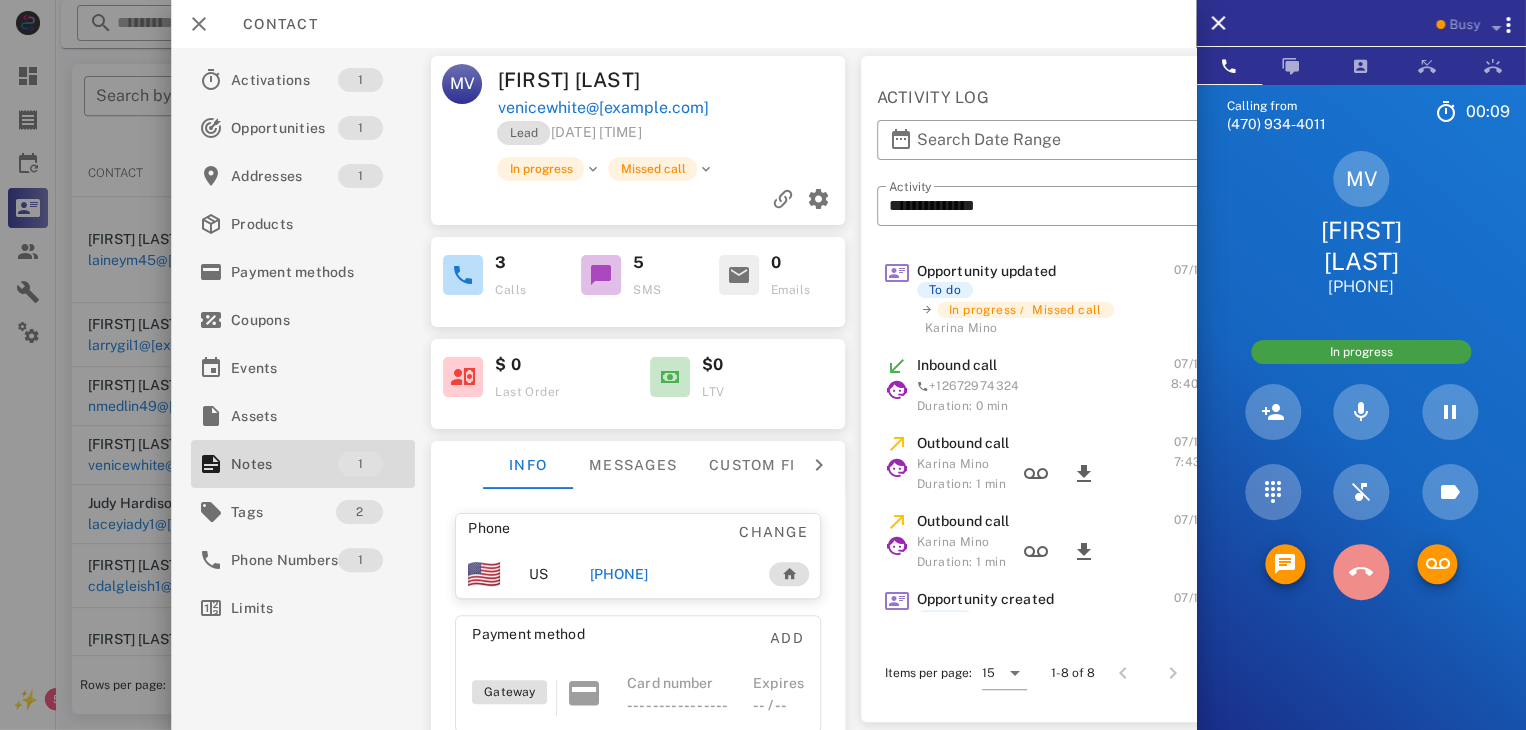 click at bounding box center (1361, 572) 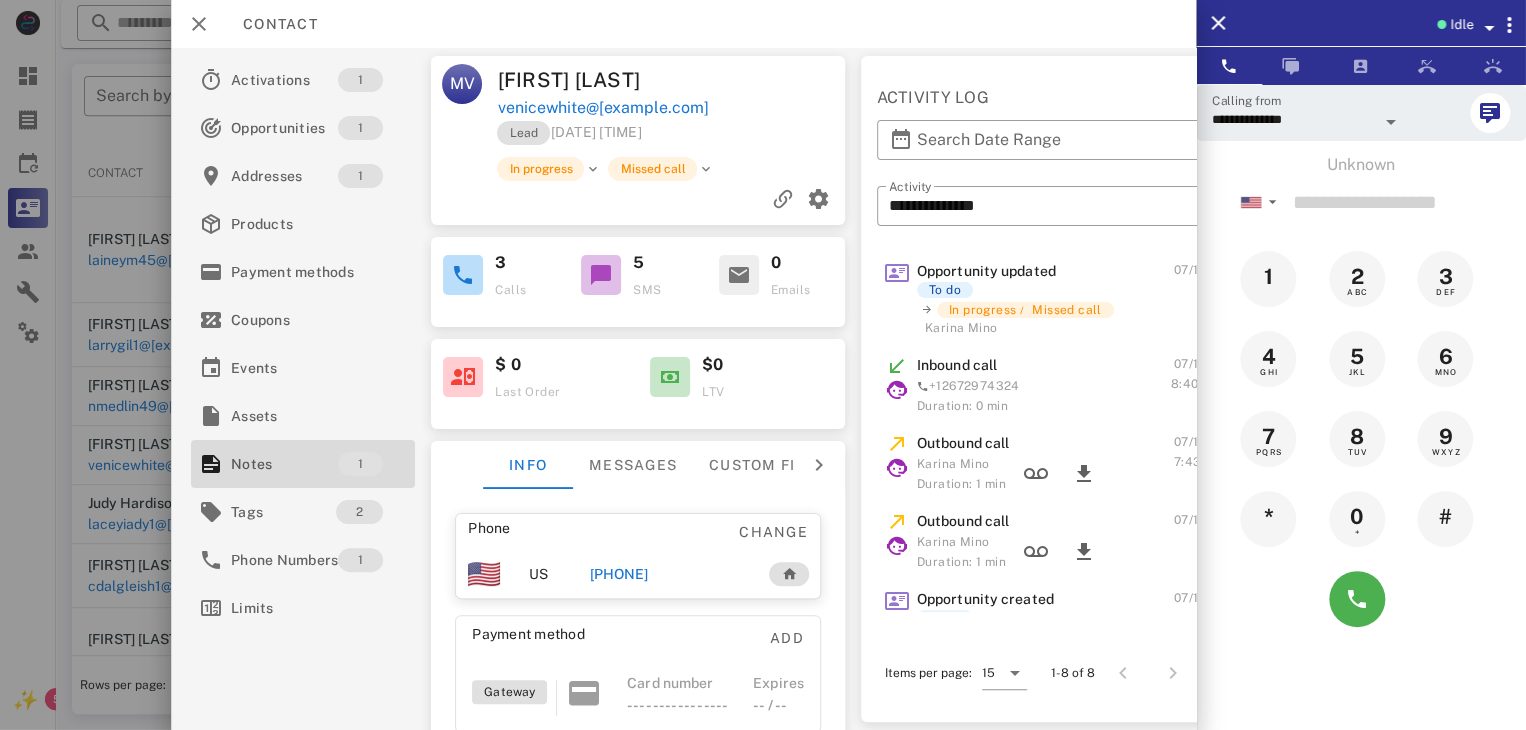 click at bounding box center (763, 365) 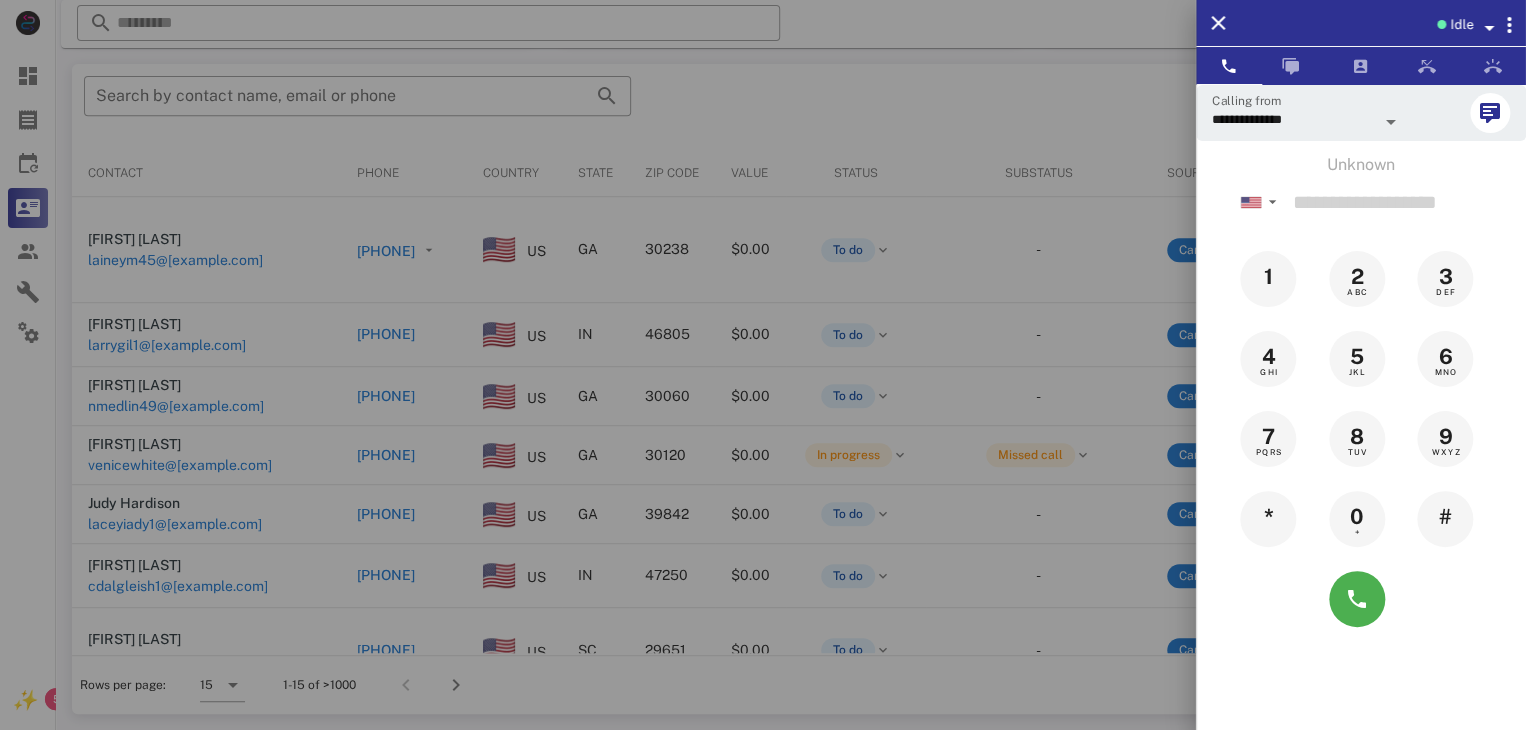 click at bounding box center [763, 365] 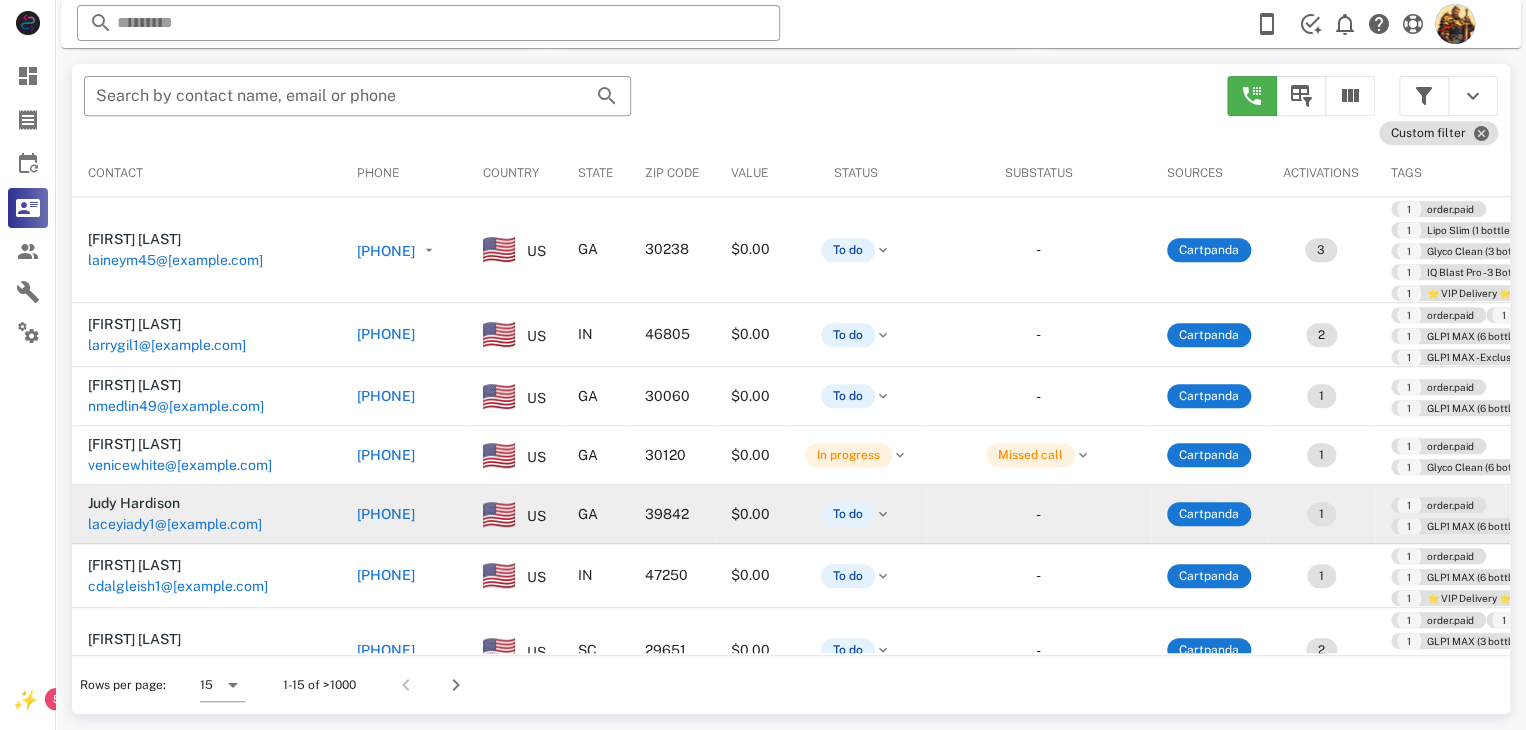 click on "laceyiady1@[example.com]" at bounding box center [175, 524] 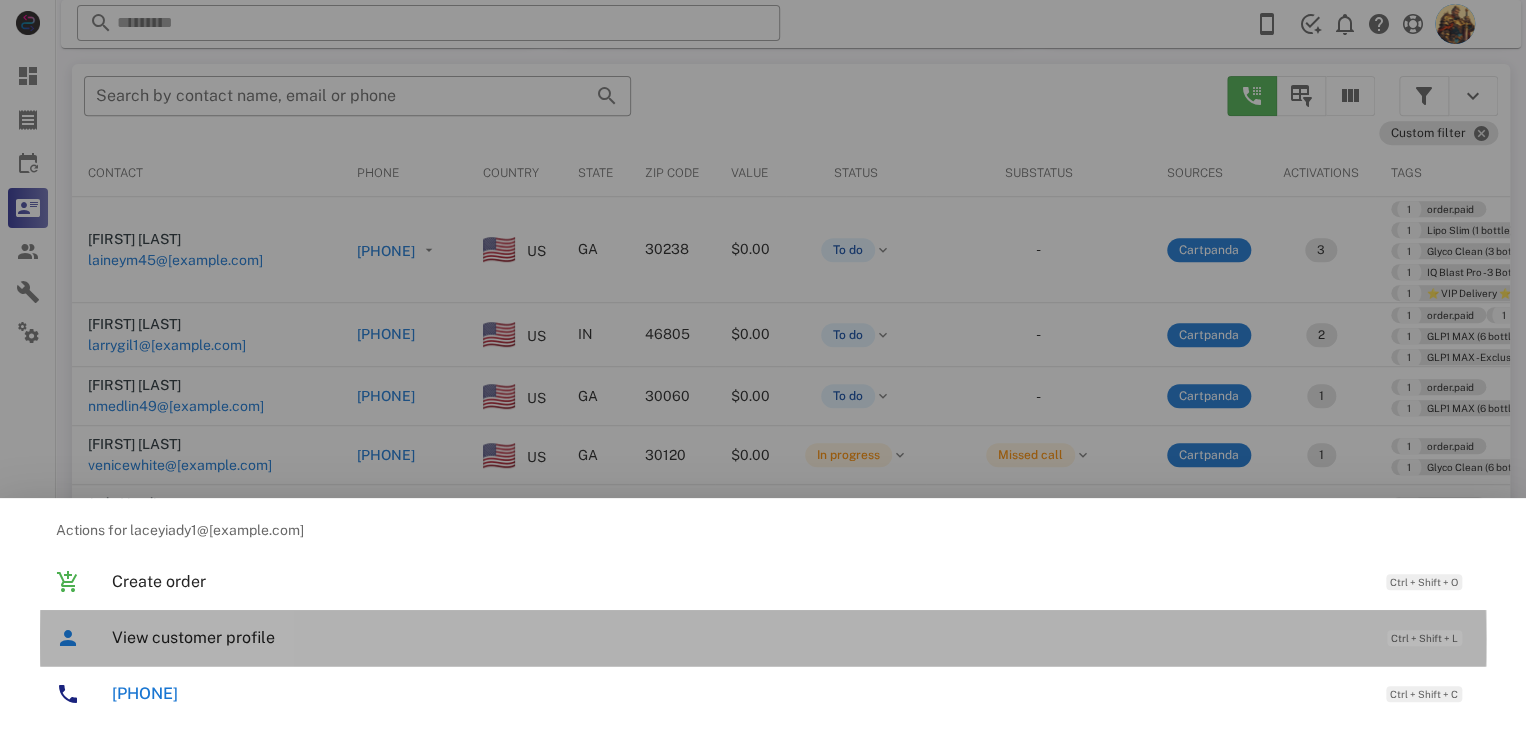 click on "View customer profile" at bounding box center [739, 637] 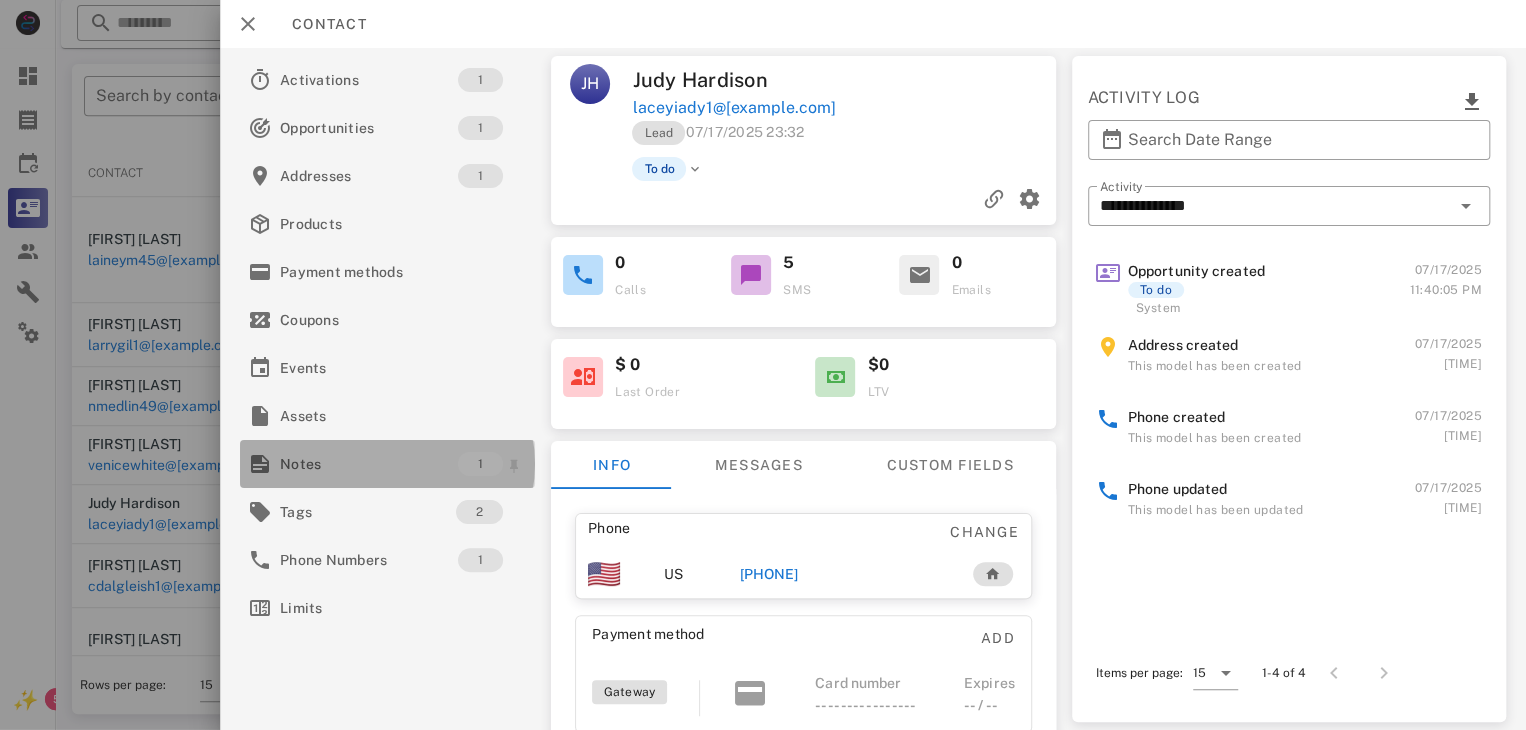 click on "Notes" at bounding box center [369, 464] 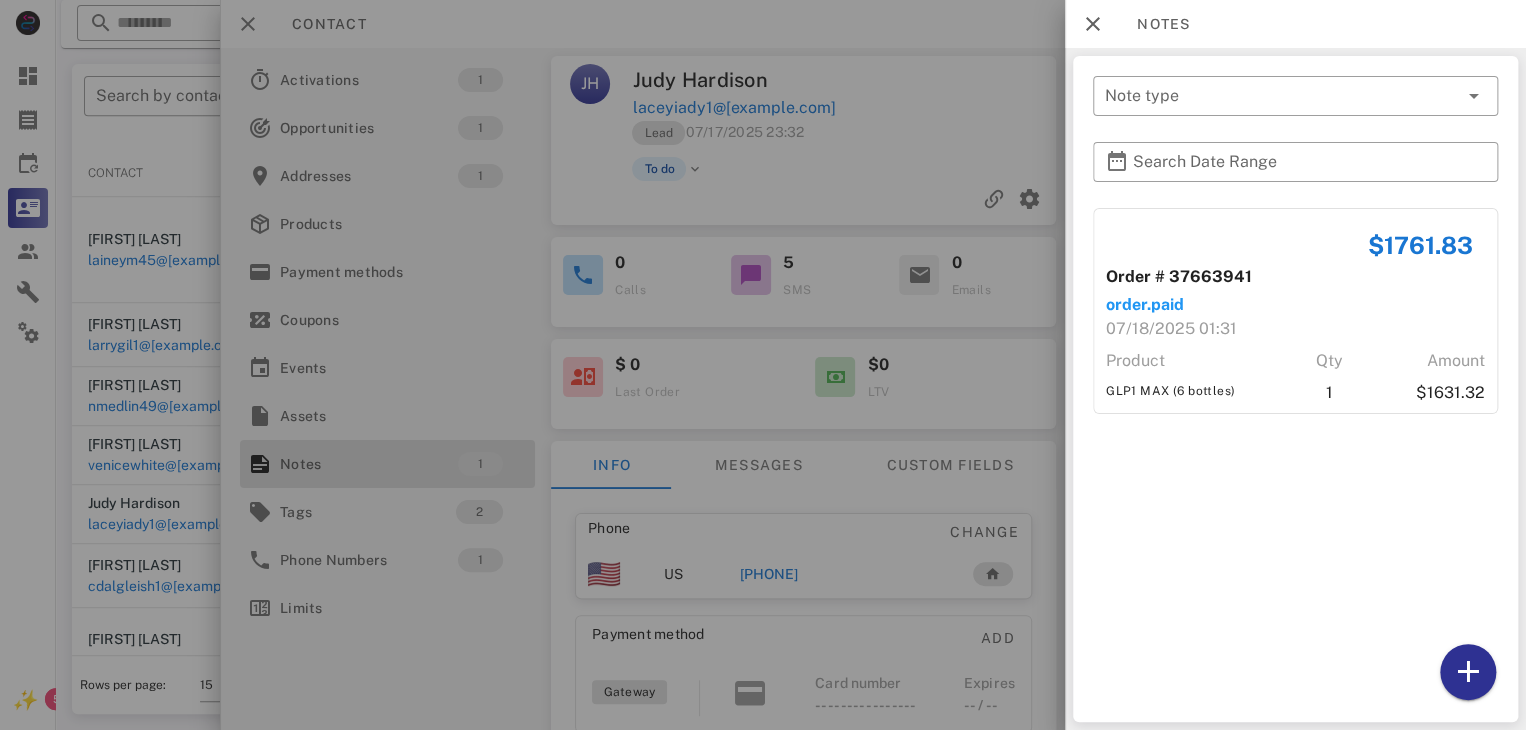 click at bounding box center [763, 365] 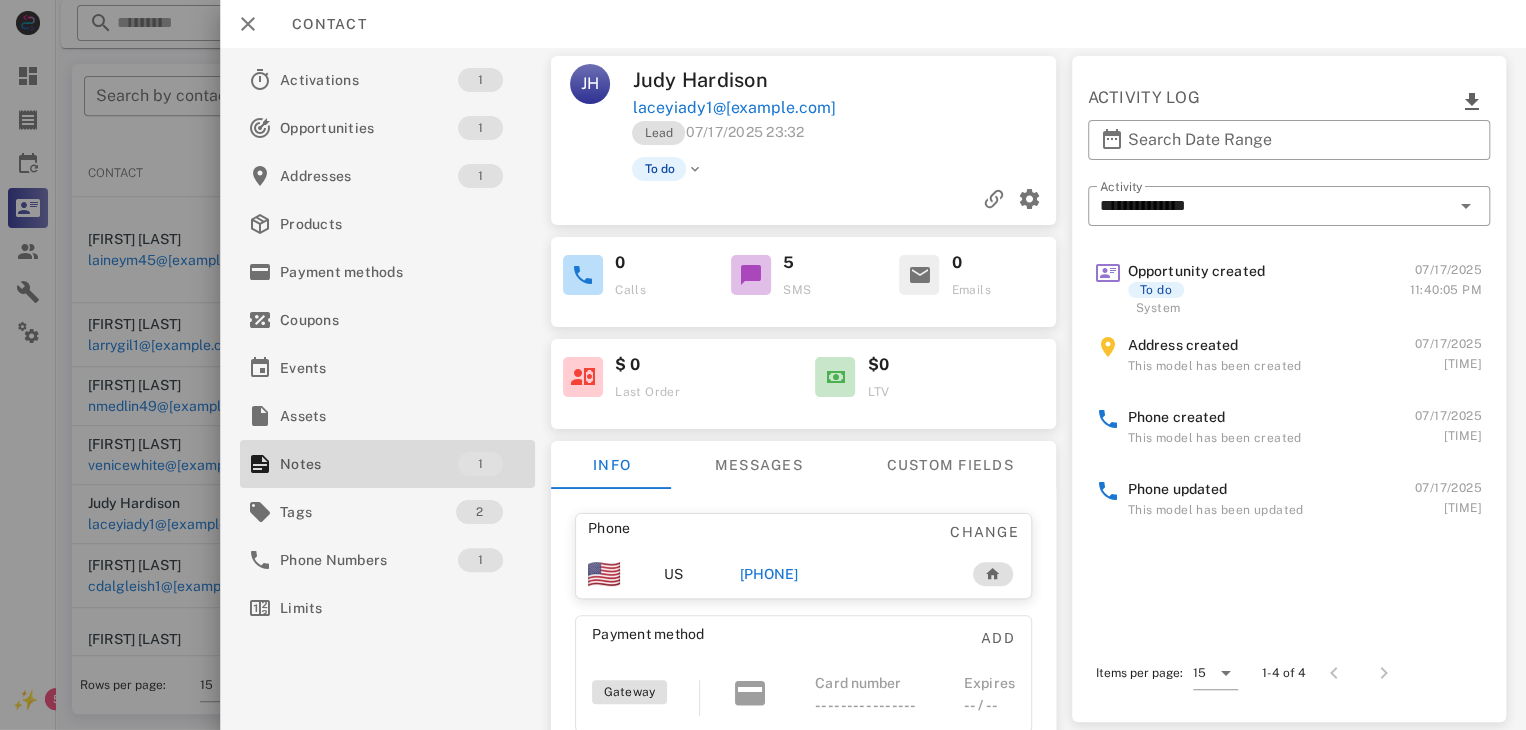 click on "[PHONE]" at bounding box center (769, 574) 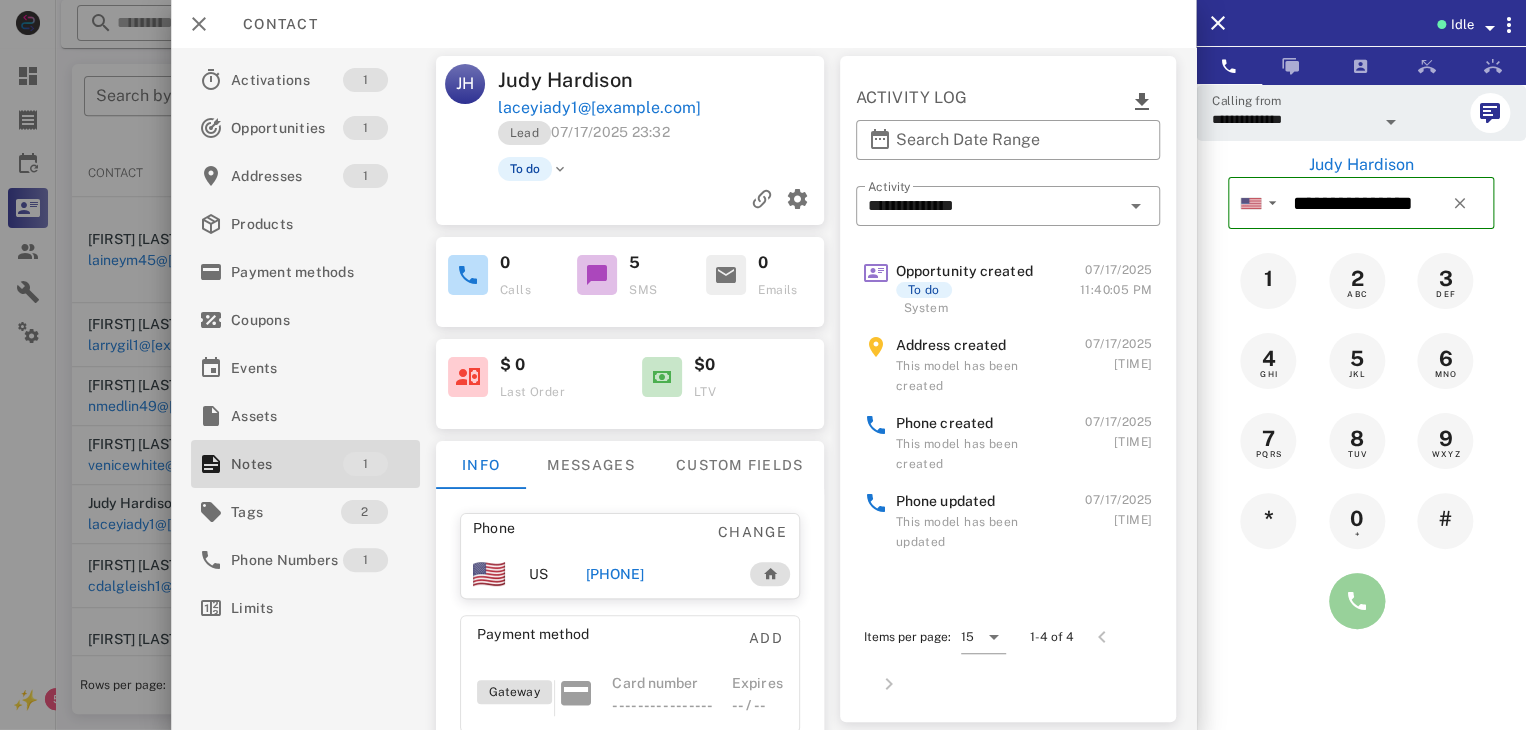 click at bounding box center [1357, 601] 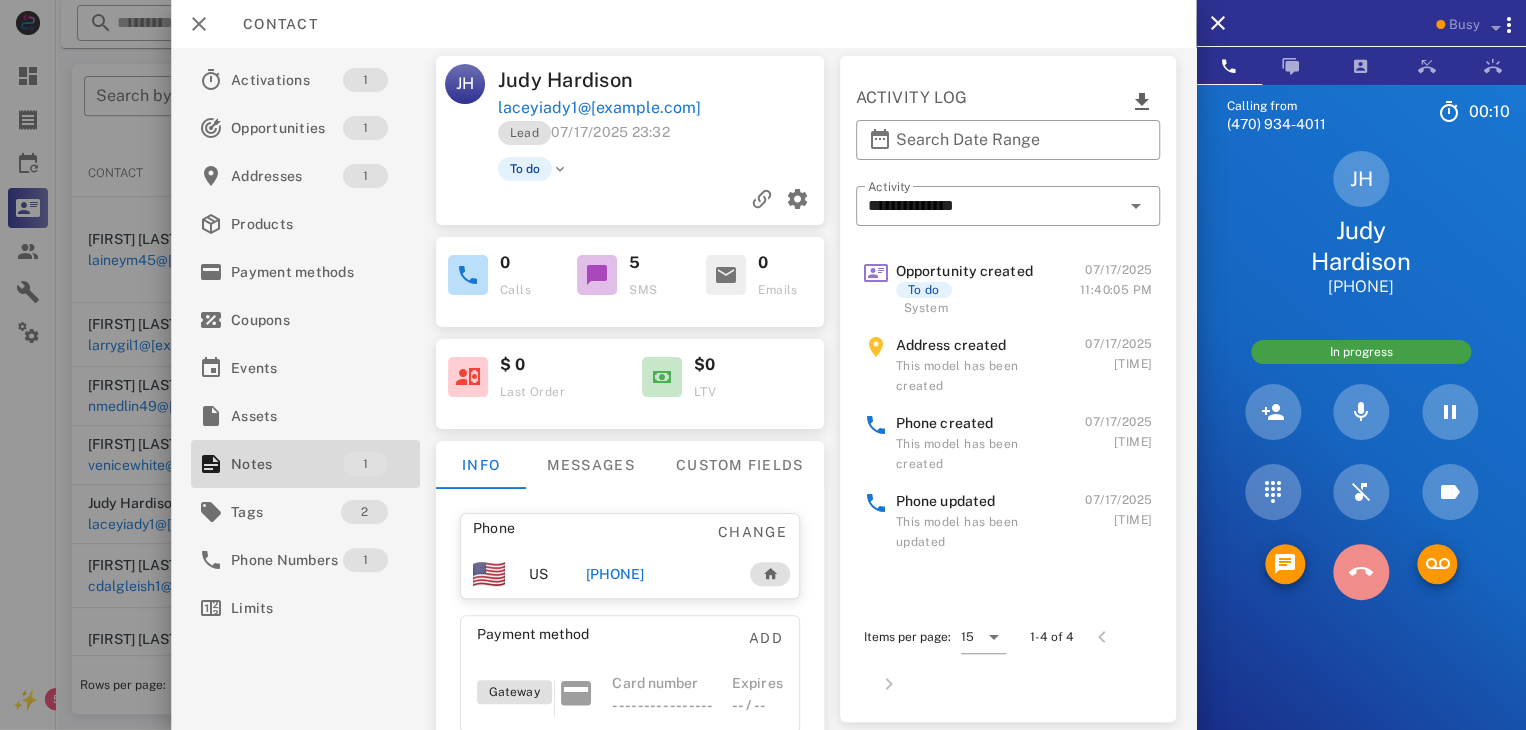 click at bounding box center (1361, 572) 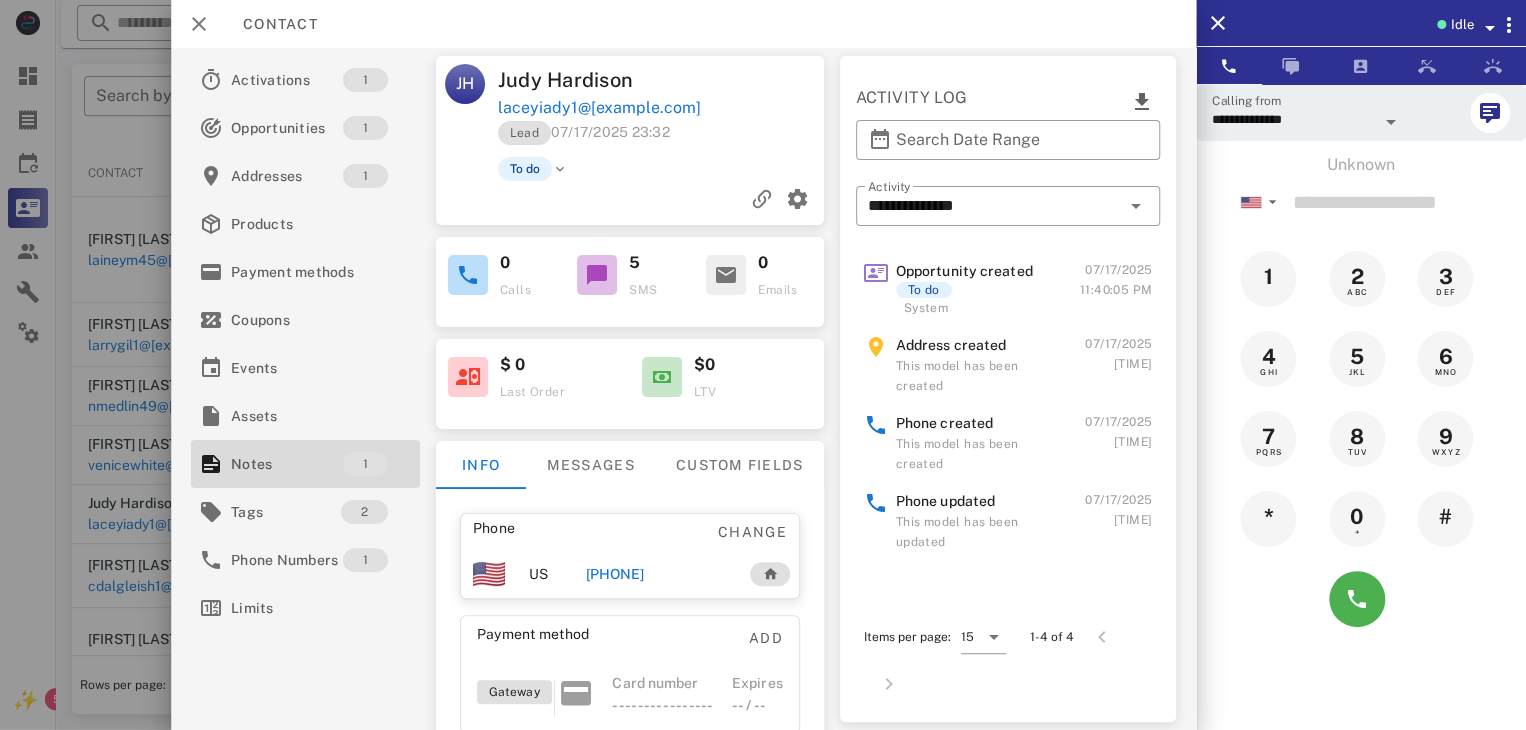 click at bounding box center [763, 365] 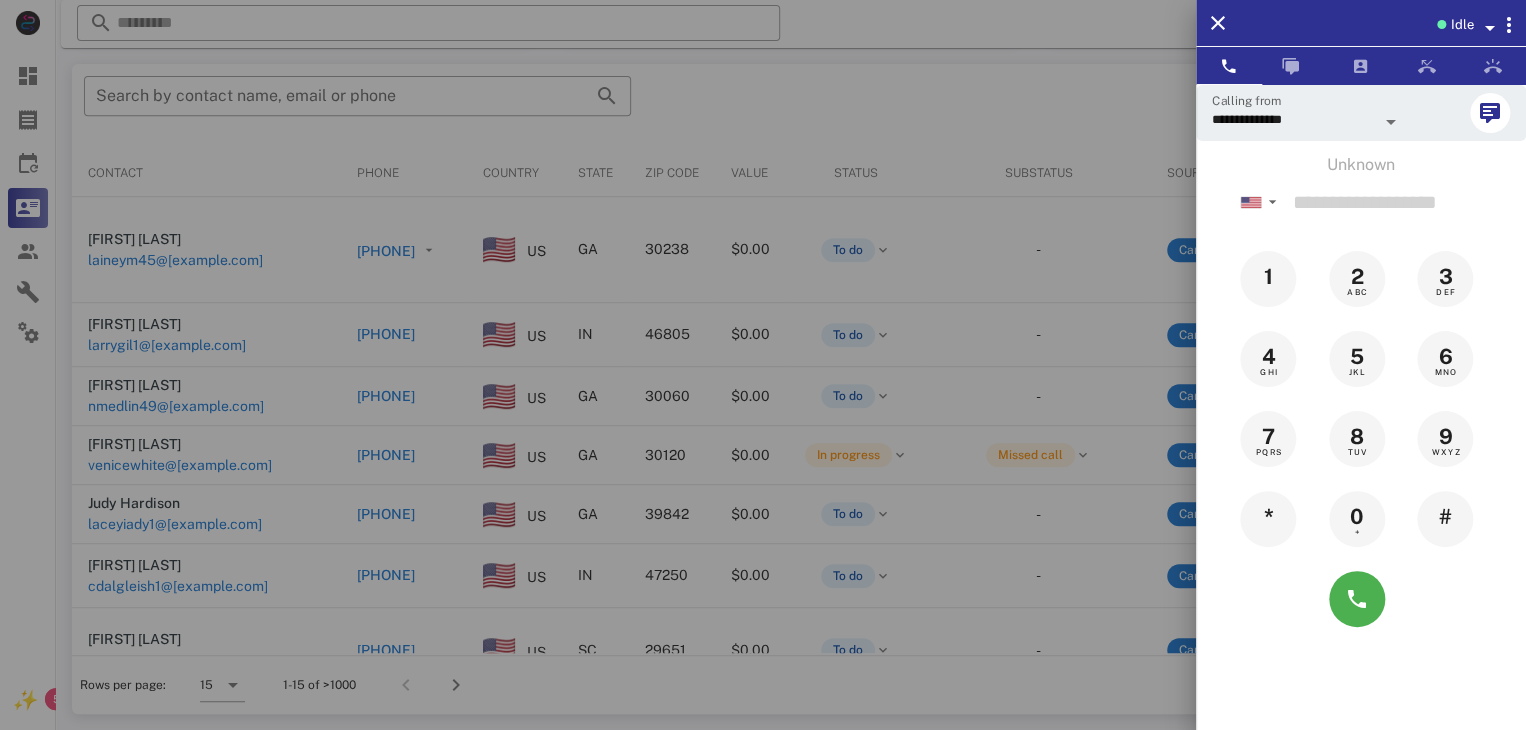 click at bounding box center (763, 365) 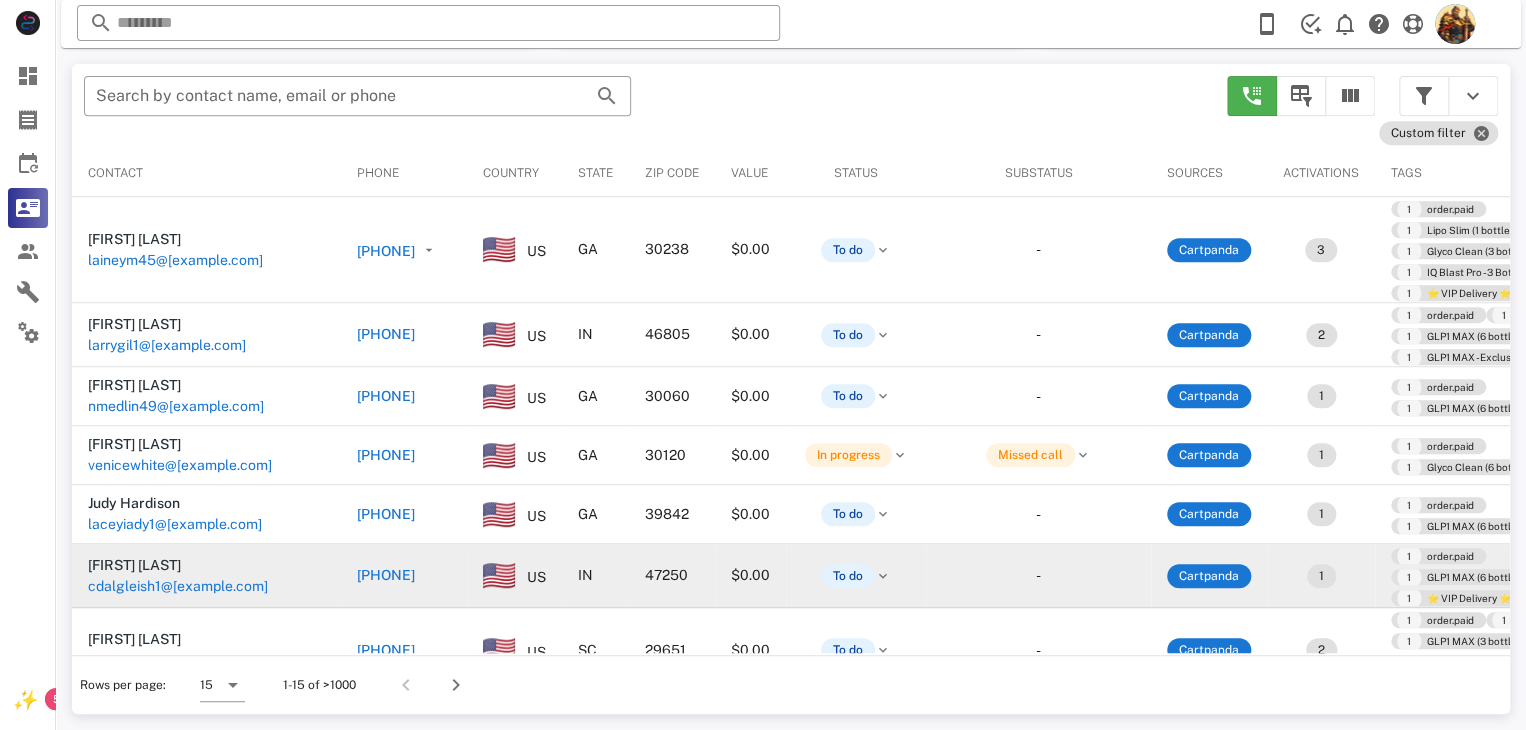 click on "cdalgleish1@[example.com]" at bounding box center (178, 586) 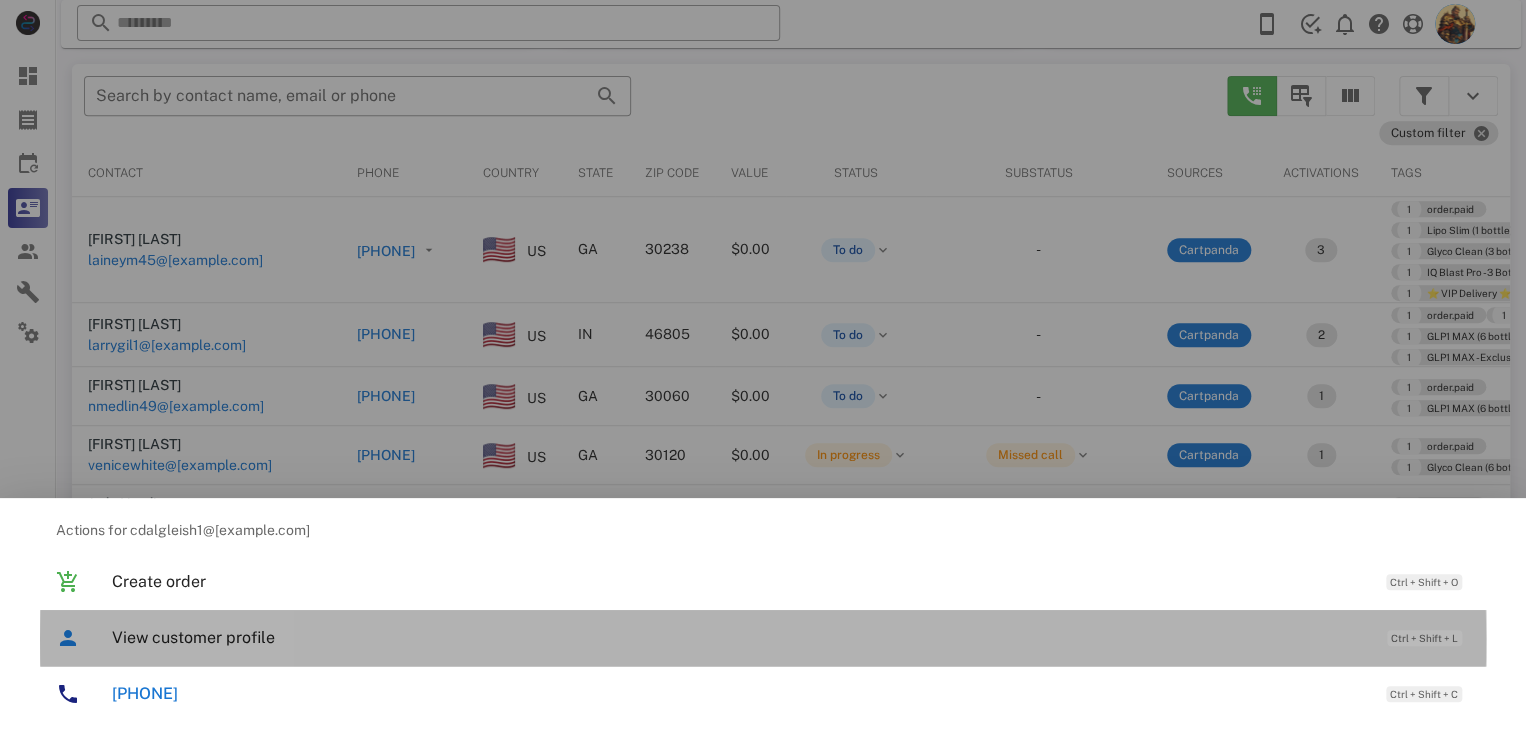 click on "View customer profile" at bounding box center (739, 637) 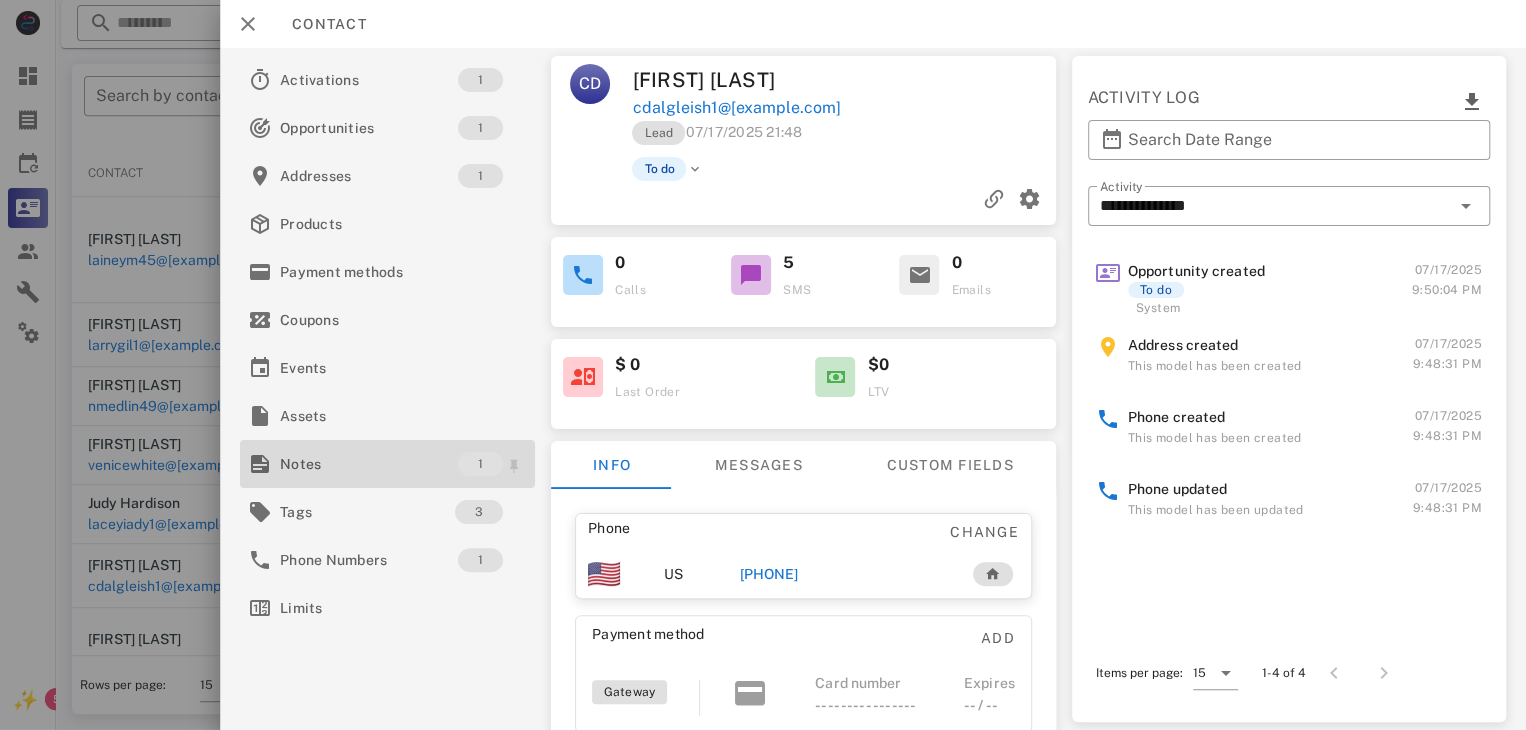 click on "Notes" at bounding box center [369, 464] 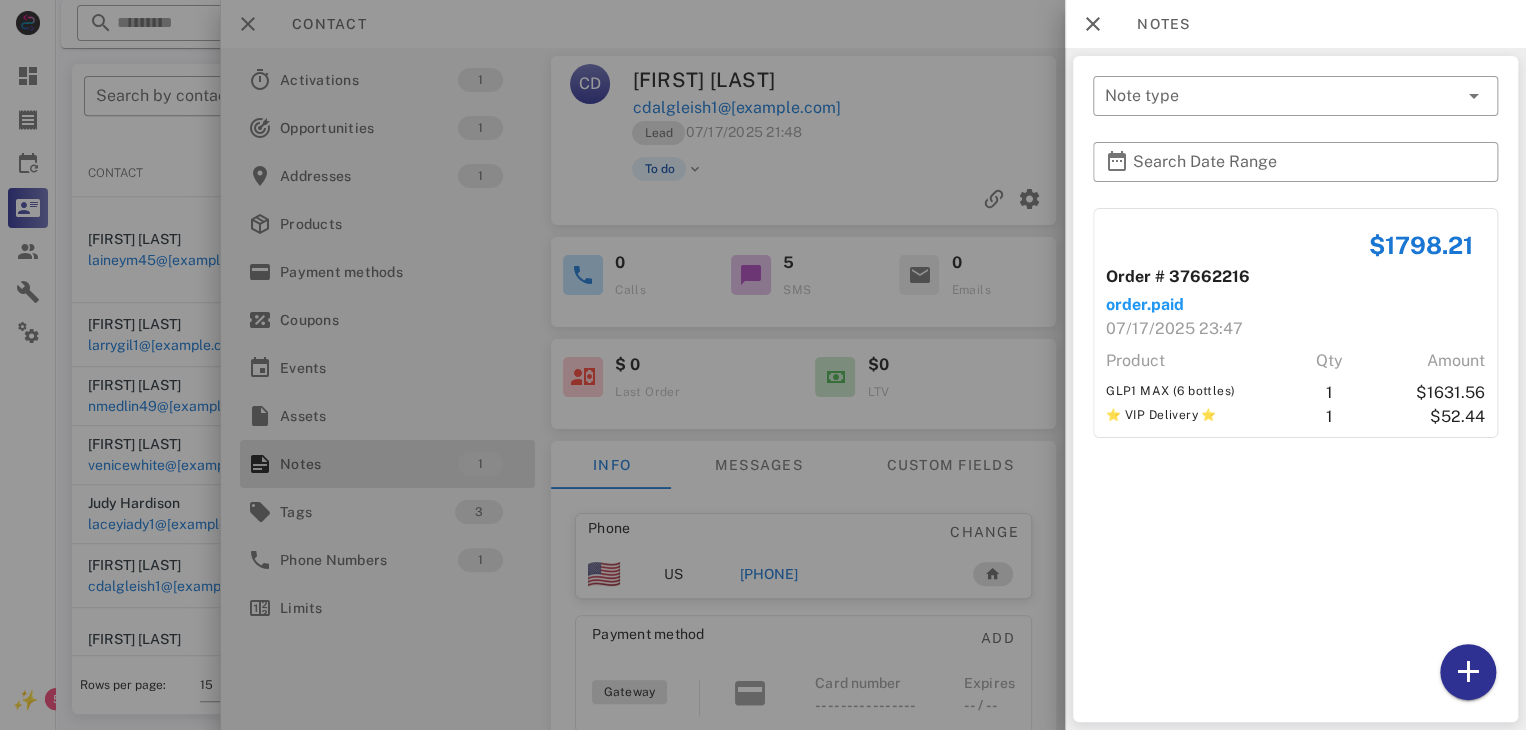click at bounding box center [763, 365] 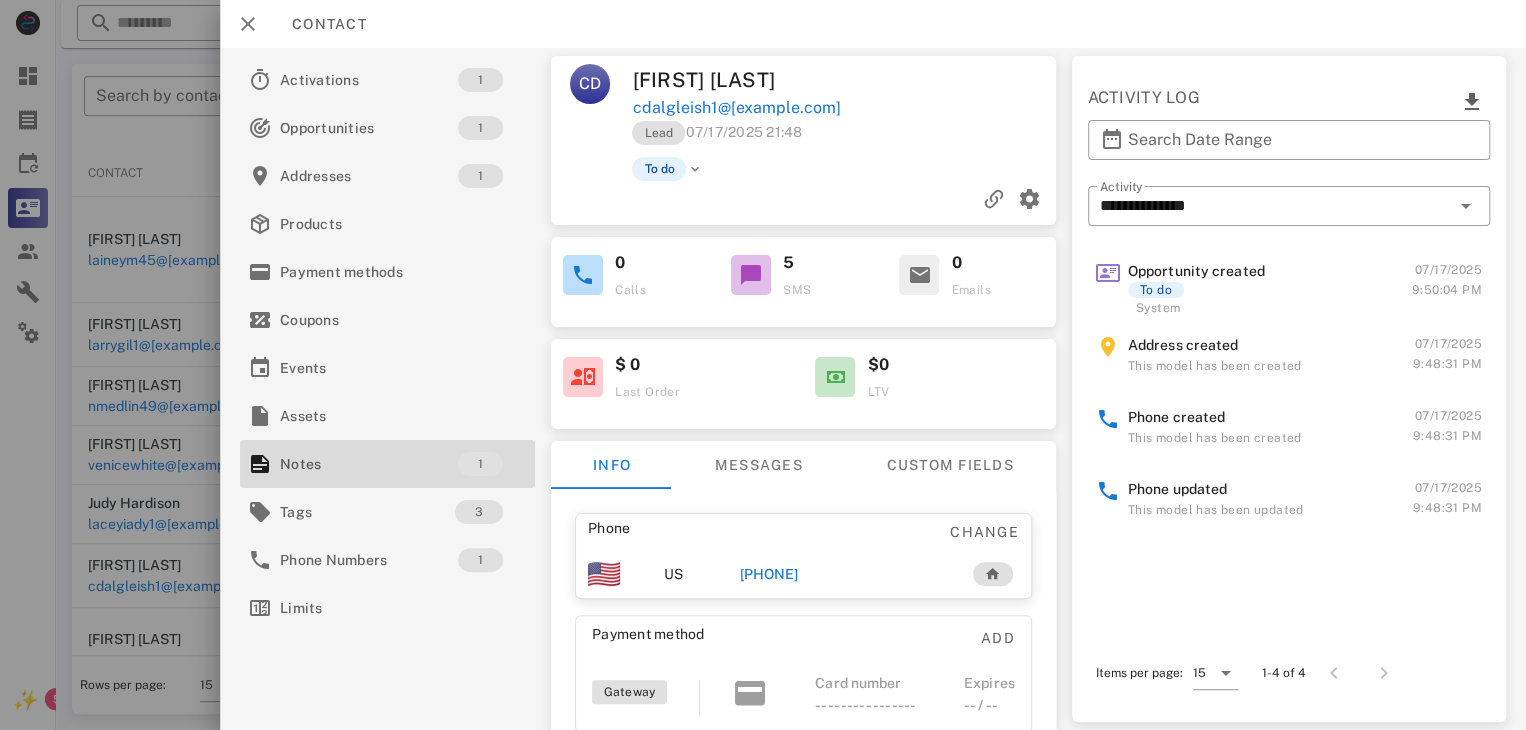 click on "[PHONE]" at bounding box center [769, 574] 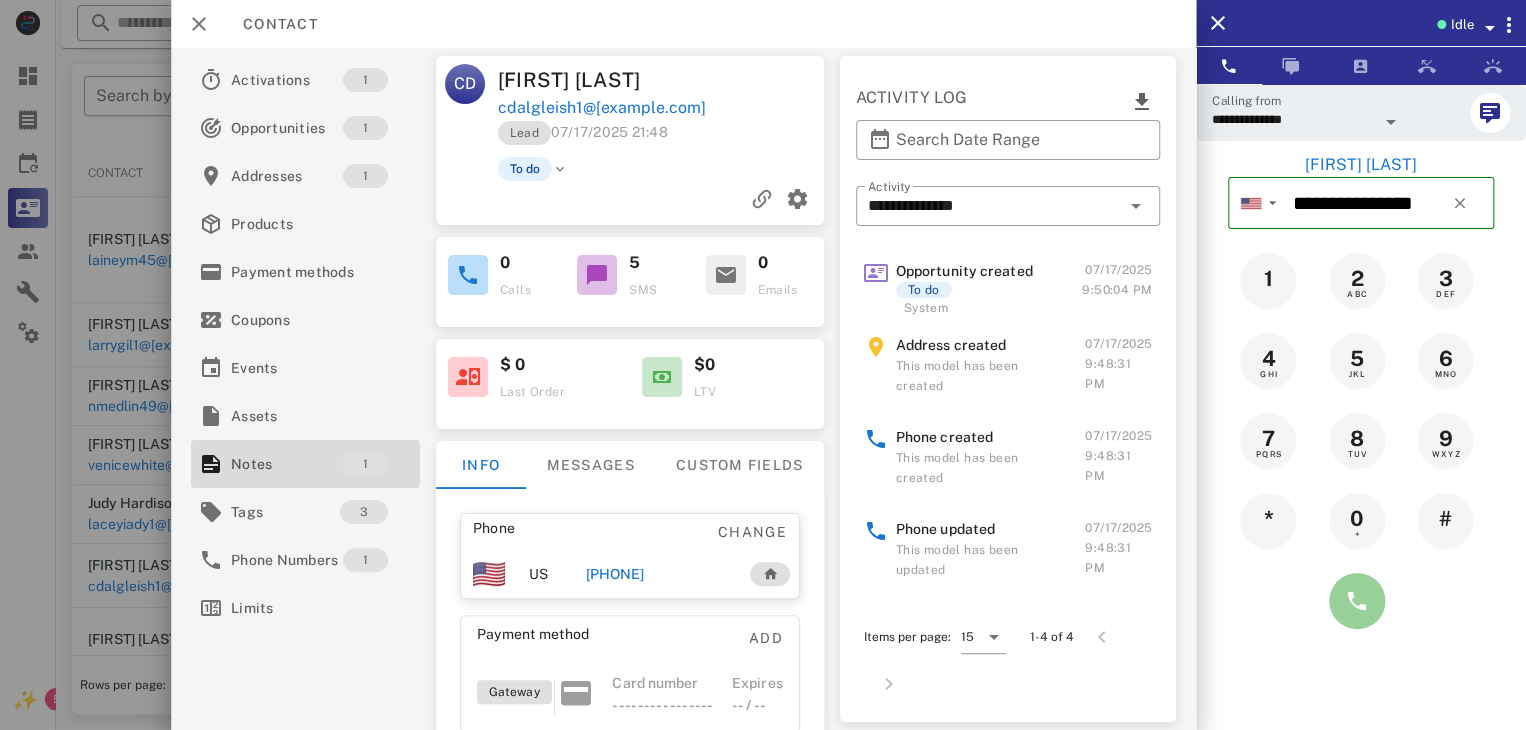 click at bounding box center (1357, 601) 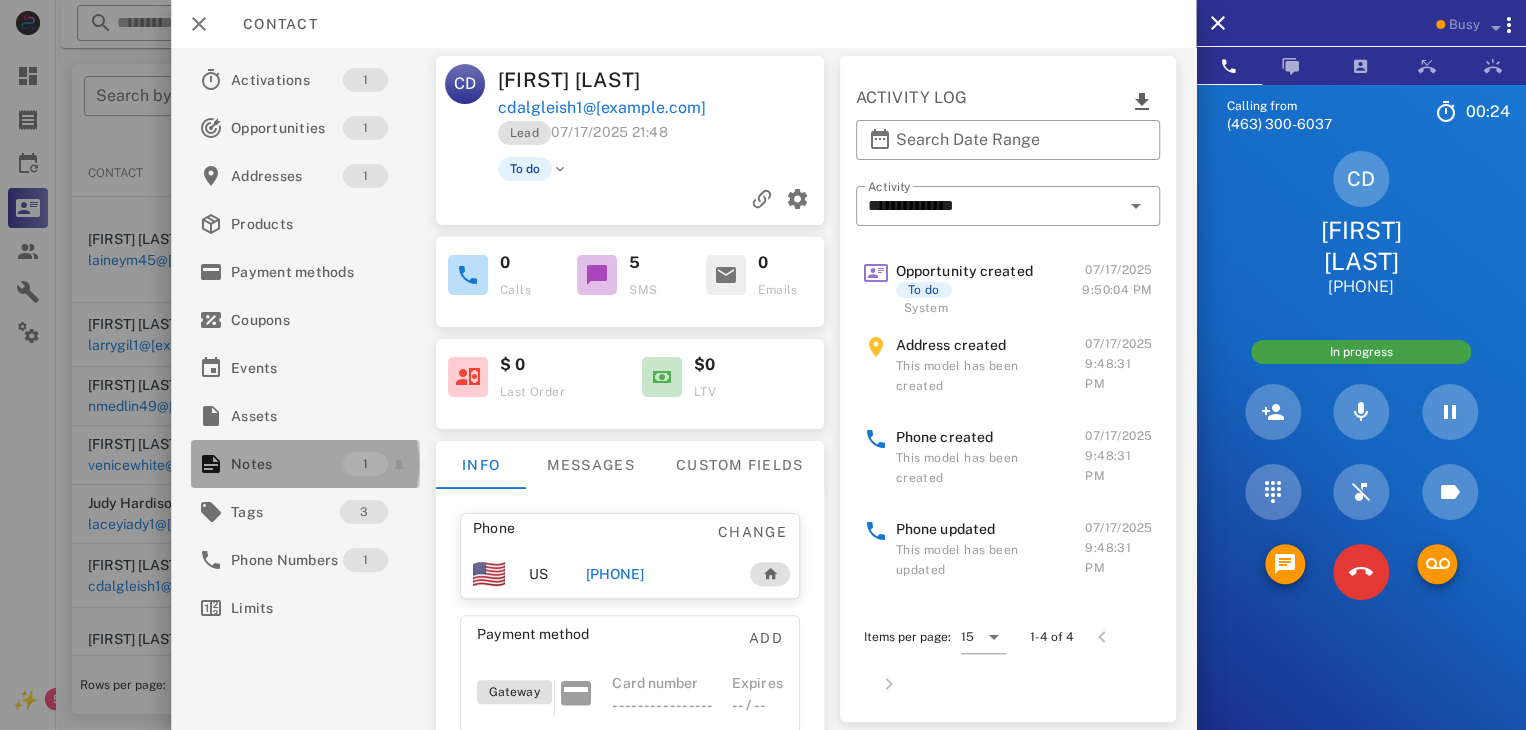 click on "Notes" at bounding box center (287, 464) 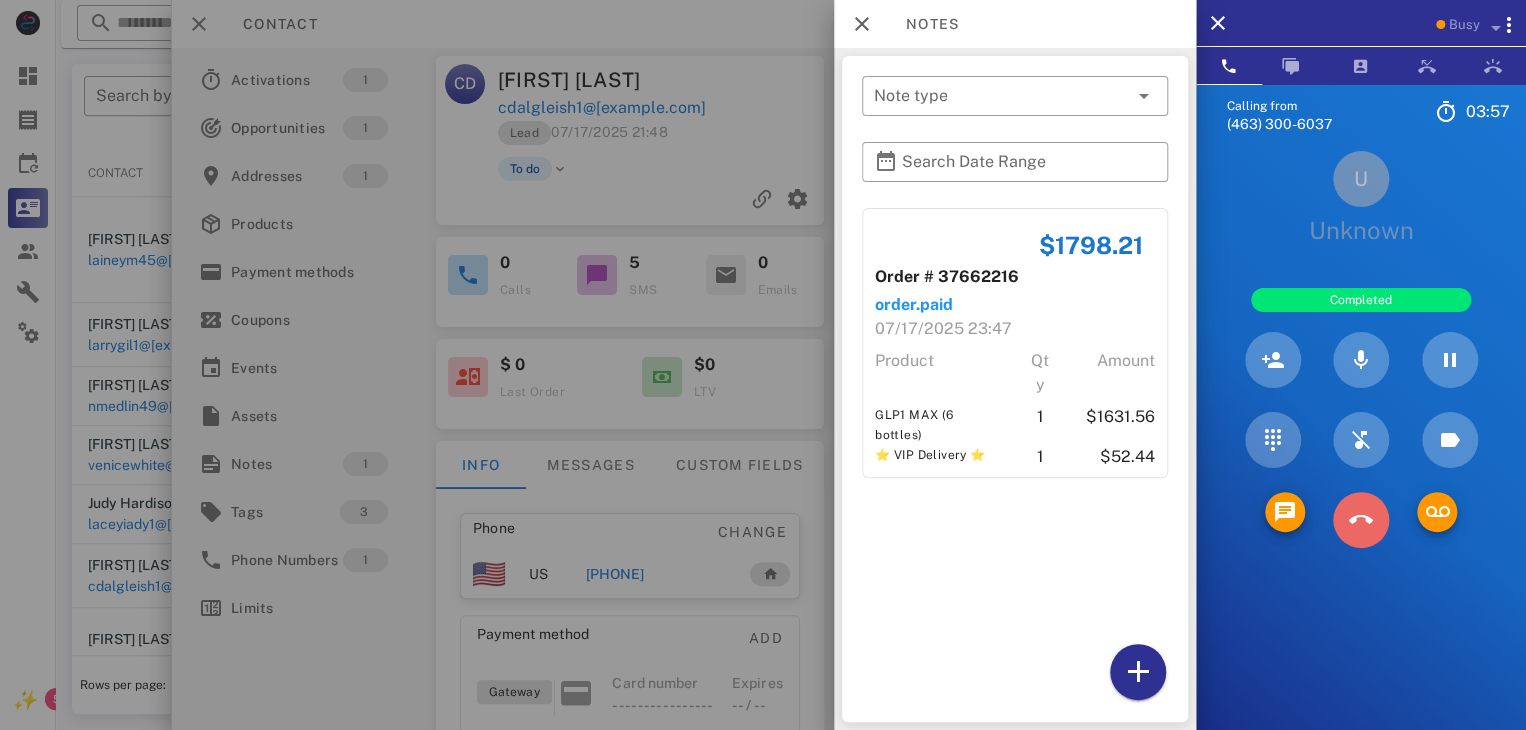 click at bounding box center (1361, 520) 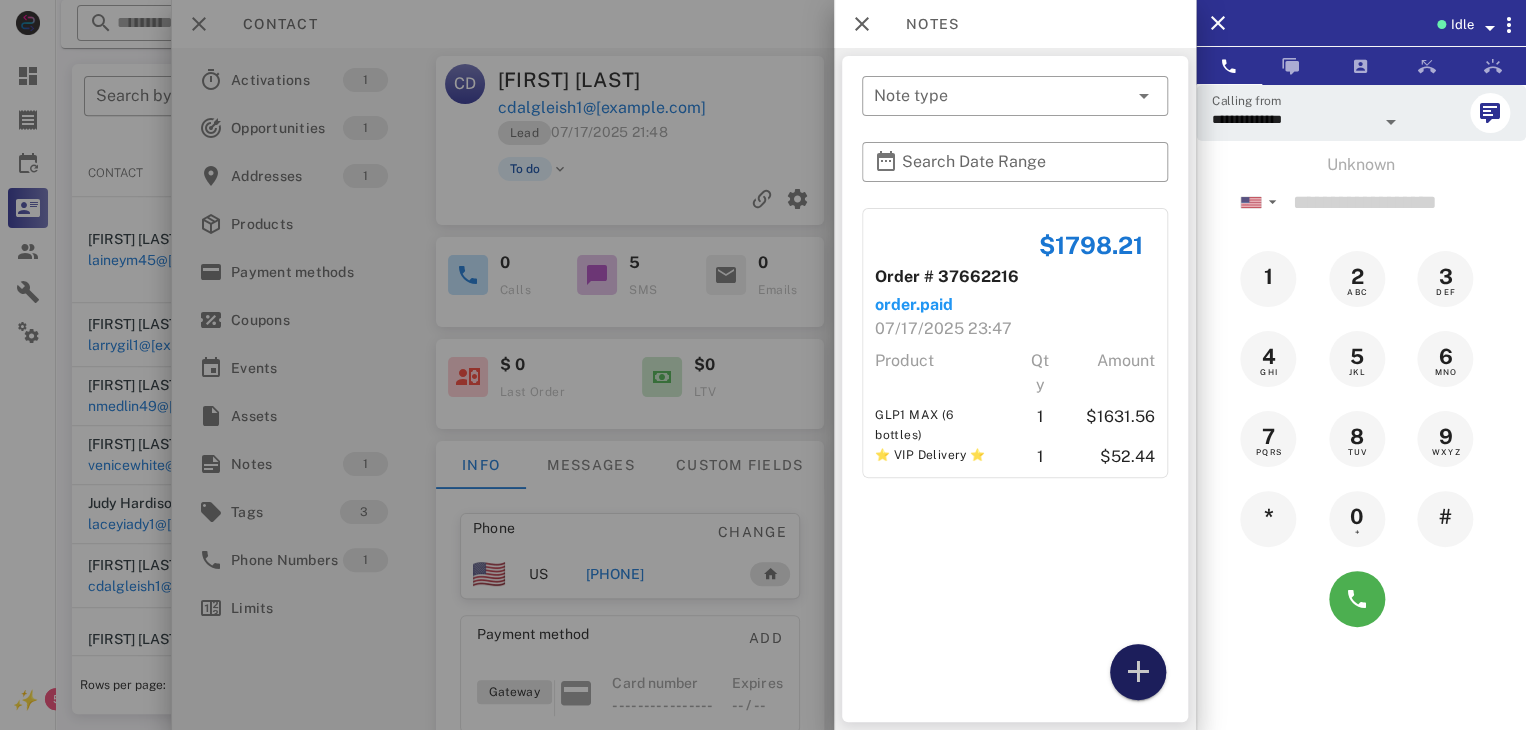 click at bounding box center (1138, 672) 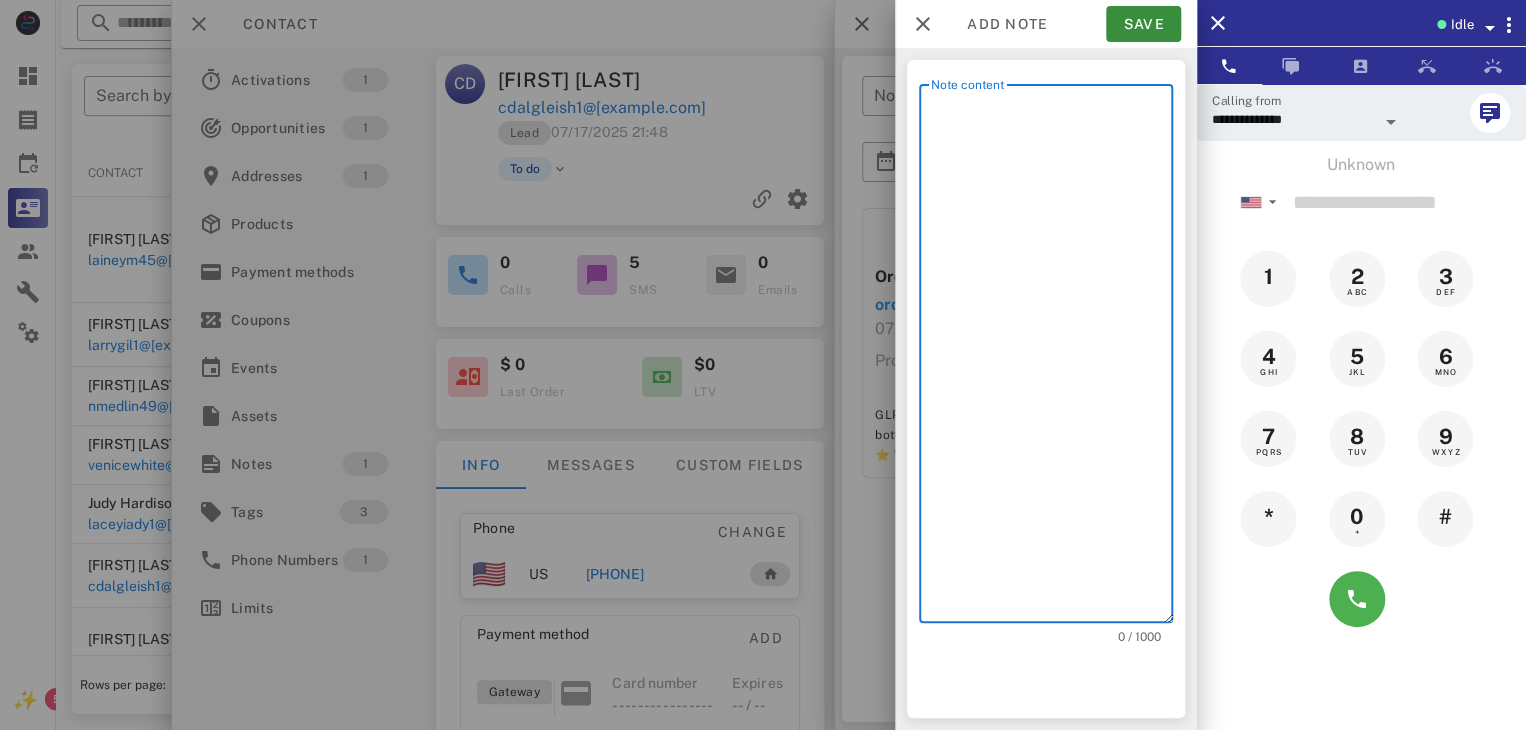 click on "Note content" at bounding box center (1052, 358) 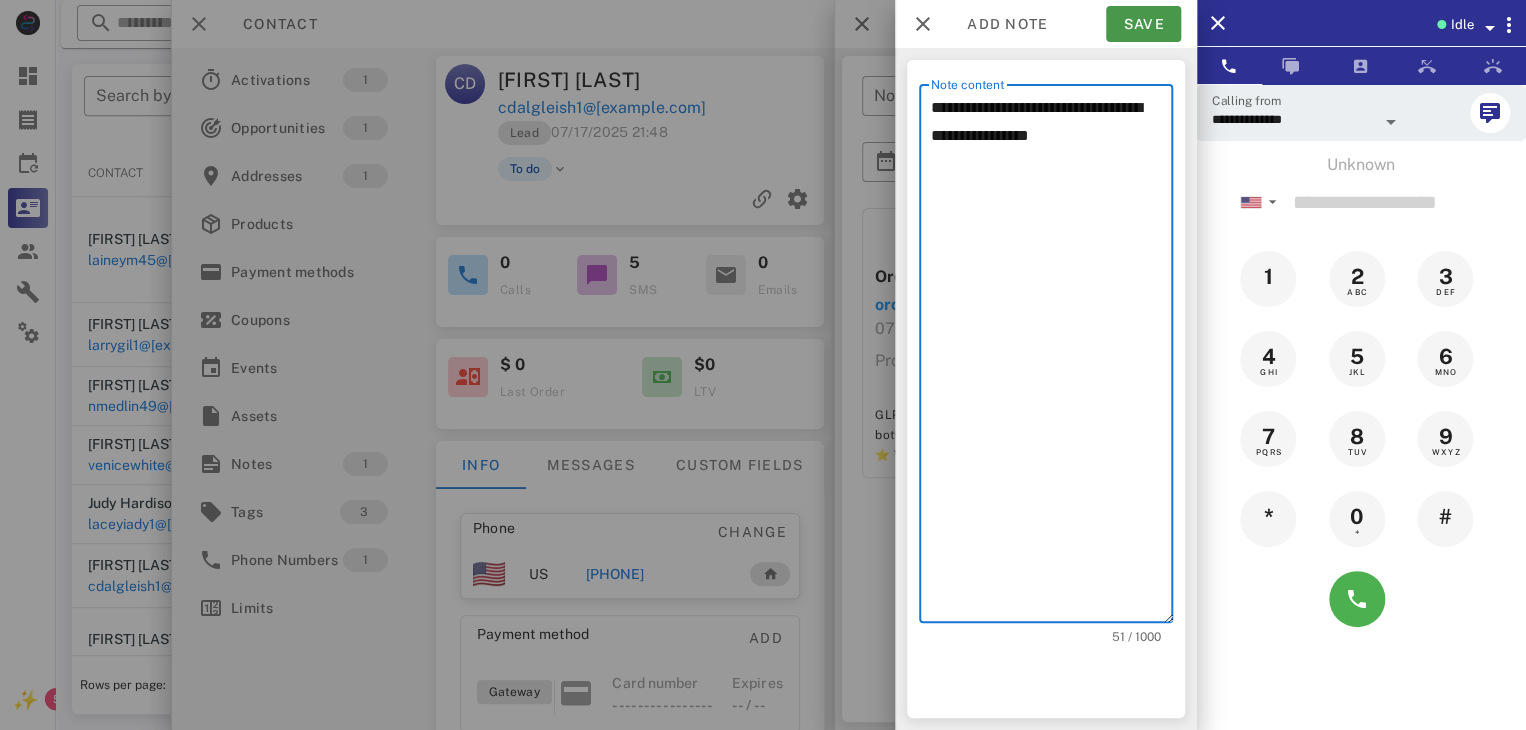 type on "**********" 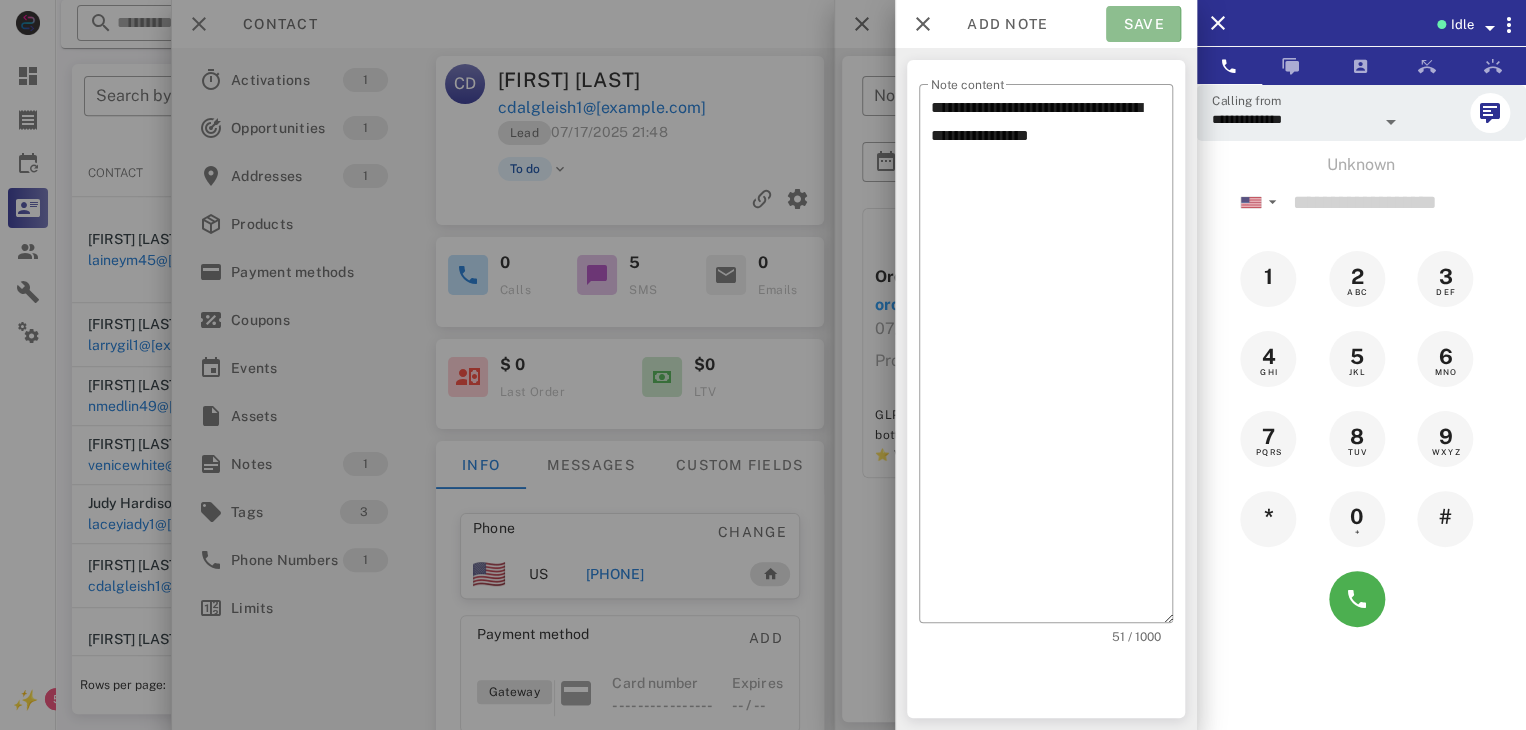 click on "Save" at bounding box center [1143, 24] 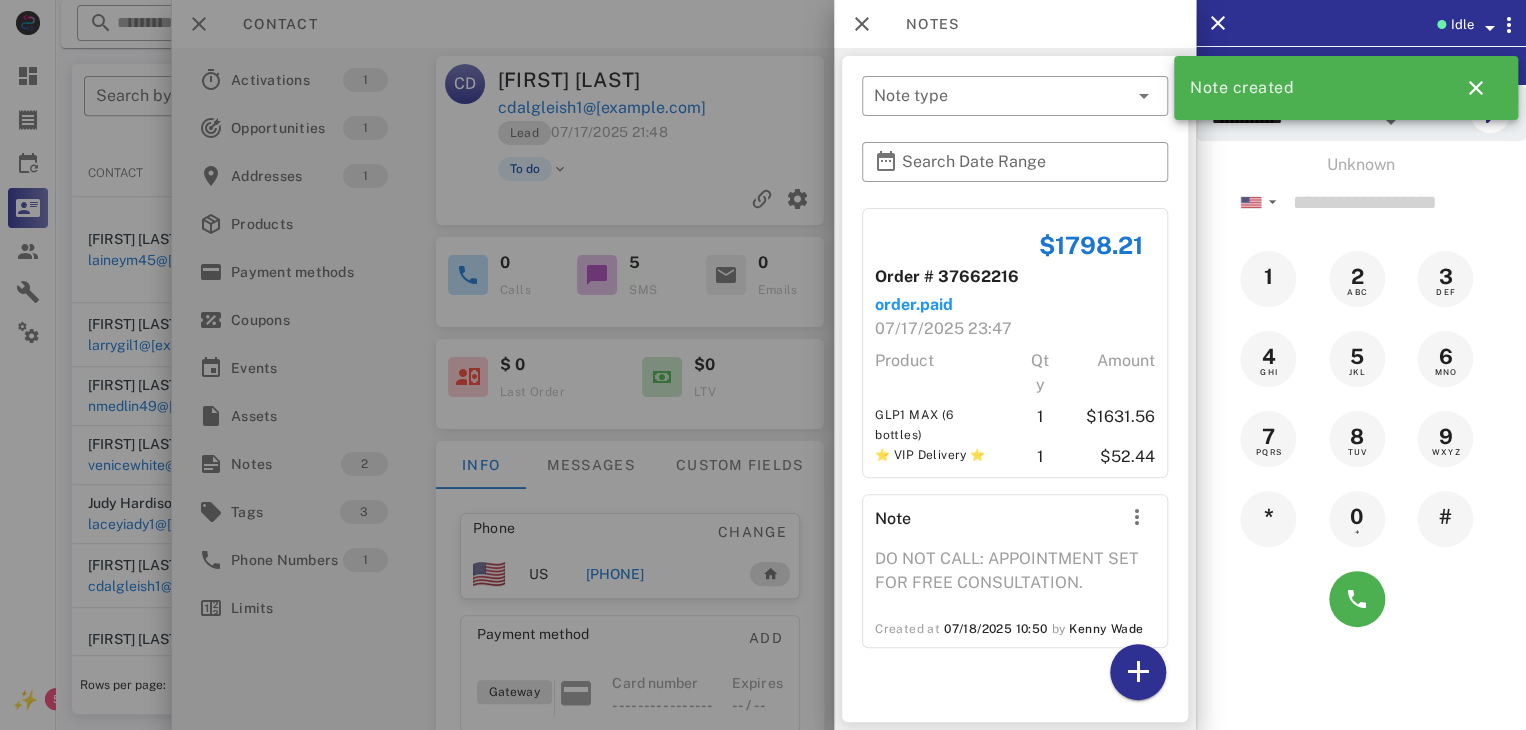 click at bounding box center (763, 365) 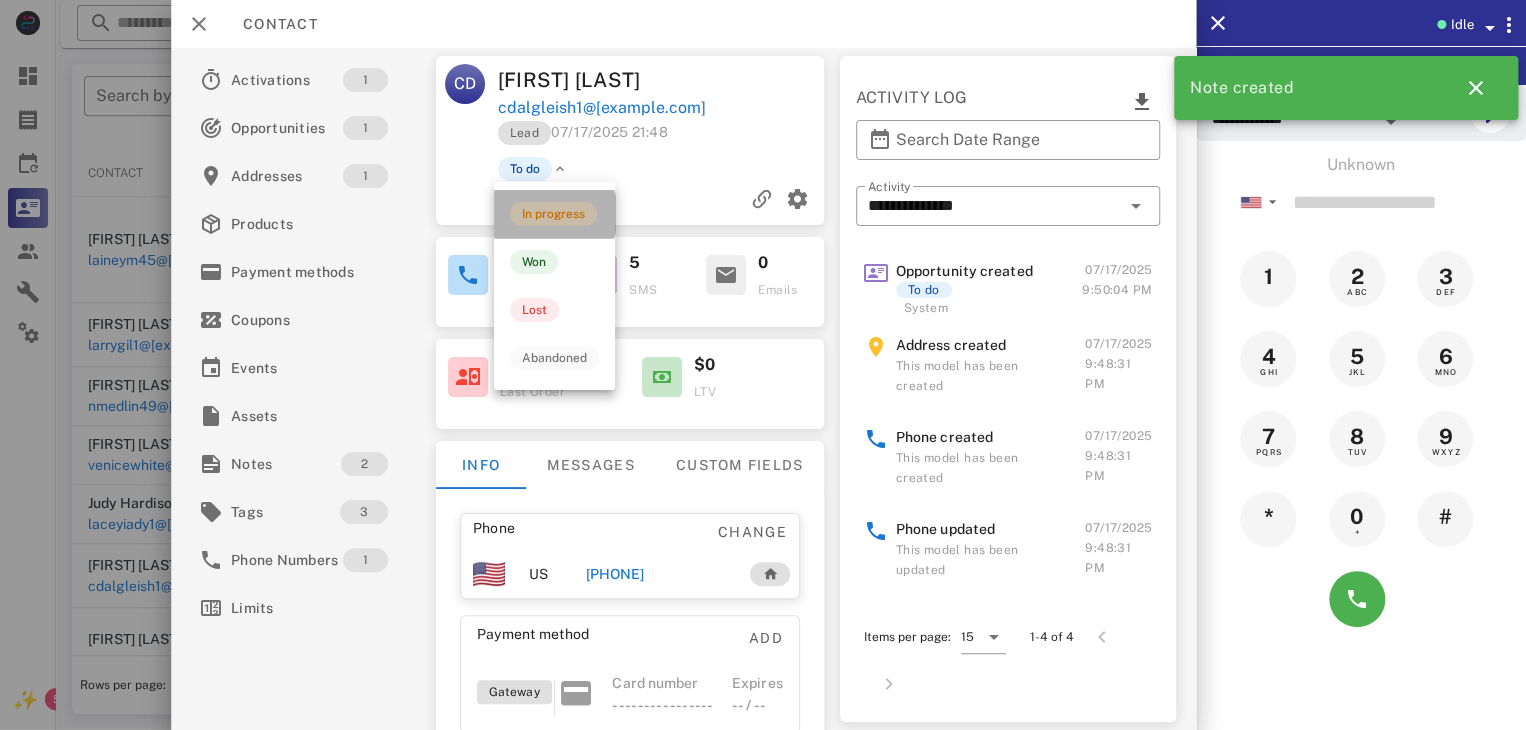 click on "In progress" at bounding box center (553, 214) 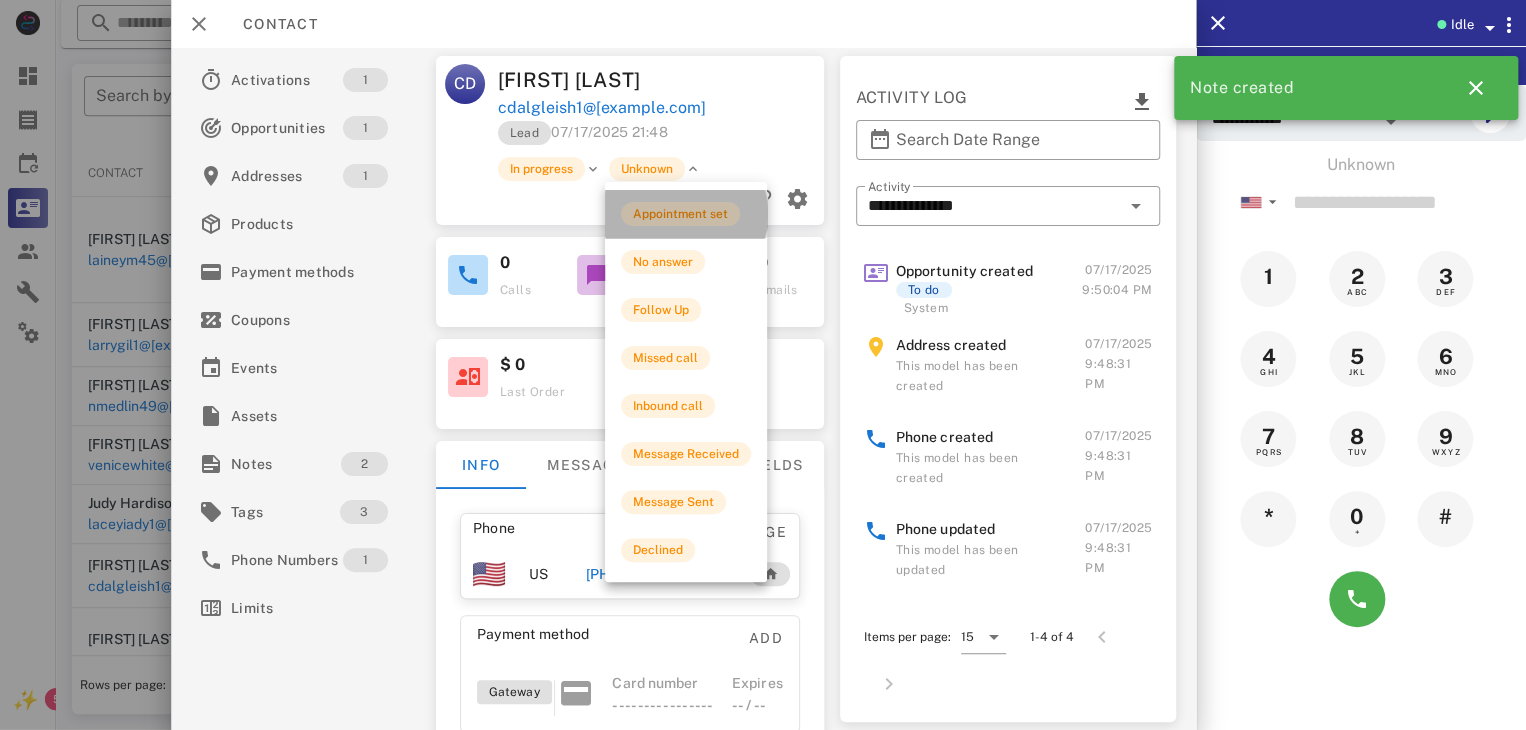 click on "Appointment set" at bounding box center [680, 214] 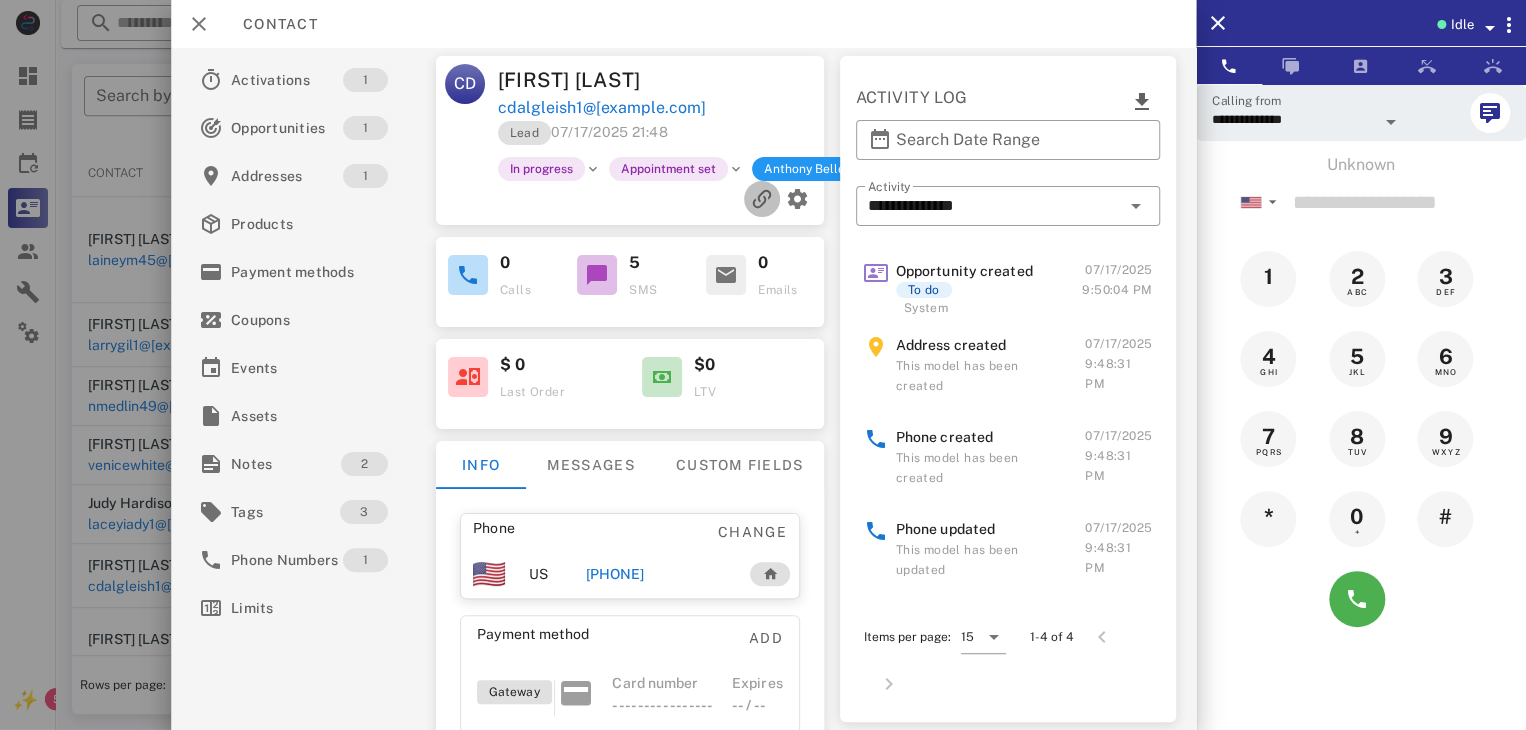 click at bounding box center (762, 199) 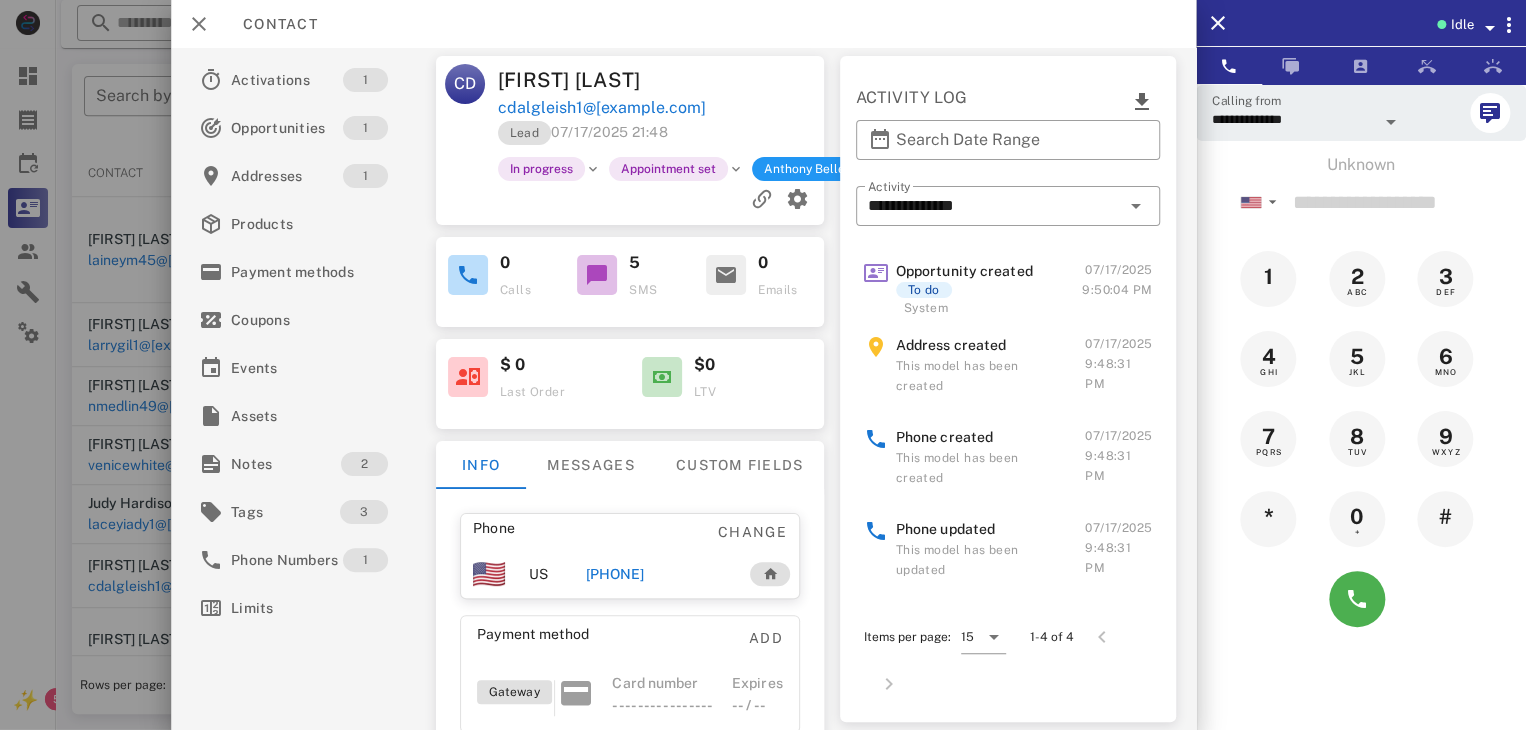 click at bounding box center (763, 365) 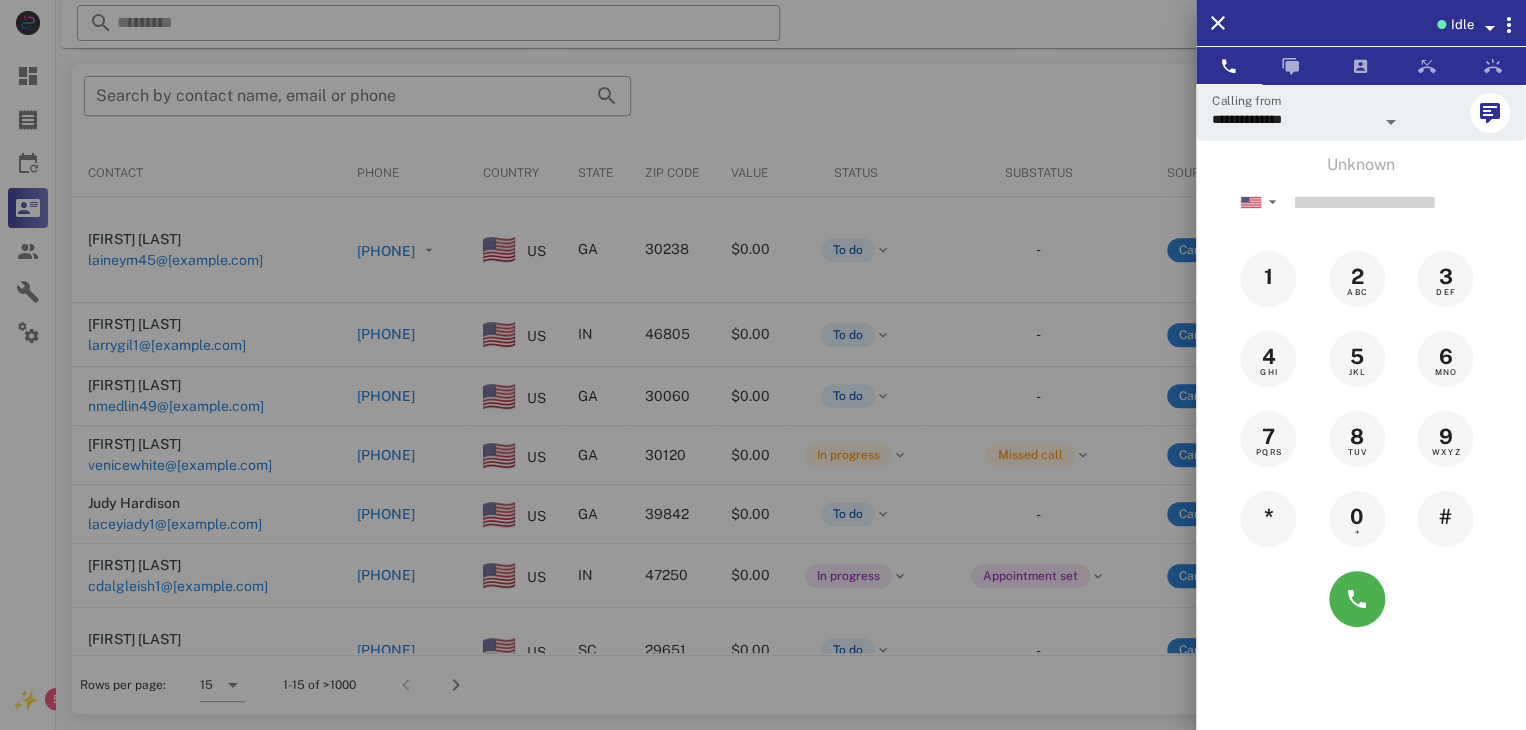 click at bounding box center [763, 365] 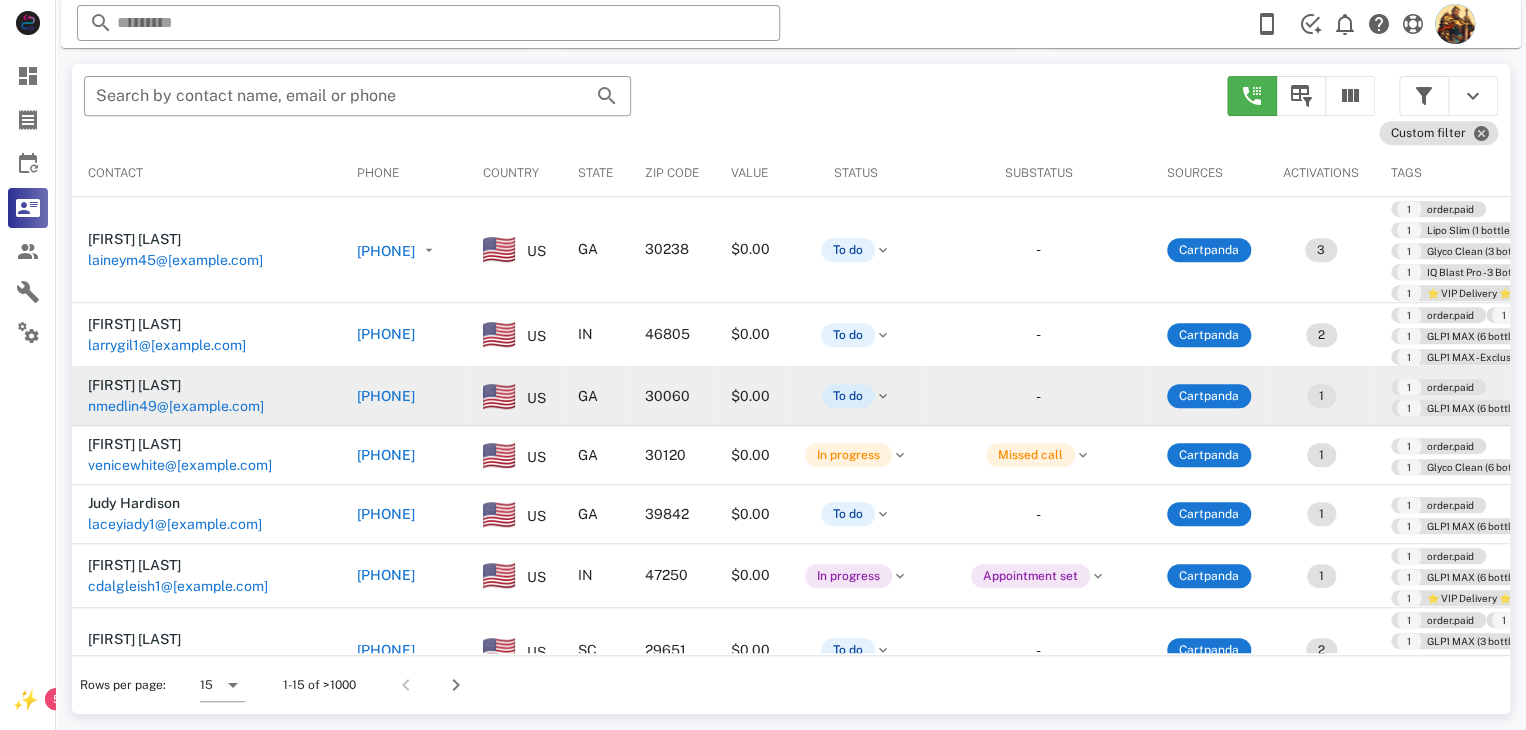 click on "To do" at bounding box center [856, 396] 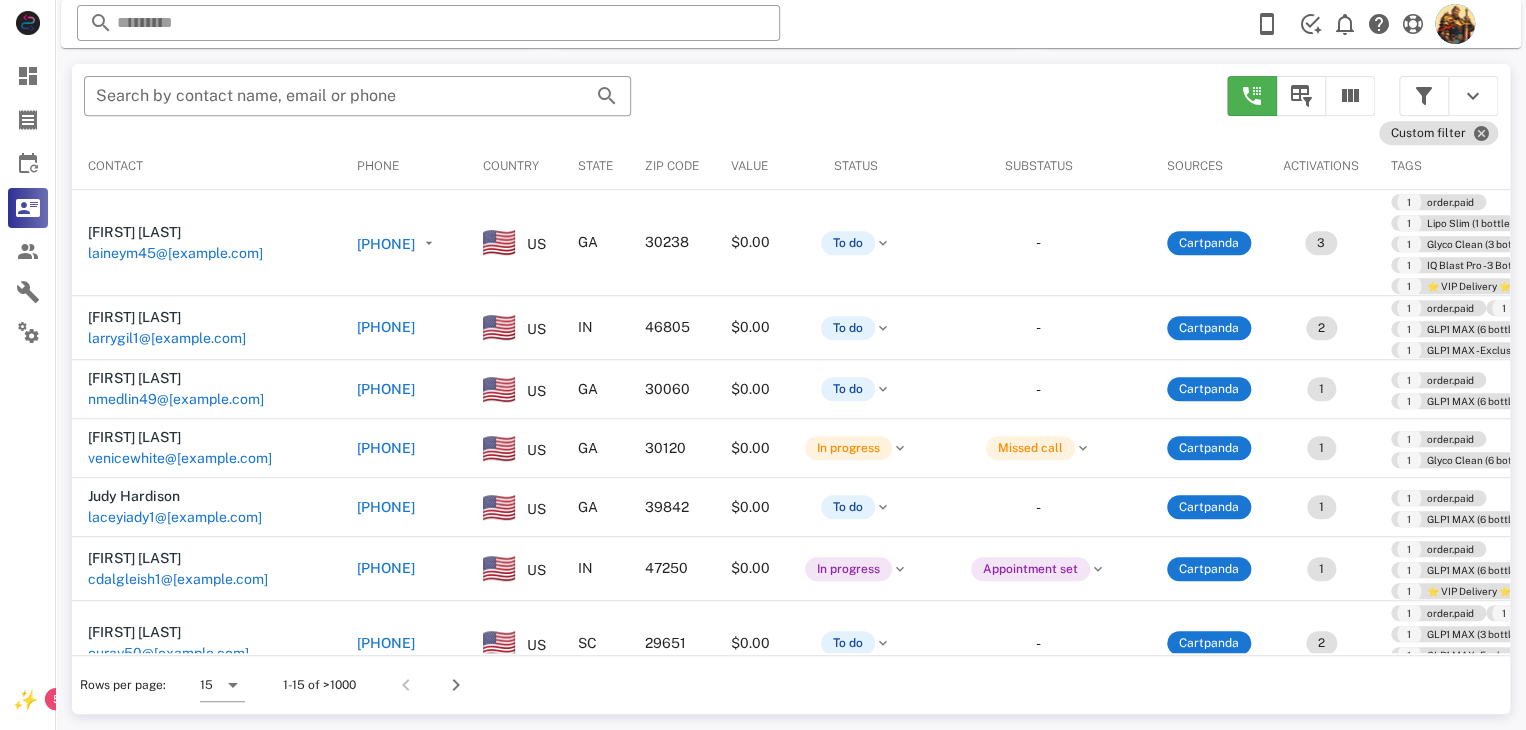 scroll, scrollTop: 0, scrollLeft: 0, axis: both 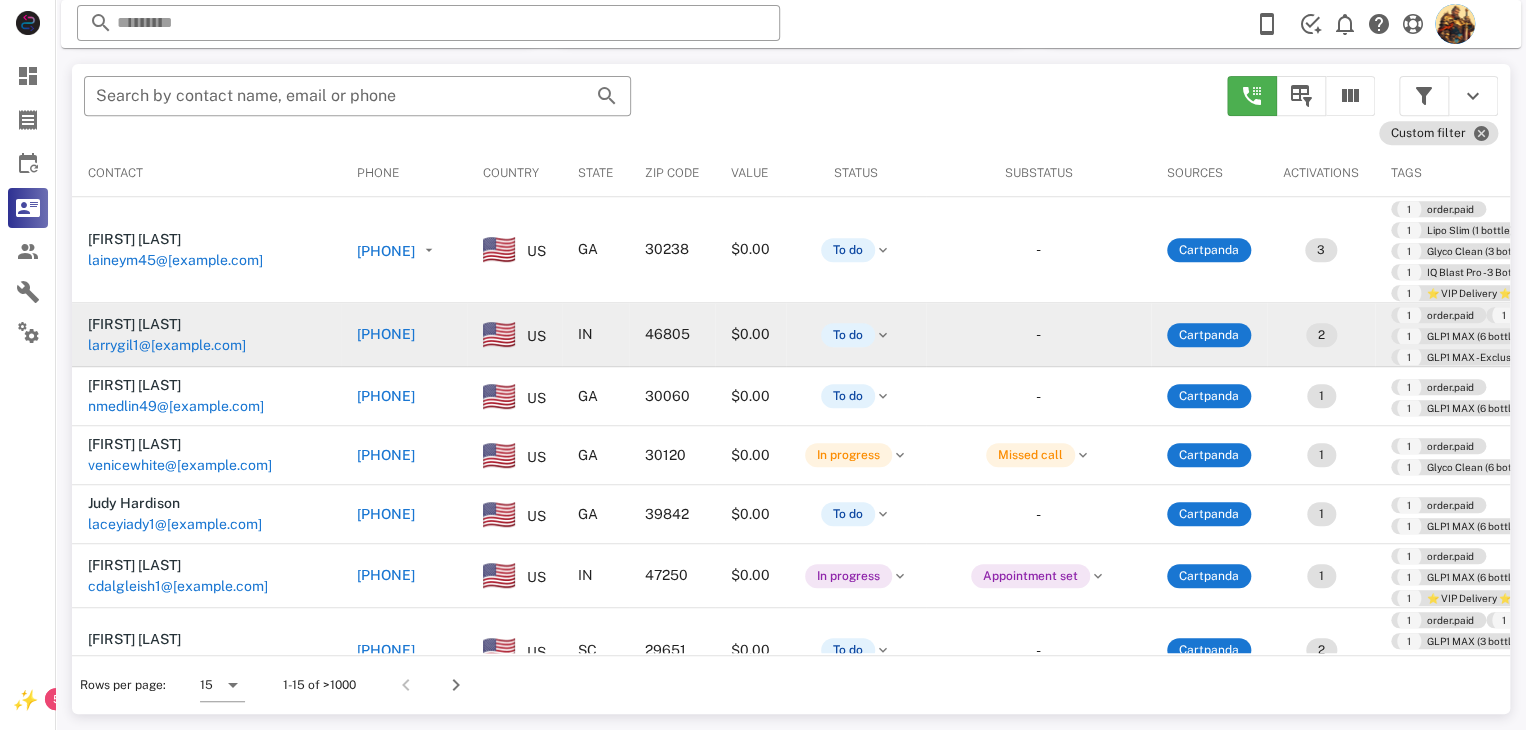 click on "larrygil1@[example.com]" at bounding box center (167, 345) 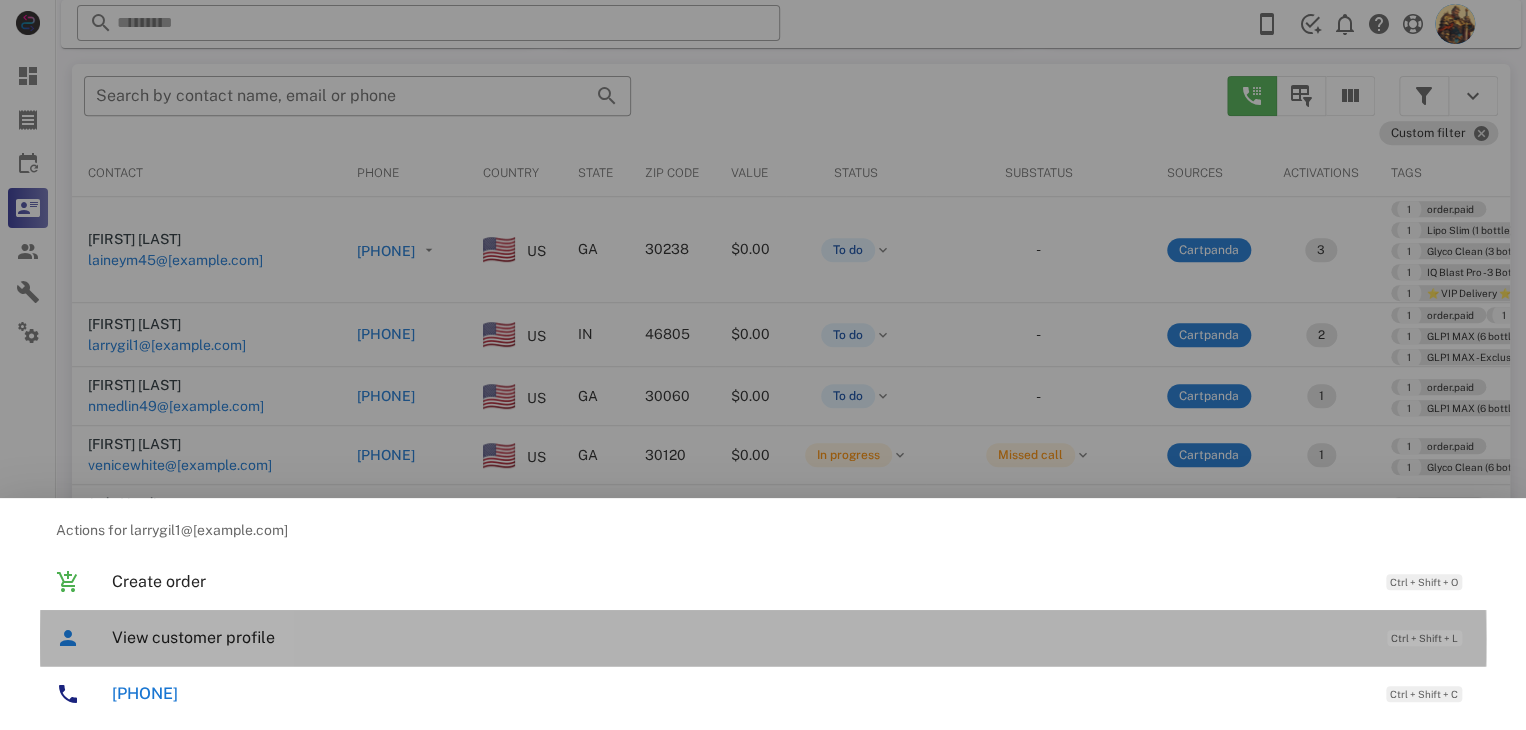 click on "View customer profile" at bounding box center (739, 637) 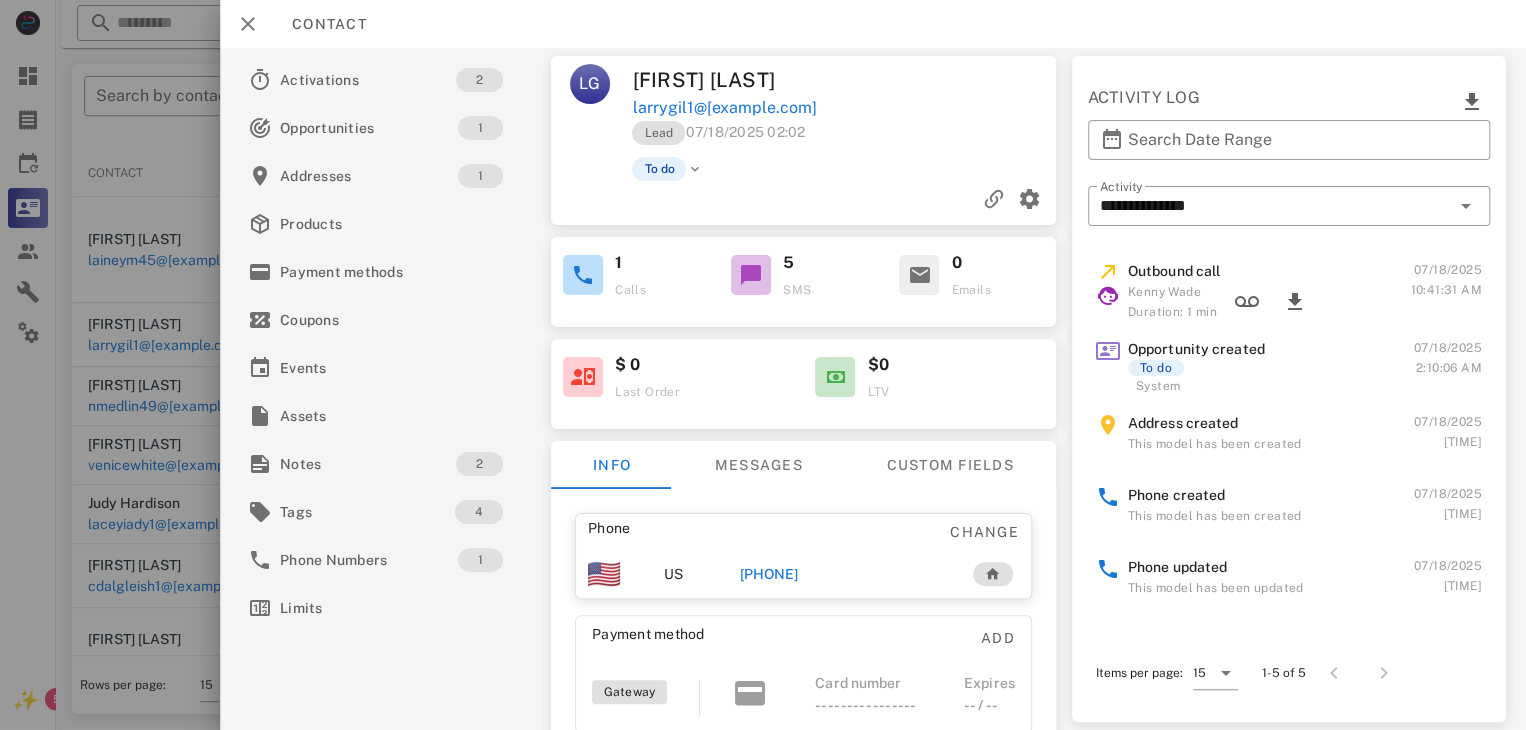 click on "[PHONE]" at bounding box center (769, 574) 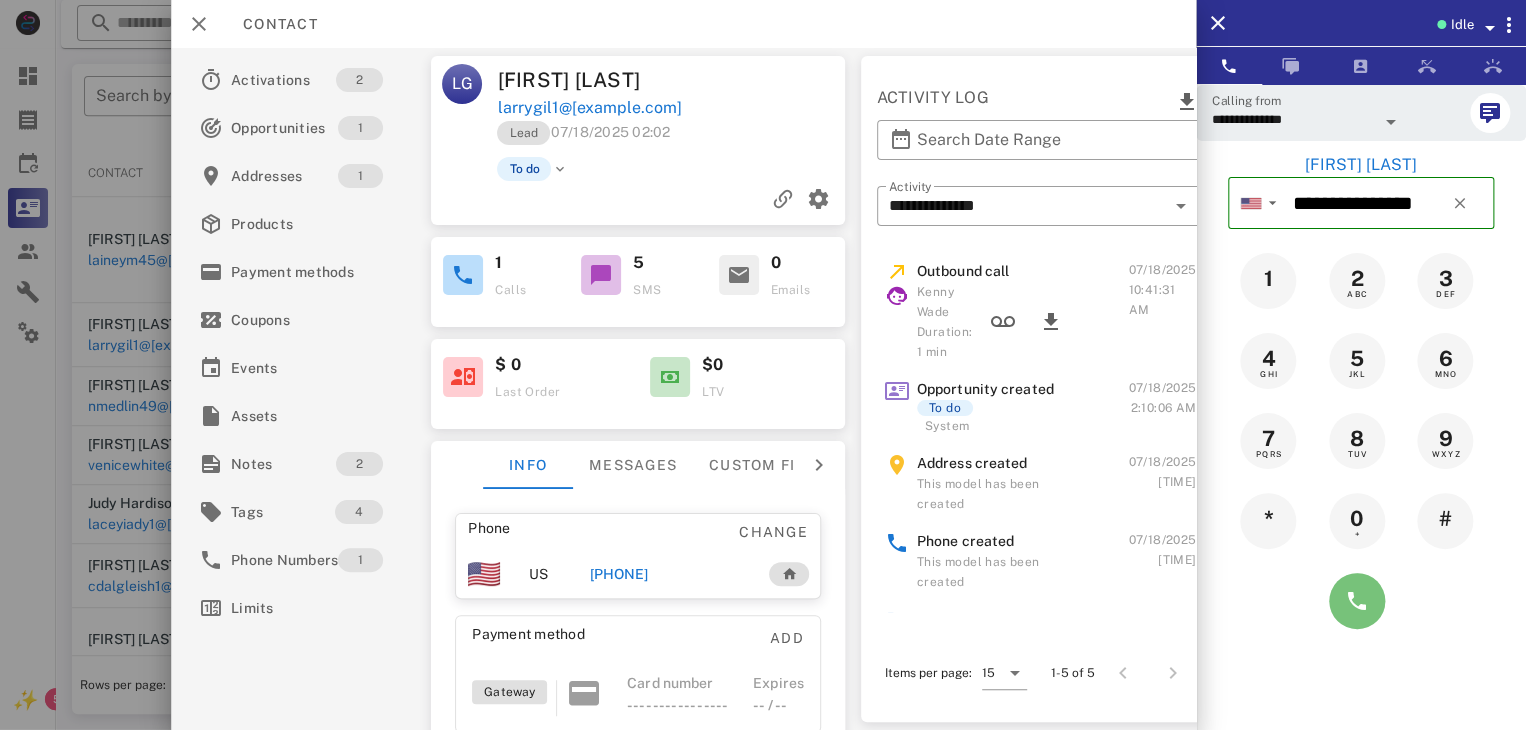 click at bounding box center [1357, 601] 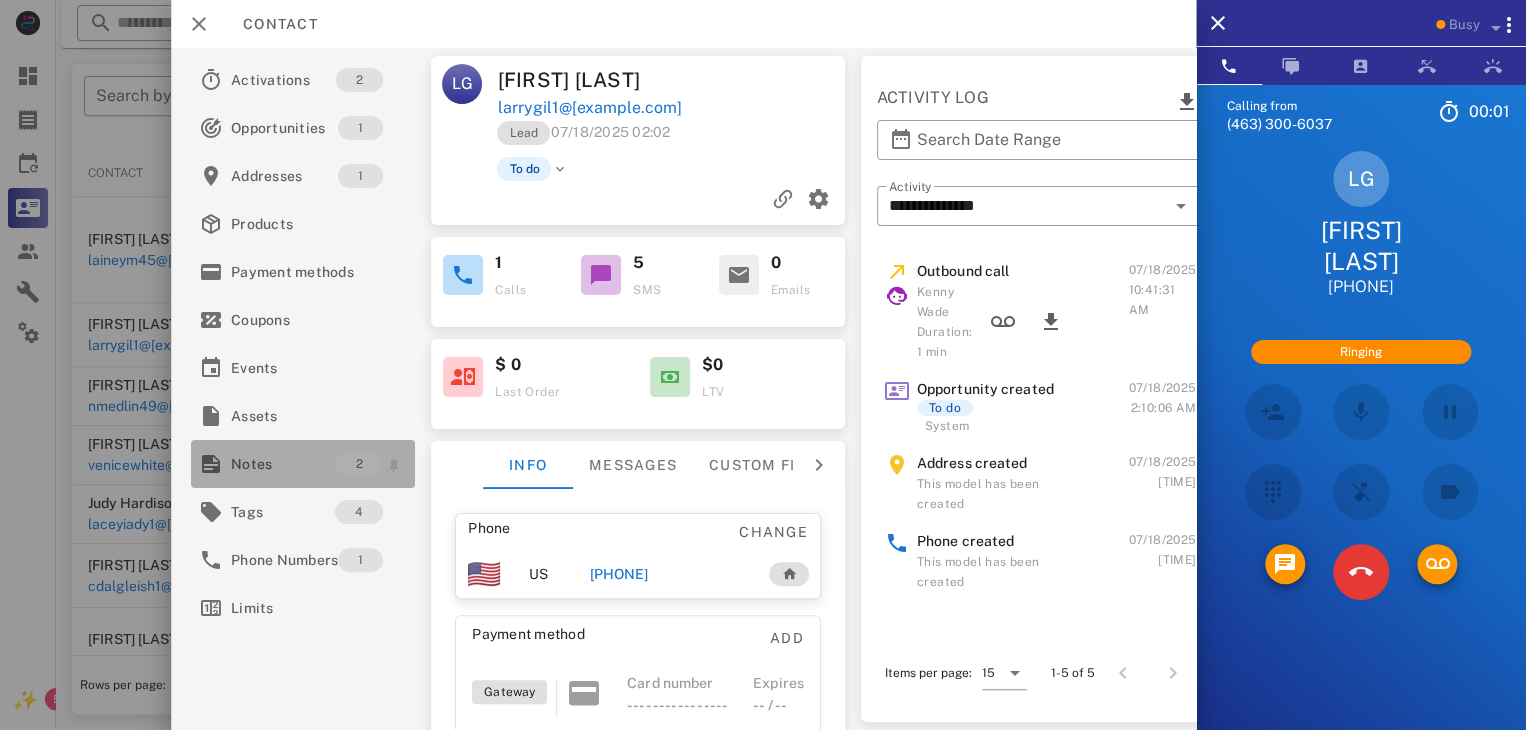 click on "Notes" at bounding box center [283, 464] 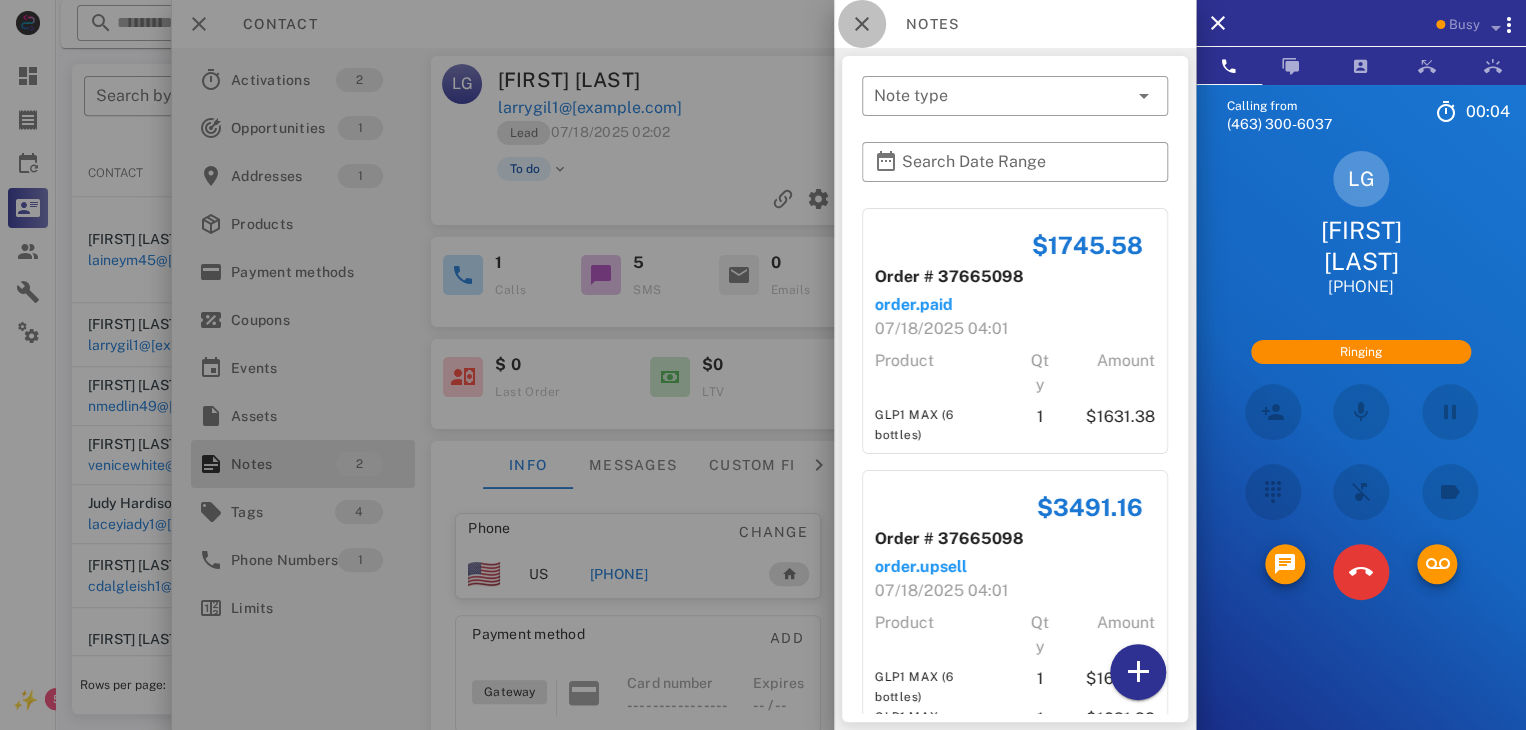 click at bounding box center [862, 24] 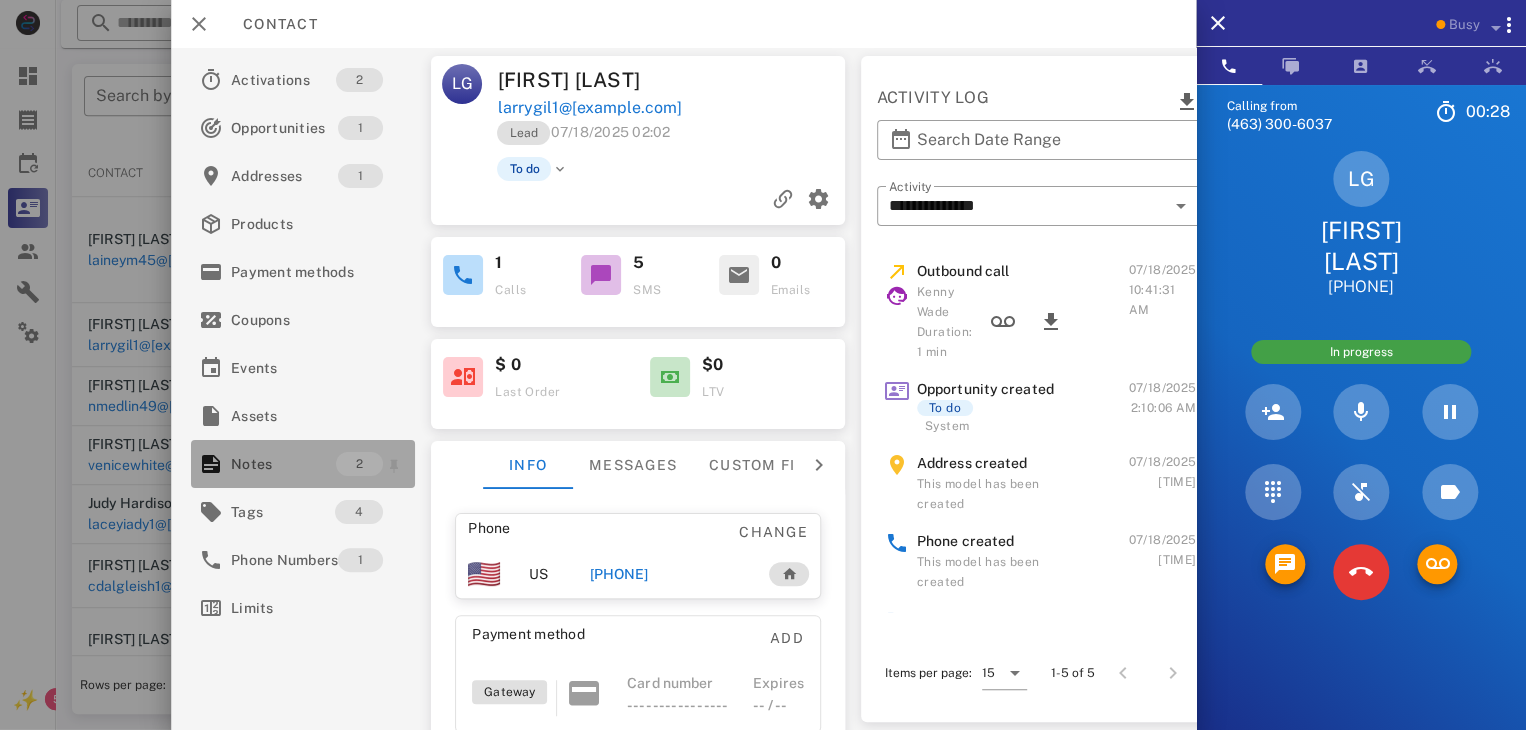 click on "Notes  2" at bounding box center (303, 464) 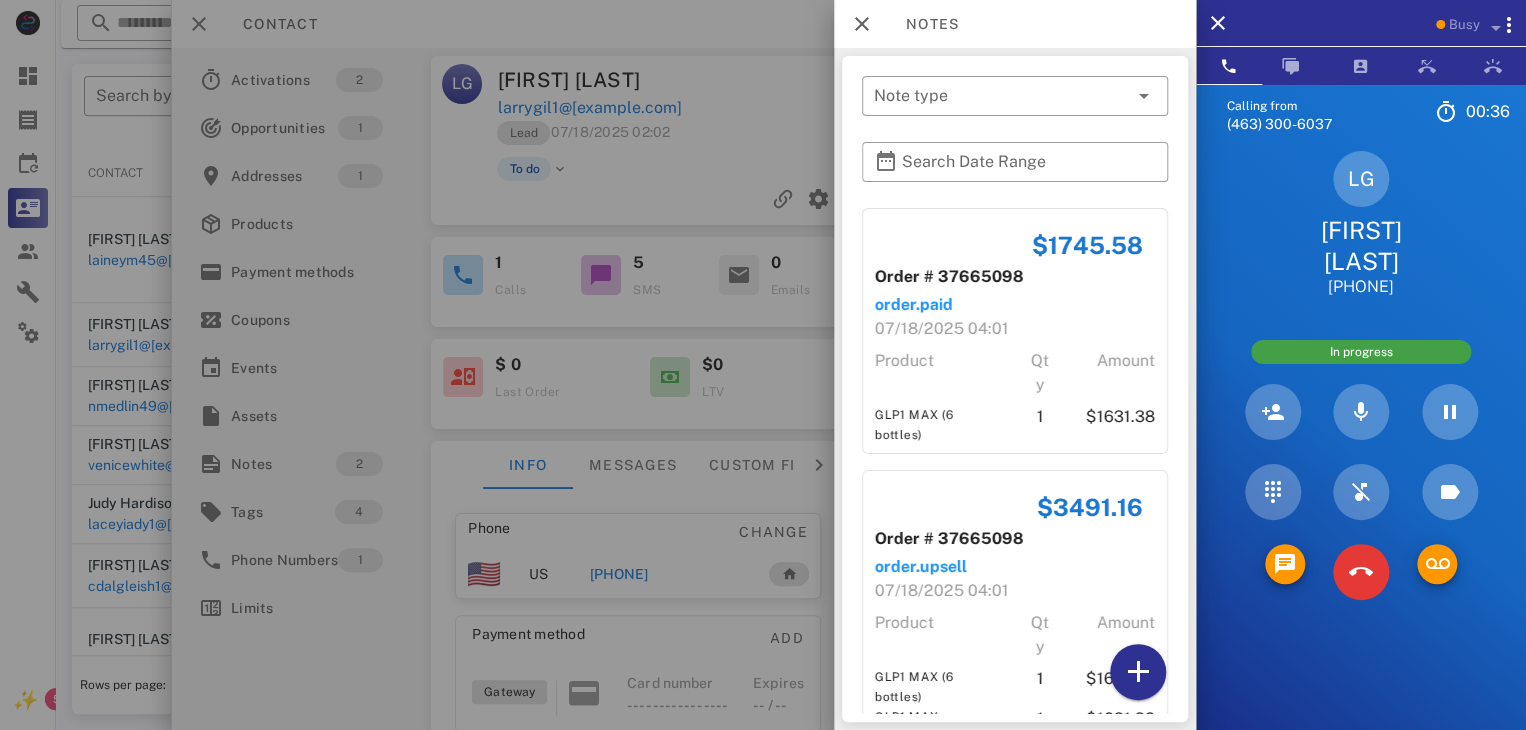 scroll, scrollTop: 90, scrollLeft: 0, axis: vertical 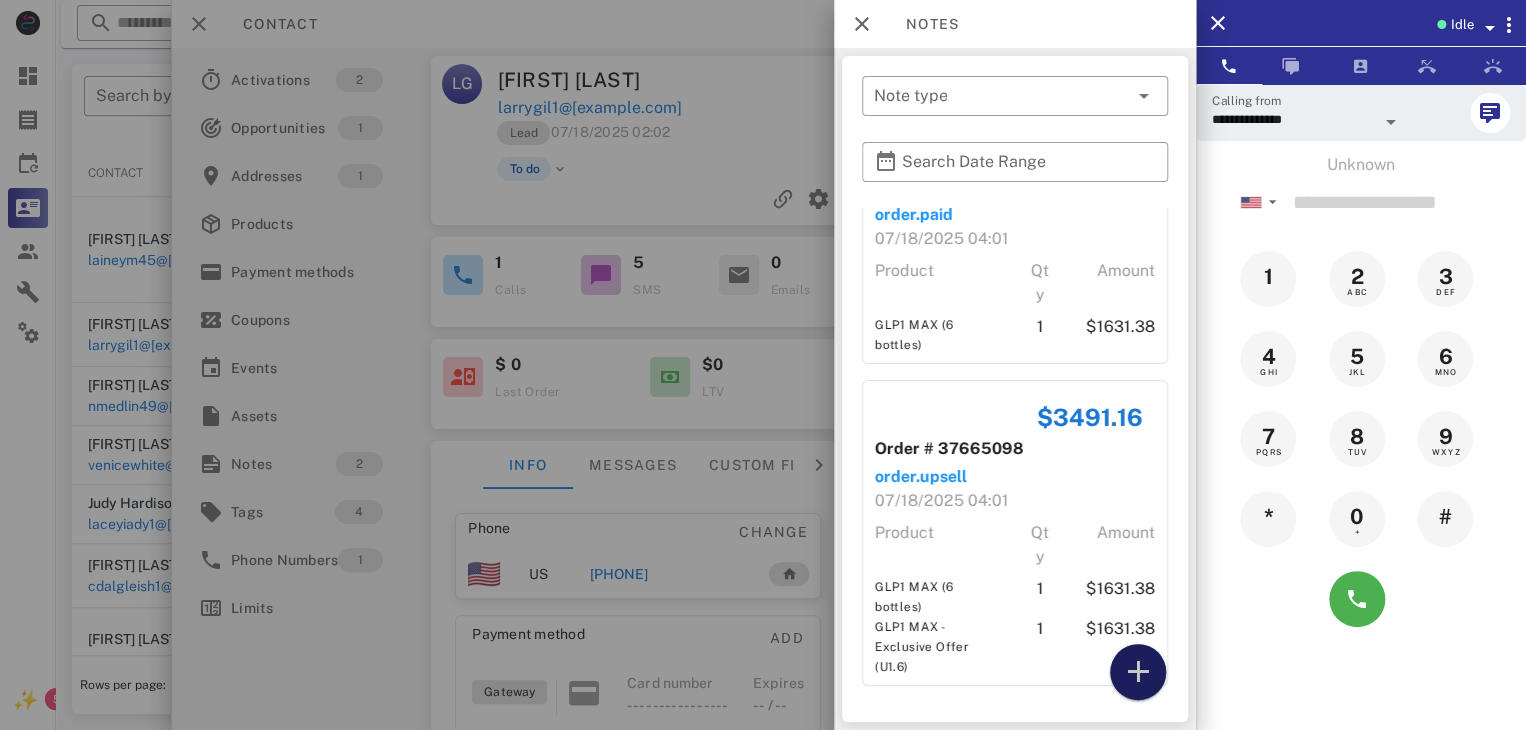 click at bounding box center [1138, 672] 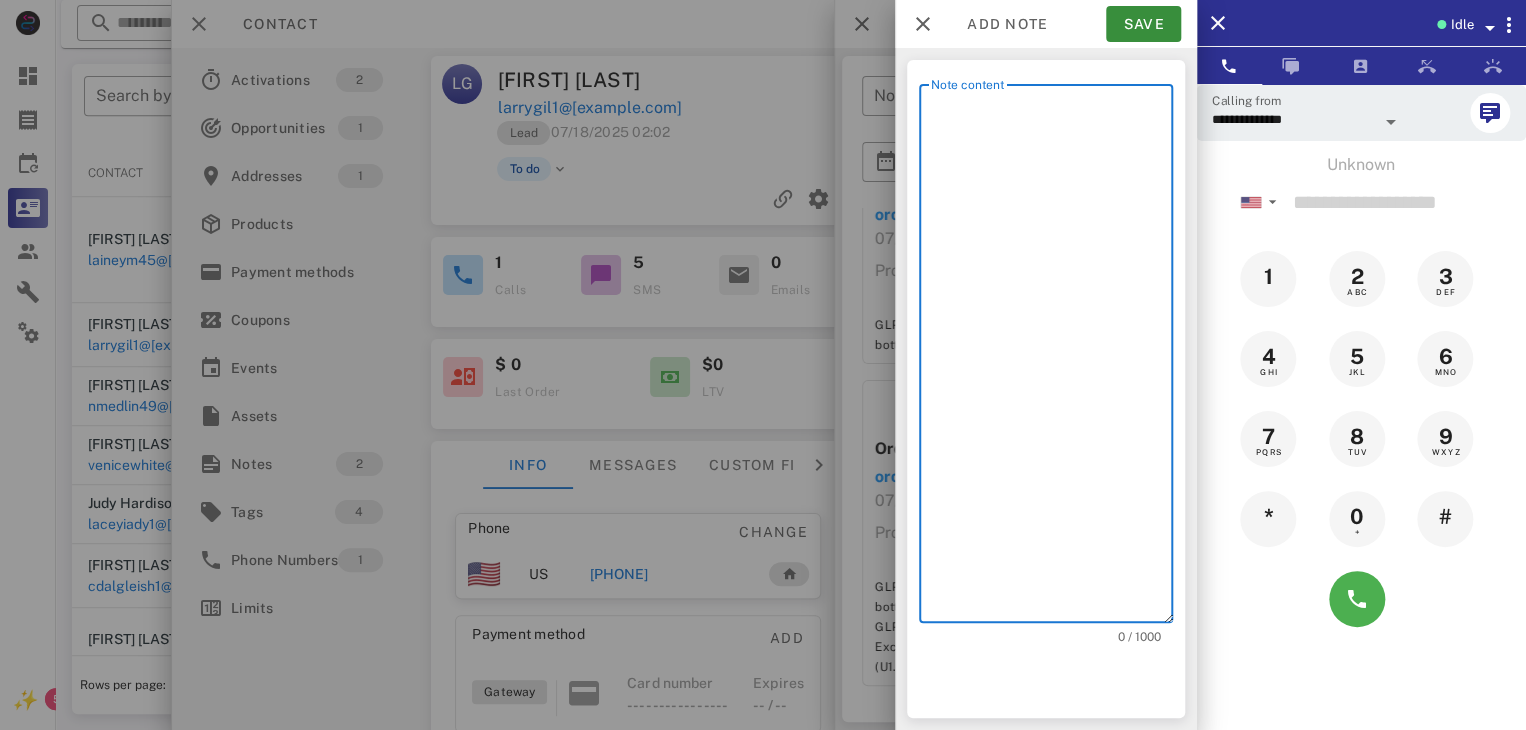 click on "Note content" at bounding box center (1052, 358) 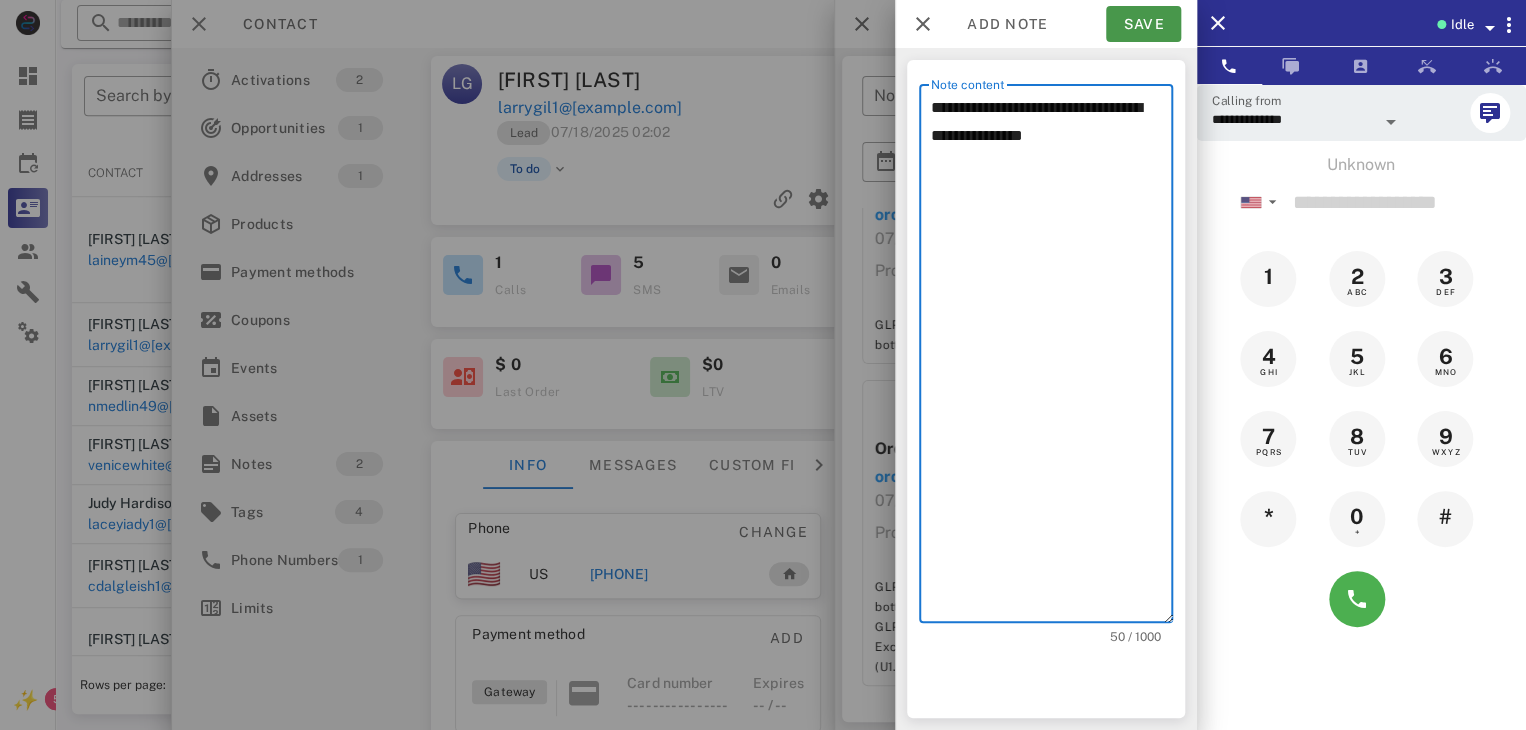 type on "**********" 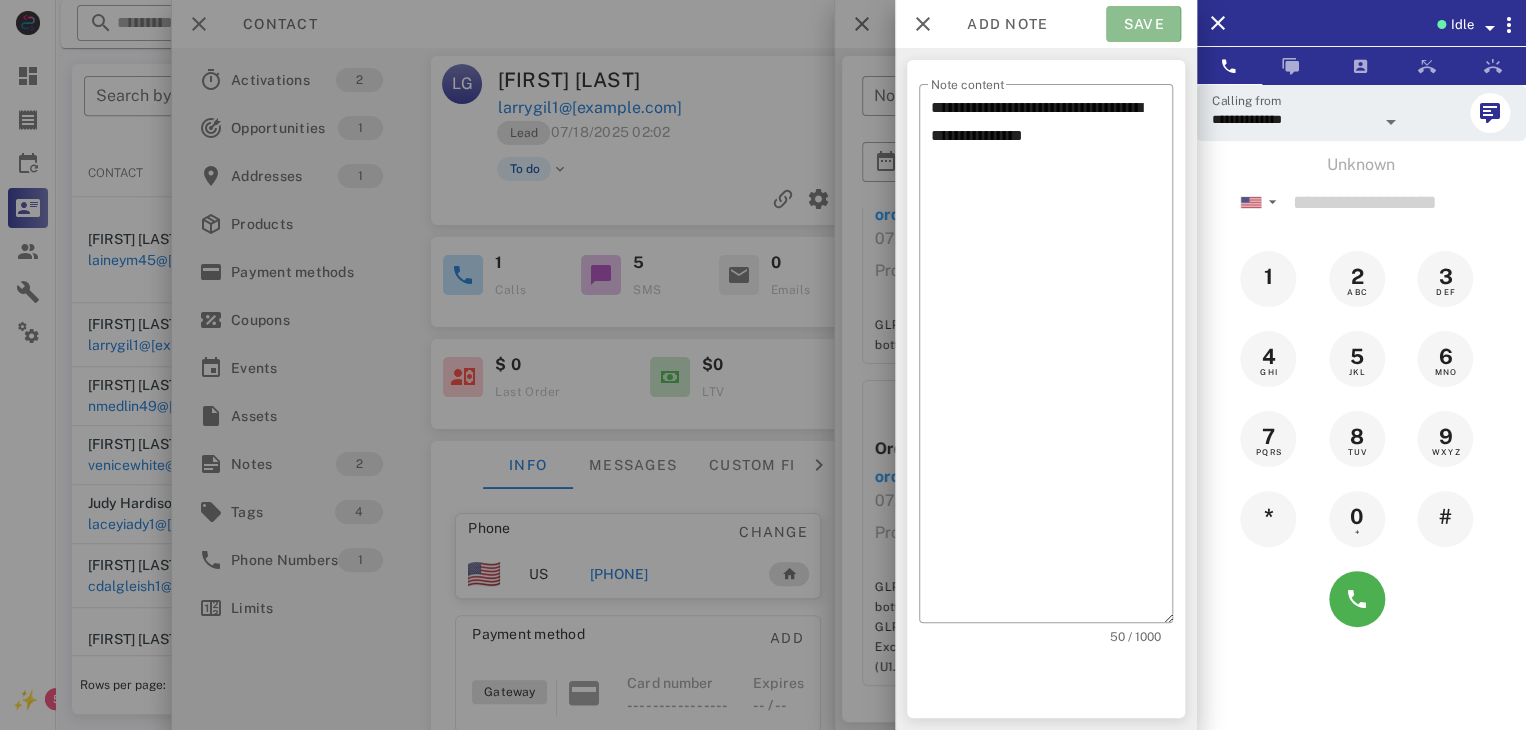 click on "Save" at bounding box center (1143, 24) 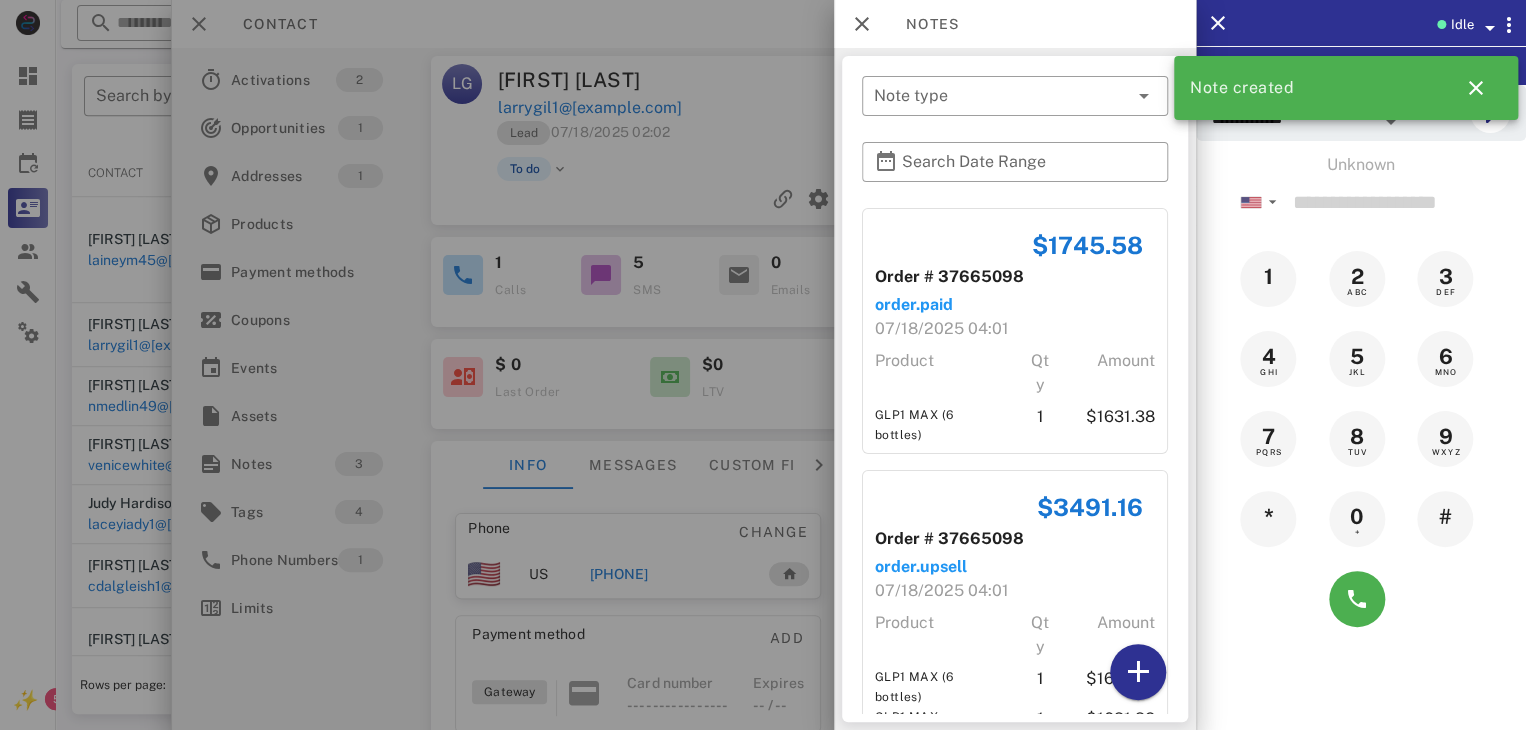 click at bounding box center [763, 365] 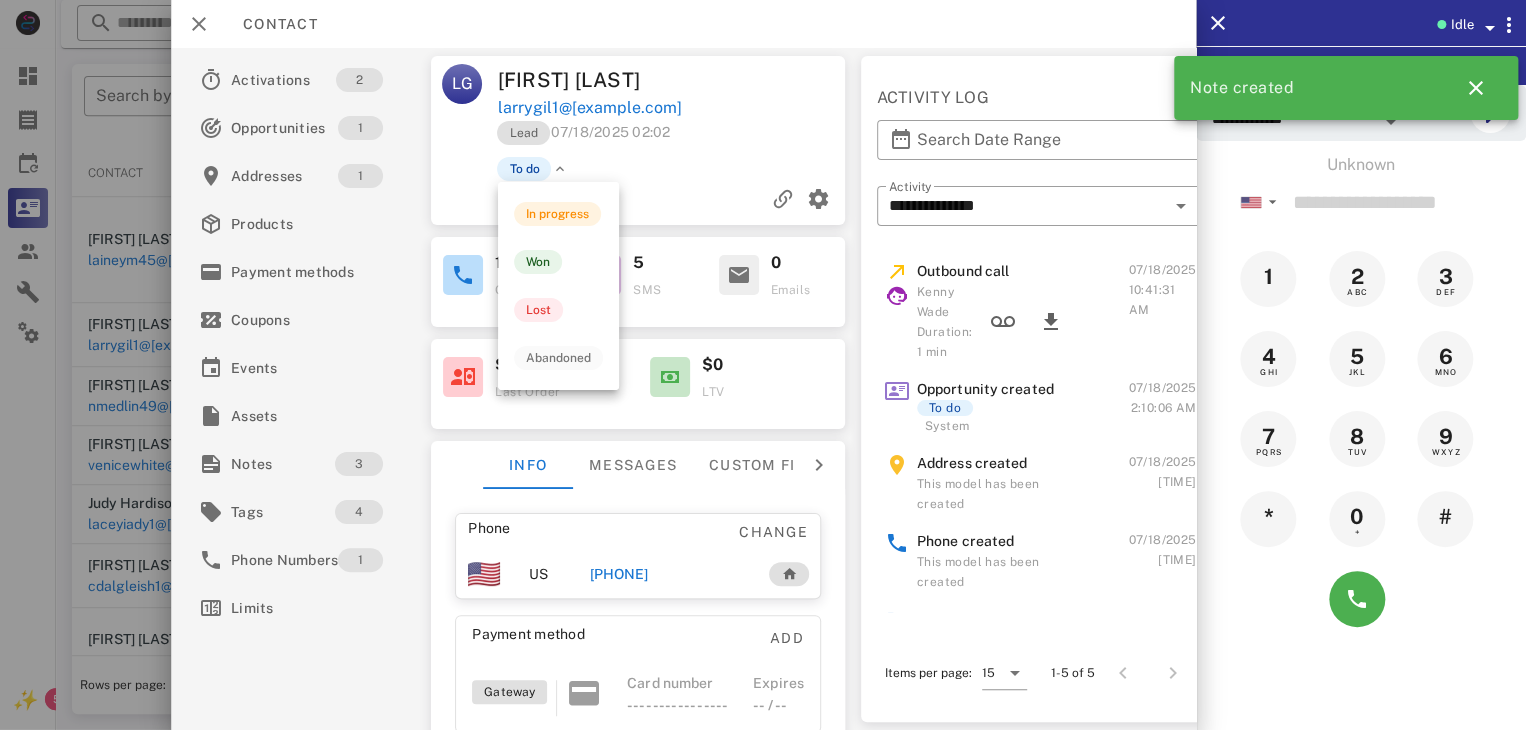 click at bounding box center [559, 169] 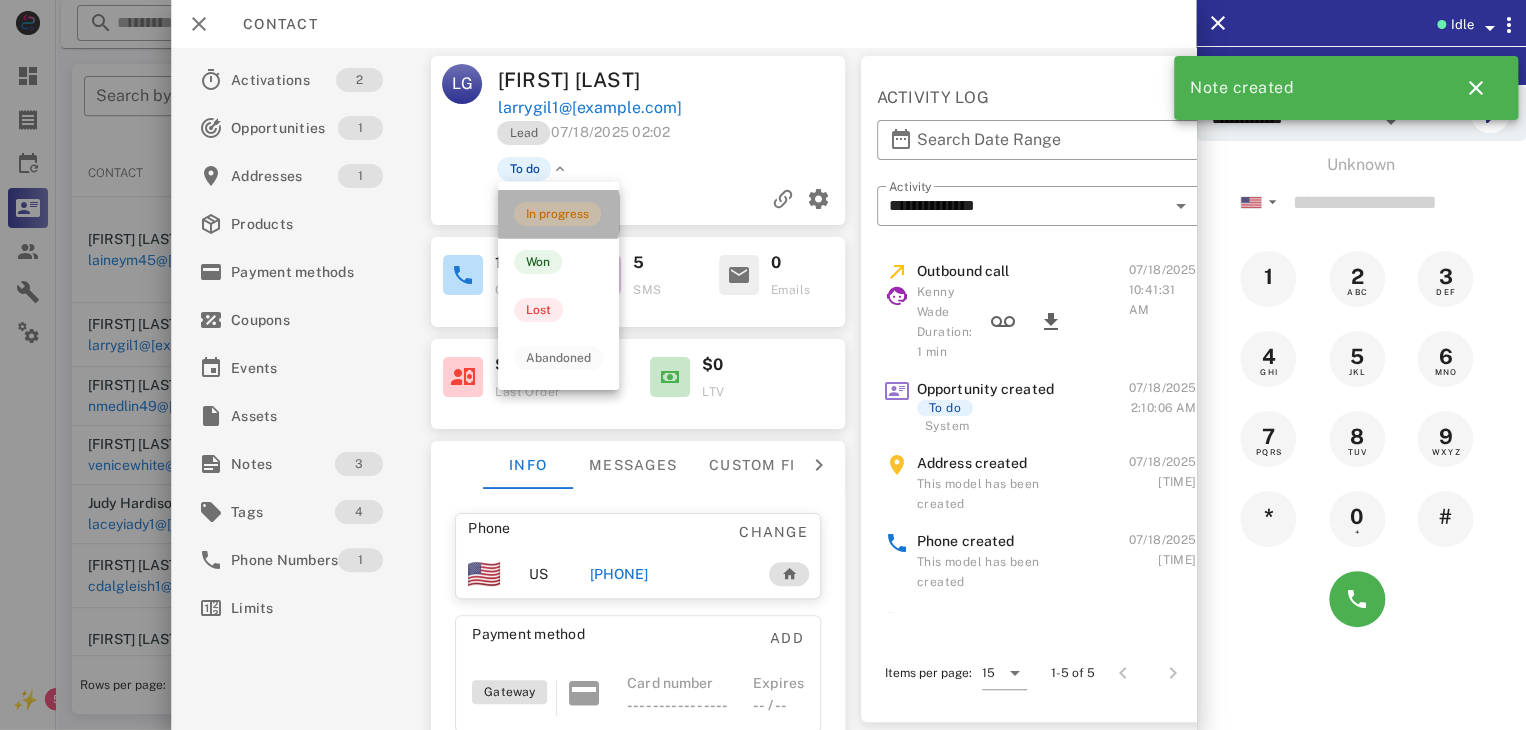 click on "In progress" at bounding box center [557, 214] 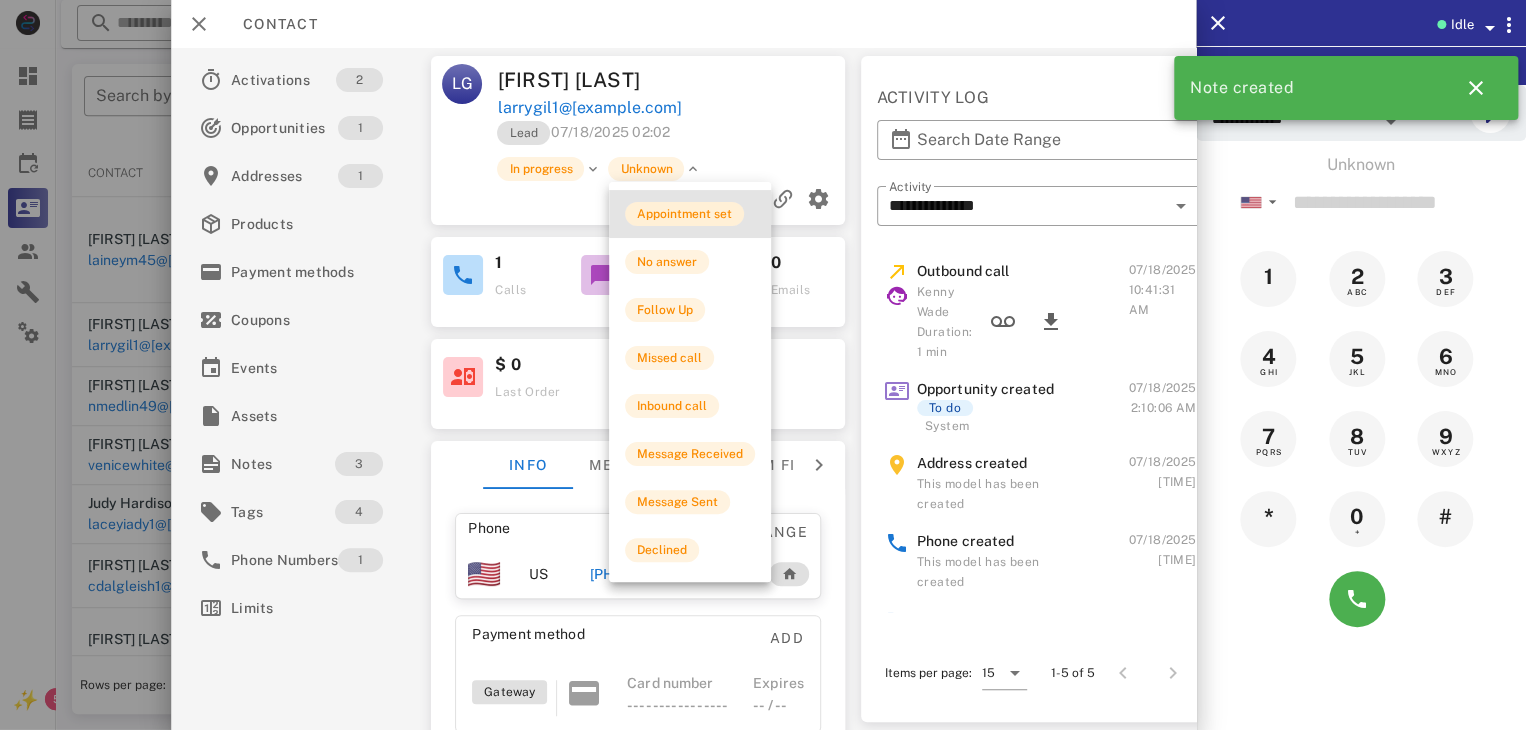 click on "Appointment set" at bounding box center (684, 214) 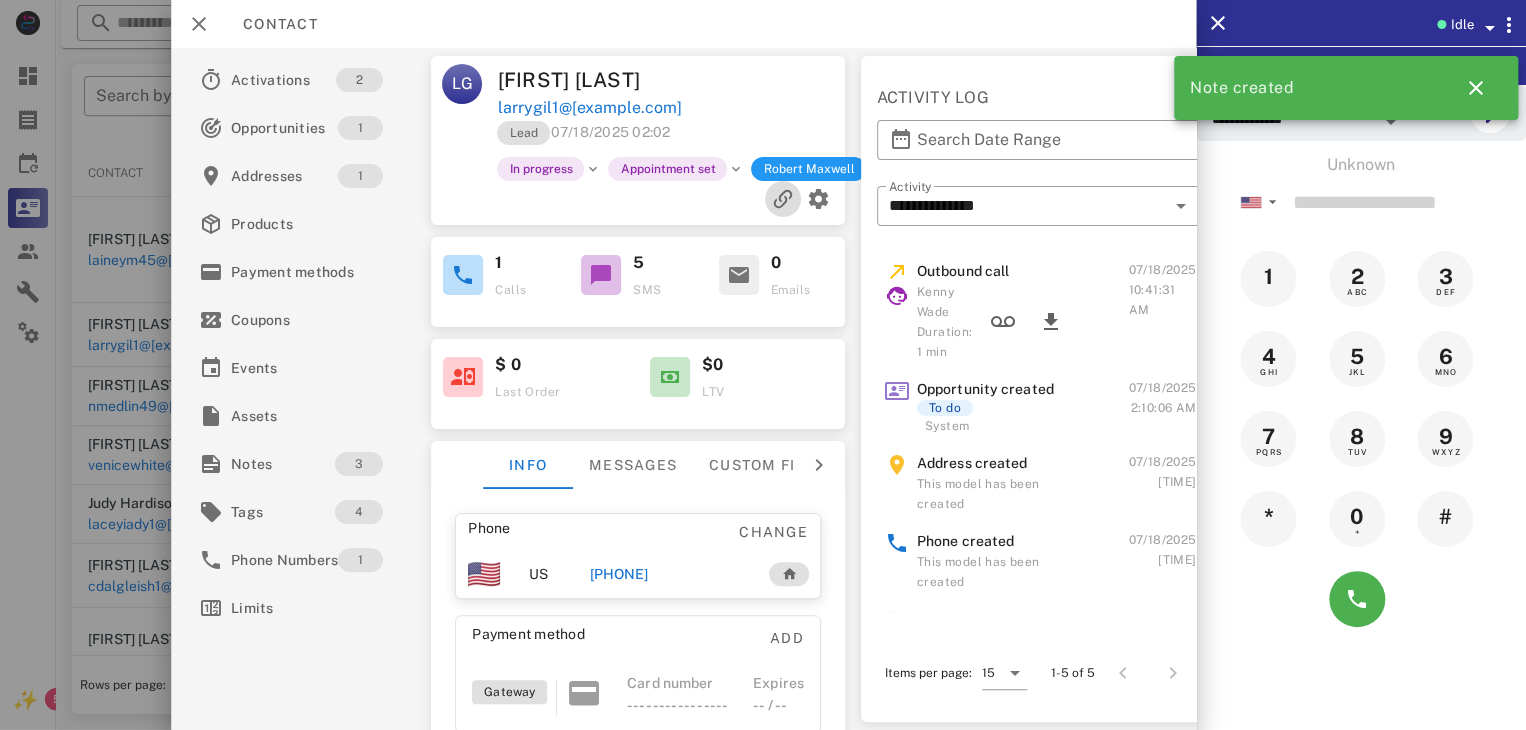 click at bounding box center [783, 199] 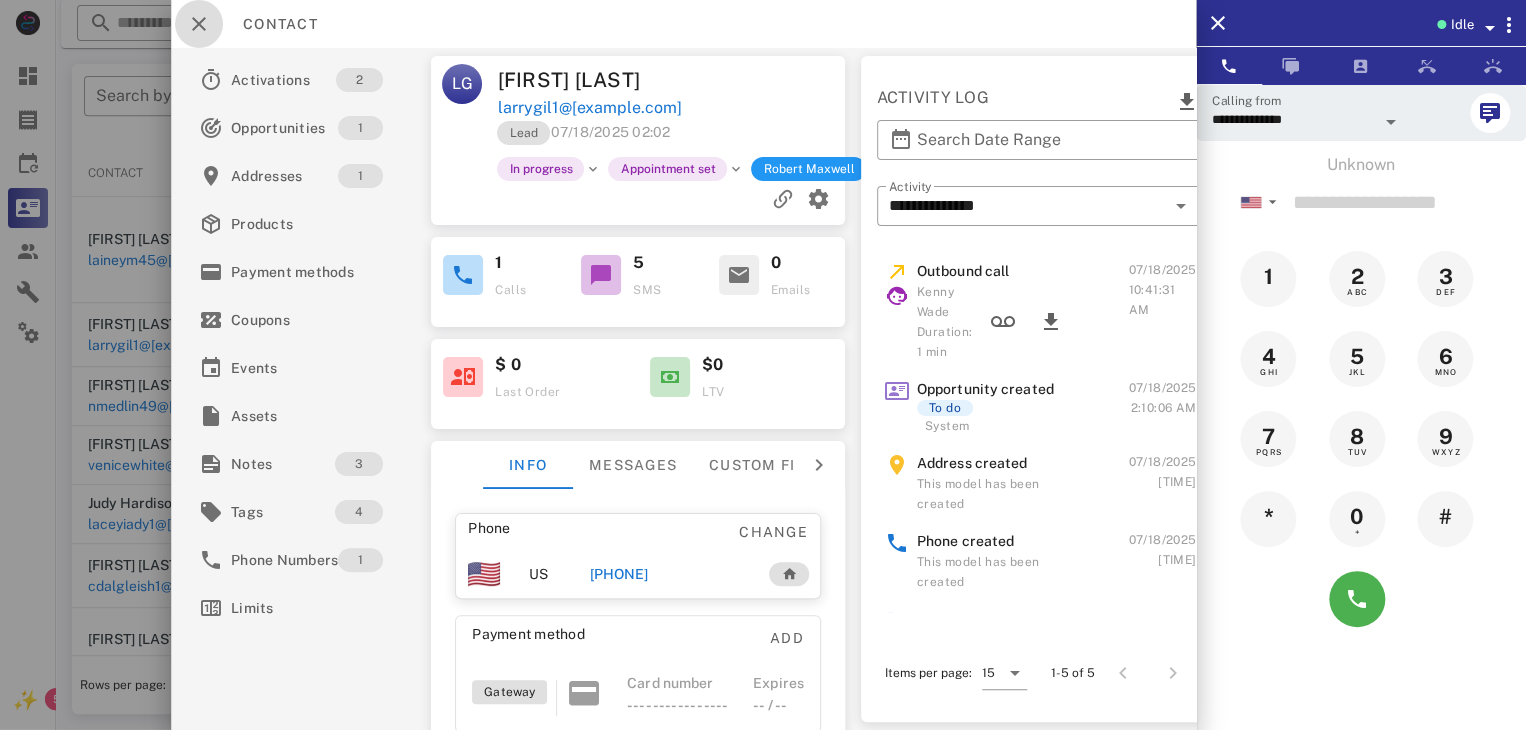 click at bounding box center [199, 24] 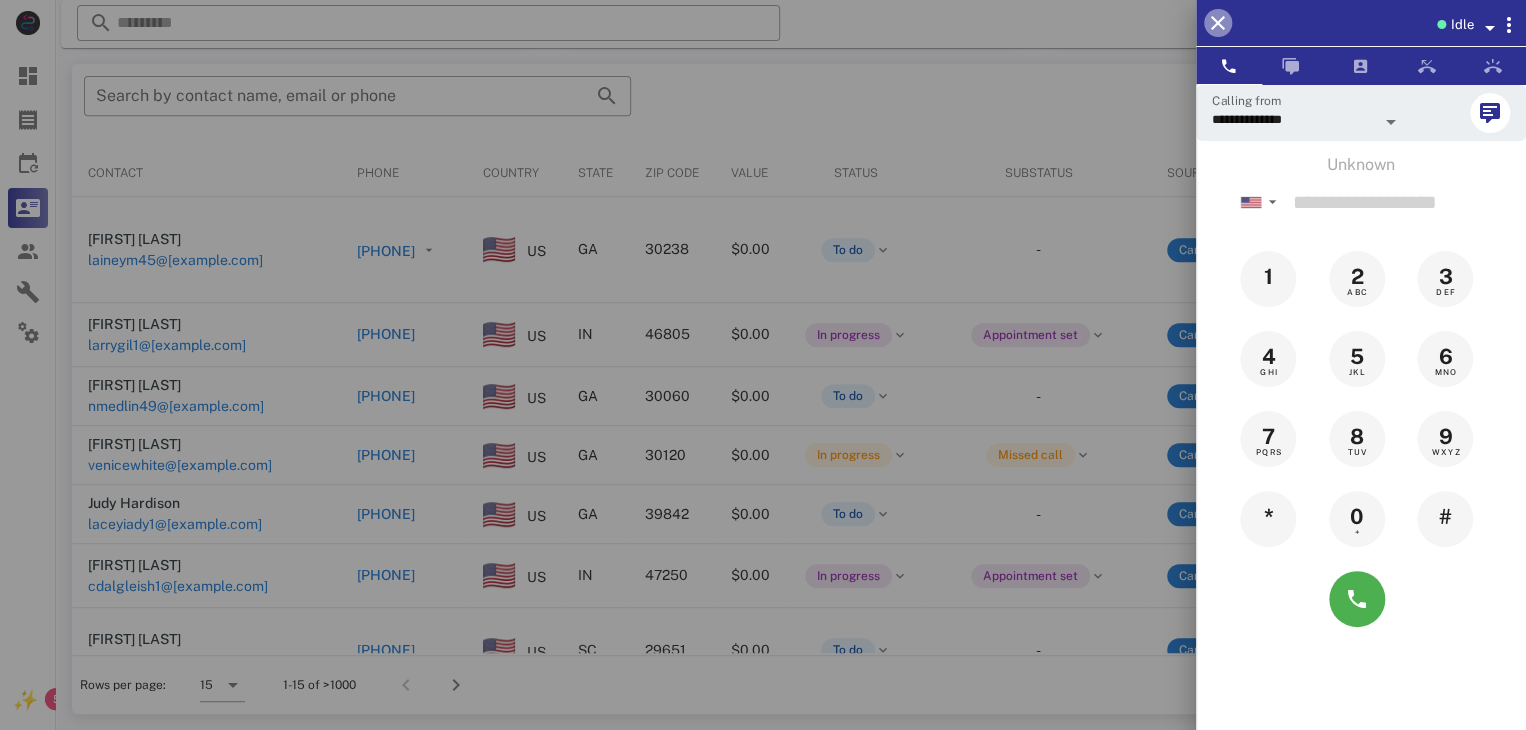click at bounding box center (1218, 23) 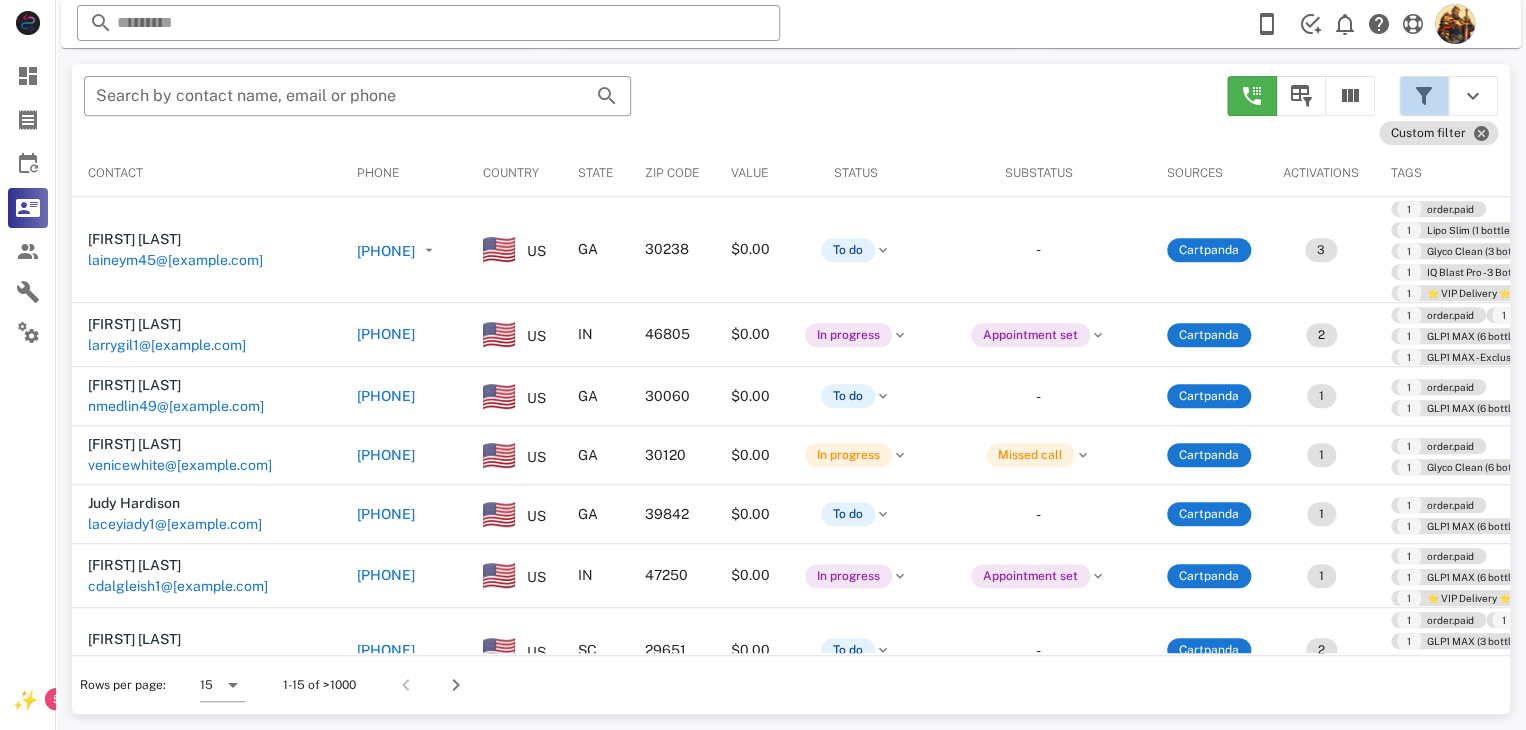 click at bounding box center (1424, 96) 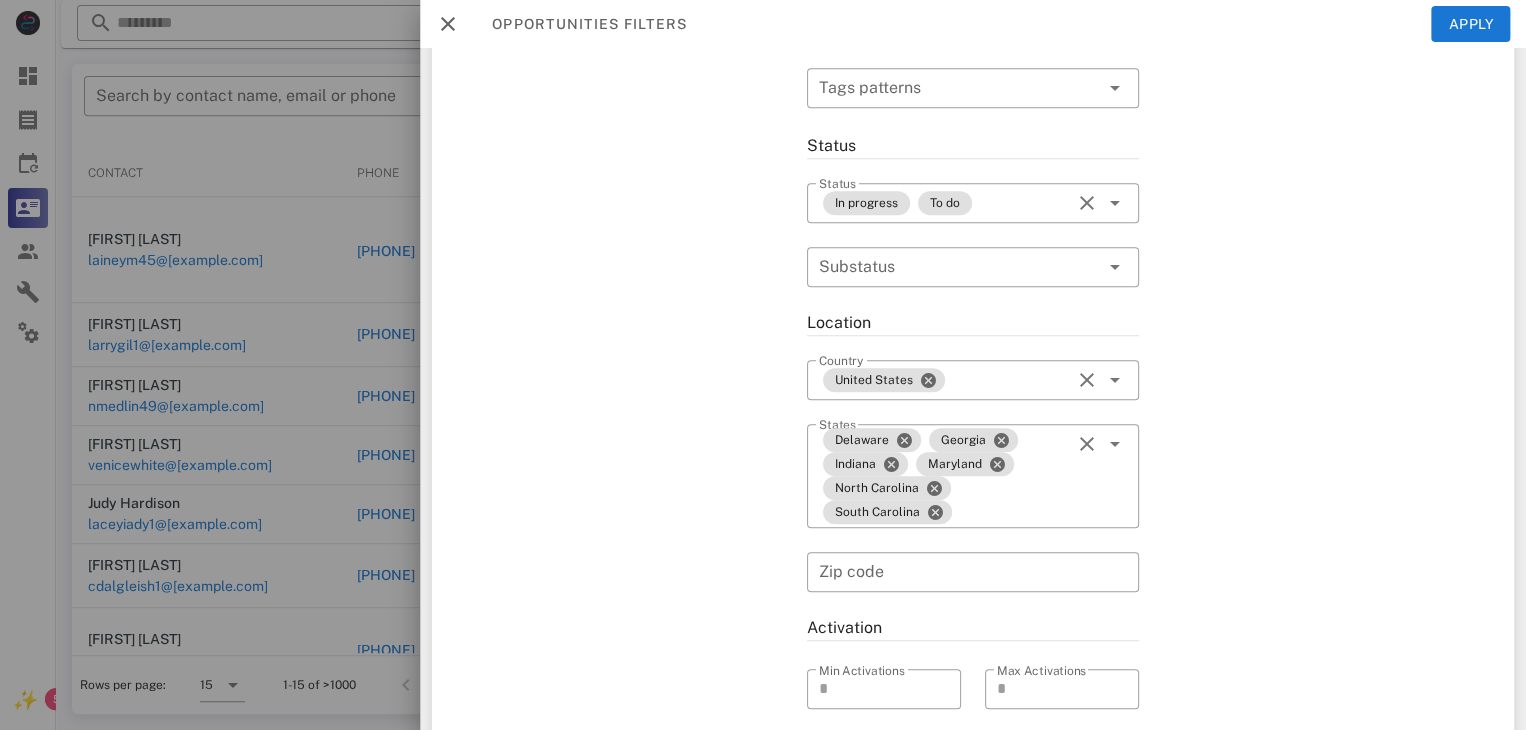 scroll, scrollTop: 486, scrollLeft: 0, axis: vertical 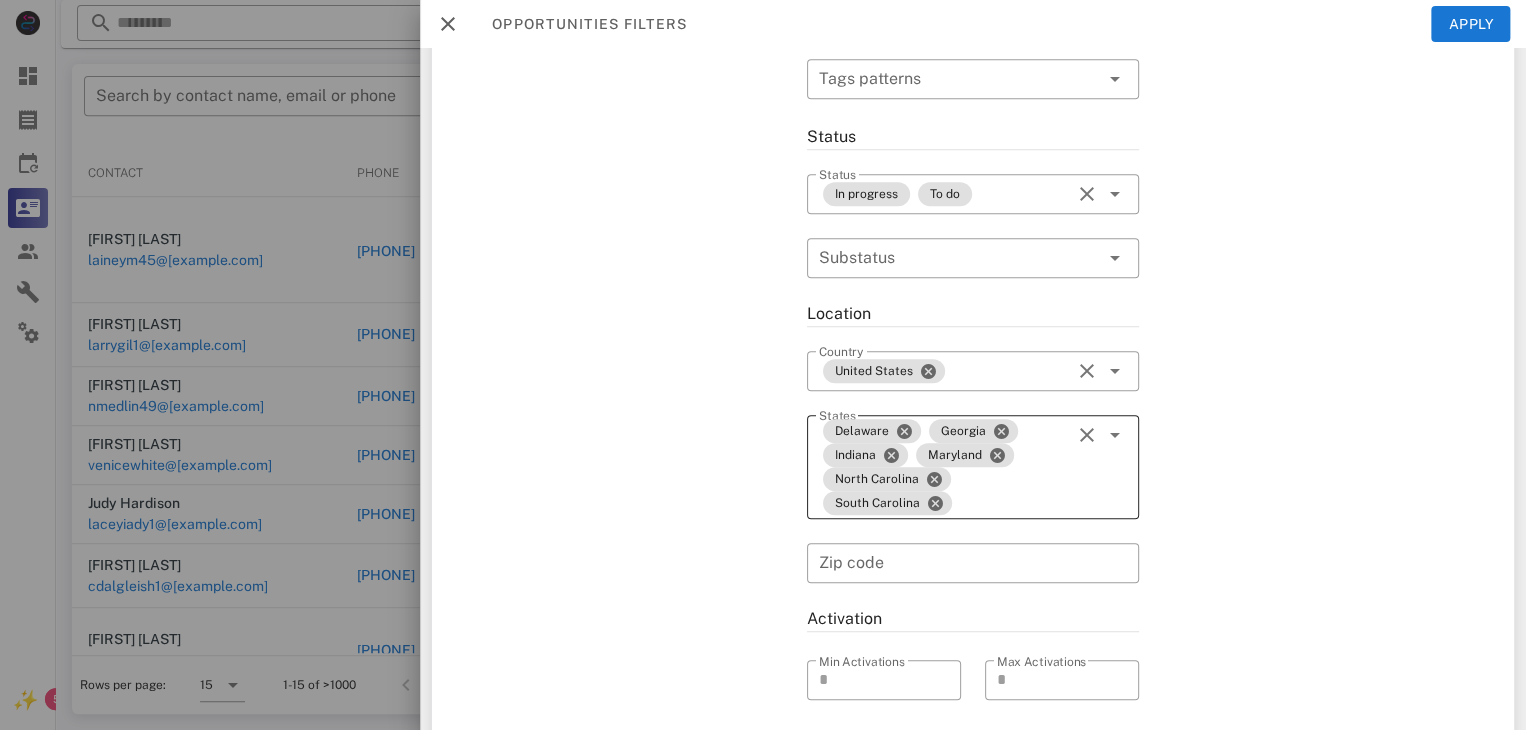click on "[STATE] [STATE] [STATE] [STATE] [STATE] [STATE]" at bounding box center (944, 467) 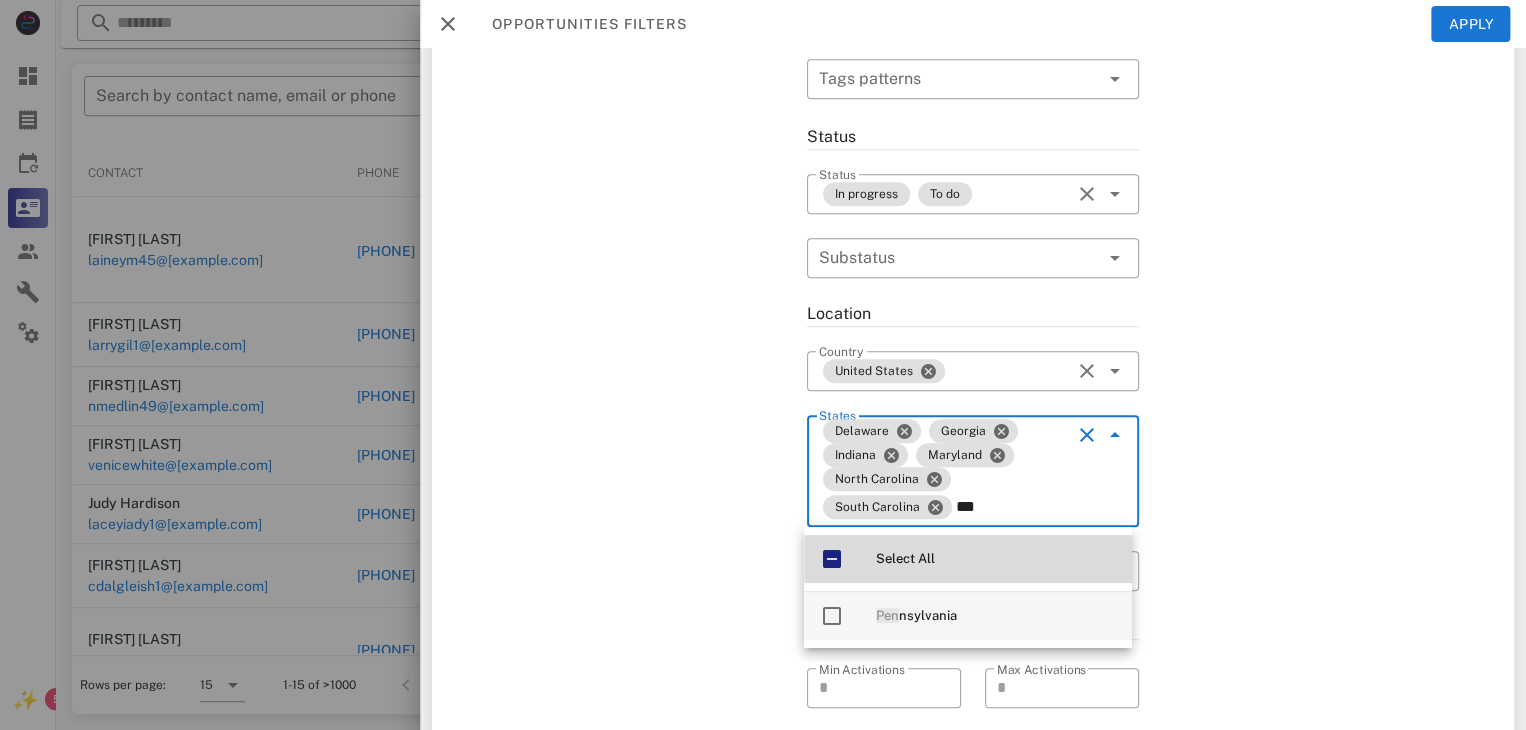 click at bounding box center [832, 616] 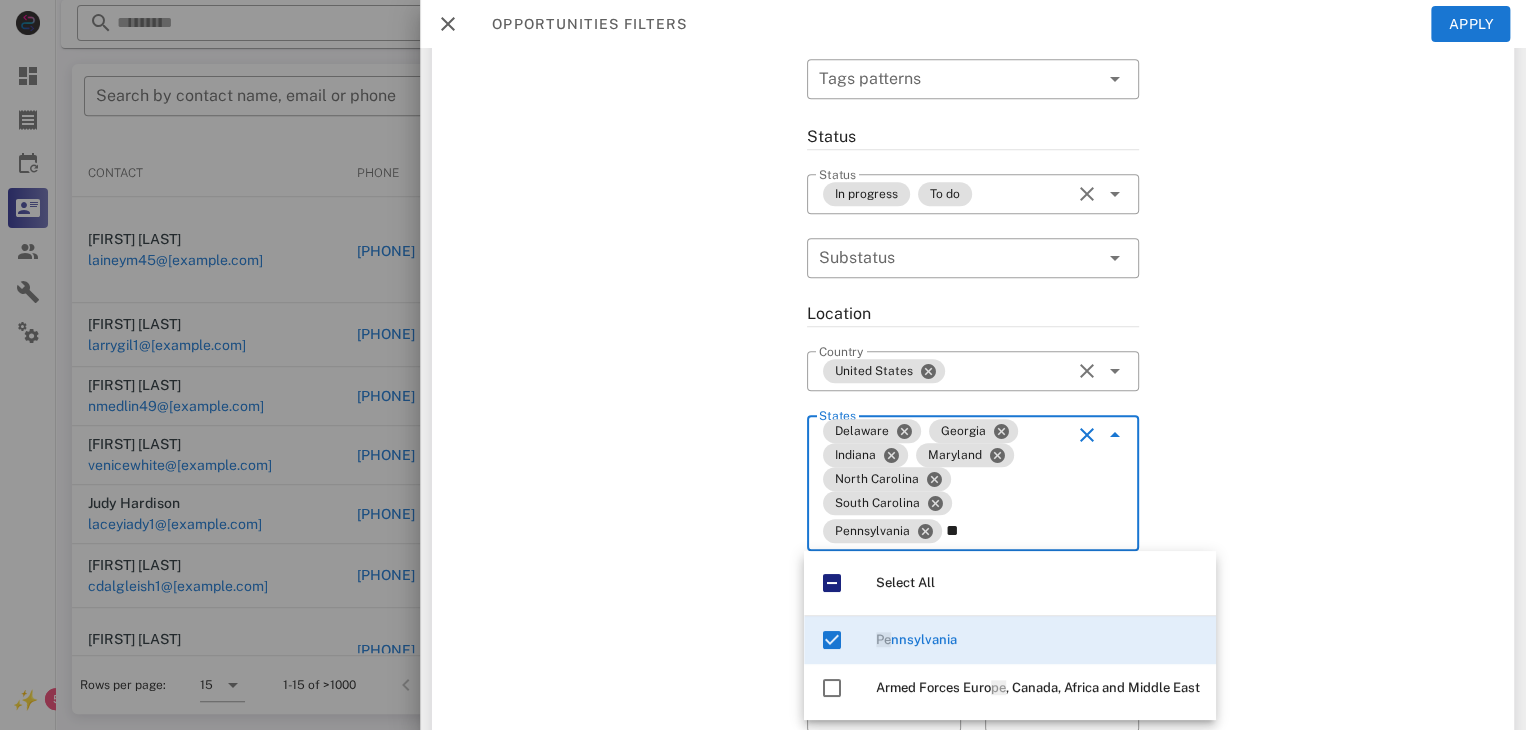 type on "*" 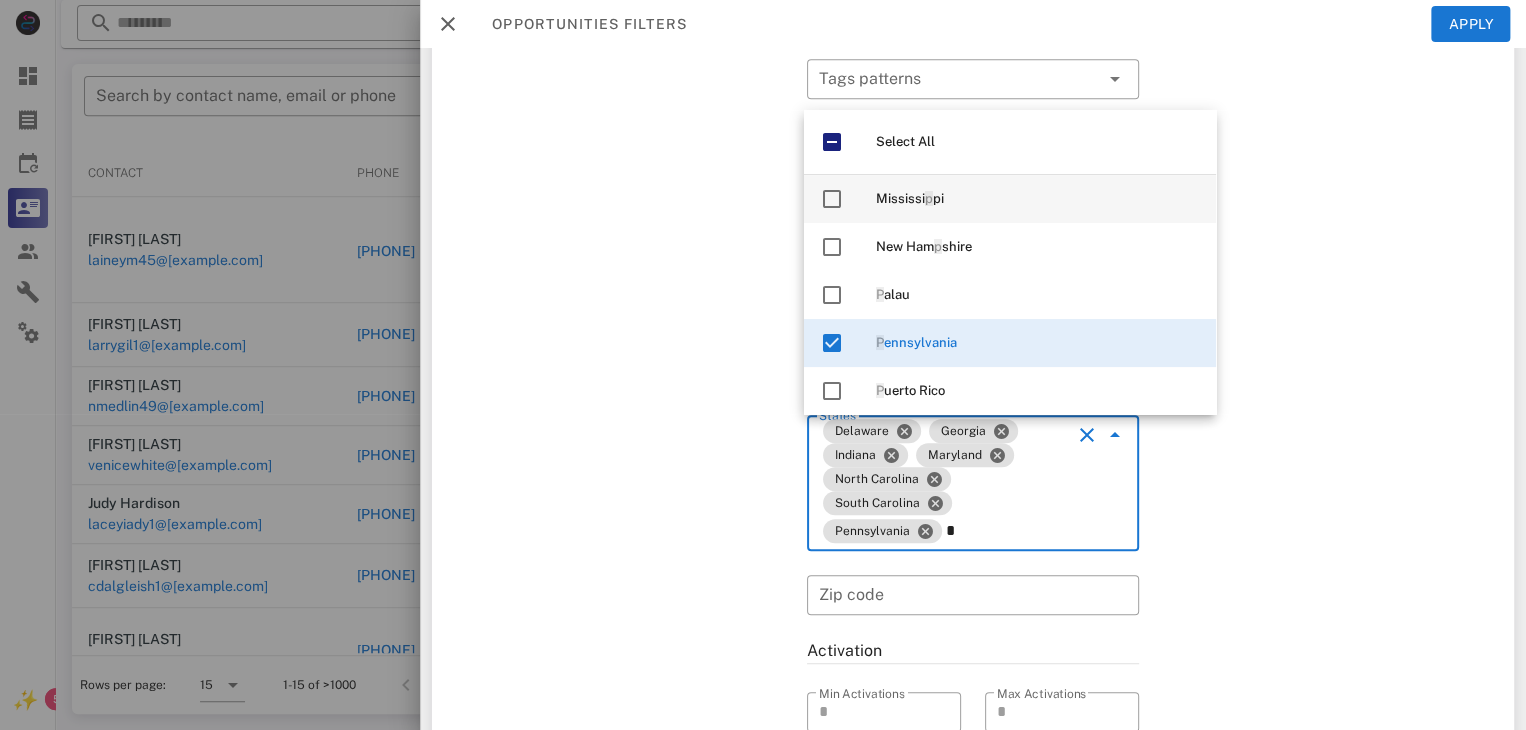 type 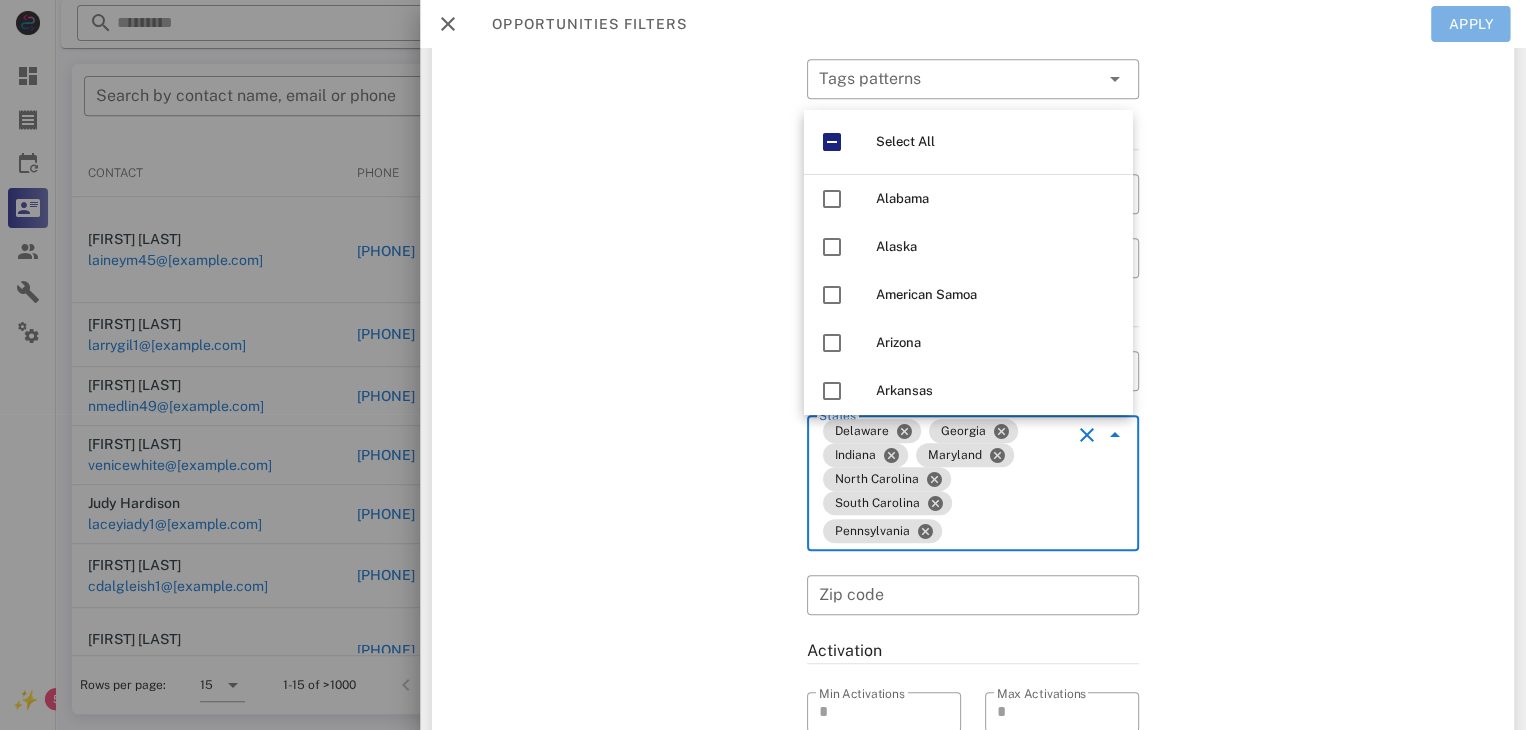 click on "Apply" at bounding box center (1471, 24) 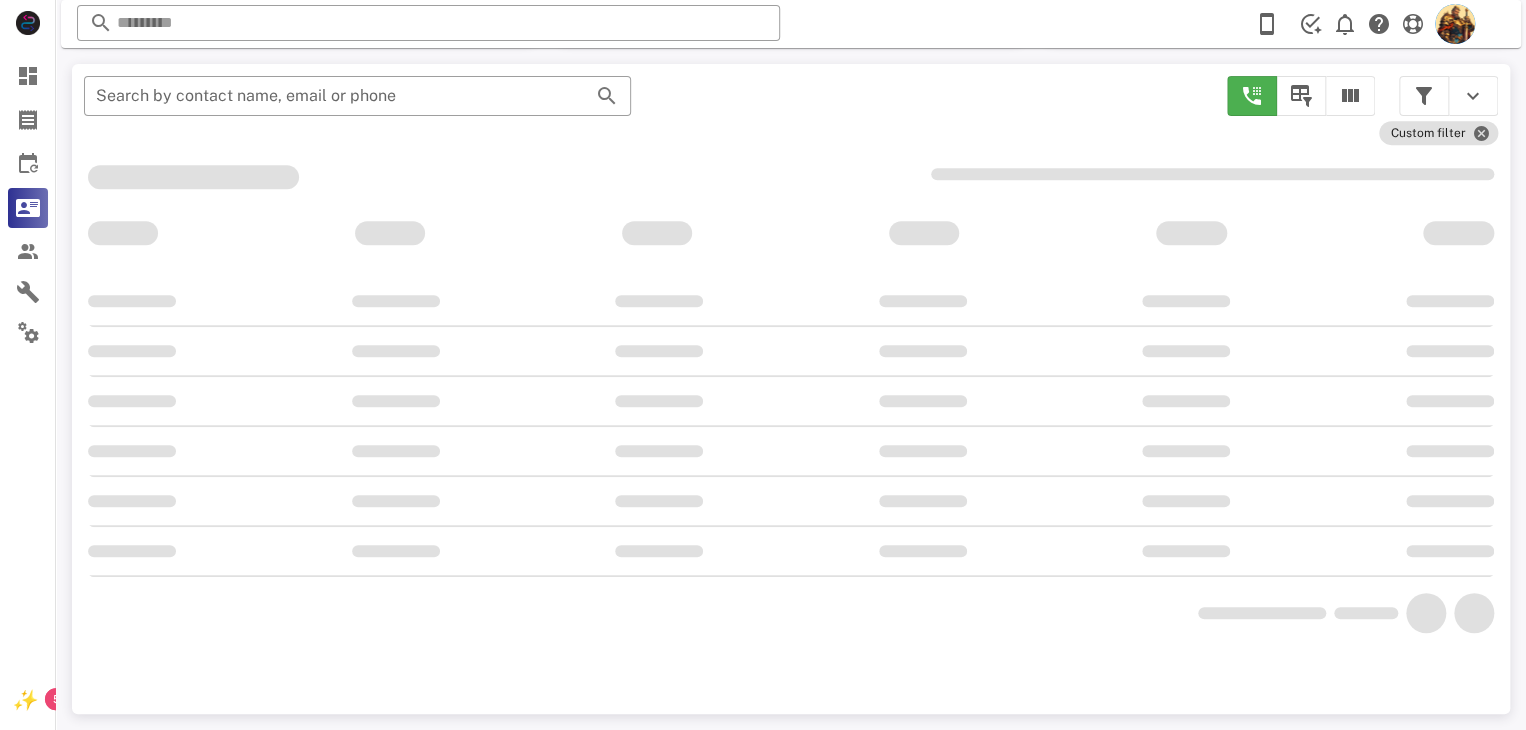scroll, scrollTop: 380, scrollLeft: 0, axis: vertical 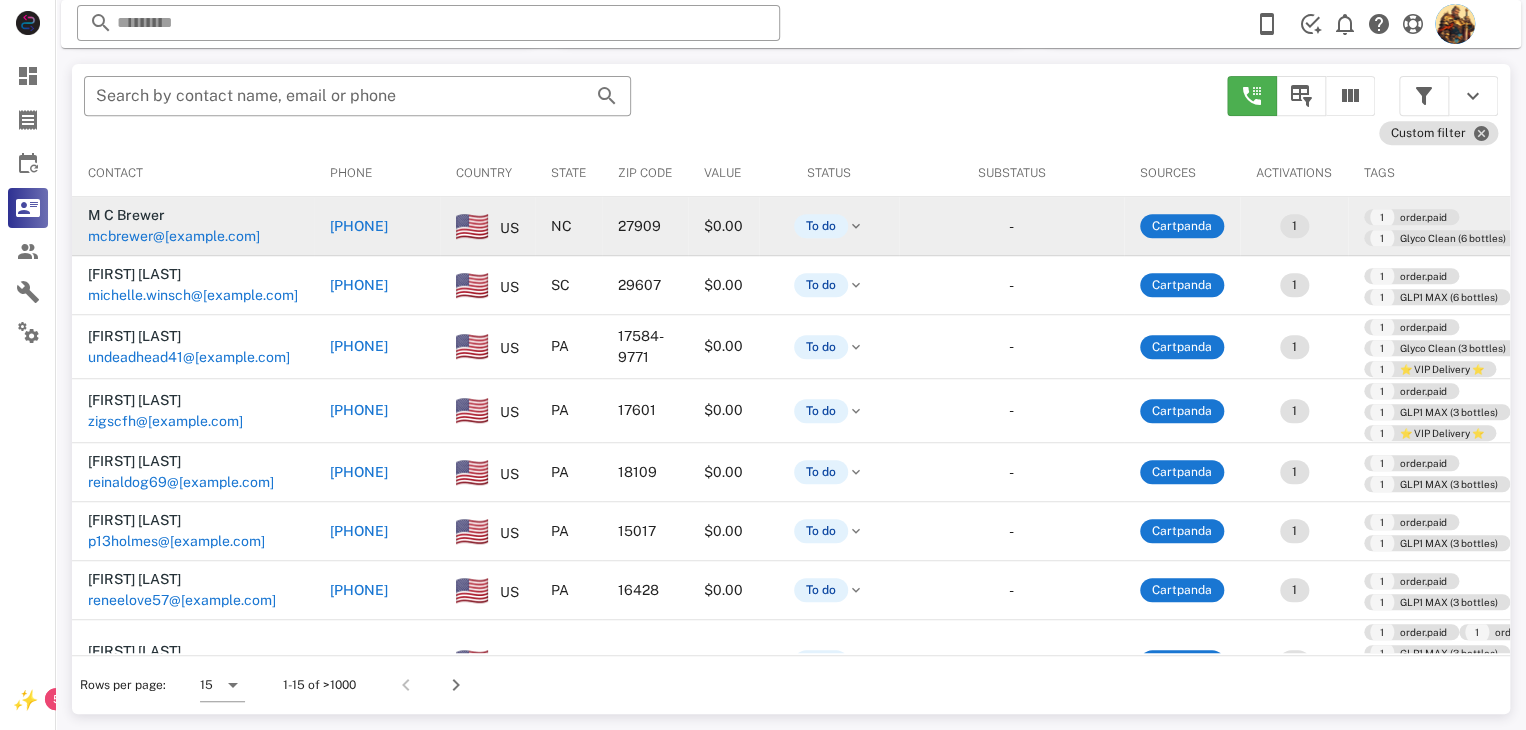 click on "mcbrewer@[example.com]" at bounding box center [174, 236] 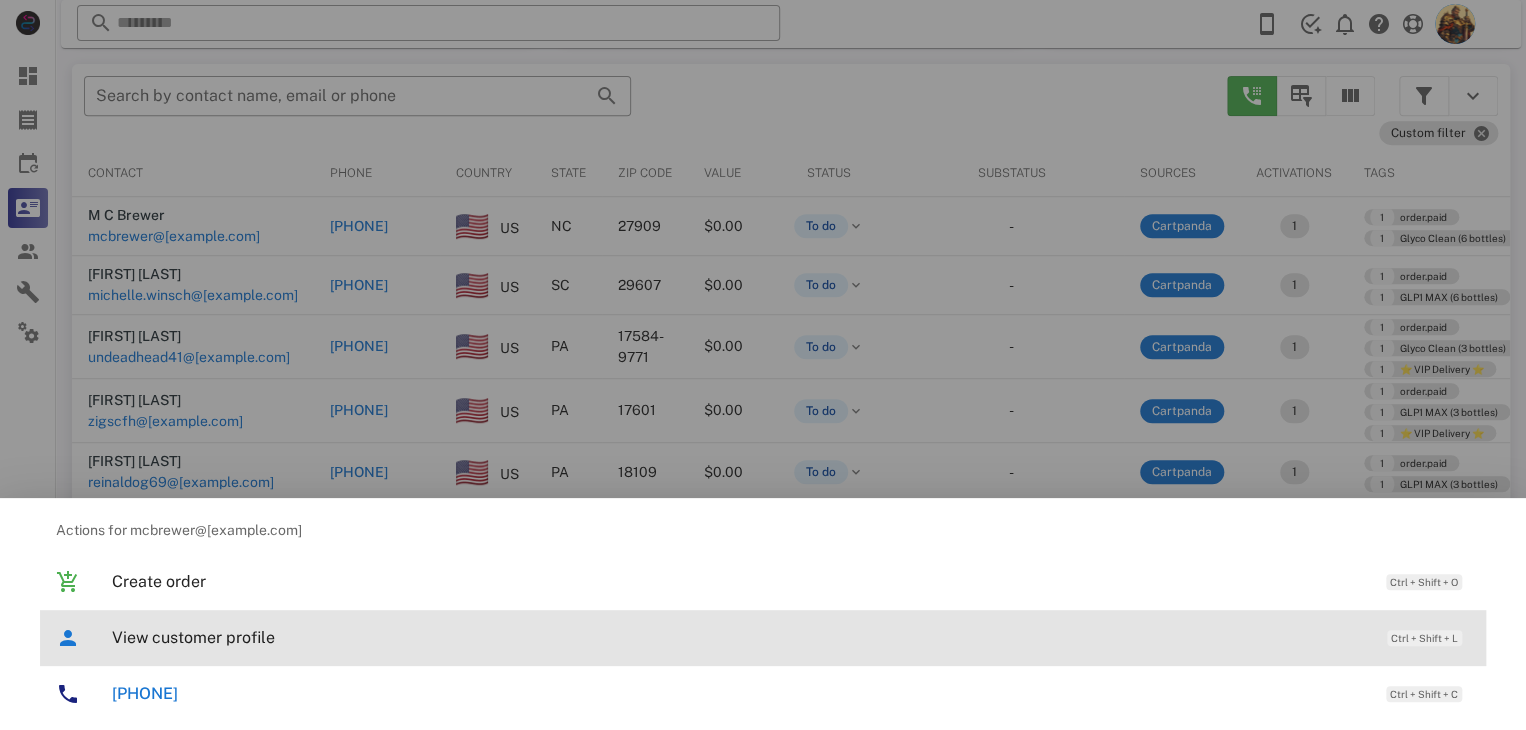 click on "View customer profile" at bounding box center (739, 637) 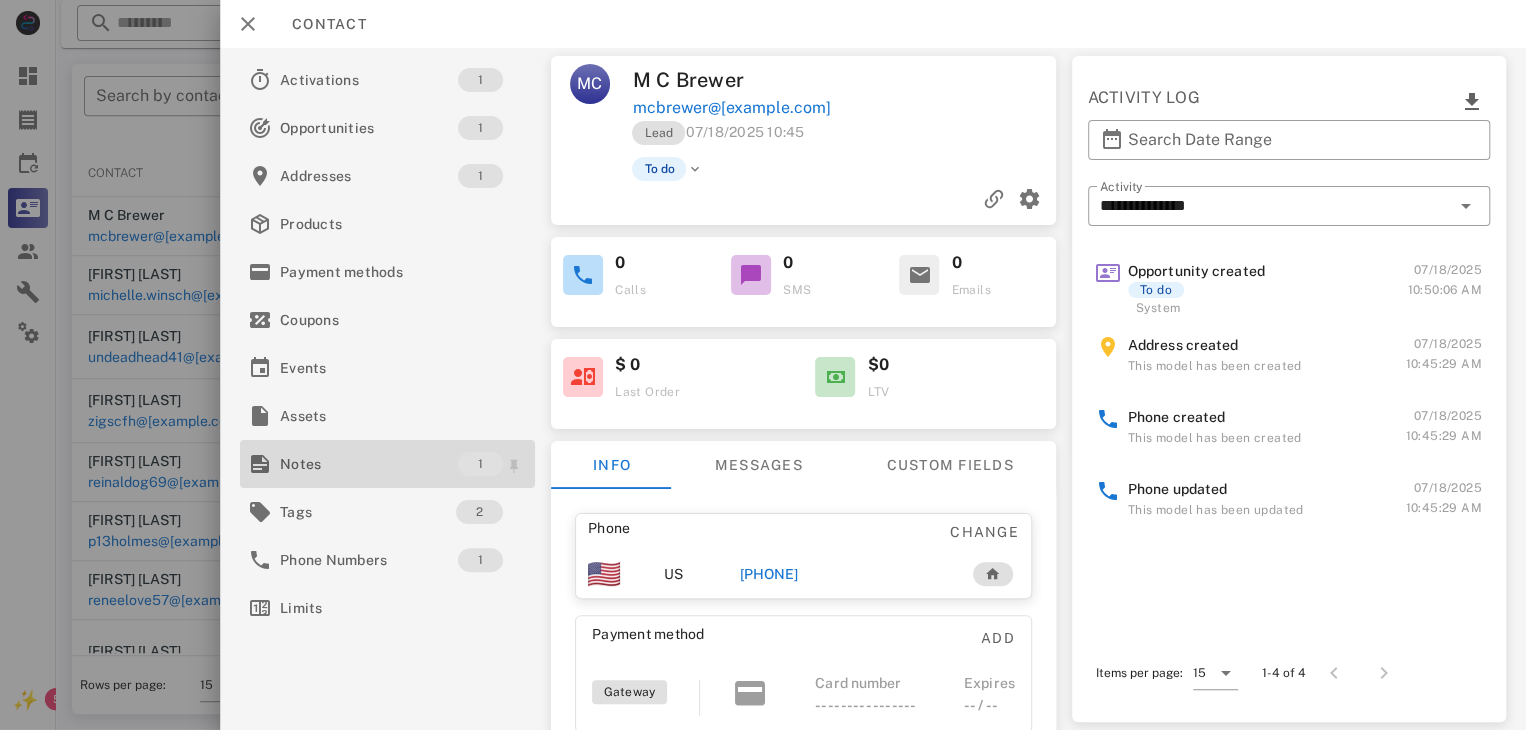 click on "Notes" at bounding box center (369, 464) 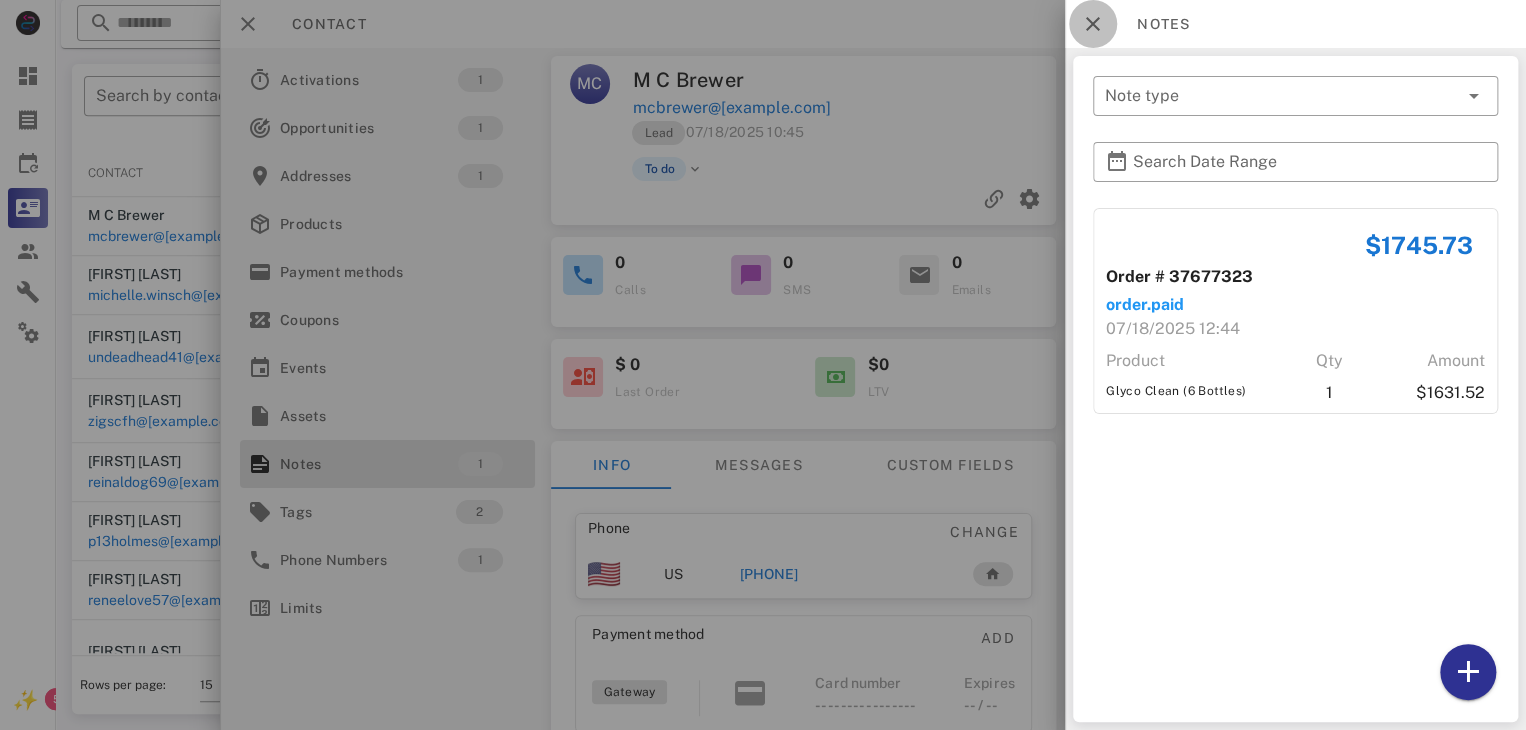 click at bounding box center [1093, 24] 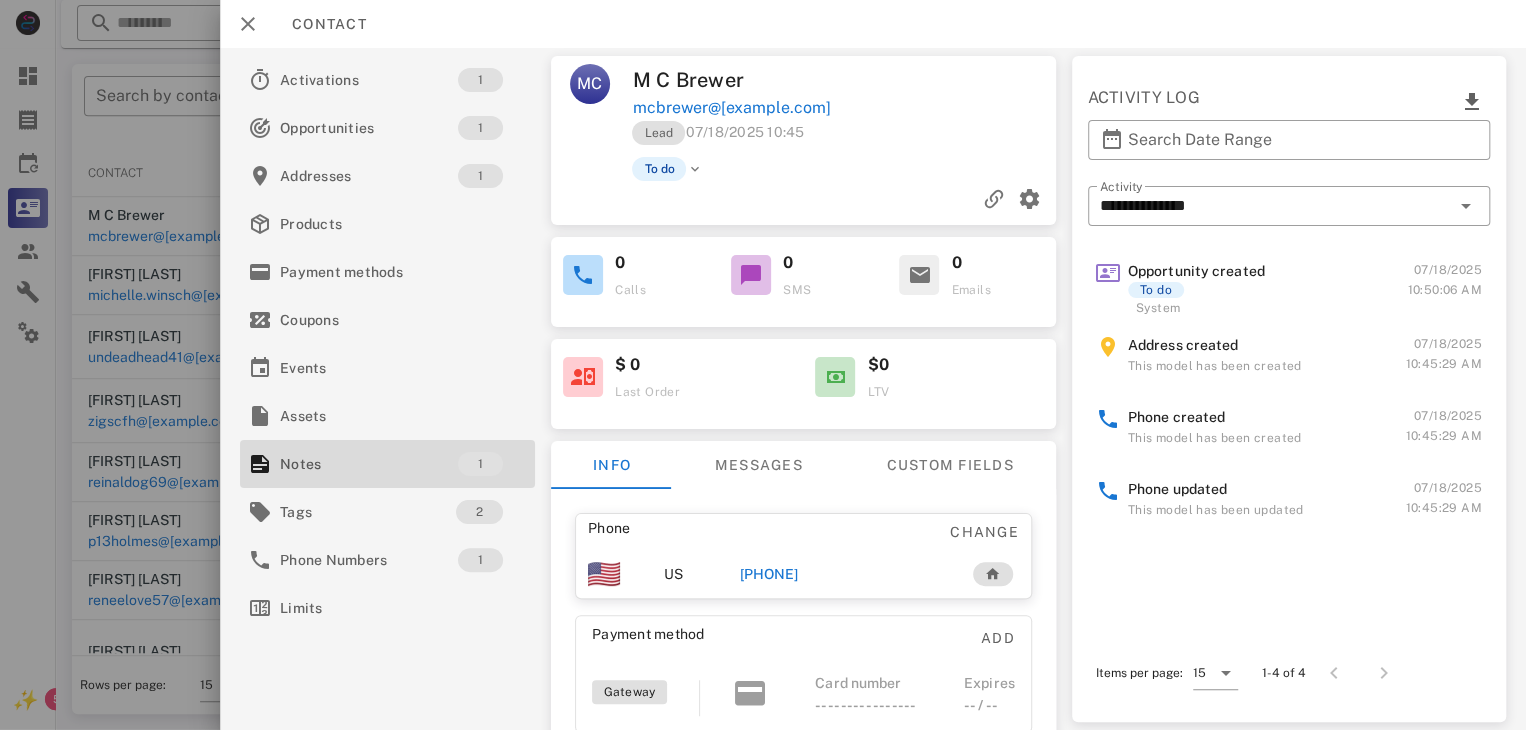 click on "[PHONE]" at bounding box center (769, 574) 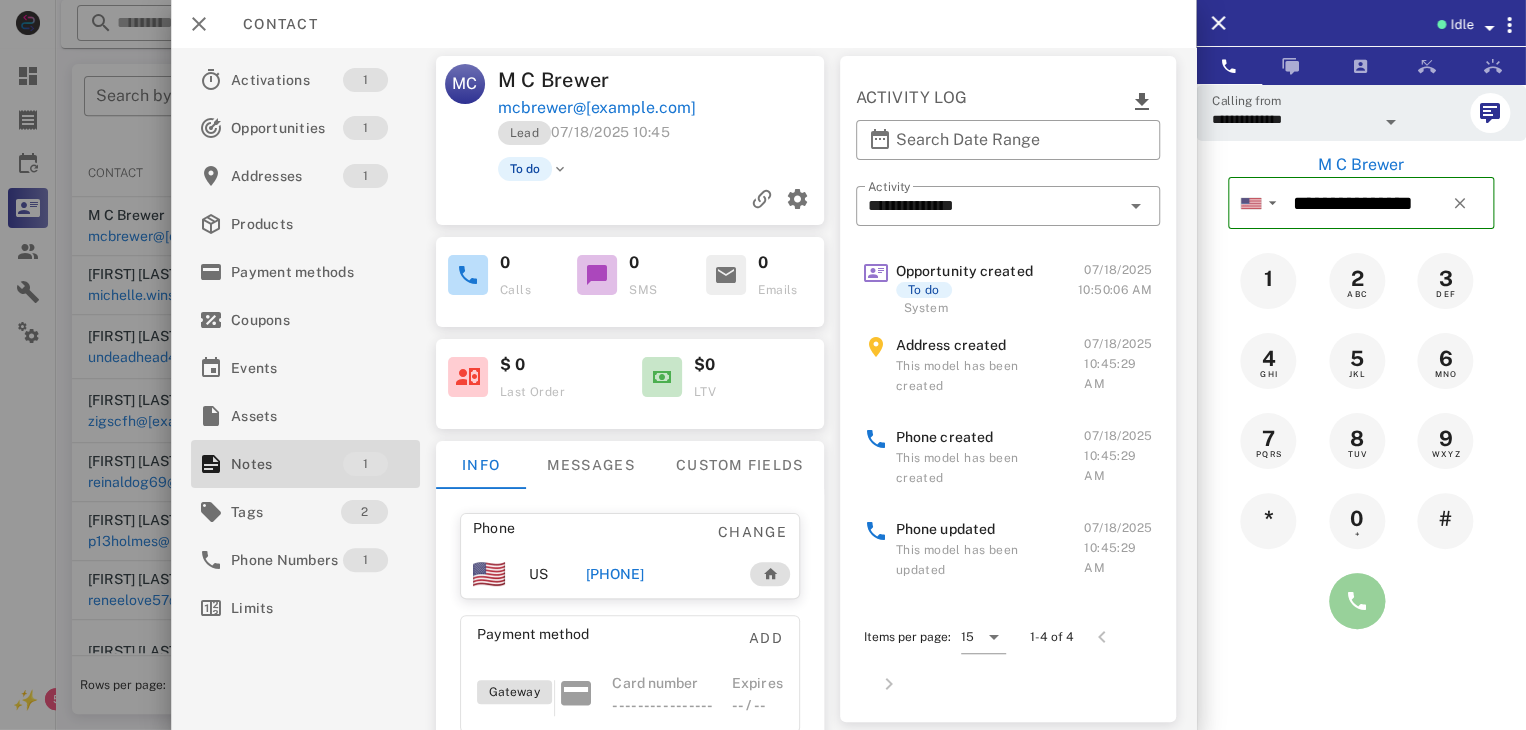 click at bounding box center (1357, 601) 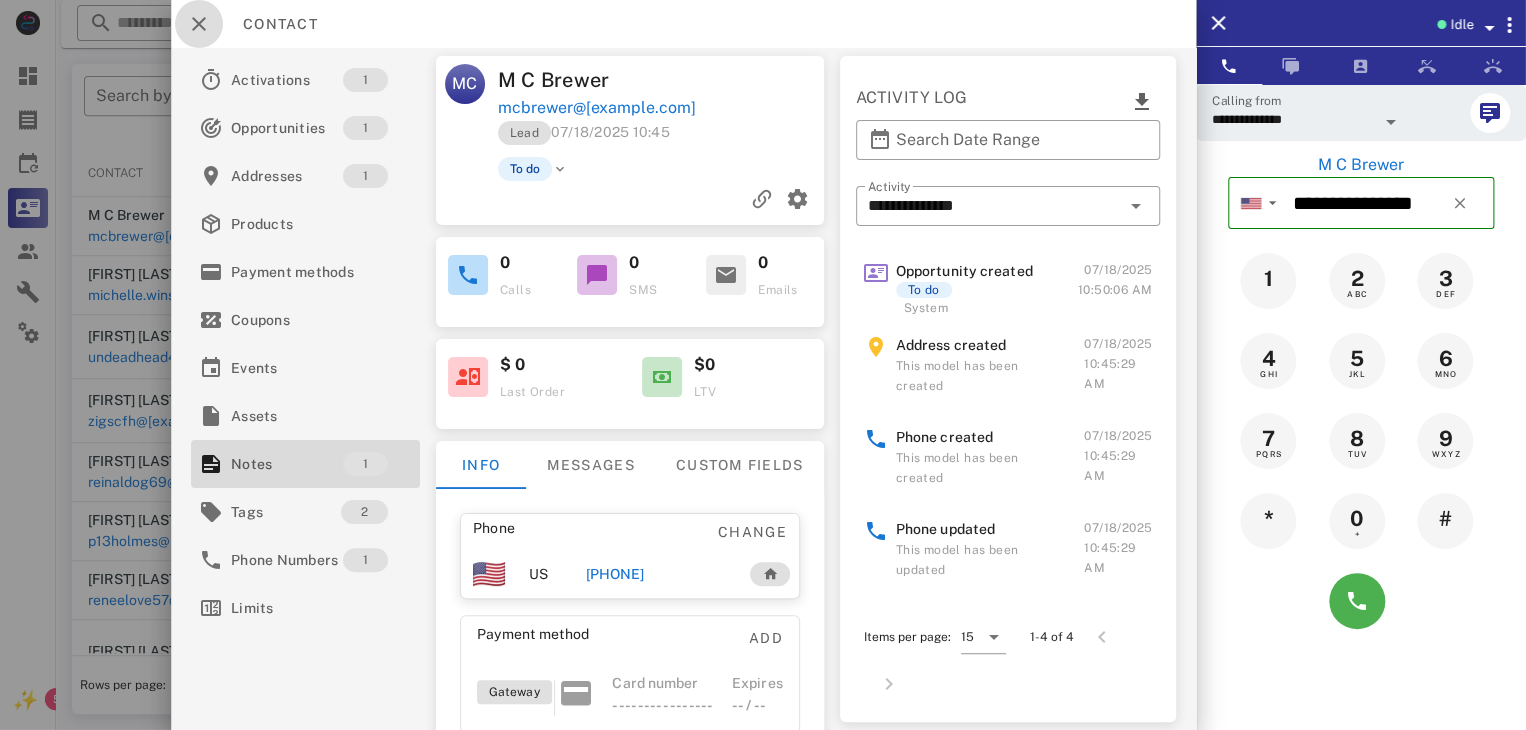click at bounding box center (199, 24) 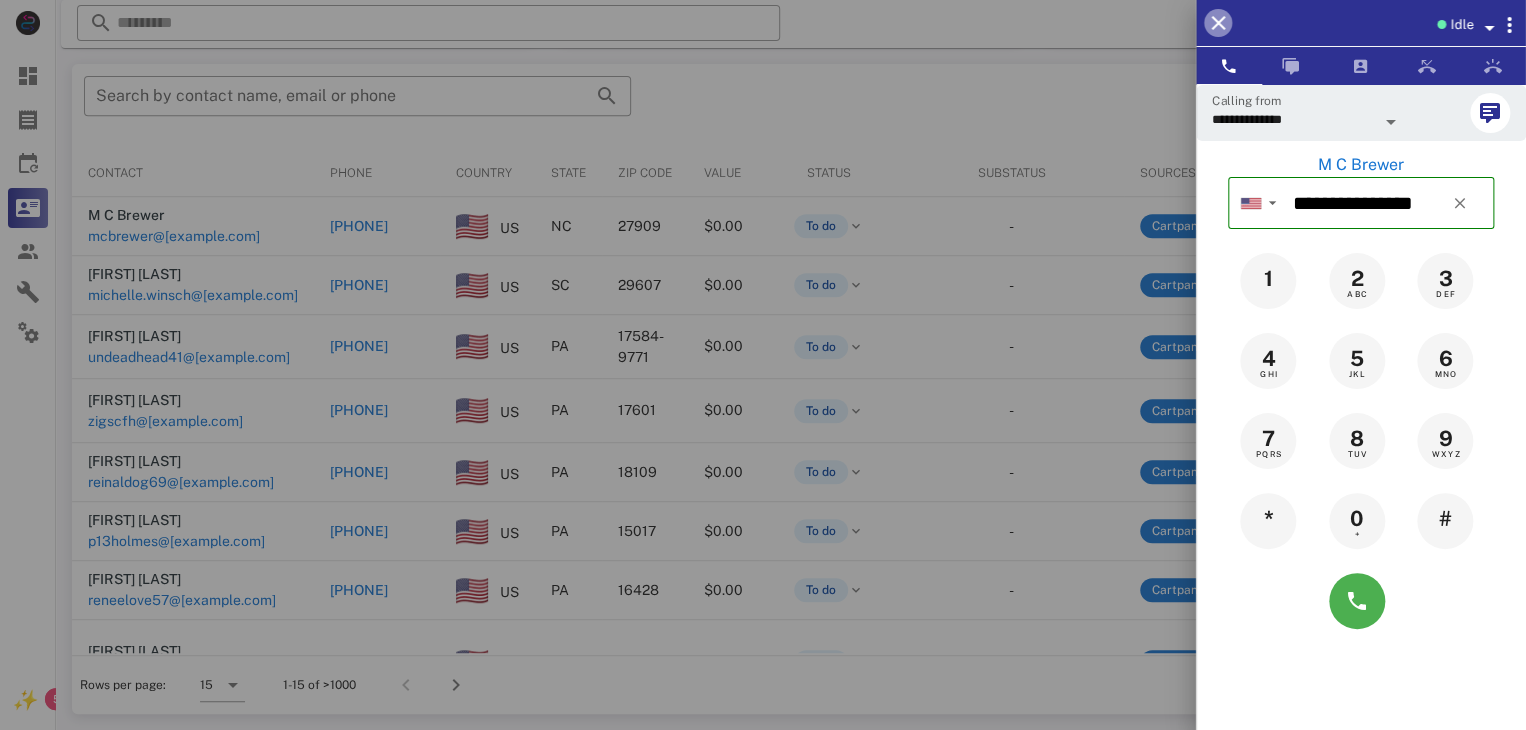 click at bounding box center (1218, 23) 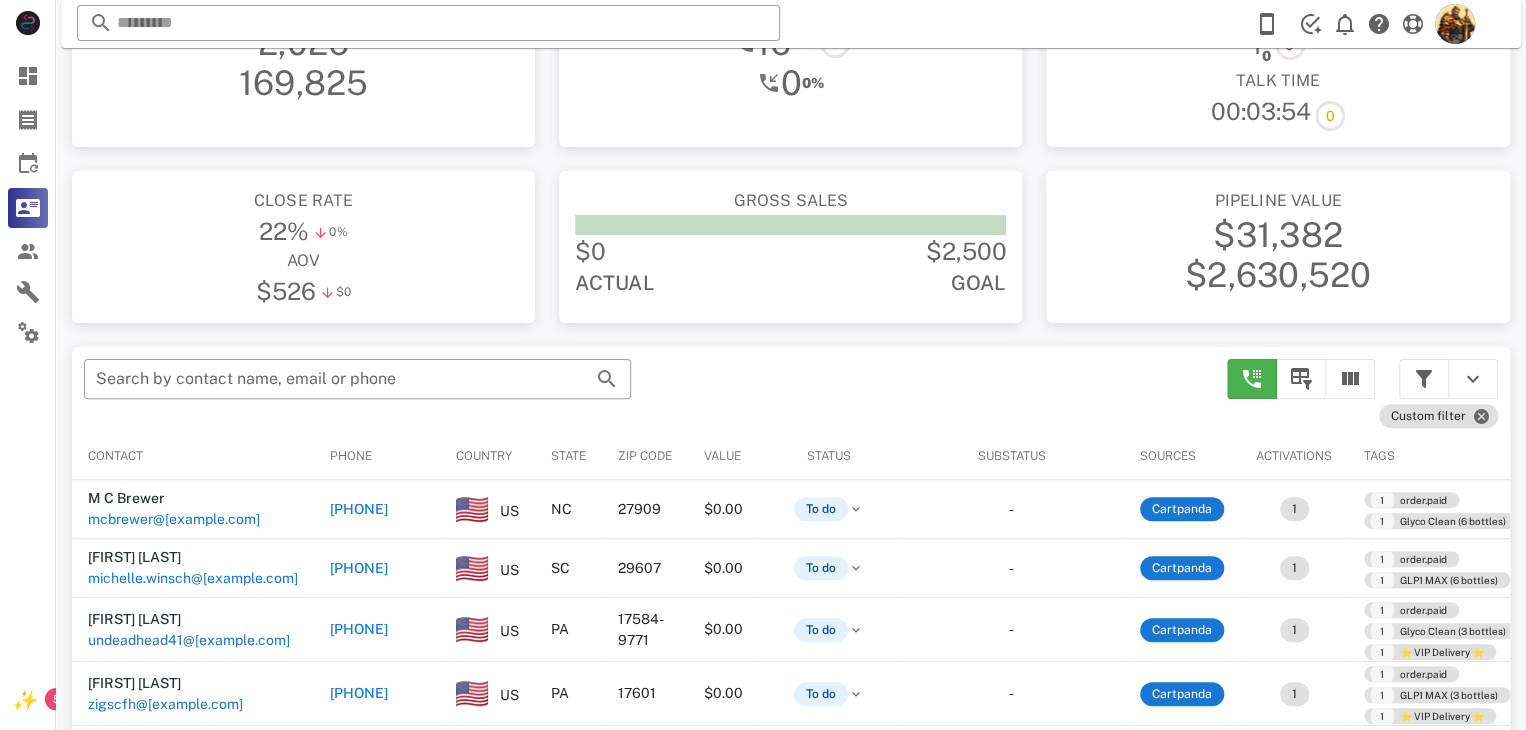 scroll, scrollTop: 95, scrollLeft: 0, axis: vertical 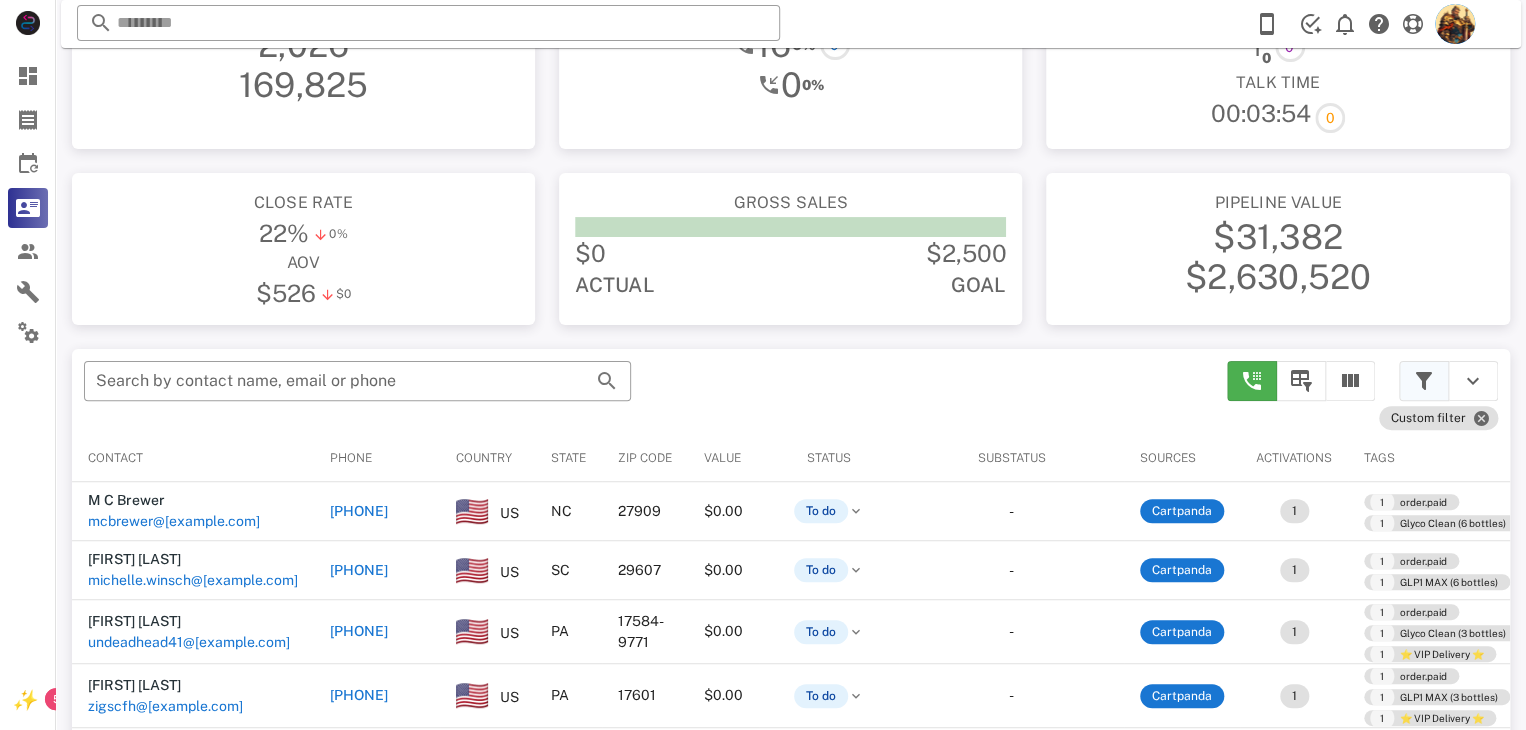 click at bounding box center [1424, 381] 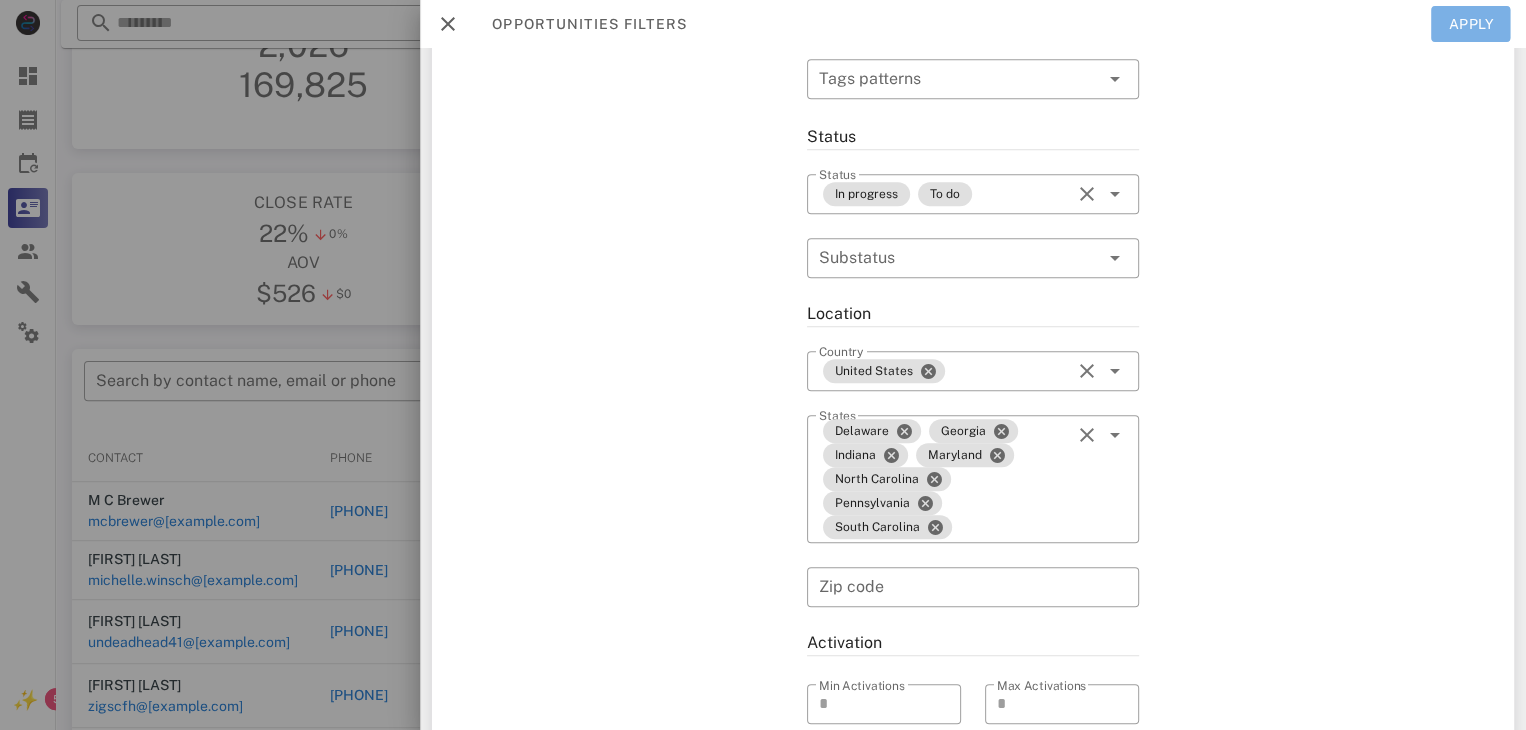 click on "Apply" at bounding box center [1471, 24] 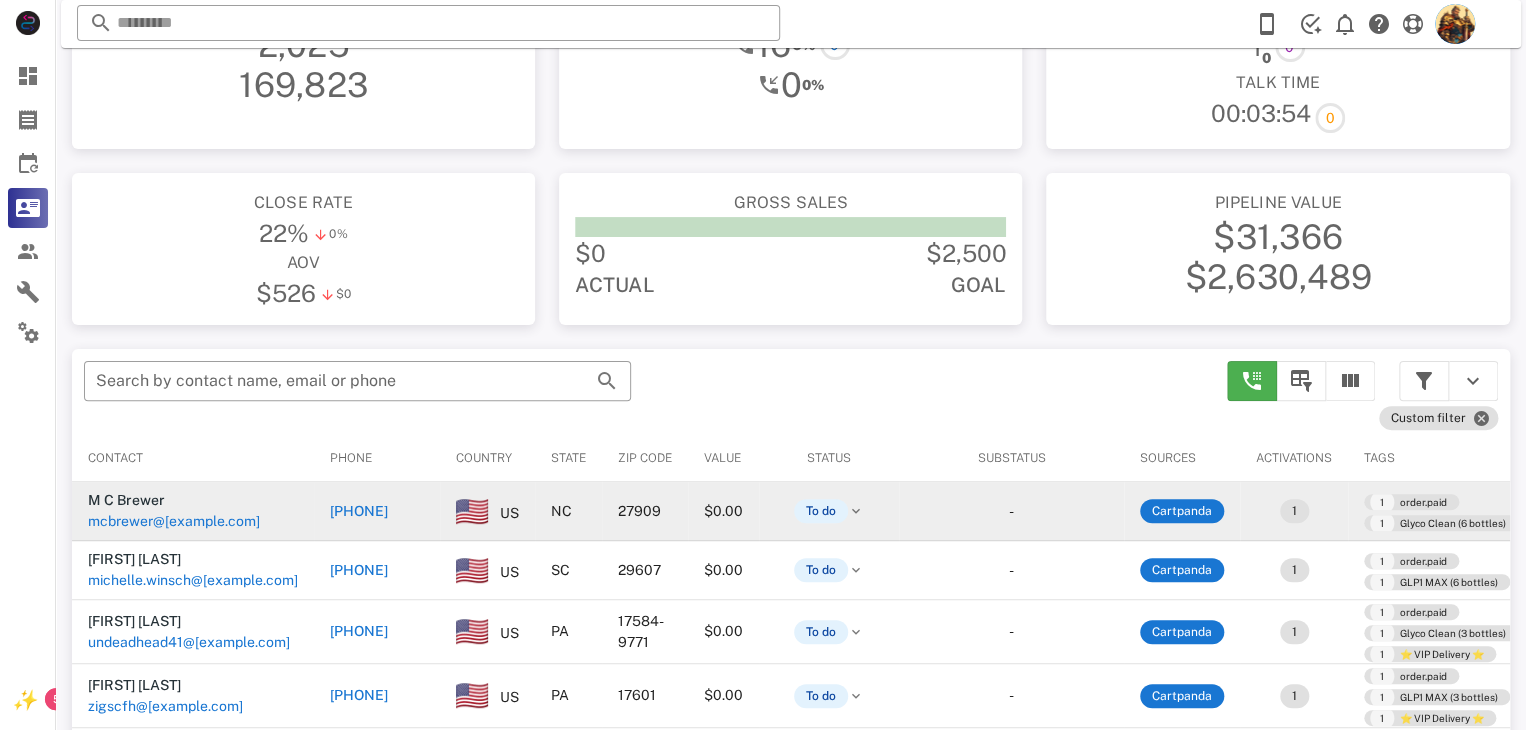 click on "mcbrewer@[example.com]" at bounding box center [174, 521] 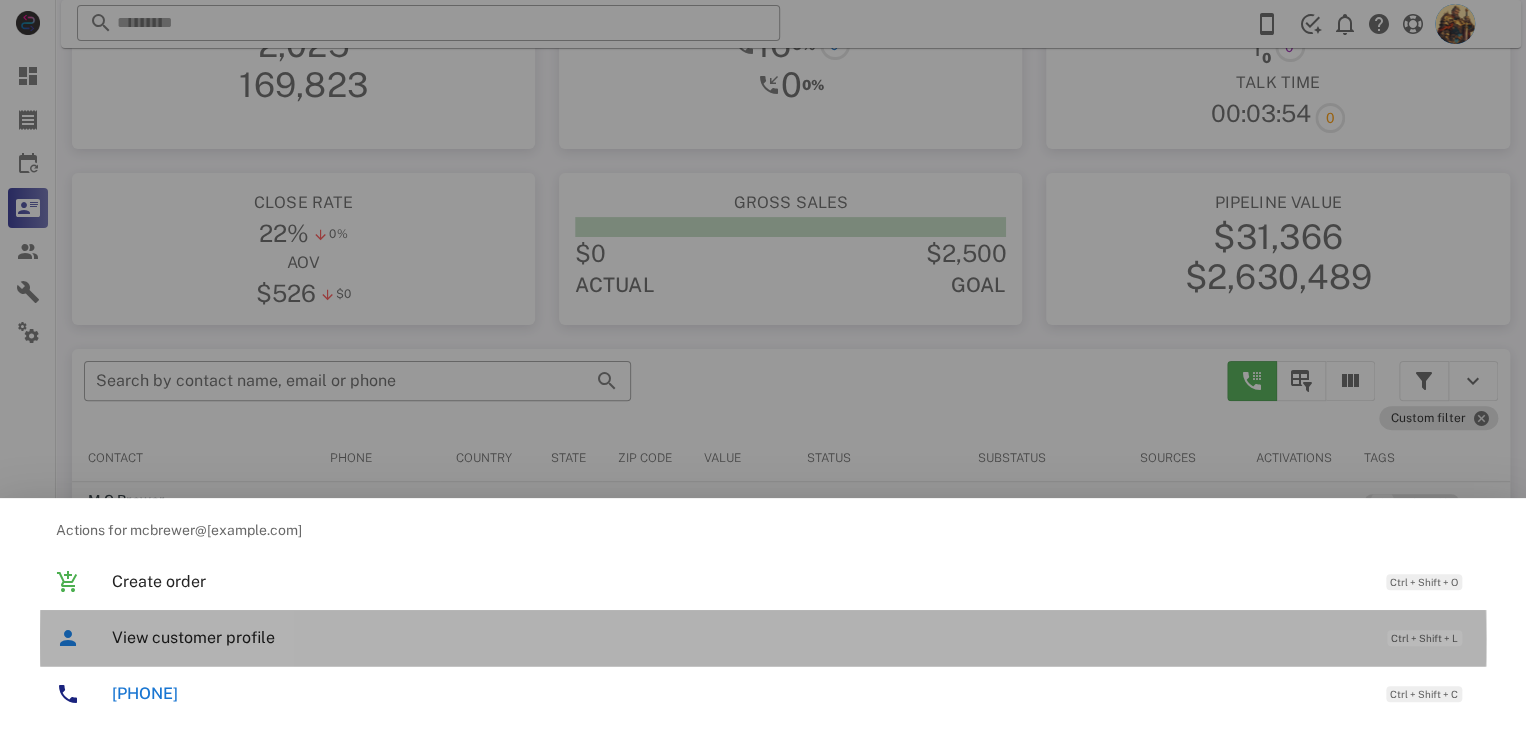 click on "View customer profile" at bounding box center [739, 637] 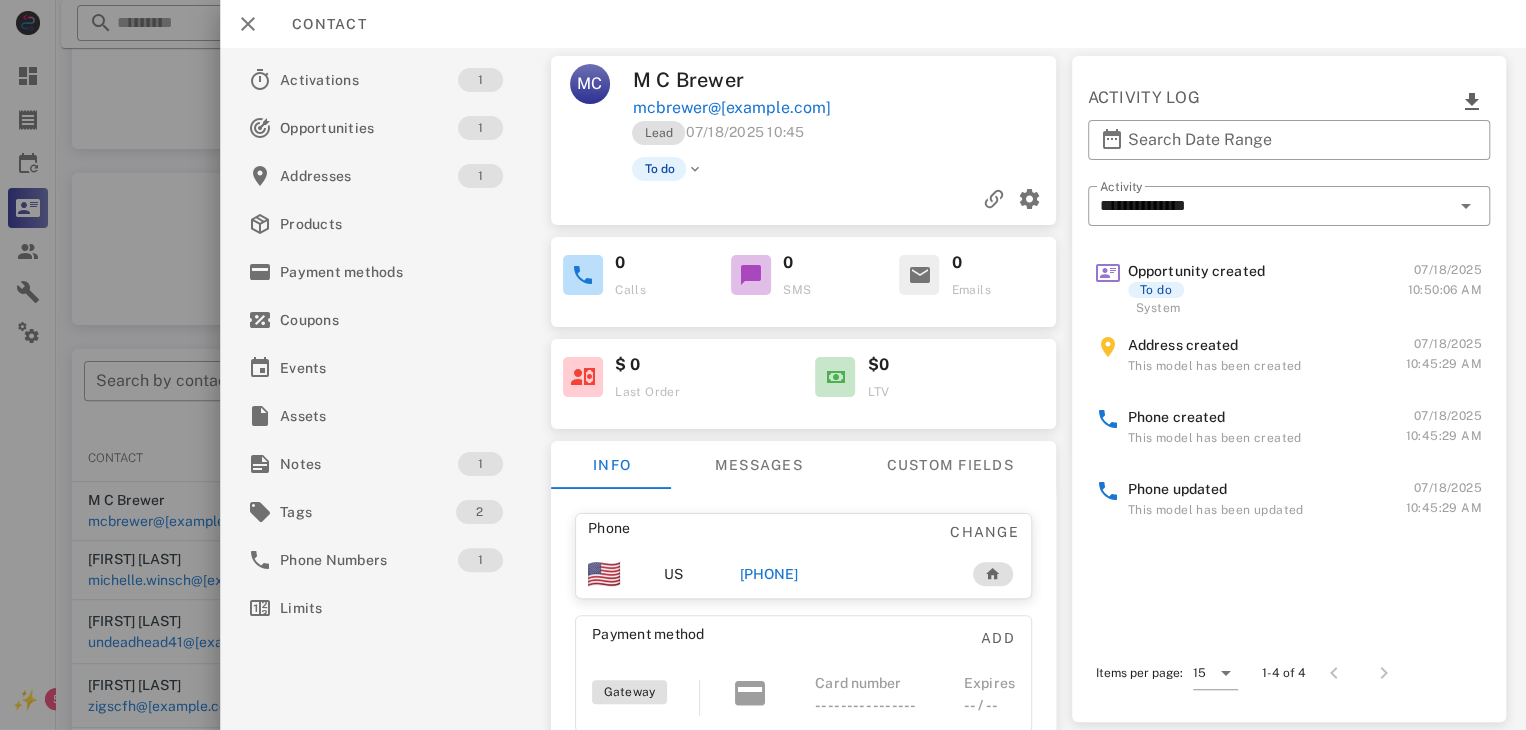 click on "[PHONE]" at bounding box center [769, 574] 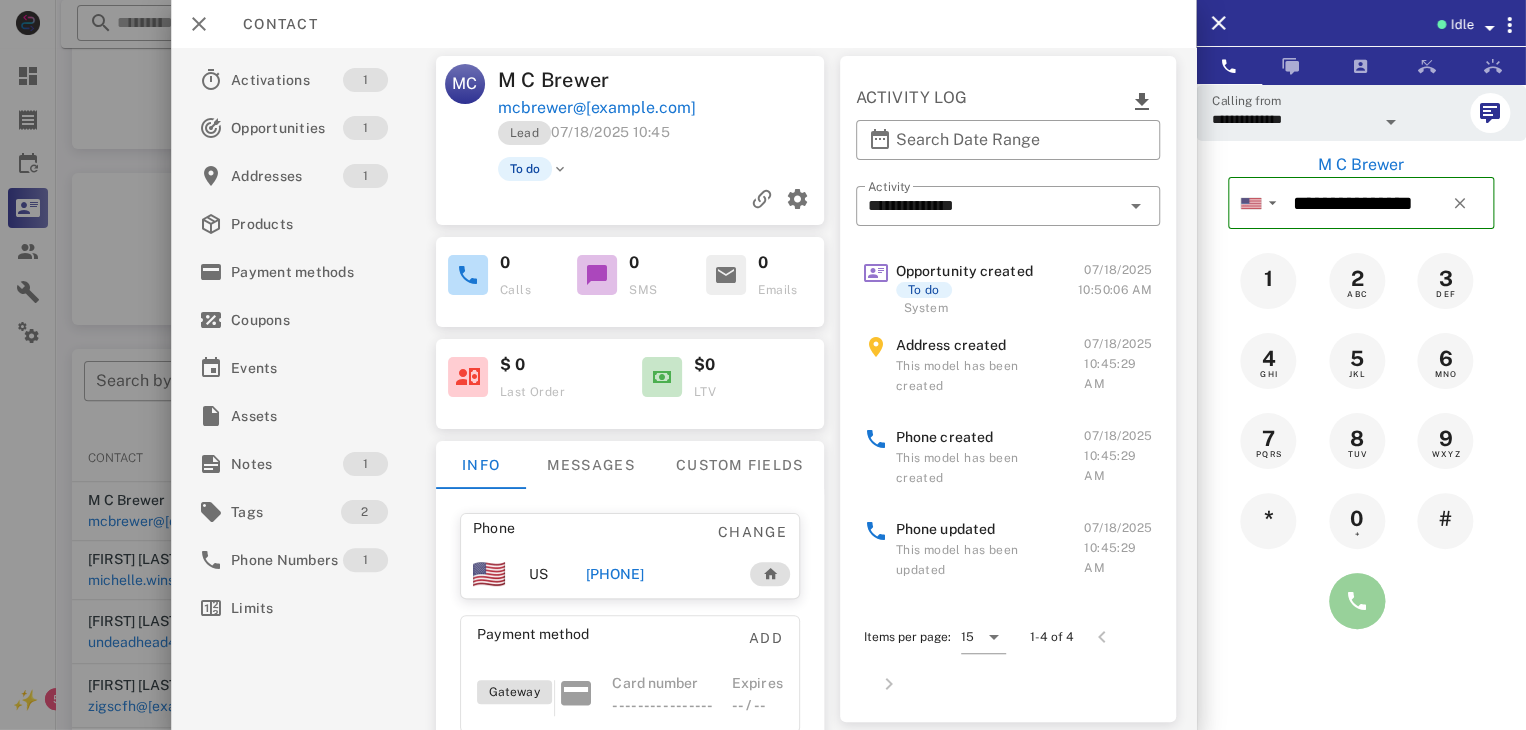 click at bounding box center [1357, 601] 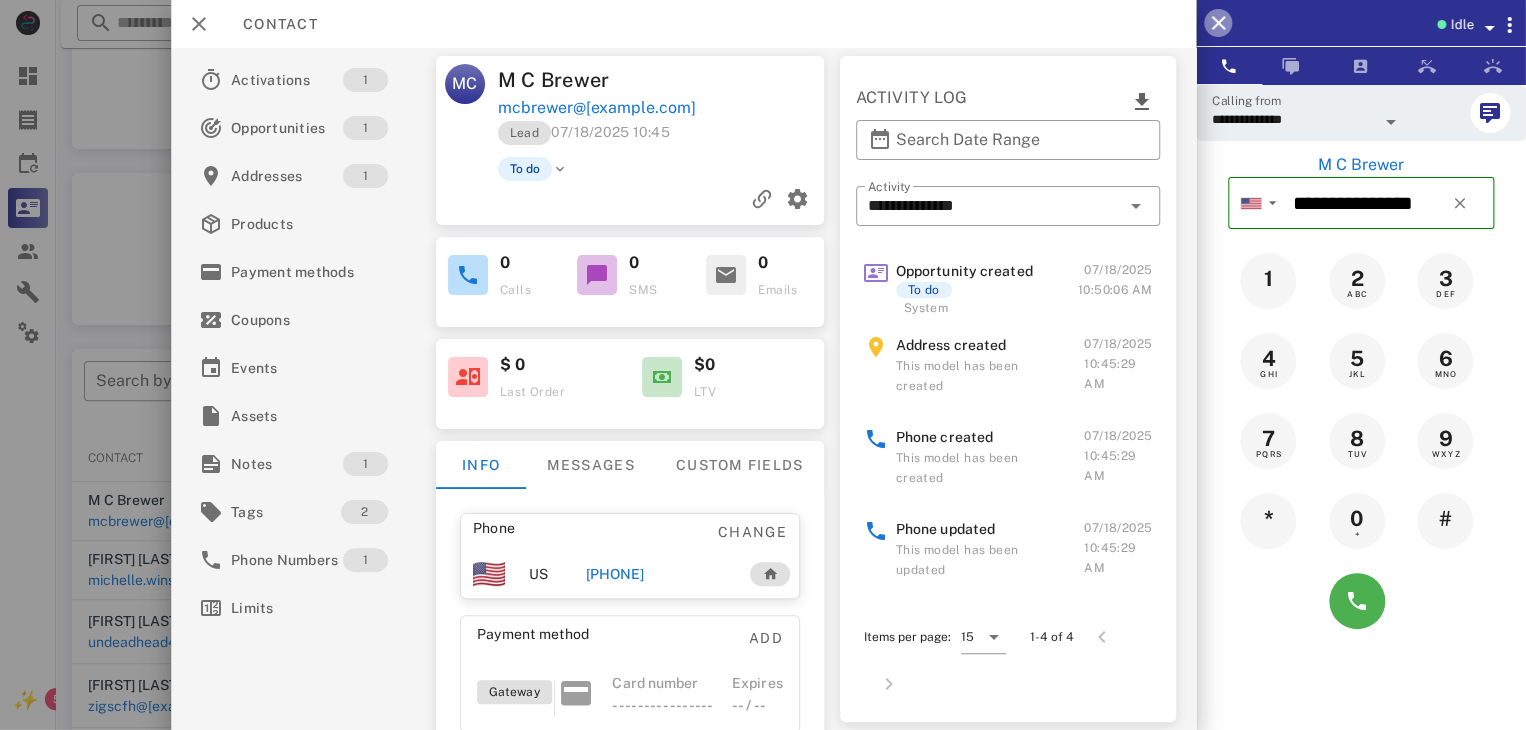 click at bounding box center [1218, 23] 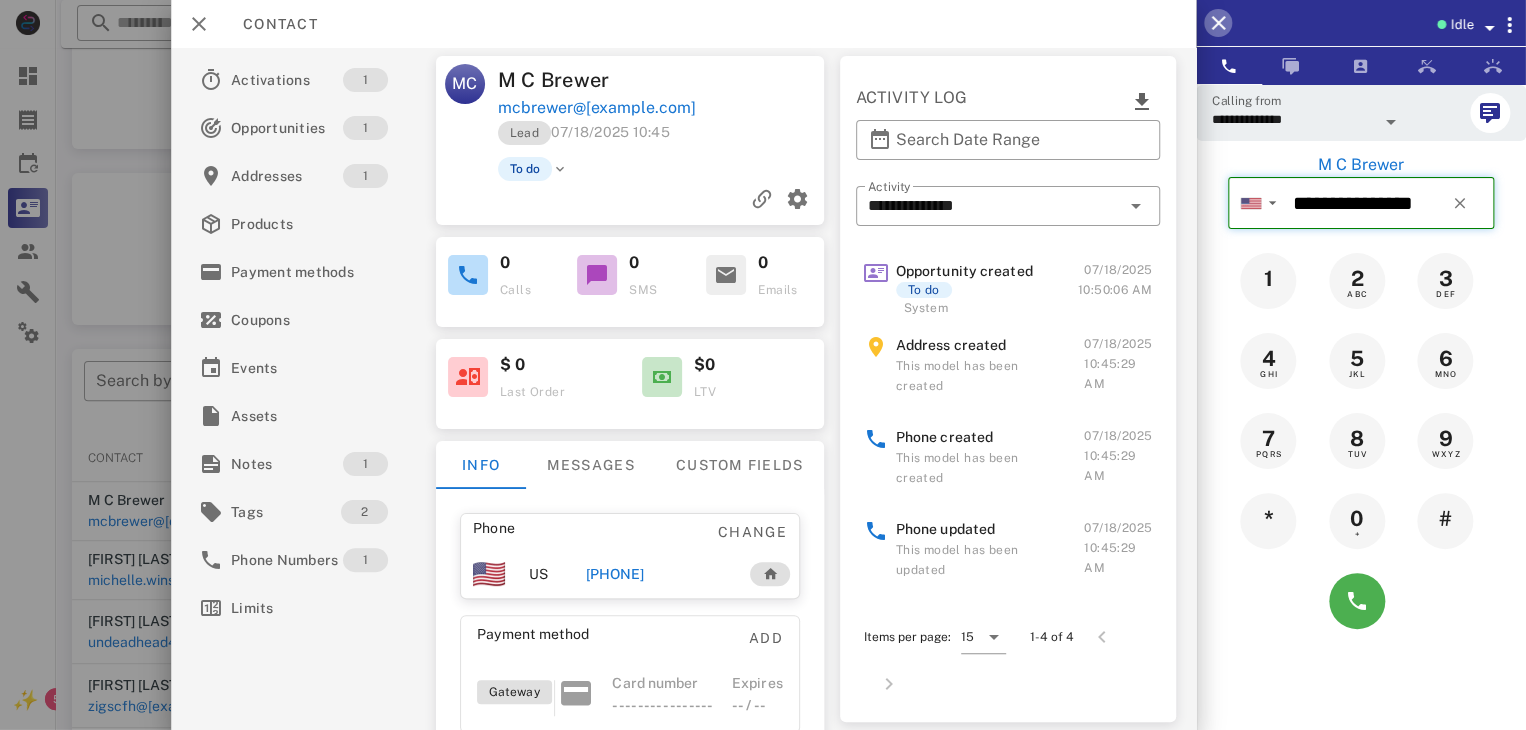 type 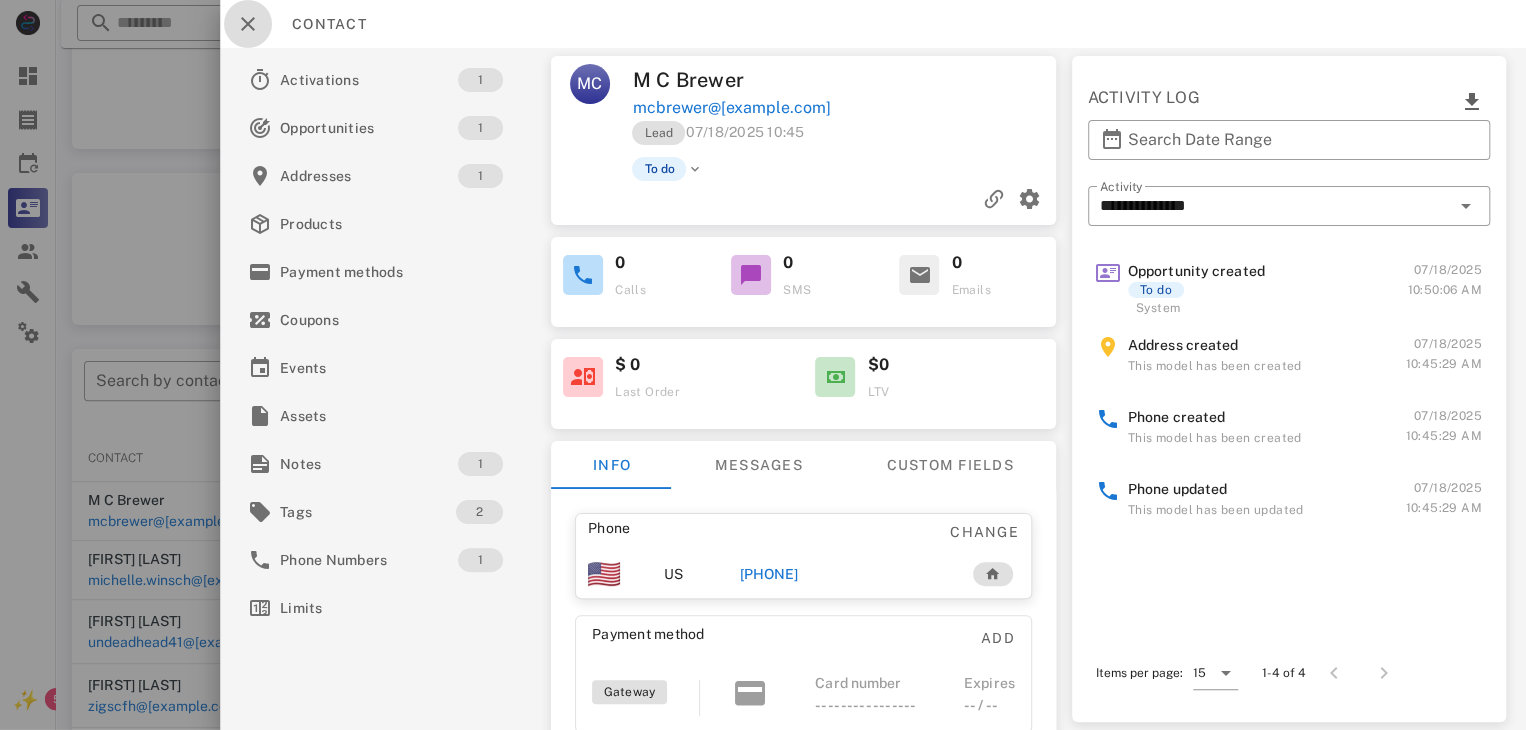 click at bounding box center [248, 24] 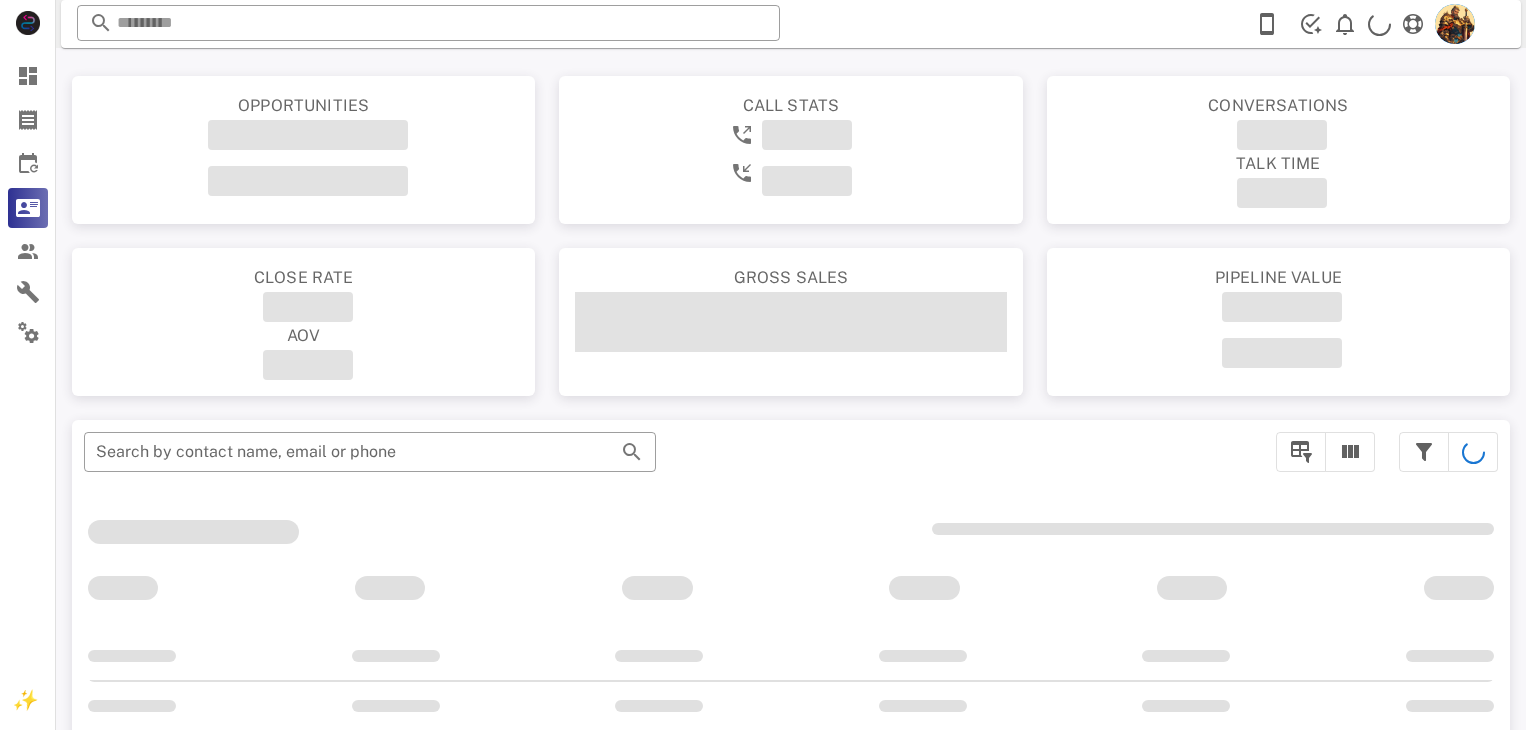 scroll, scrollTop: 95, scrollLeft: 0, axis: vertical 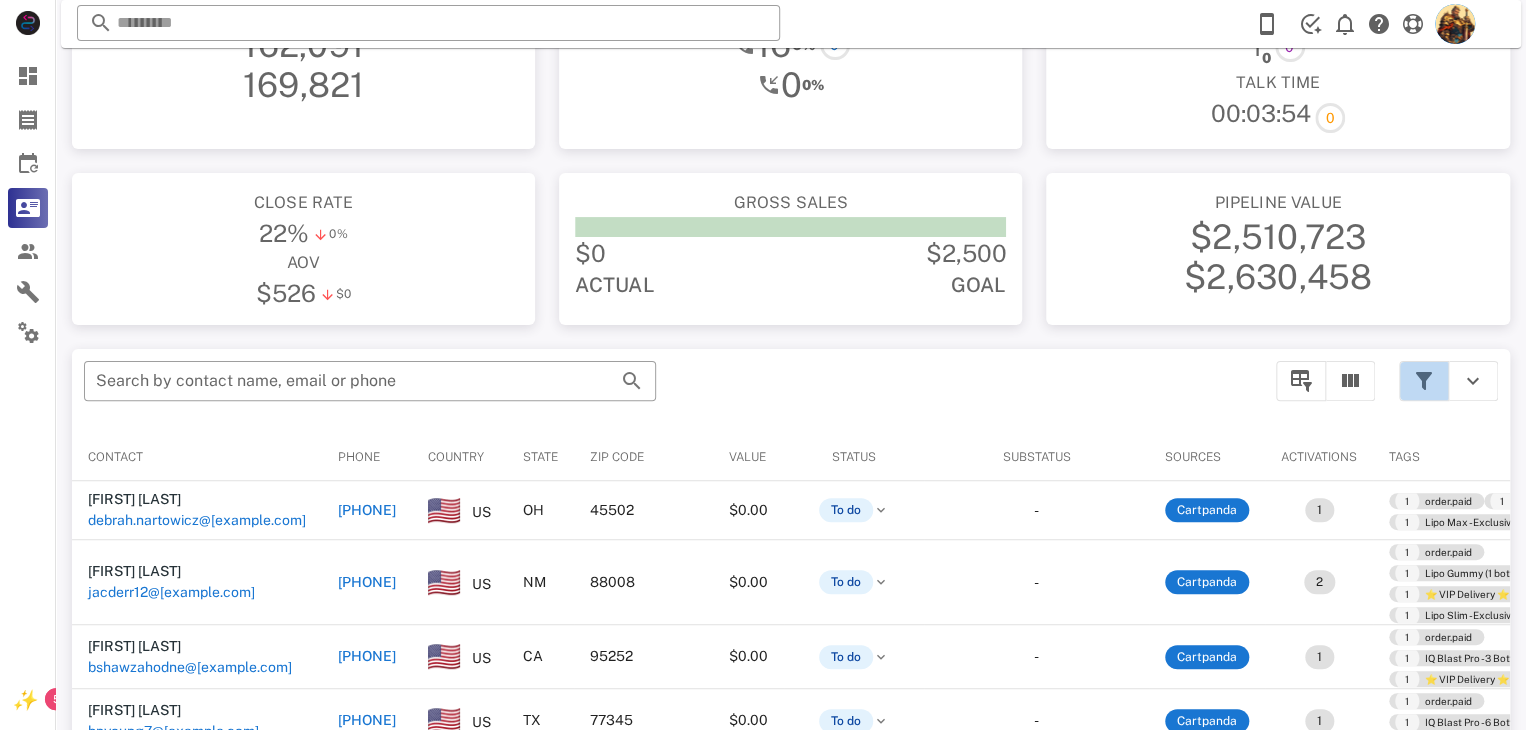 click at bounding box center (1424, 381) 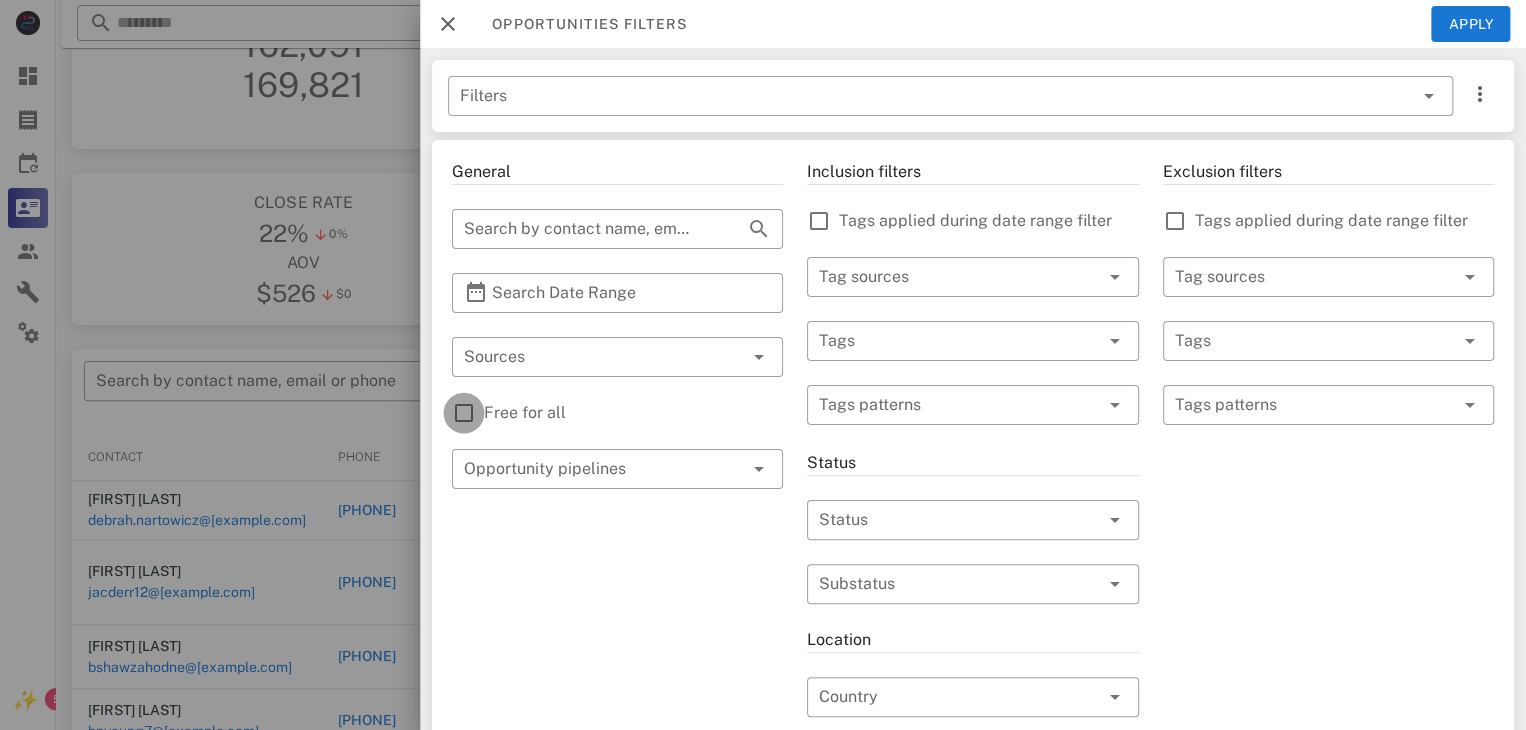 click at bounding box center (464, 413) 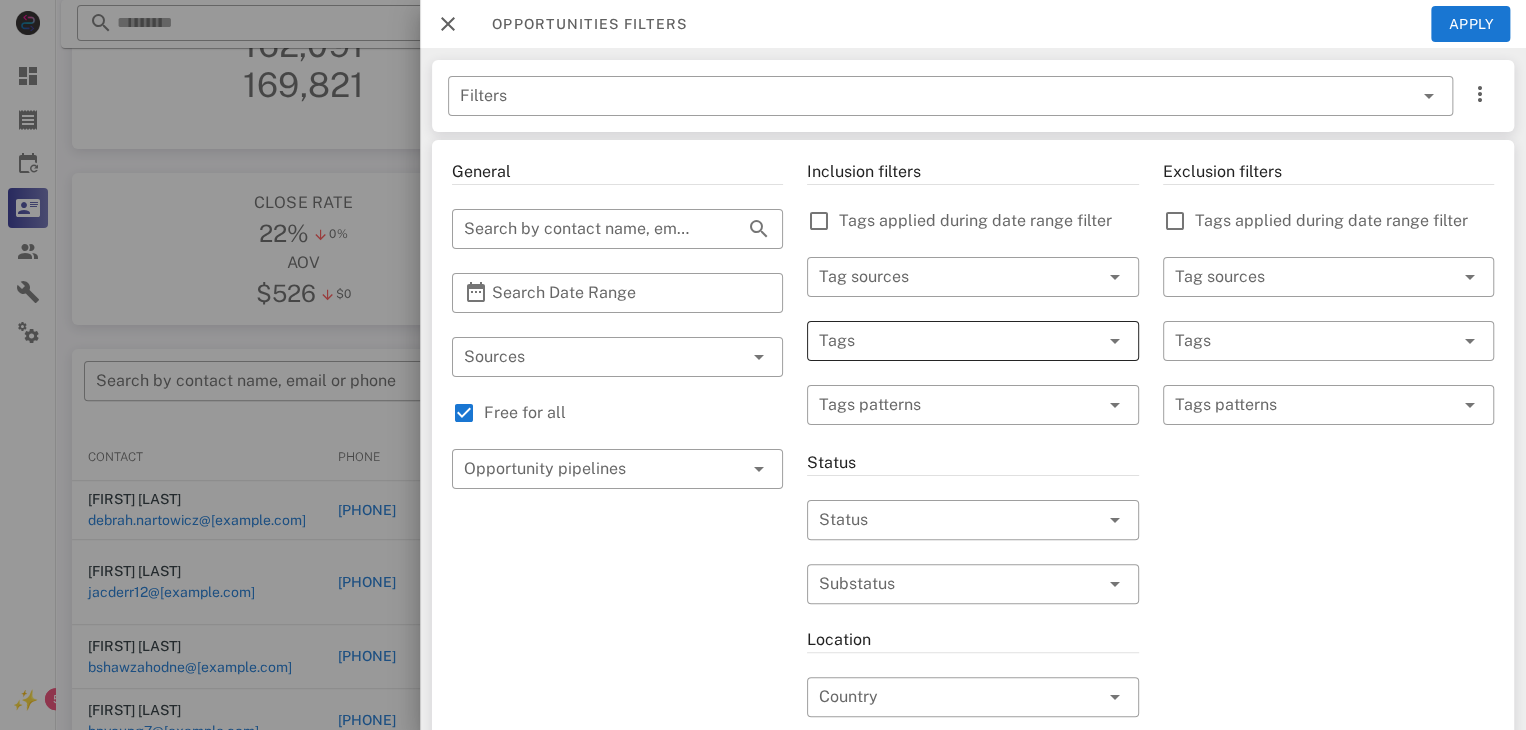 click at bounding box center [944, 341] 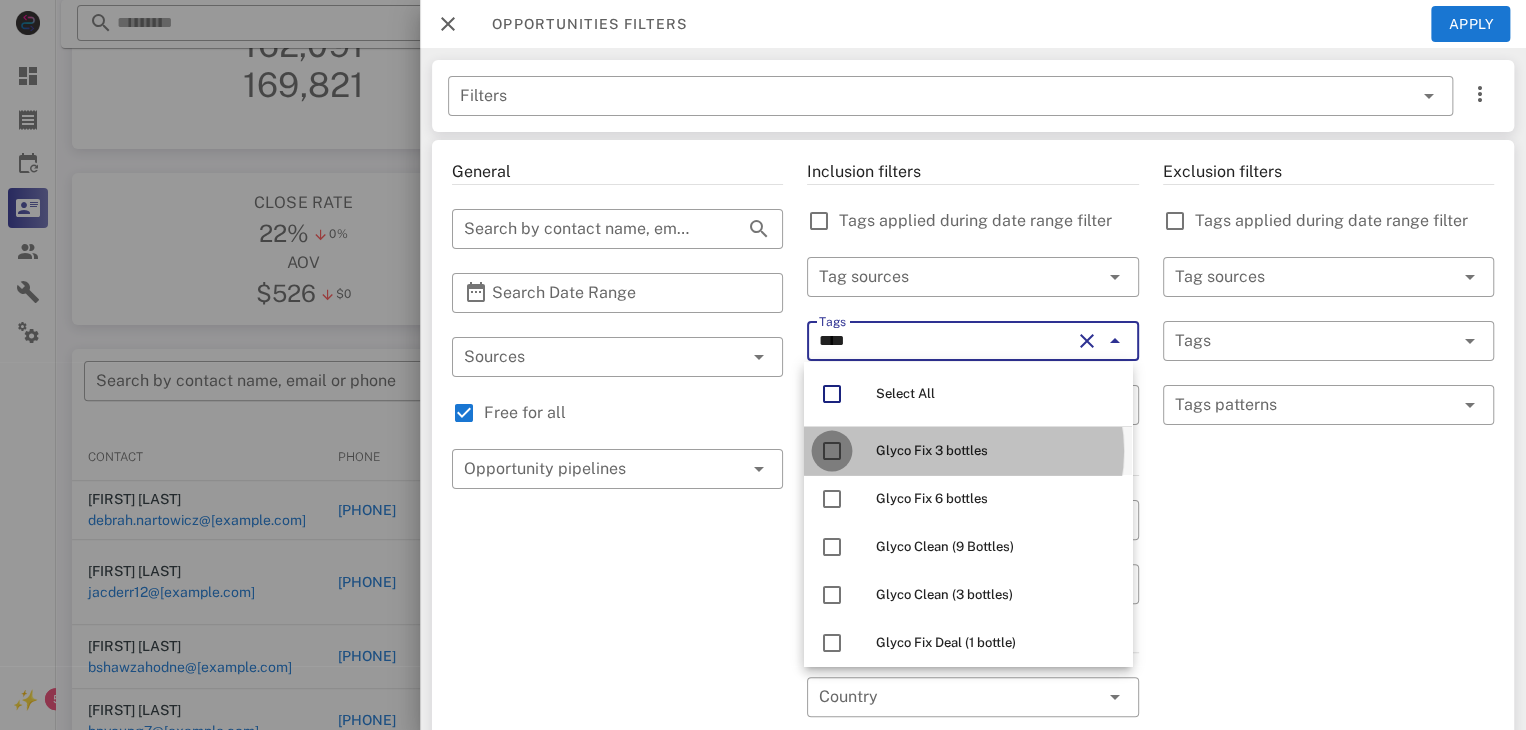 click at bounding box center [832, 451] 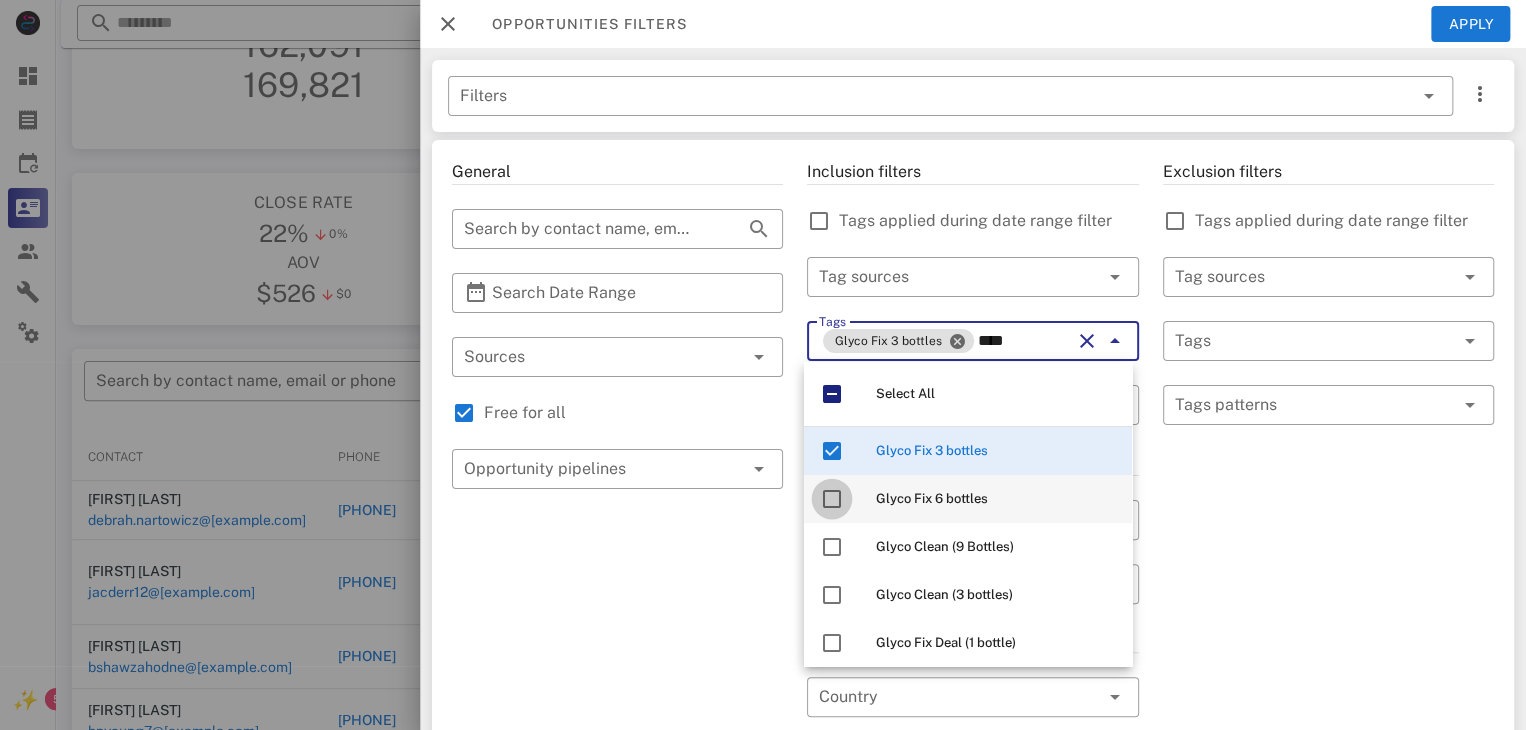 click at bounding box center [832, 499] 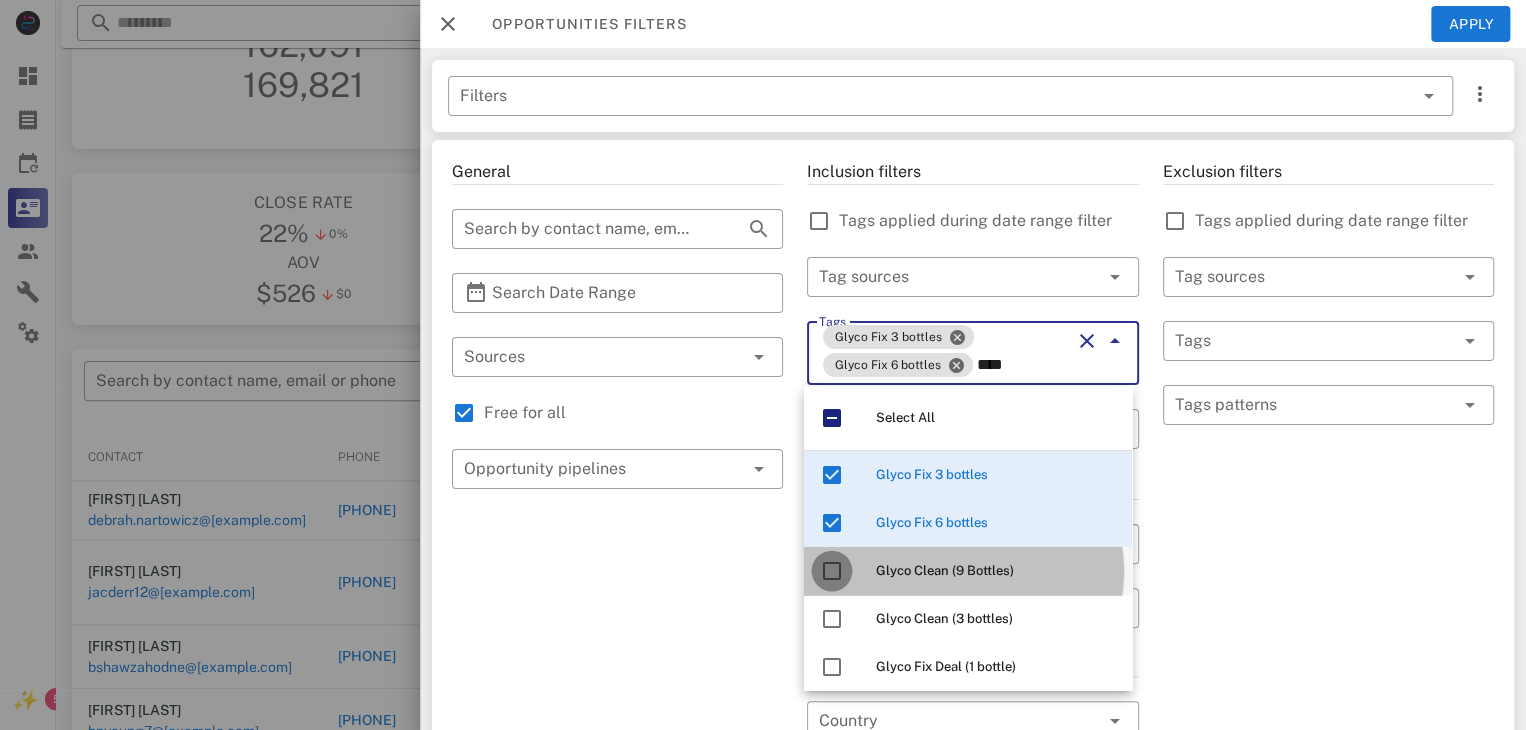 click at bounding box center [832, 571] 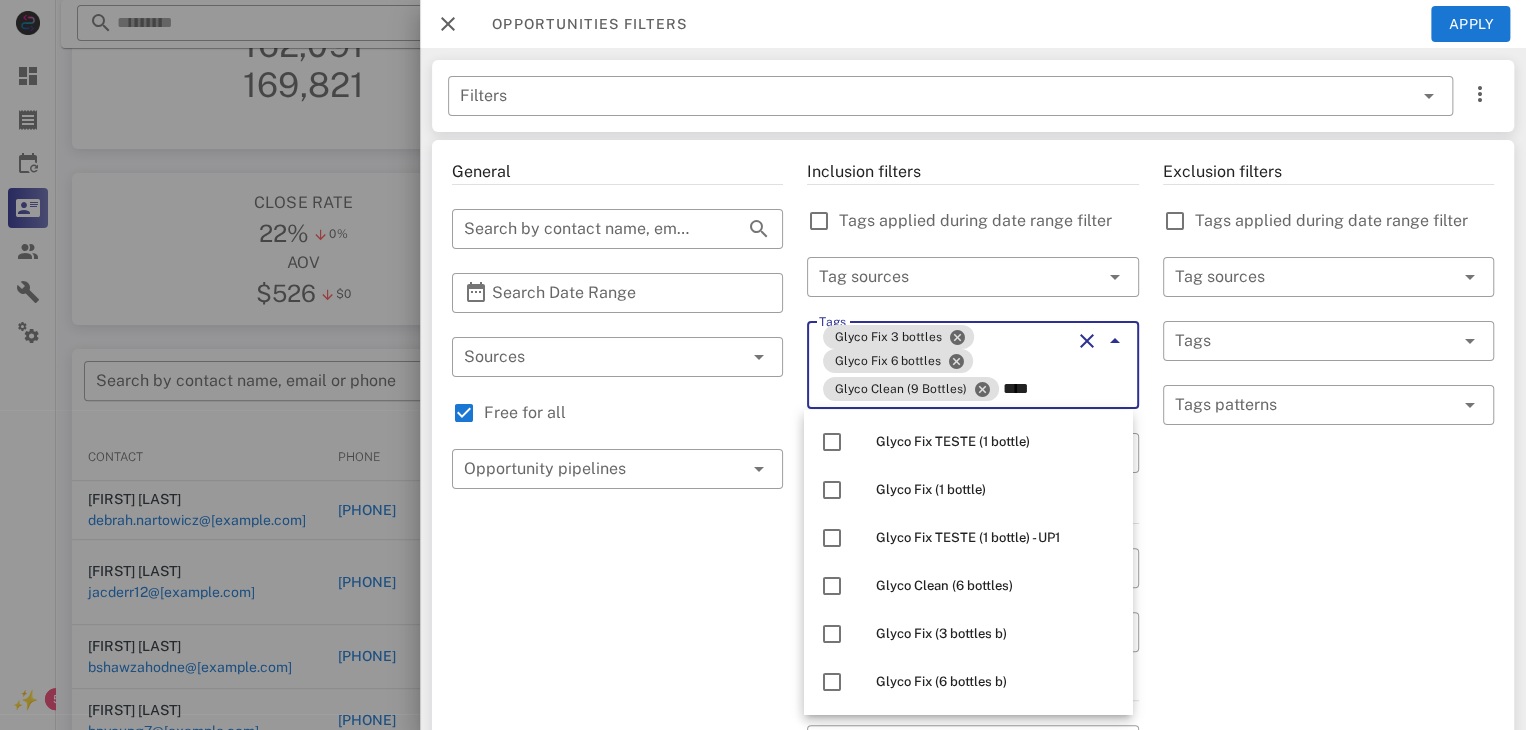 scroll, scrollTop: 300, scrollLeft: 0, axis: vertical 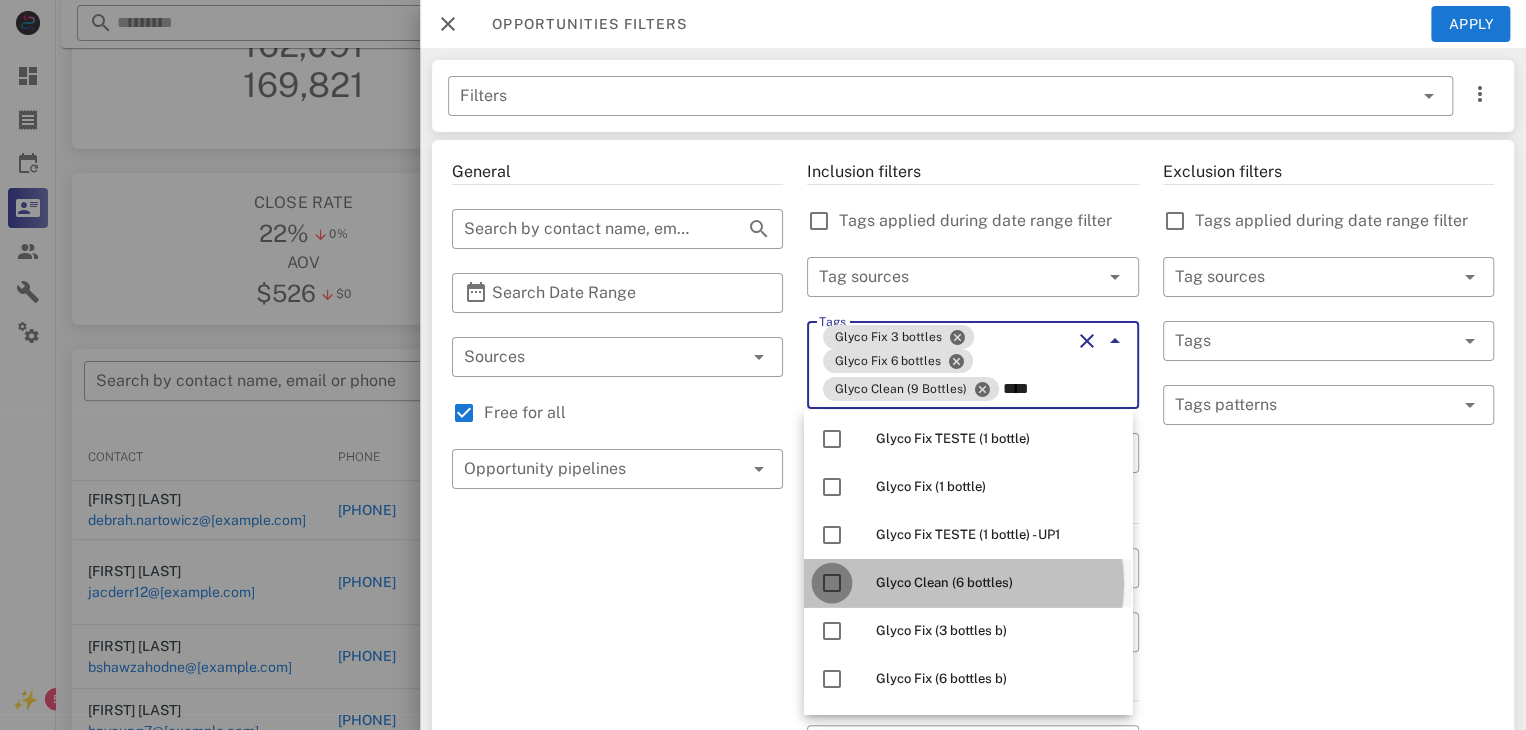 click at bounding box center [832, 583] 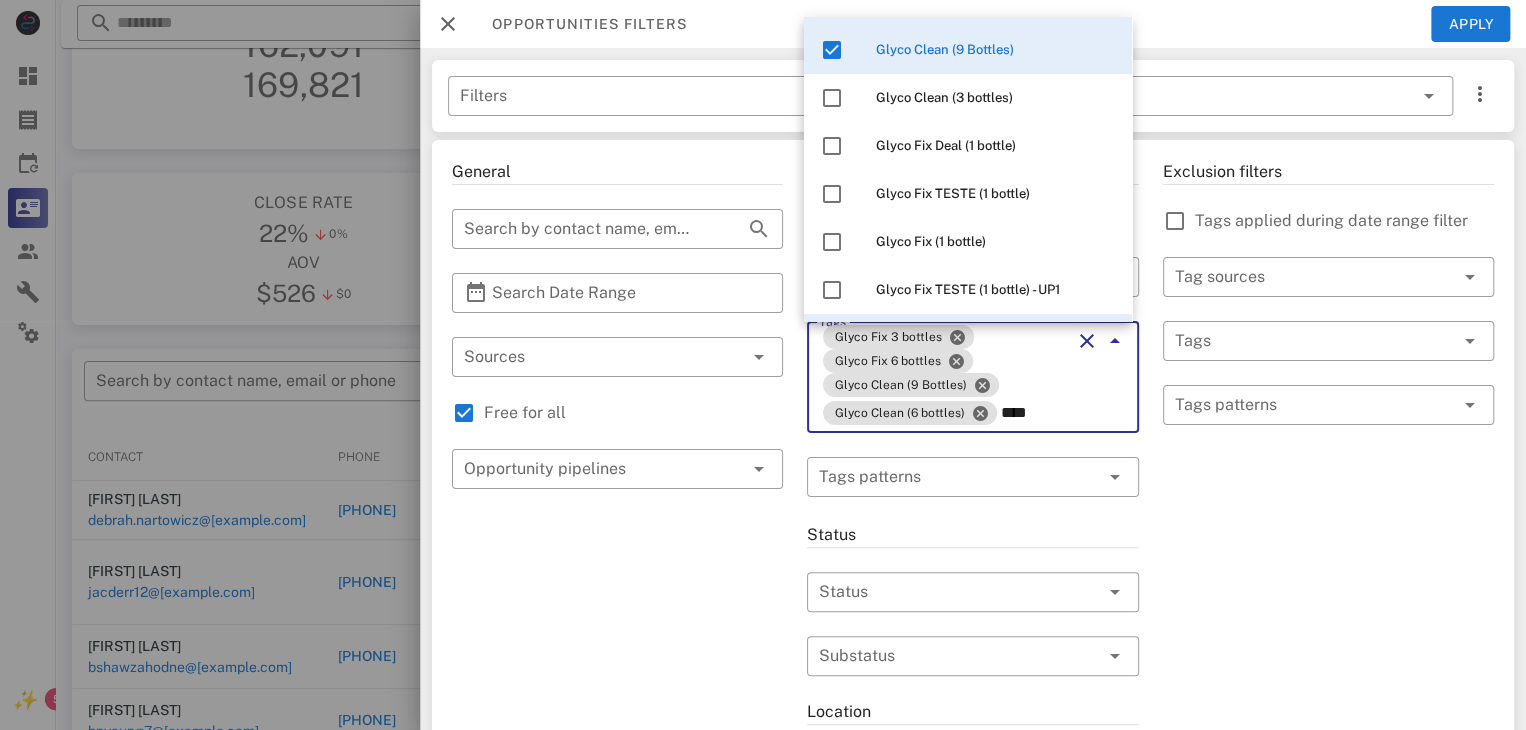 scroll, scrollTop: 146, scrollLeft: 0, axis: vertical 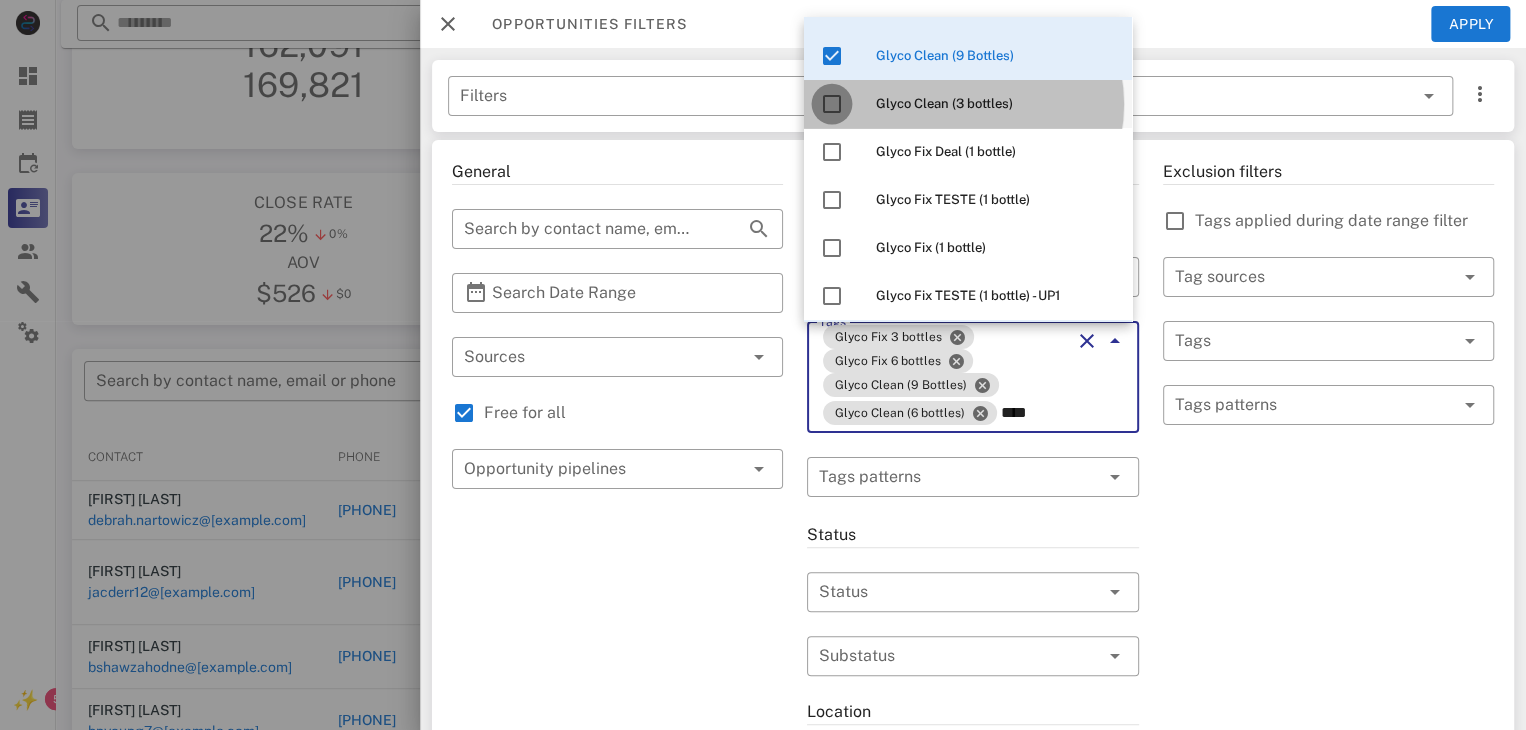 click at bounding box center (832, 104) 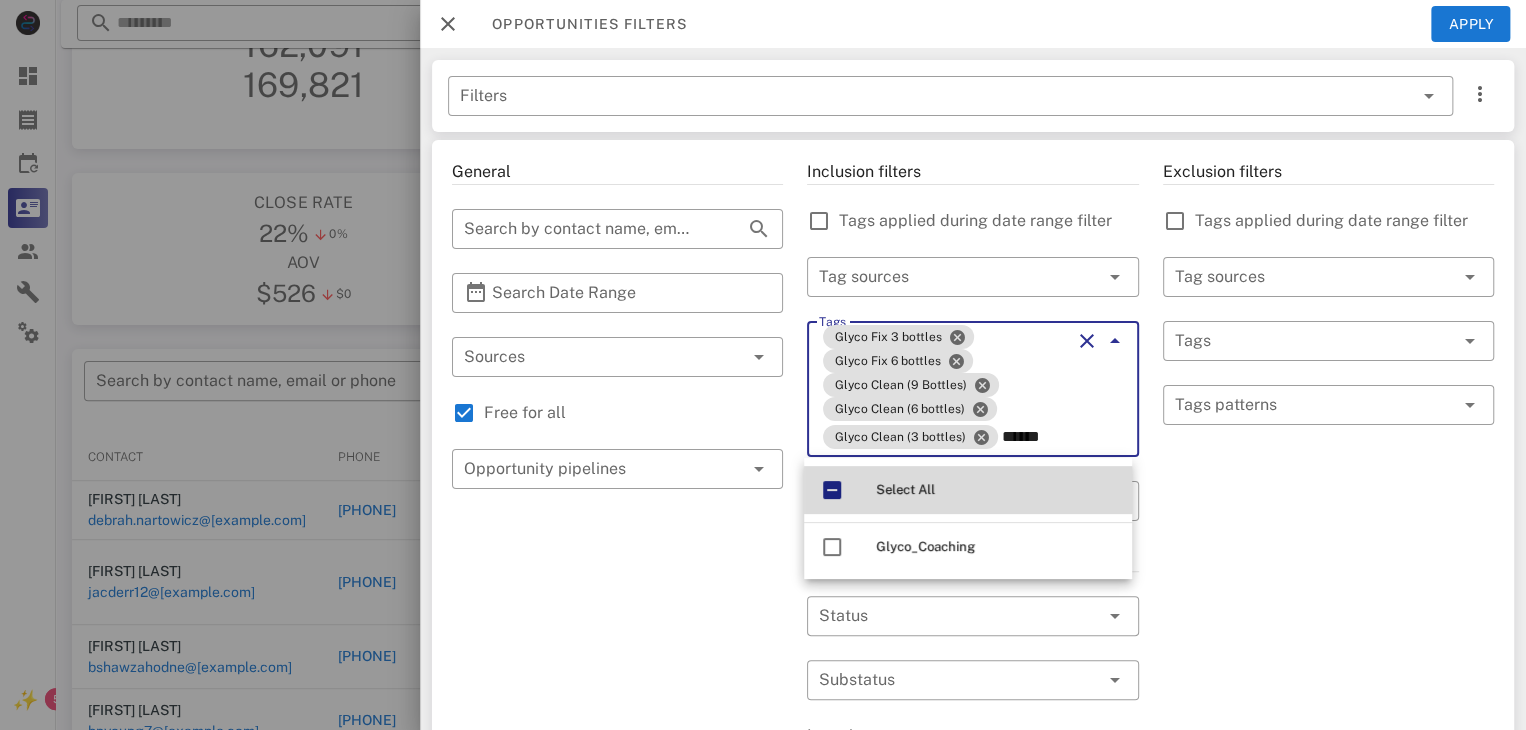 scroll, scrollTop: 0, scrollLeft: 0, axis: both 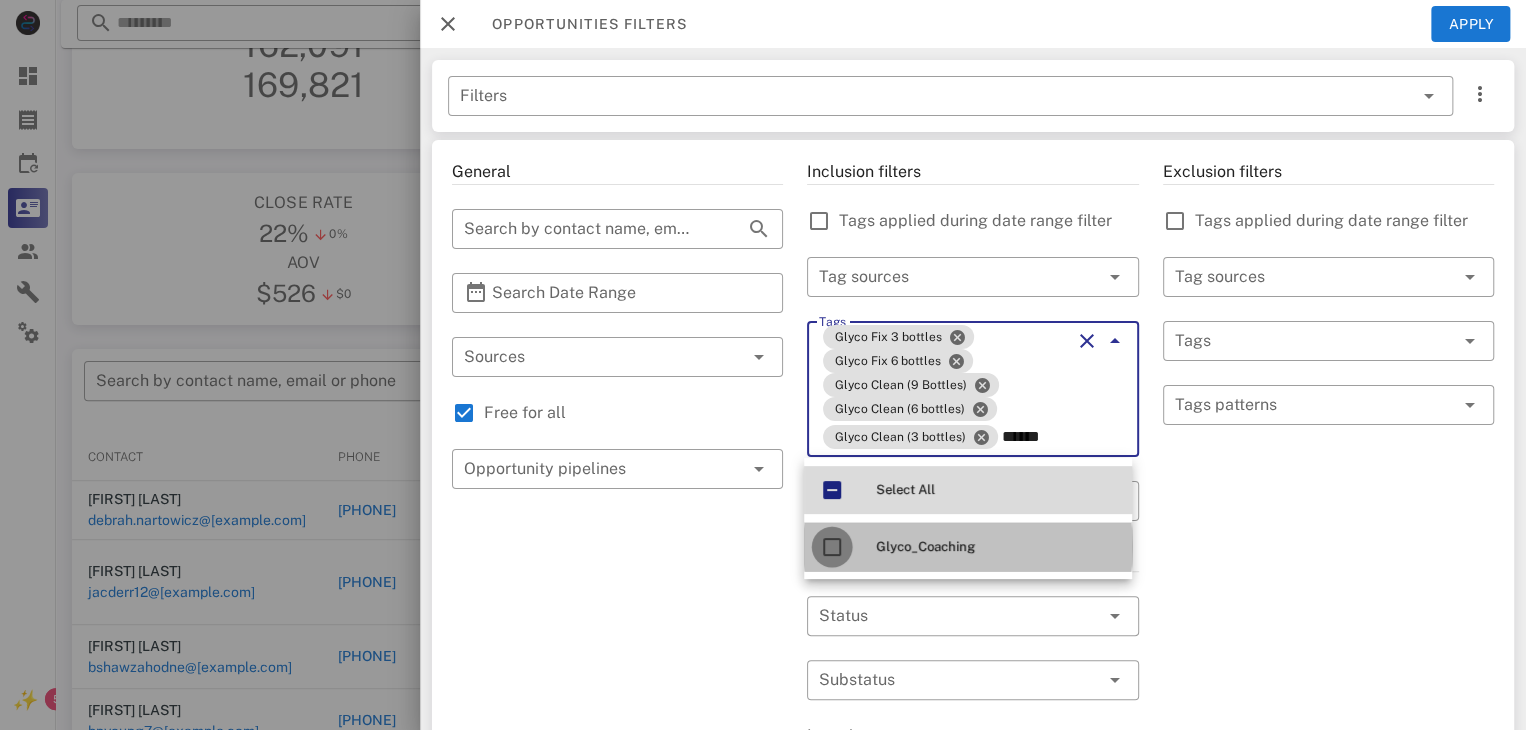 click at bounding box center [832, 547] 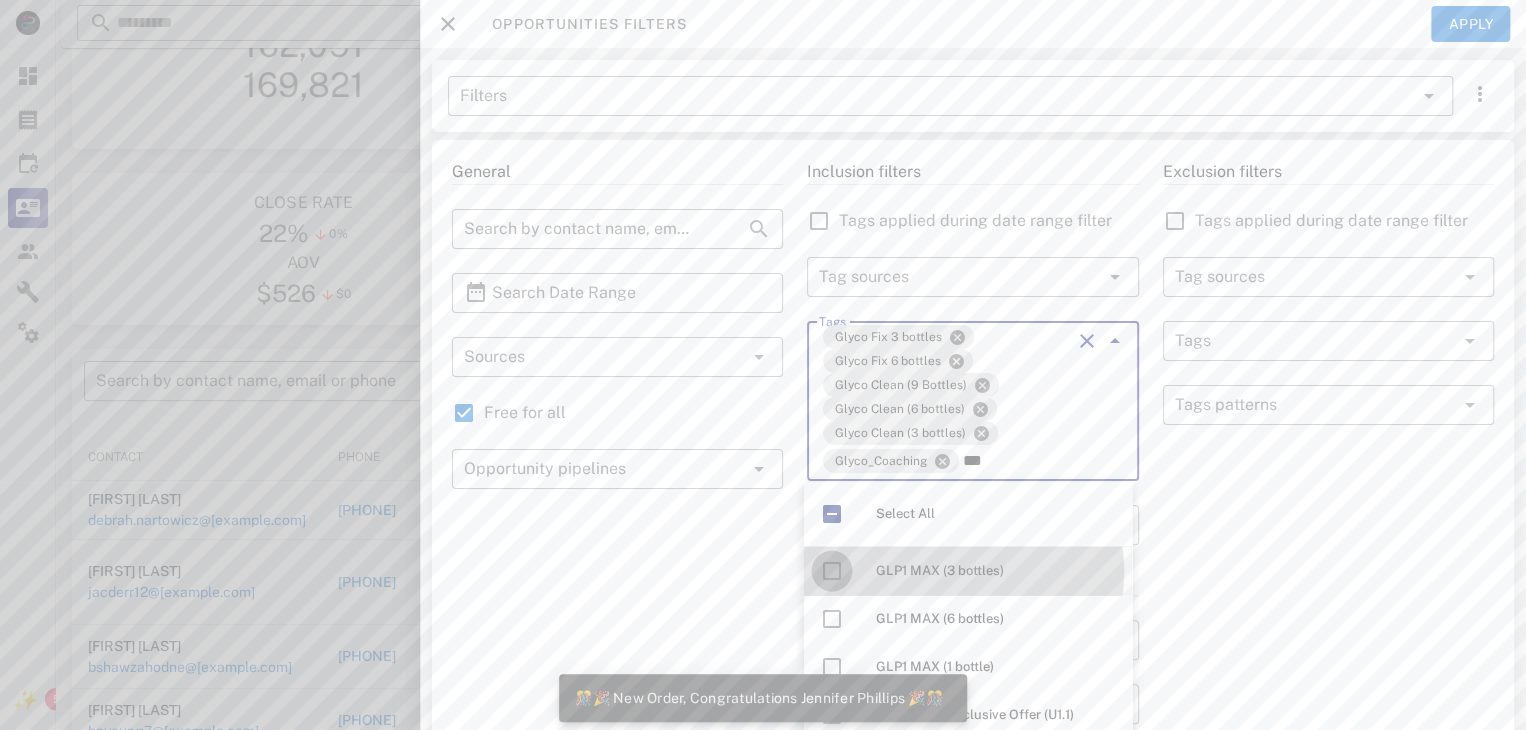 click at bounding box center (832, 571) 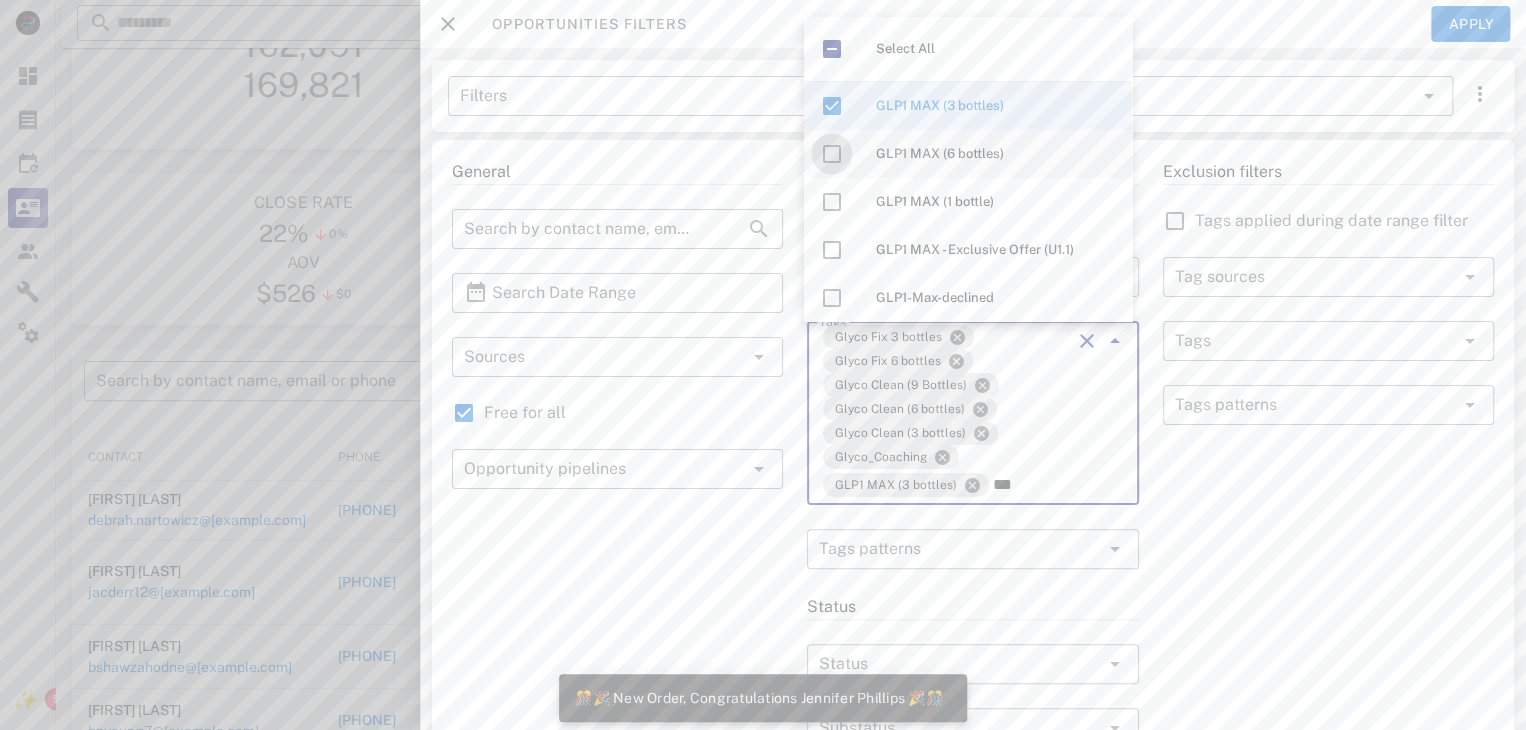 click at bounding box center [832, 154] 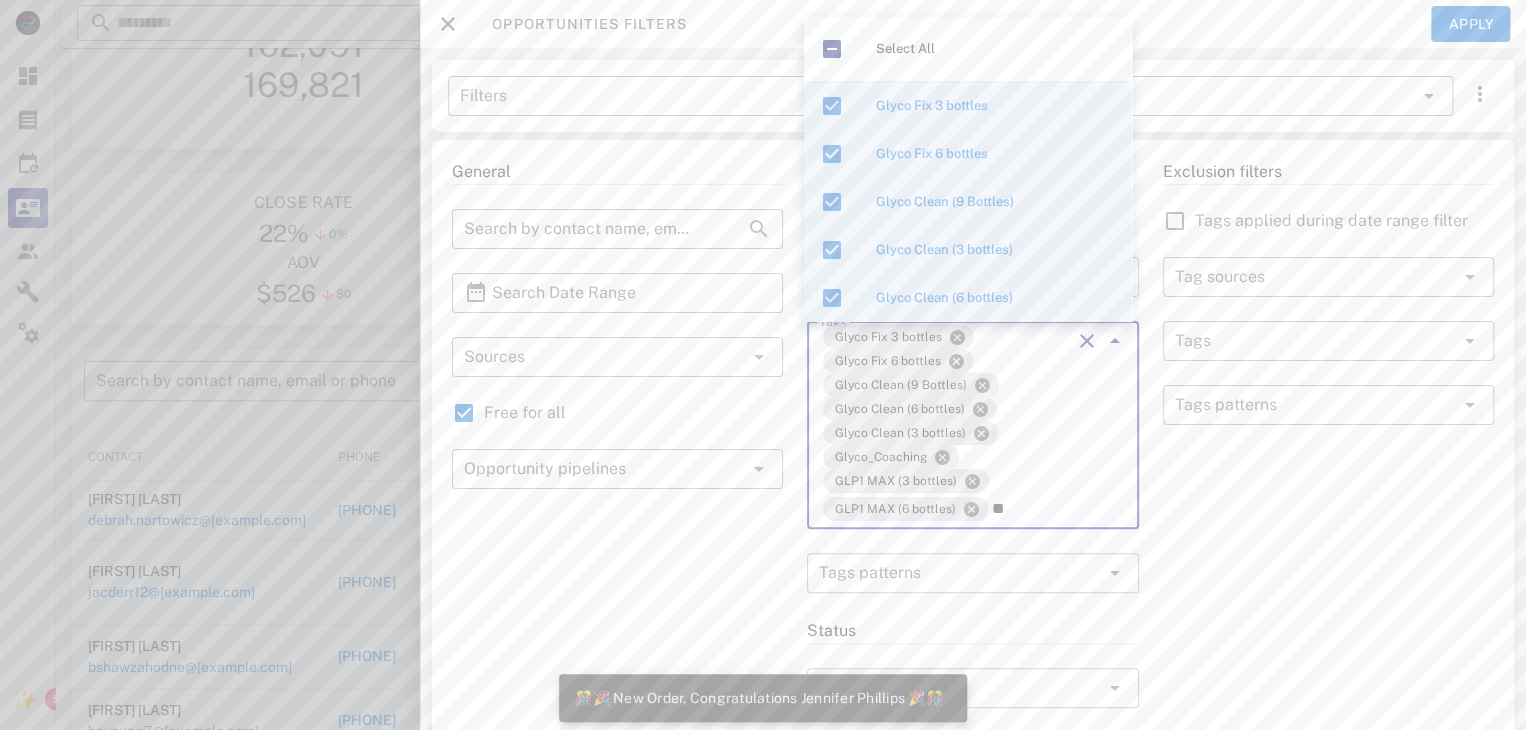 type on "*" 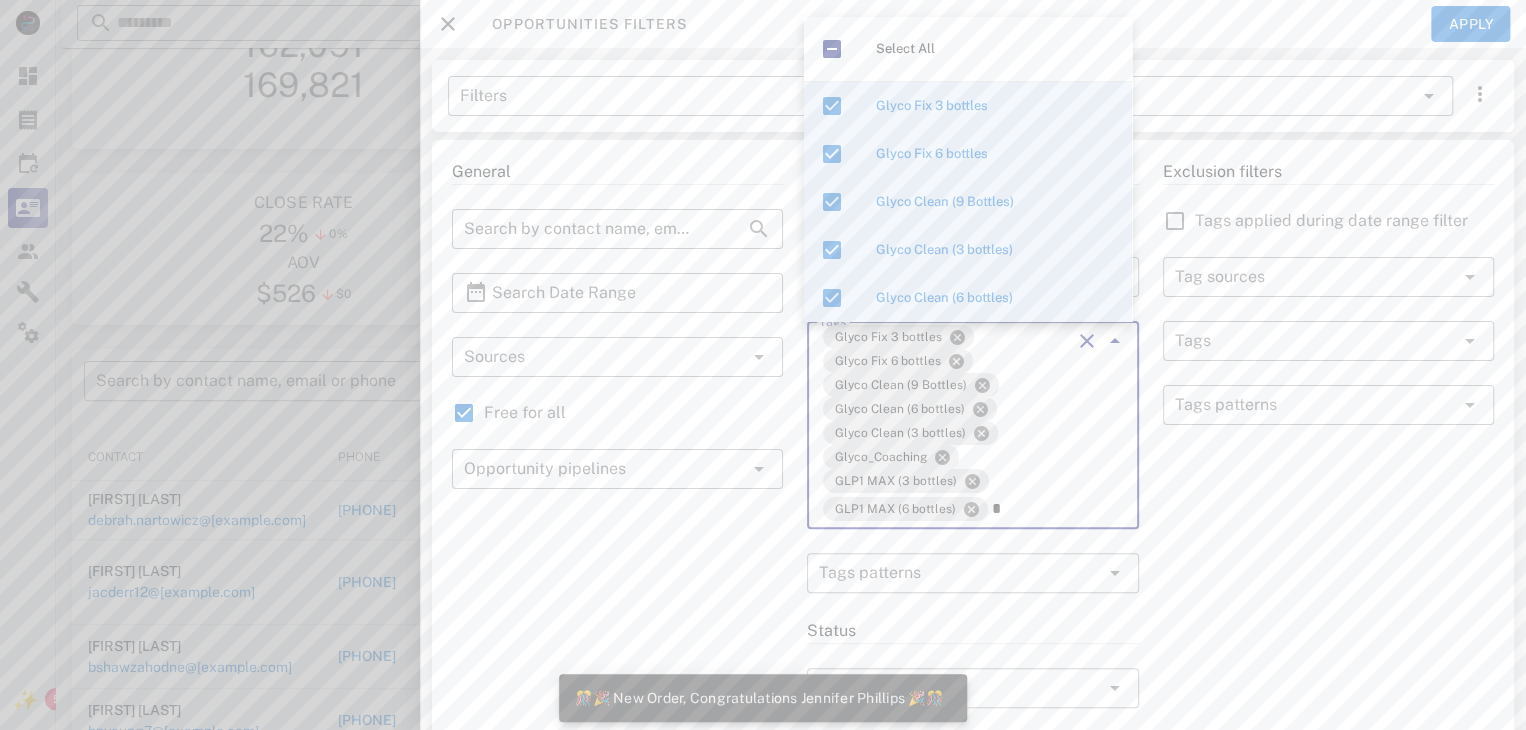 type 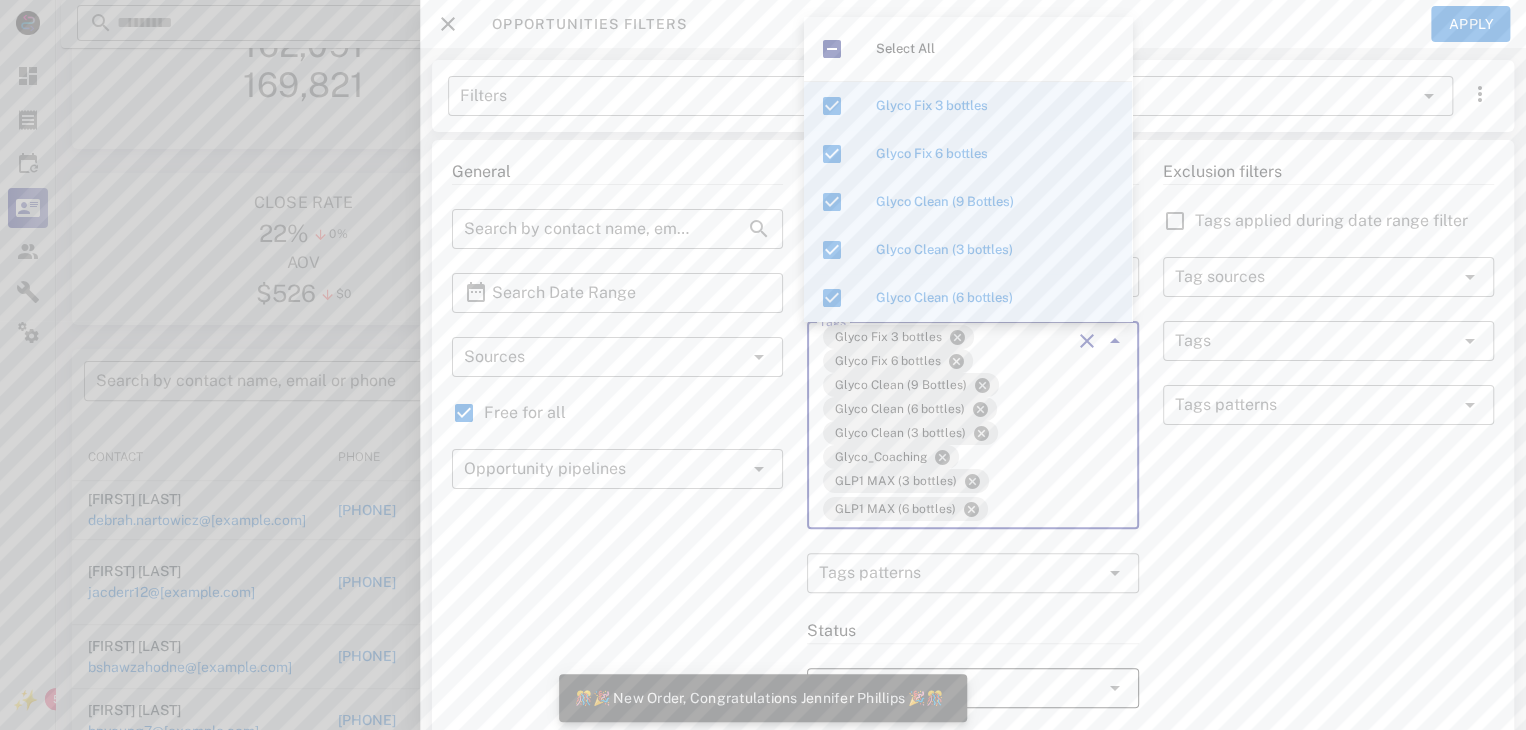 click at bounding box center (1087, 688) 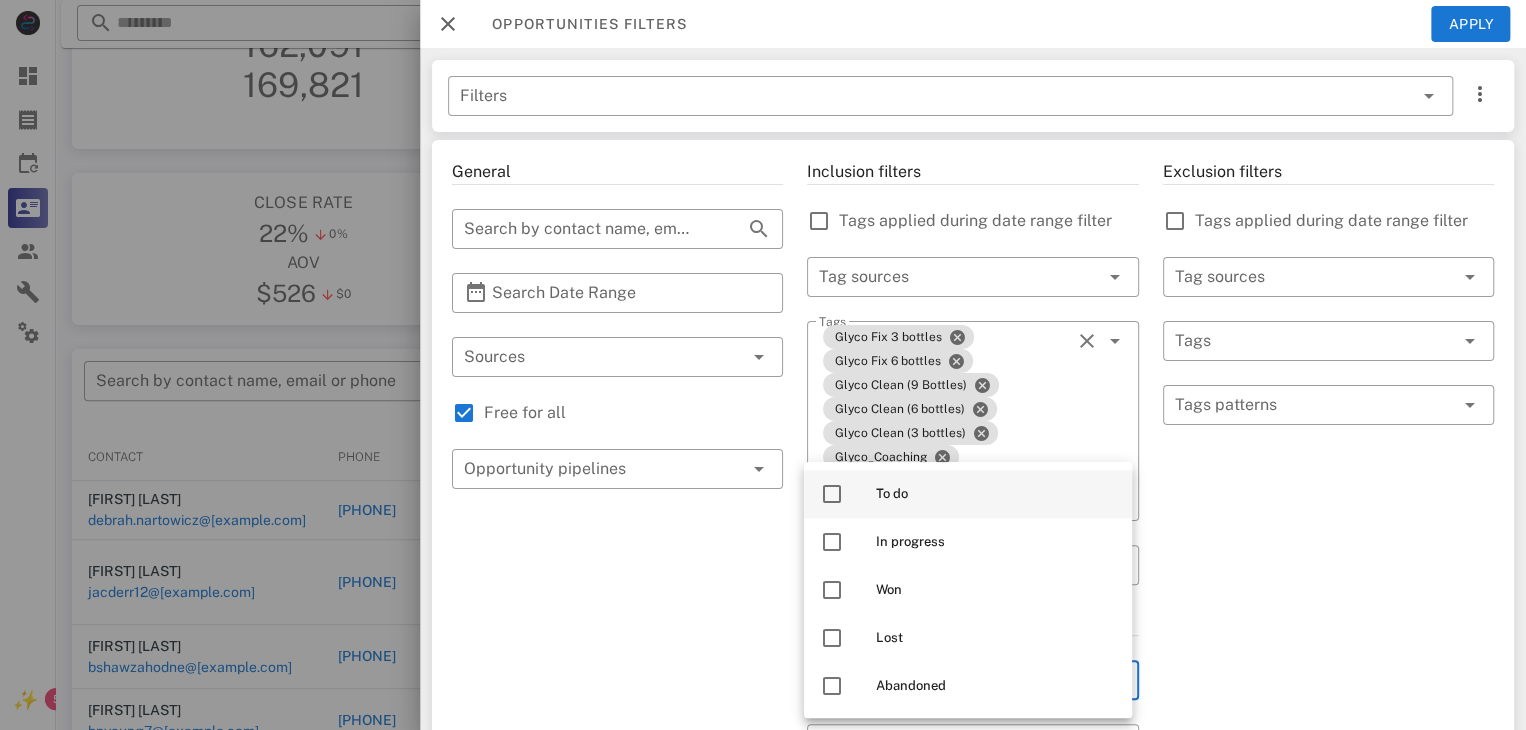 click at bounding box center (832, 494) 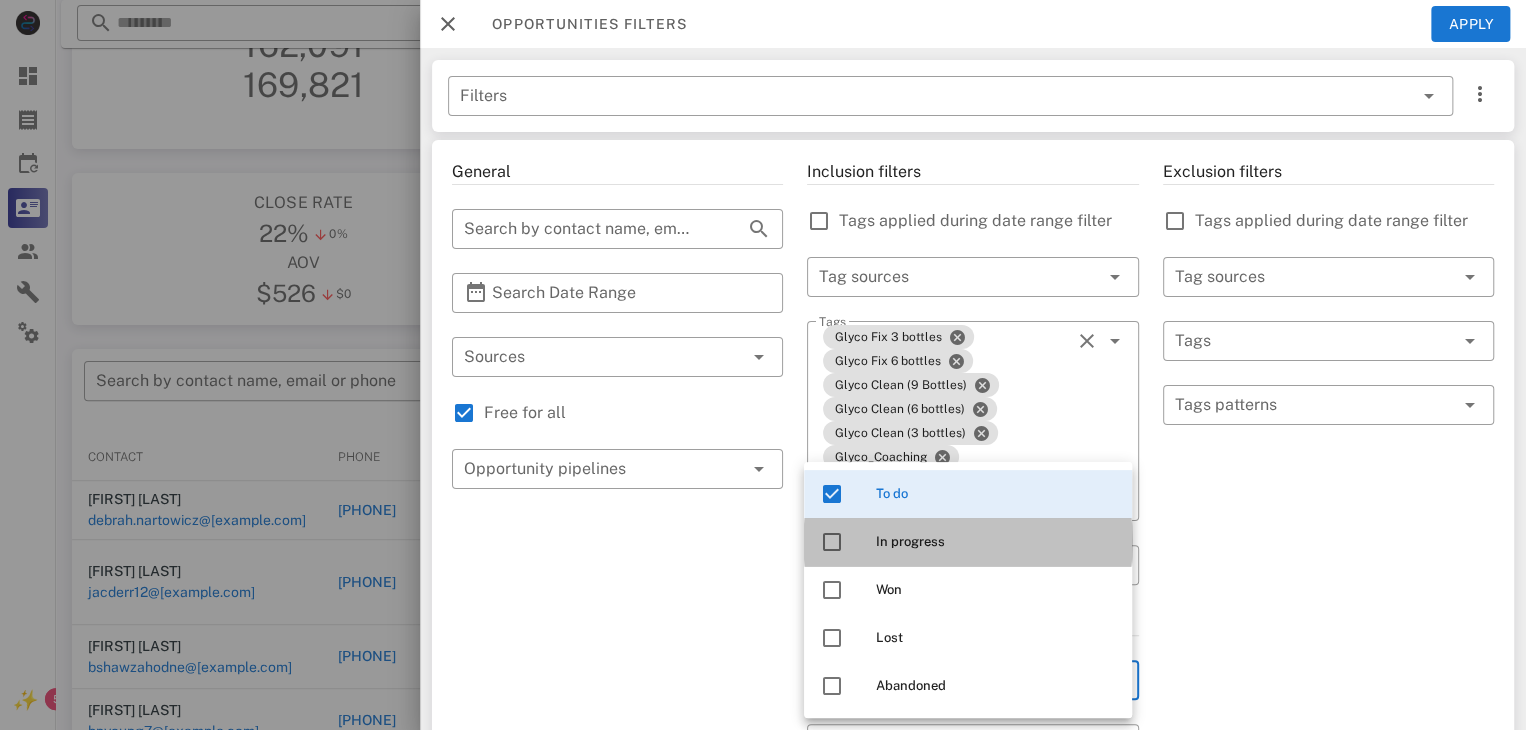 click at bounding box center (832, 542) 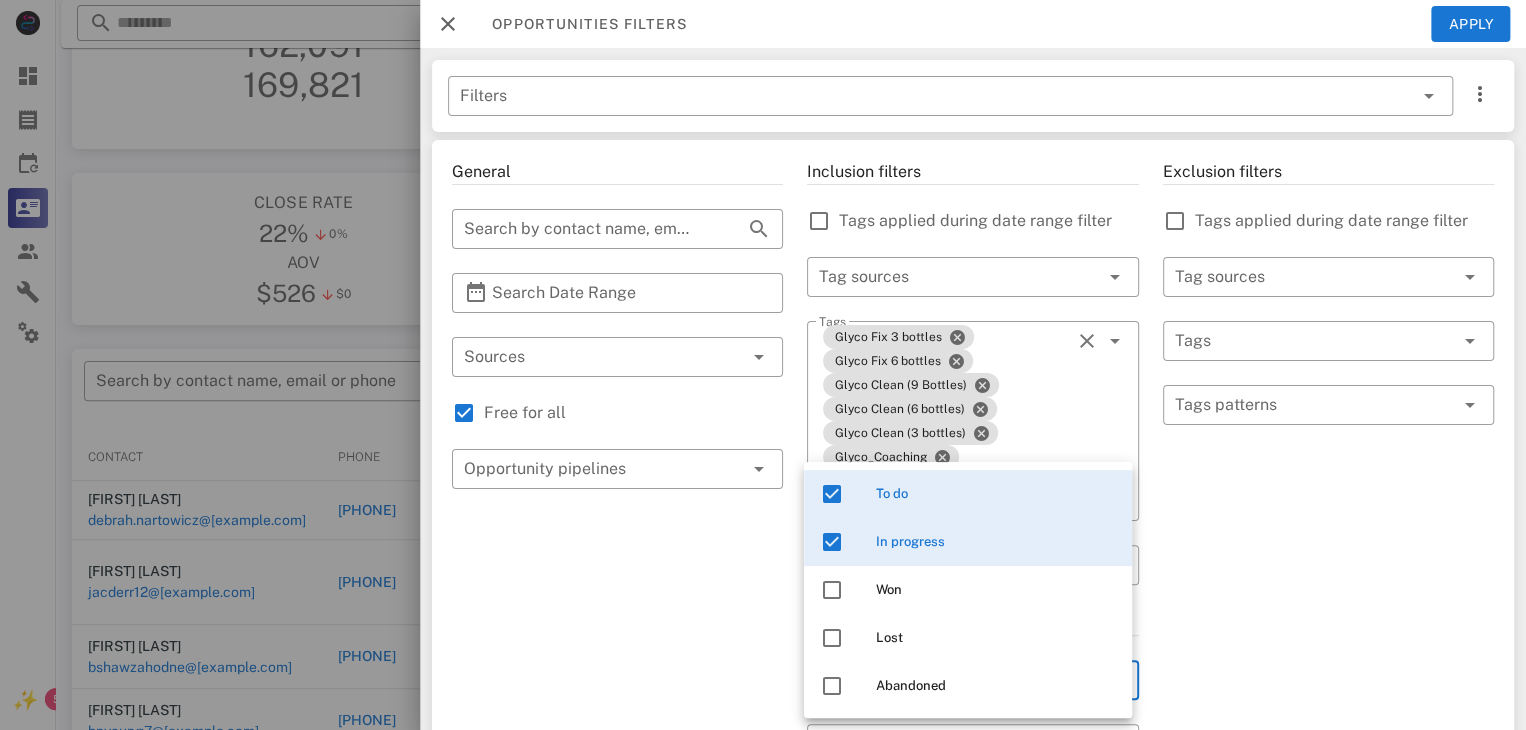 click on "General ​ Search by contact name, email or phone ​ Search Date Range ​ Sources Free for all ​ Opportunity pipelines" at bounding box center [617, 789] 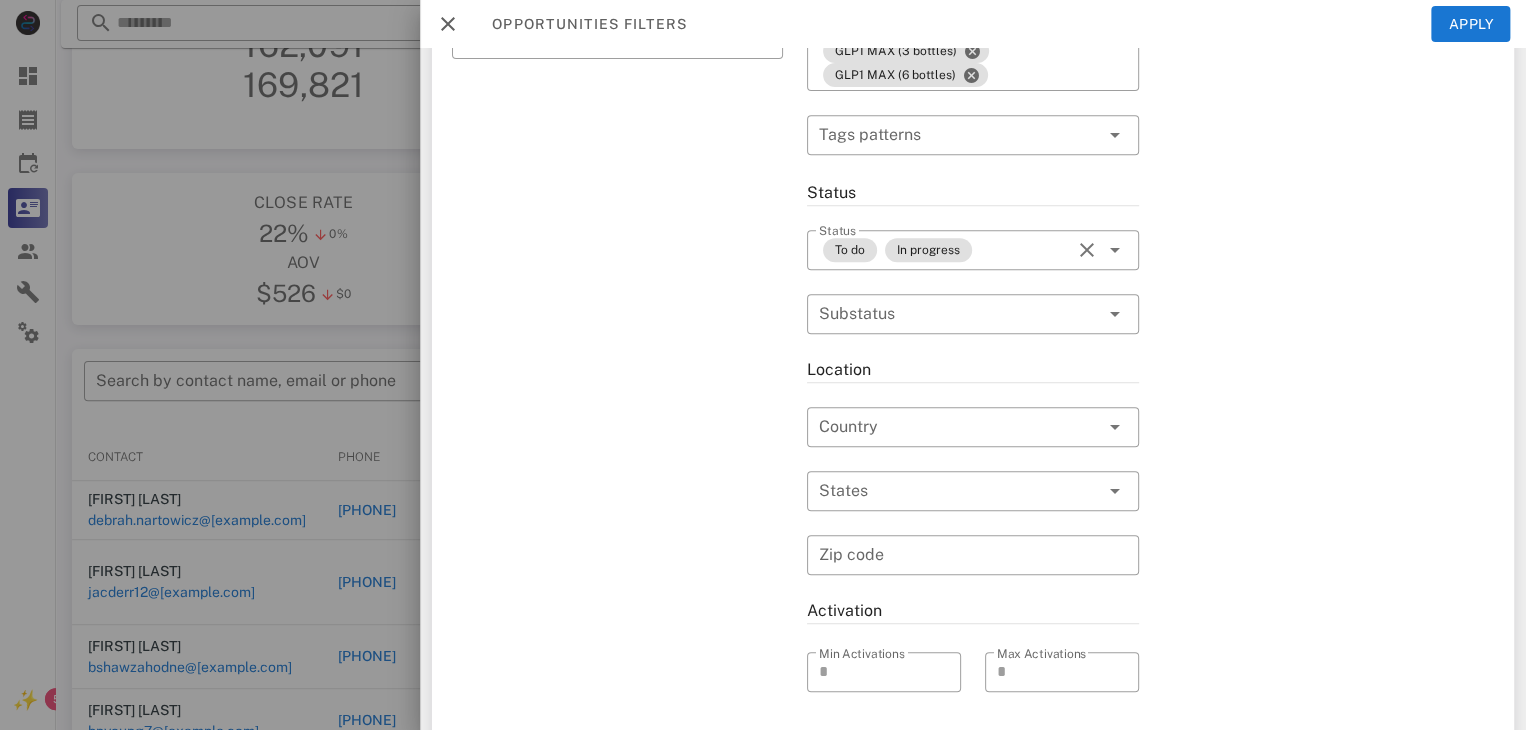 scroll, scrollTop: 442, scrollLeft: 0, axis: vertical 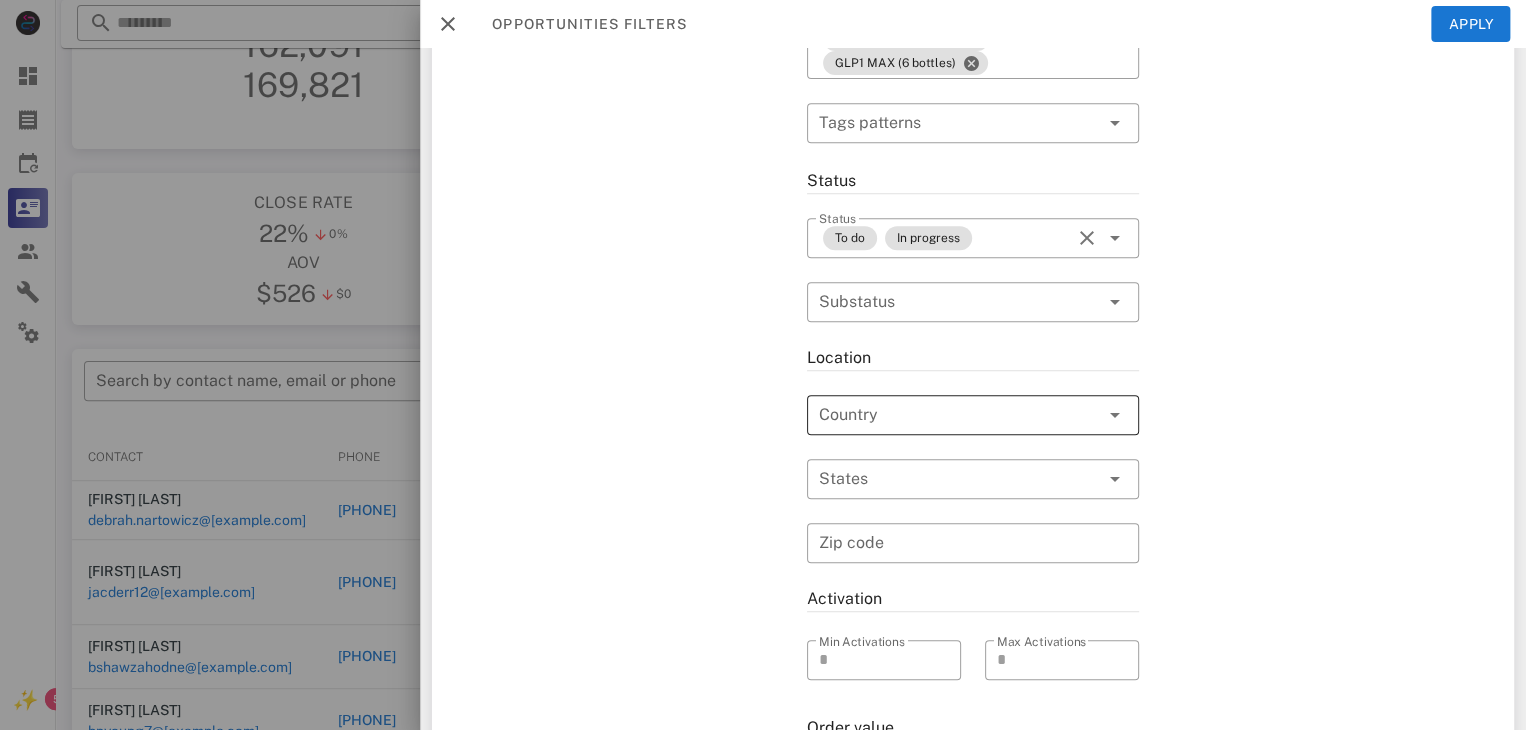 click at bounding box center (944, 415) 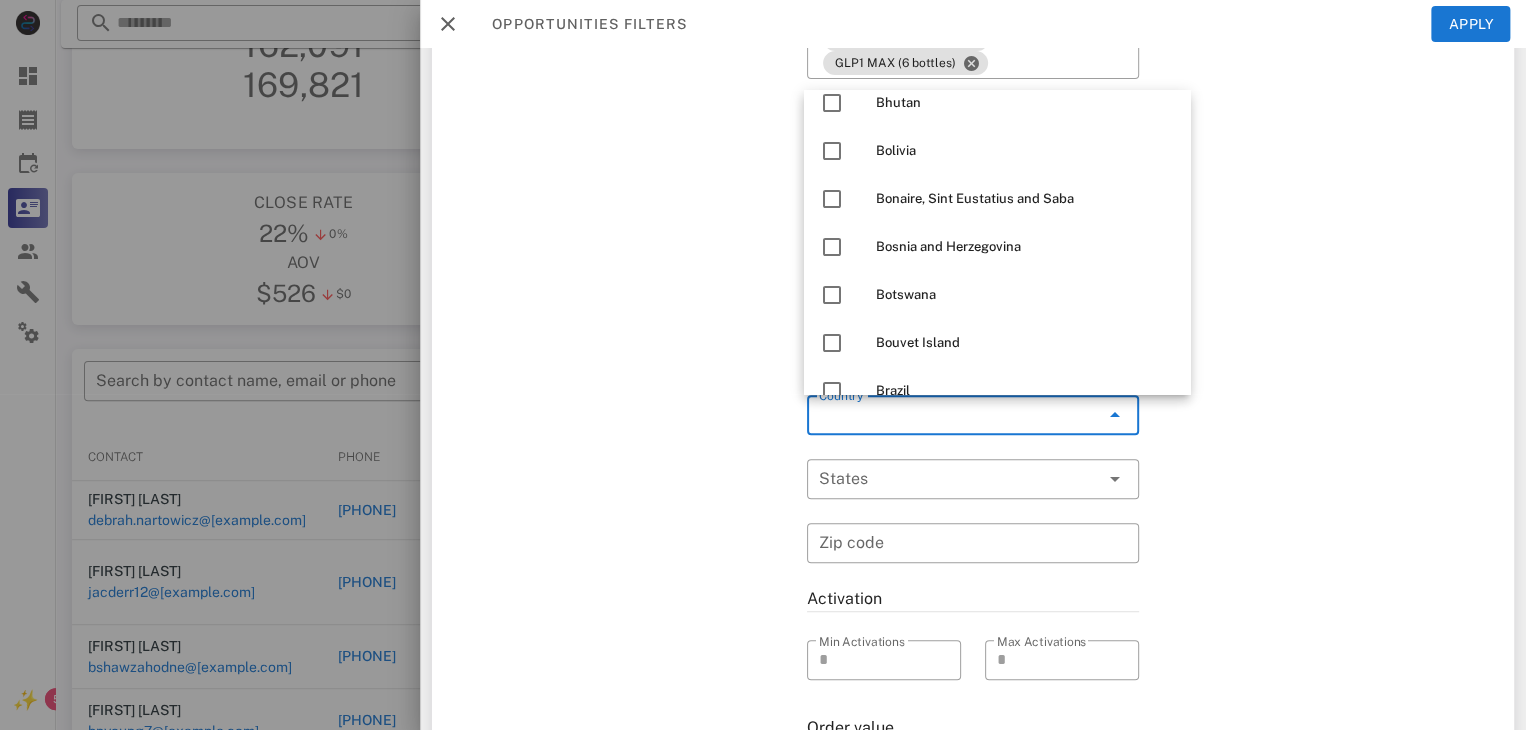 scroll, scrollTop: 1678, scrollLeft: 0, axis: vertical 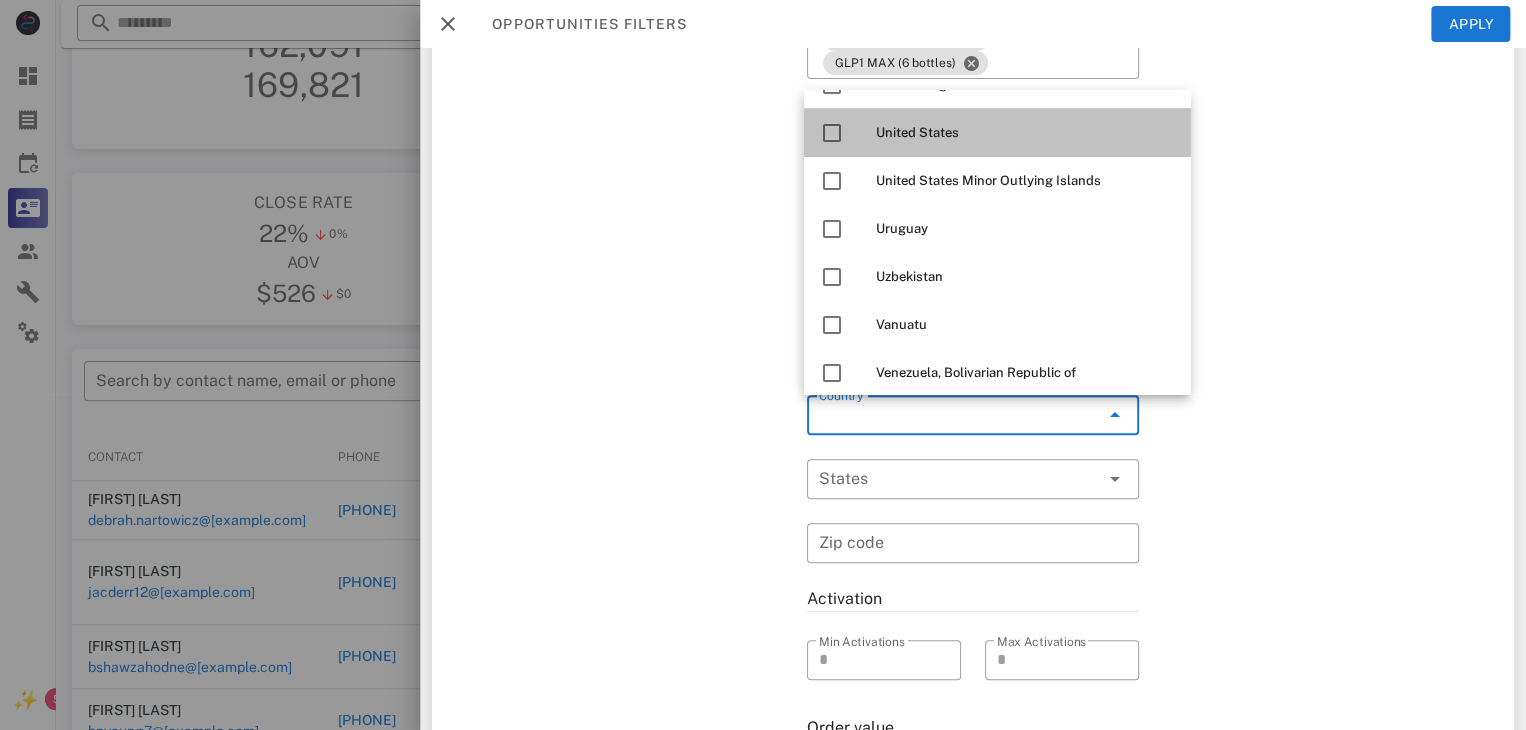 click at bounding box center [832, 133] 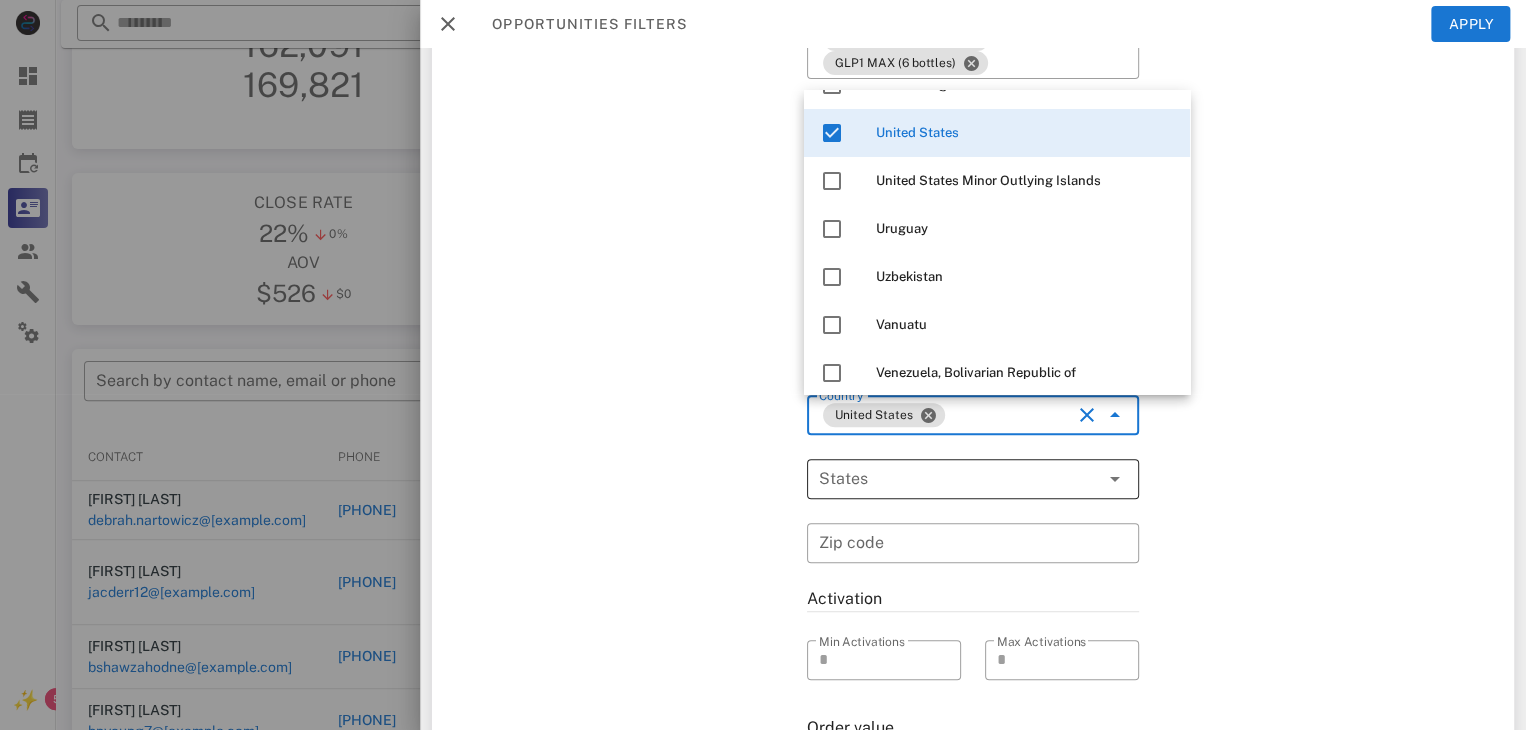 click at bounding box center (944, 479) 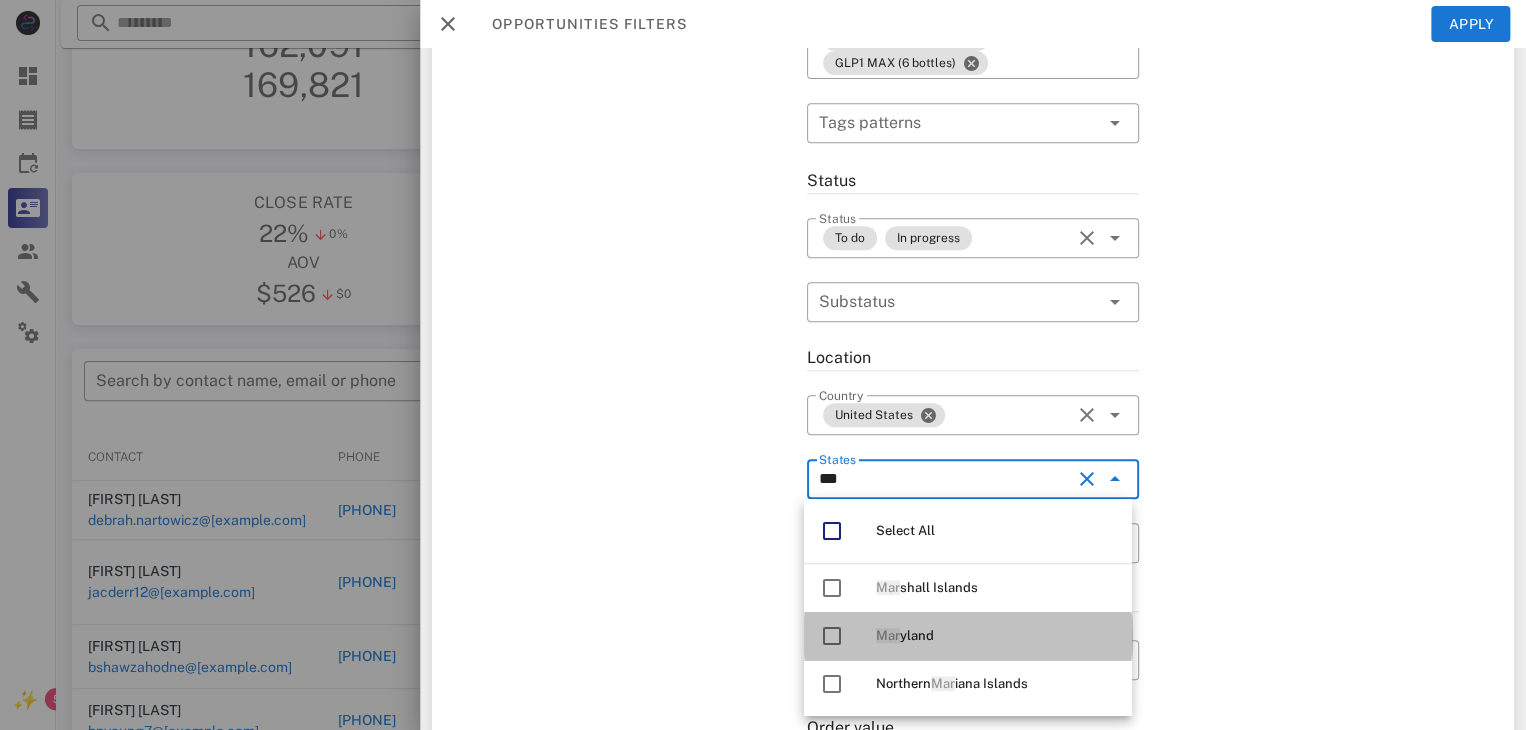 click at bounding box center [832, 636] 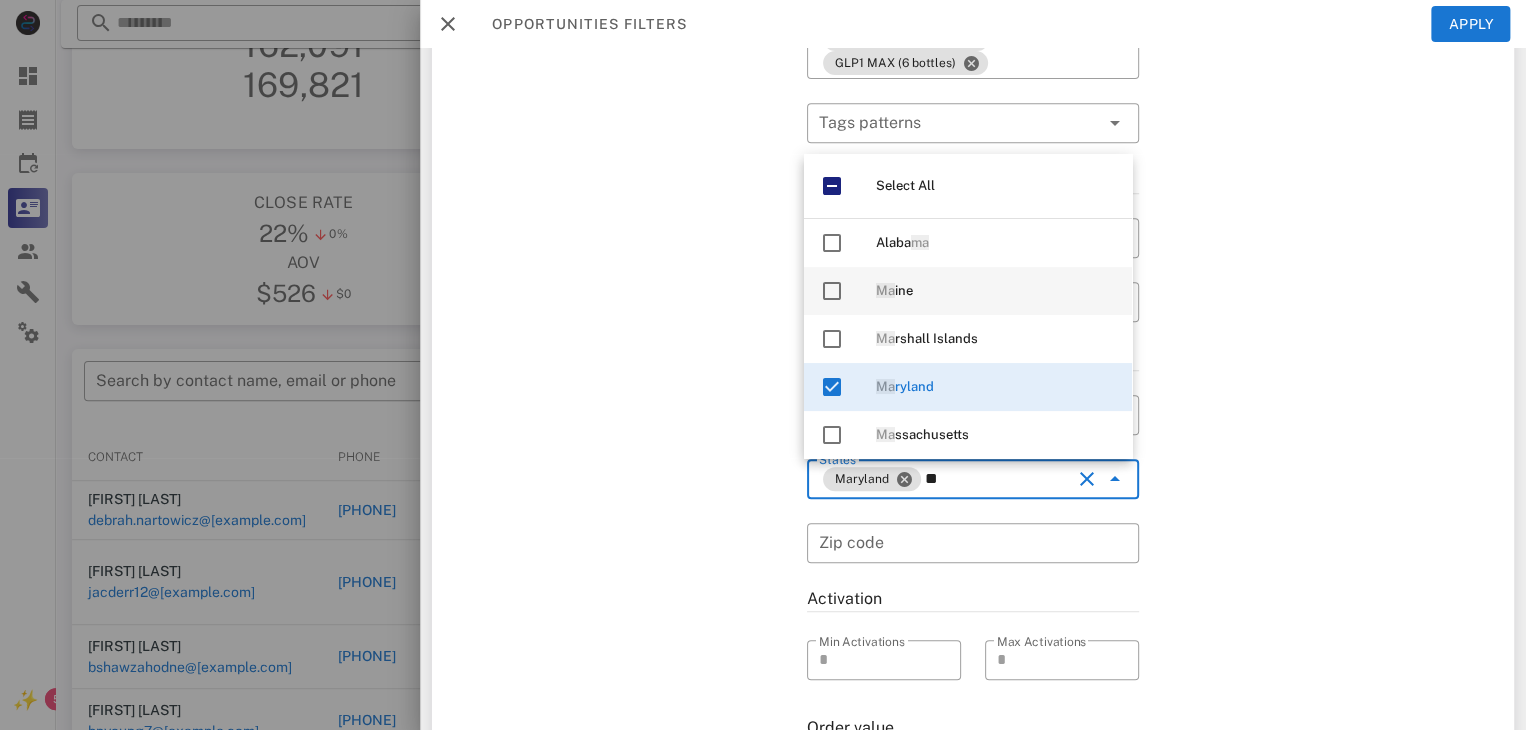 type on "*" 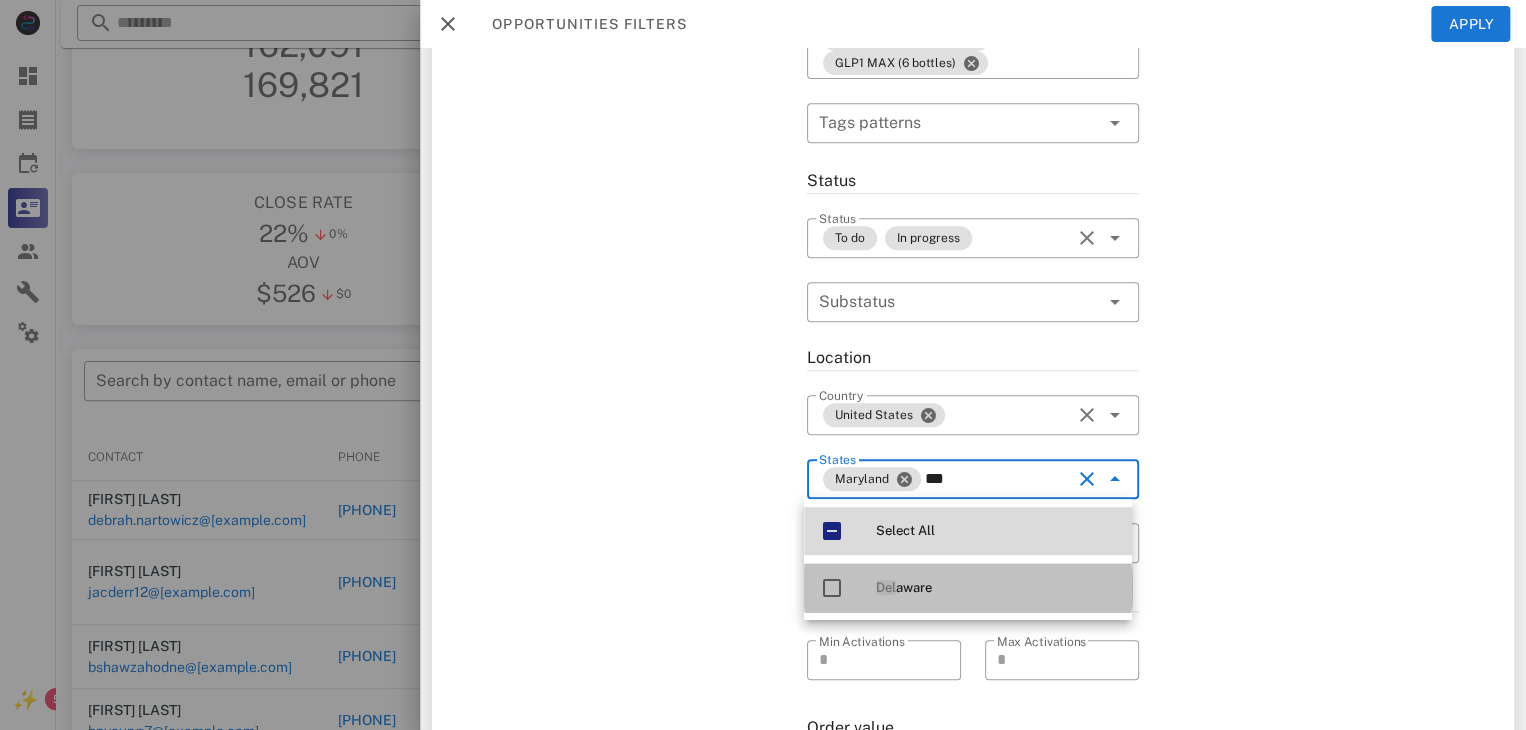 click at bounding box center (832, 588) 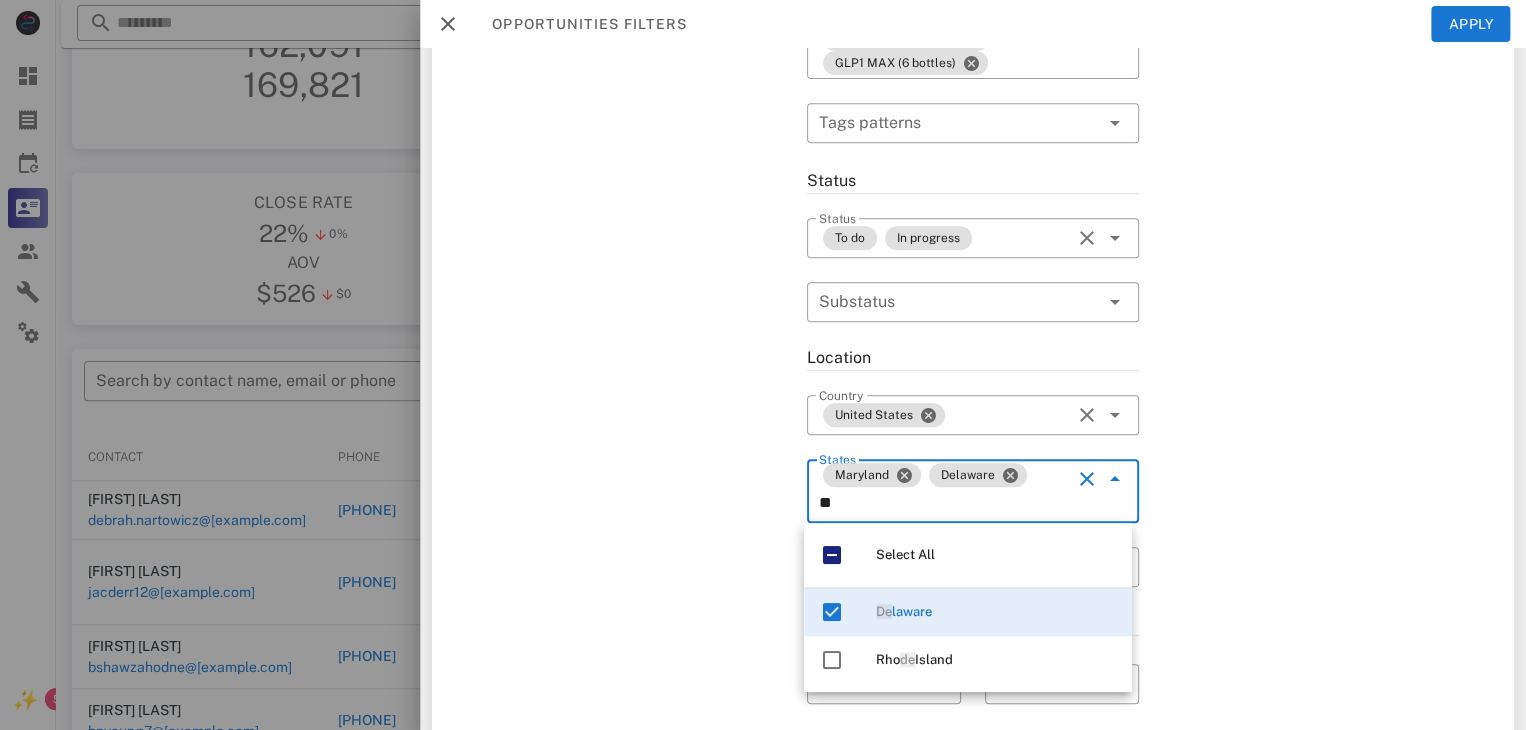 type on "*" 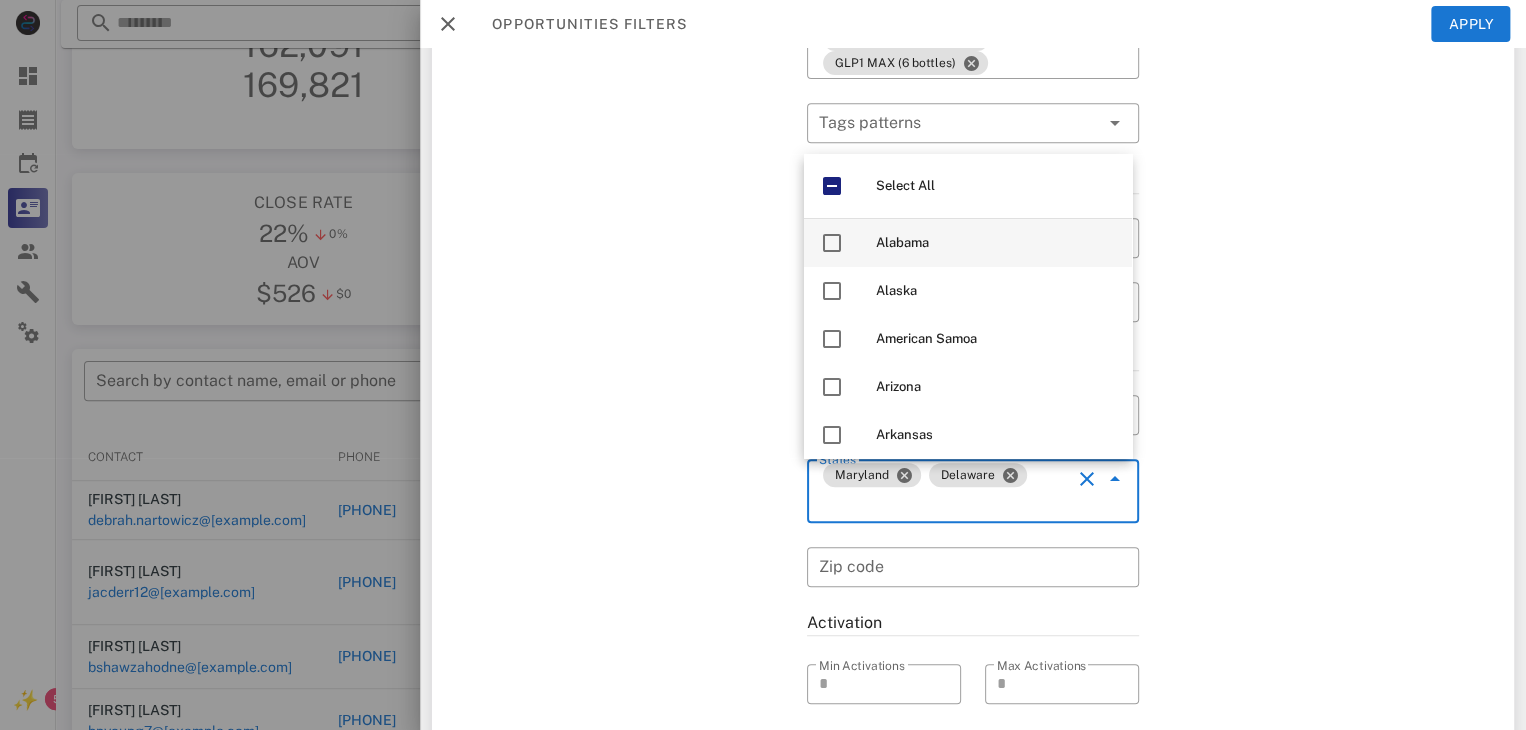type on "*" 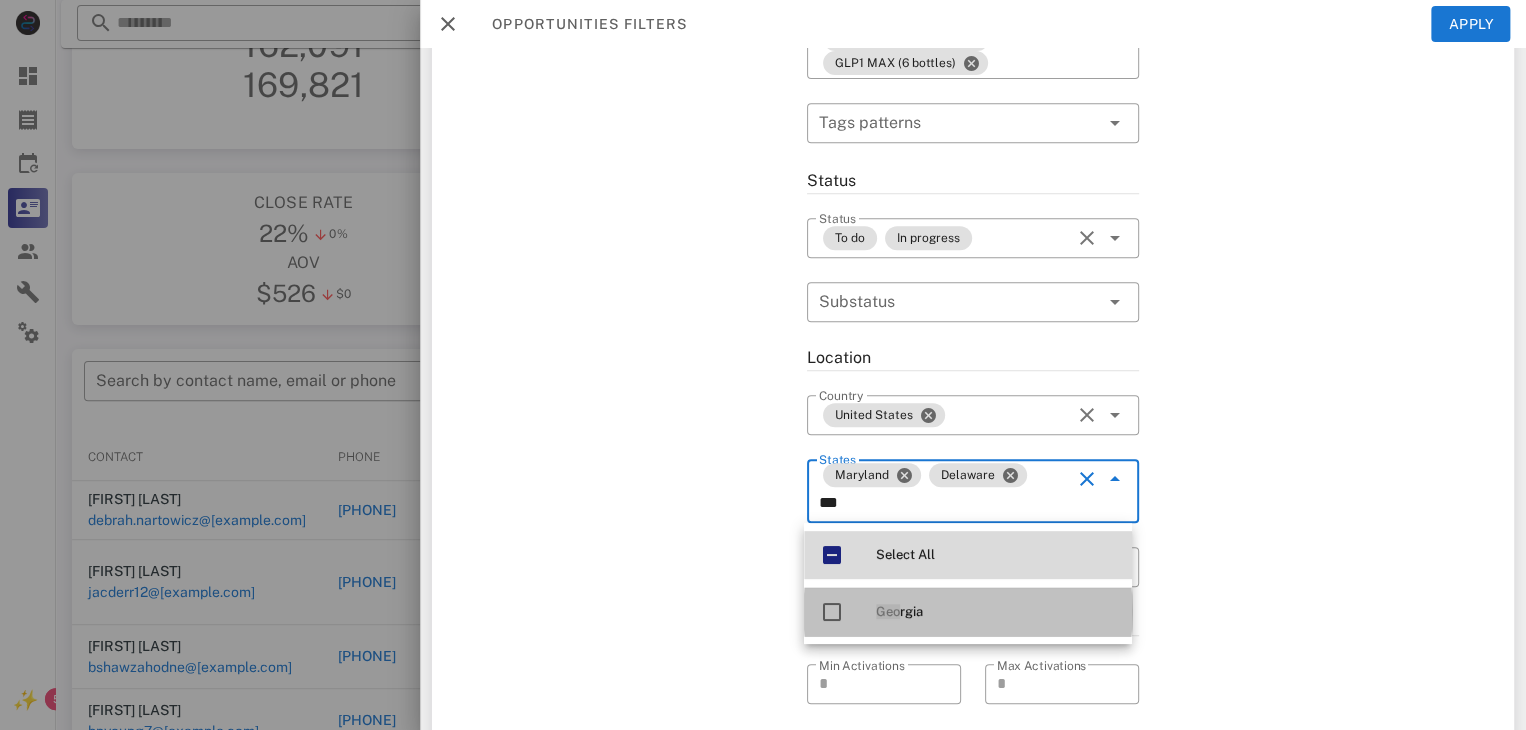 click at bounding box center [832, 612] 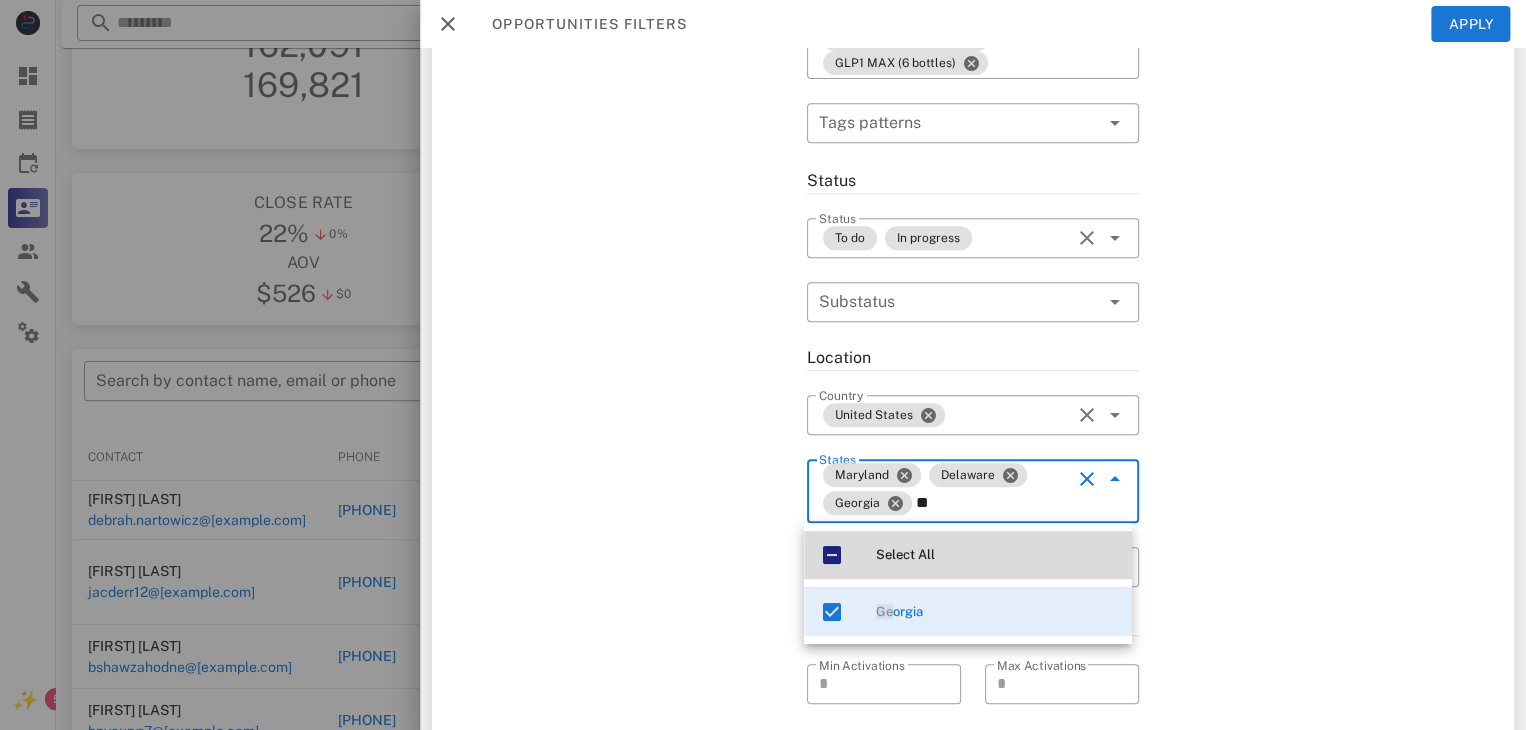 type on "*" 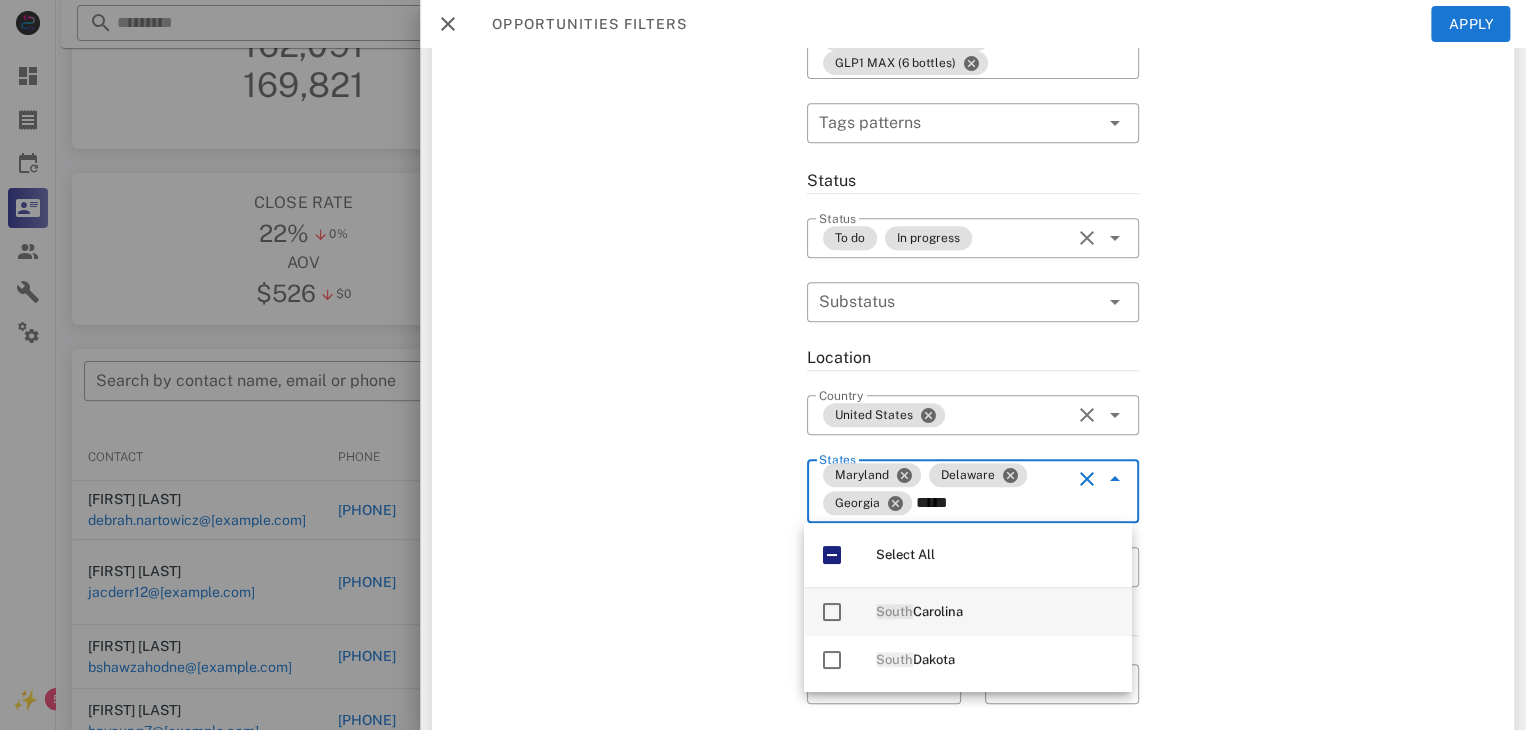 click at bounding box center (832, 612) 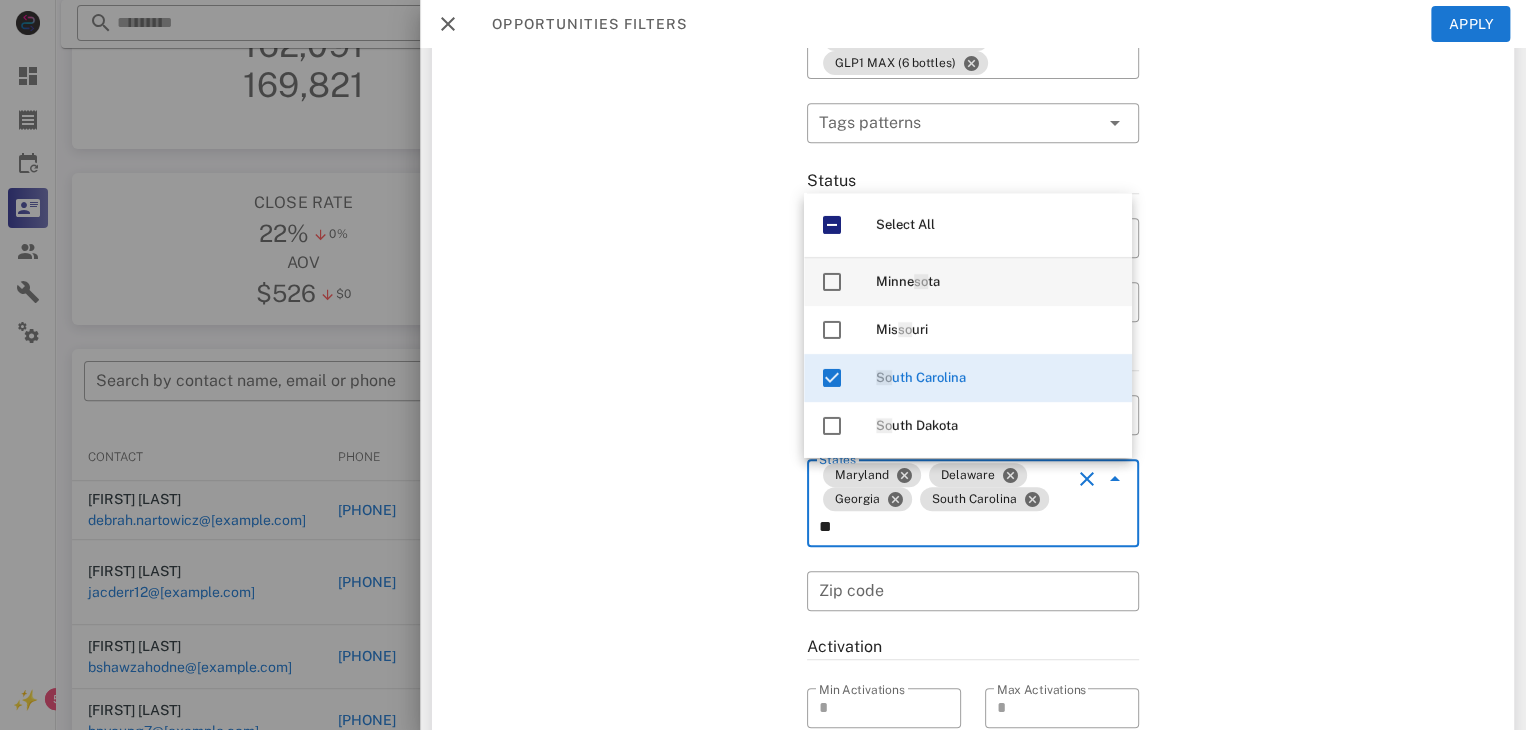 type on "*" 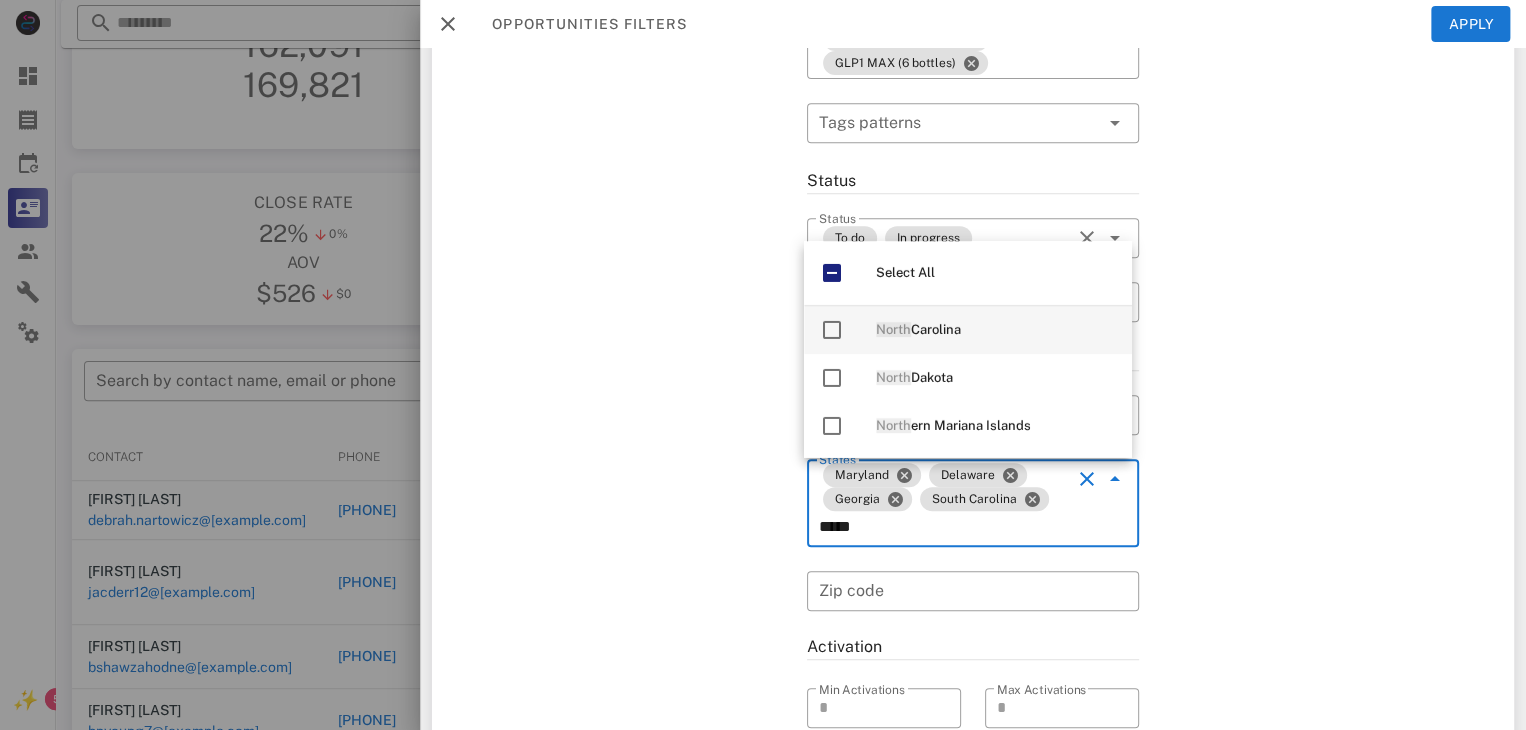 click at bounding box center (832, 330) 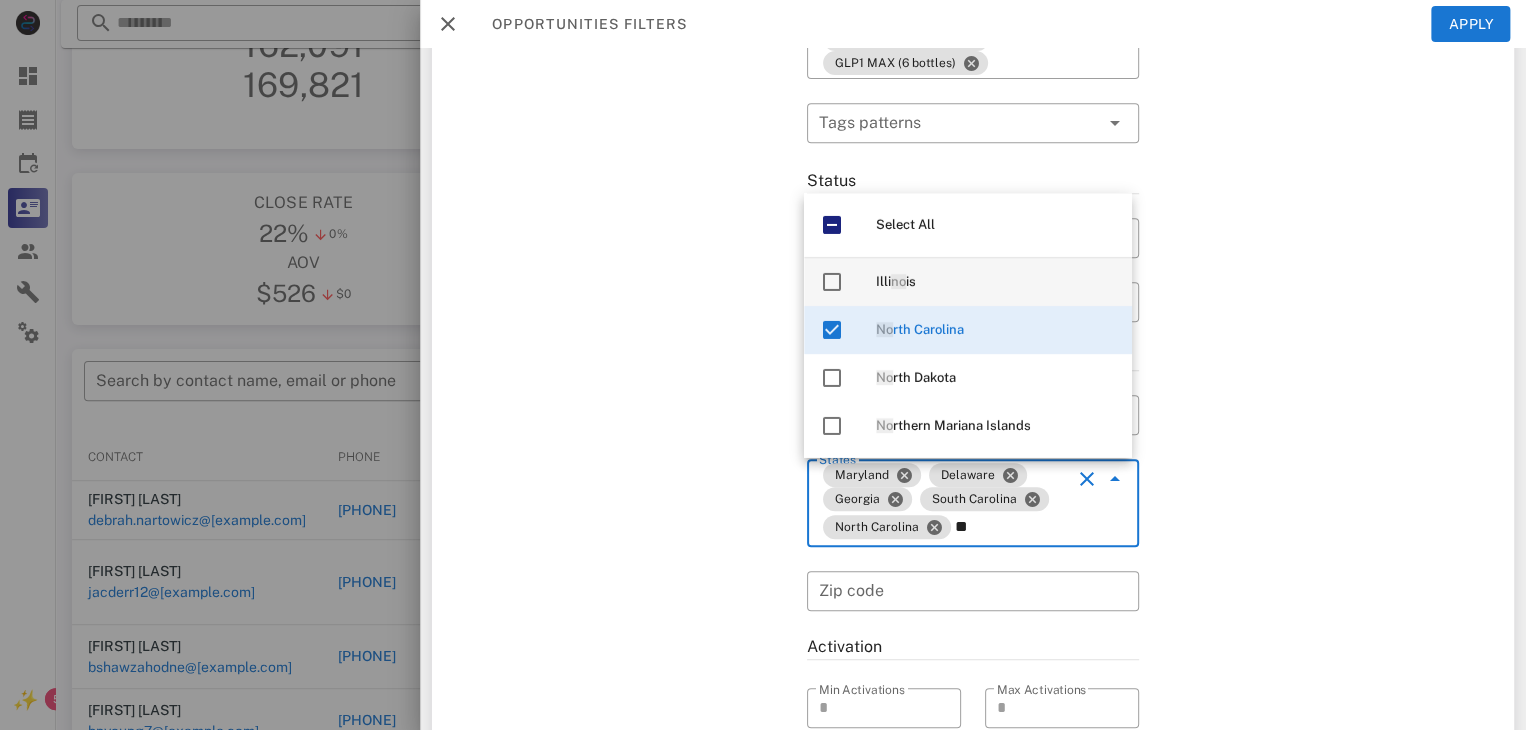 type on "*" 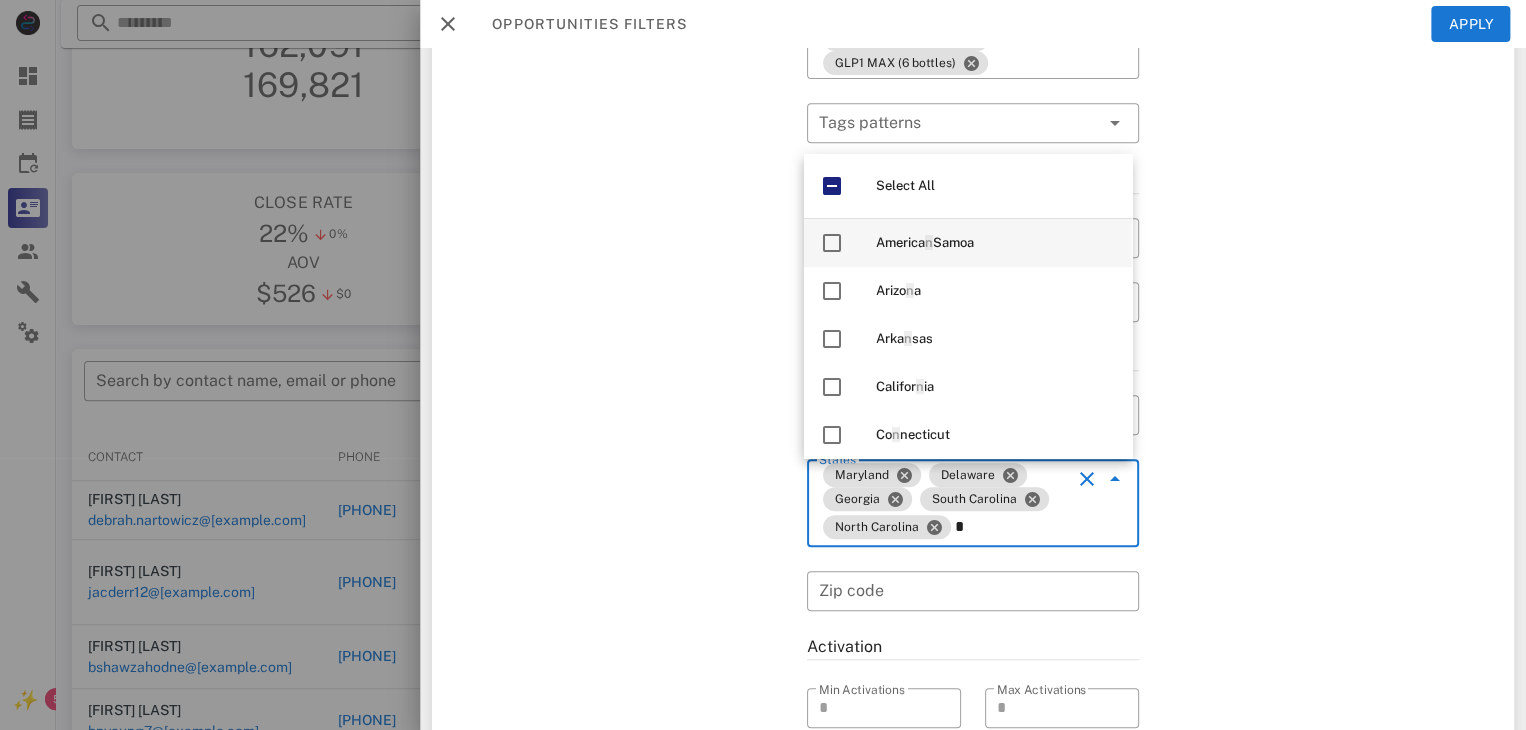 type 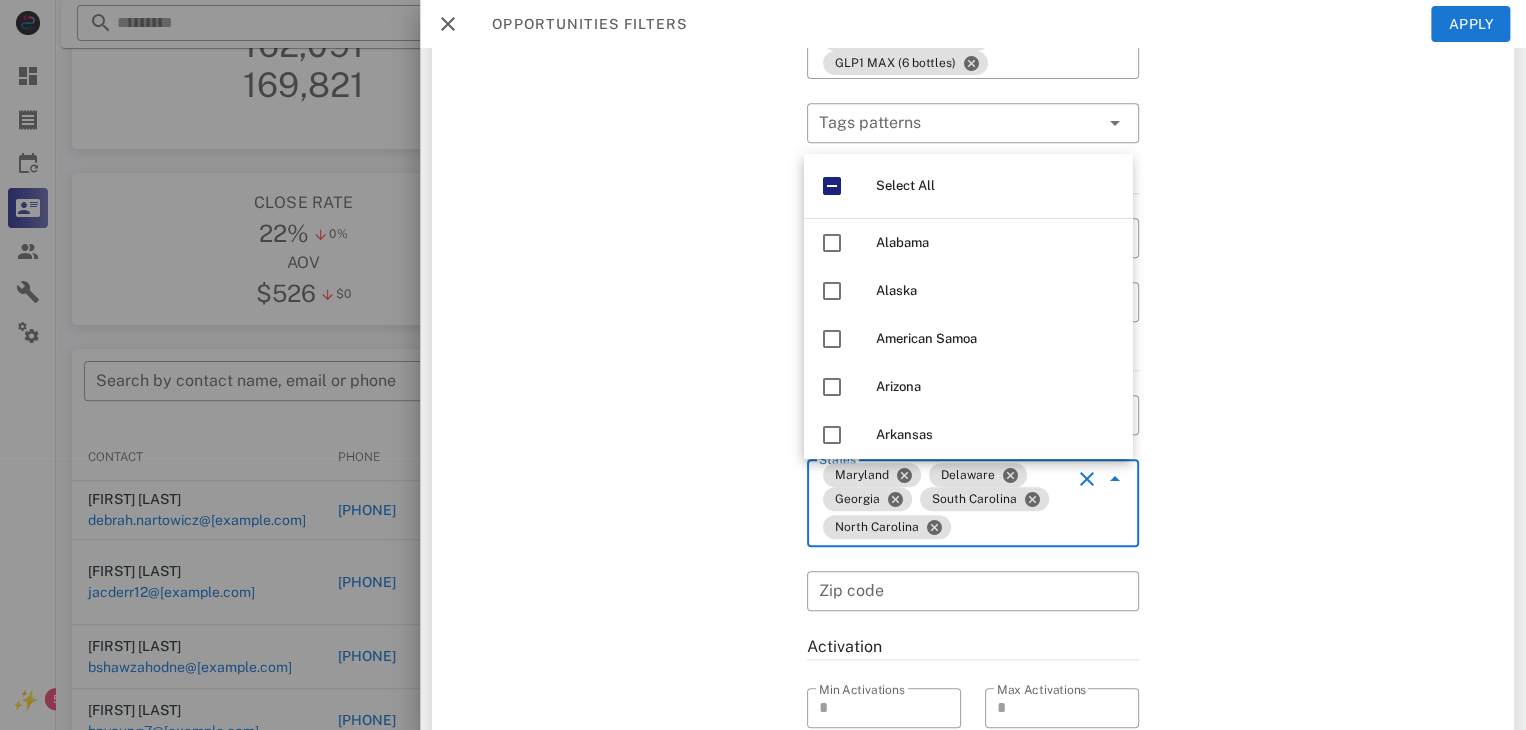 click on "Exclusion filters Tags applied during date range filter ​ Tag sources ​ Tags ​ Tags patterns" at bounding box center [1328, 371] 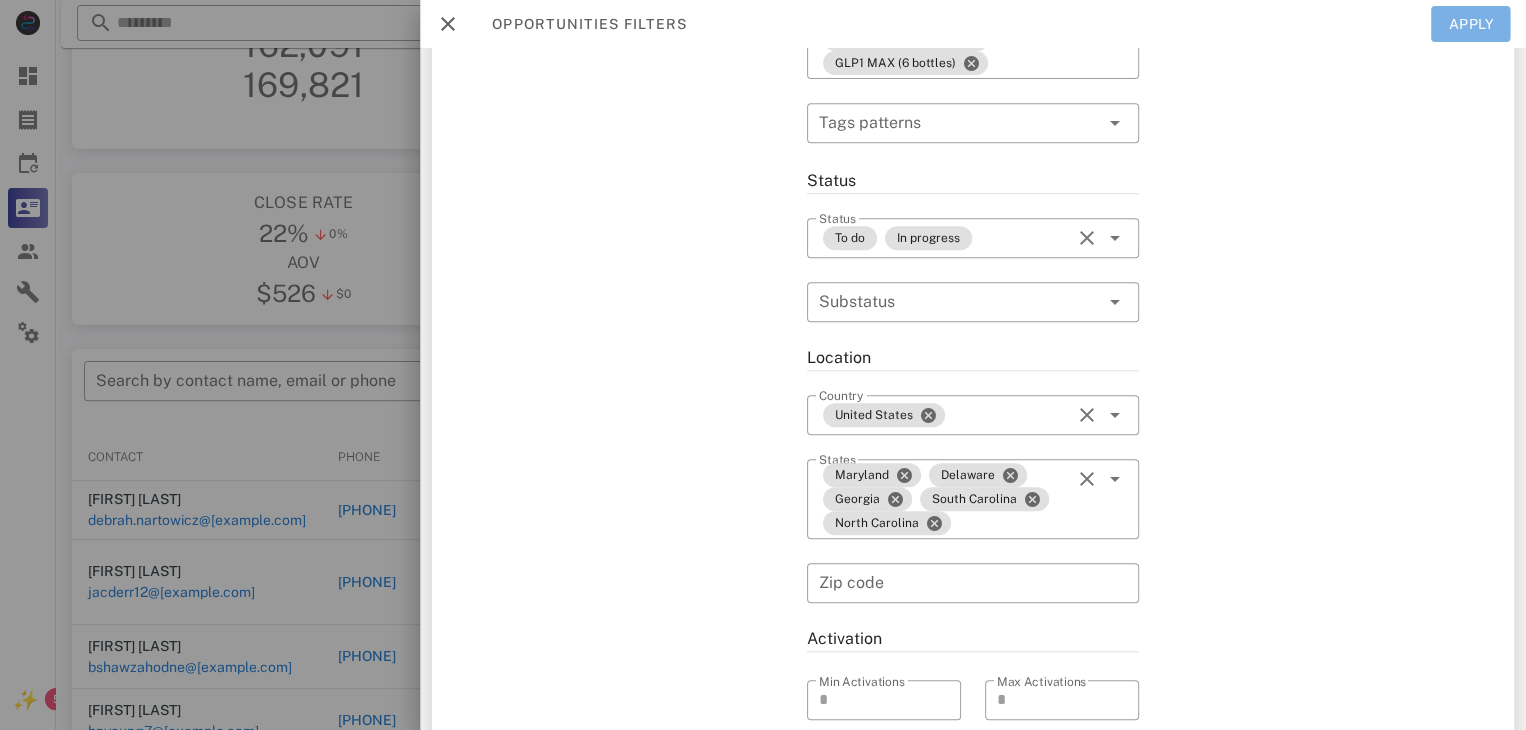 click on "Apply" at bounding box center [1471, 24] 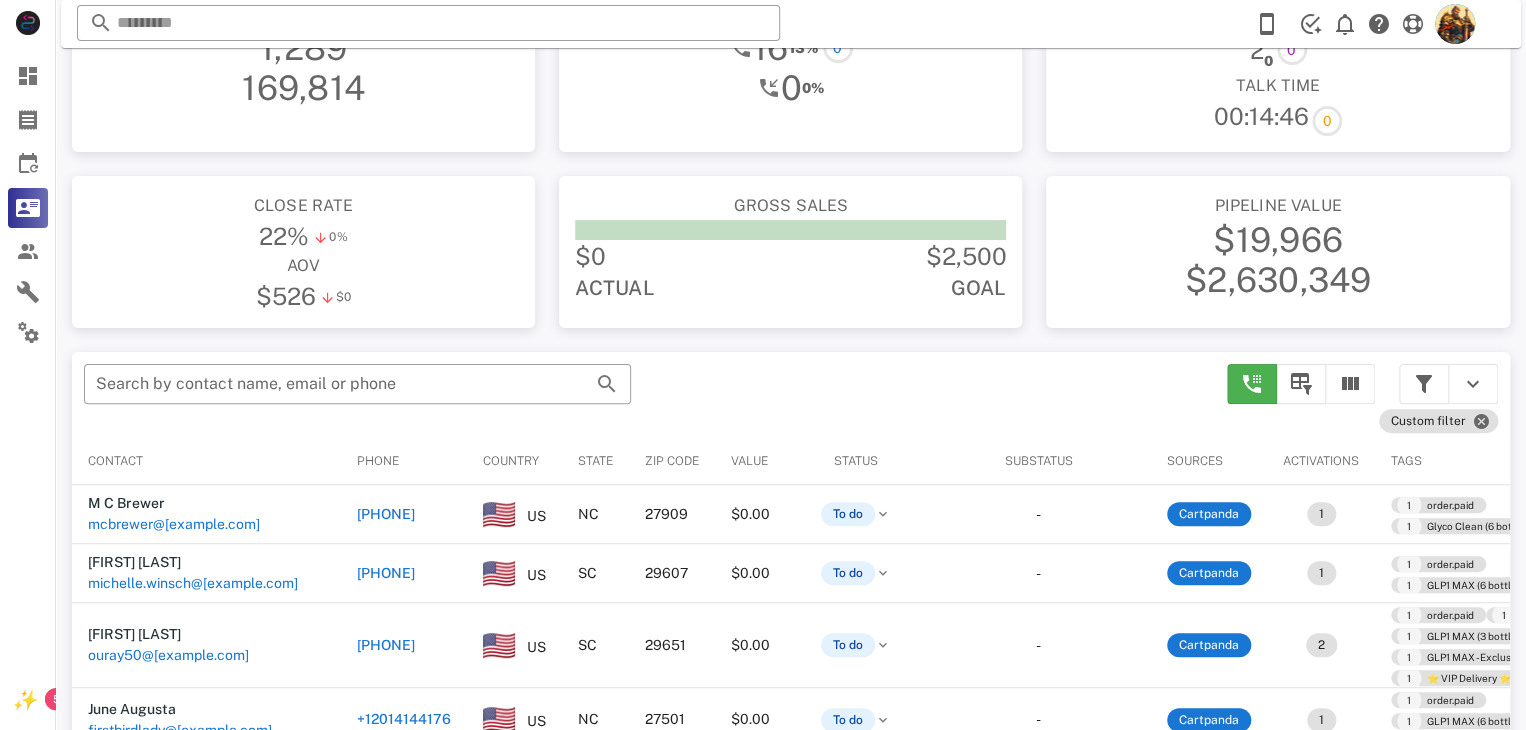 scroll, scrollTop: 227, scrollLeft: 0, axis: vertical 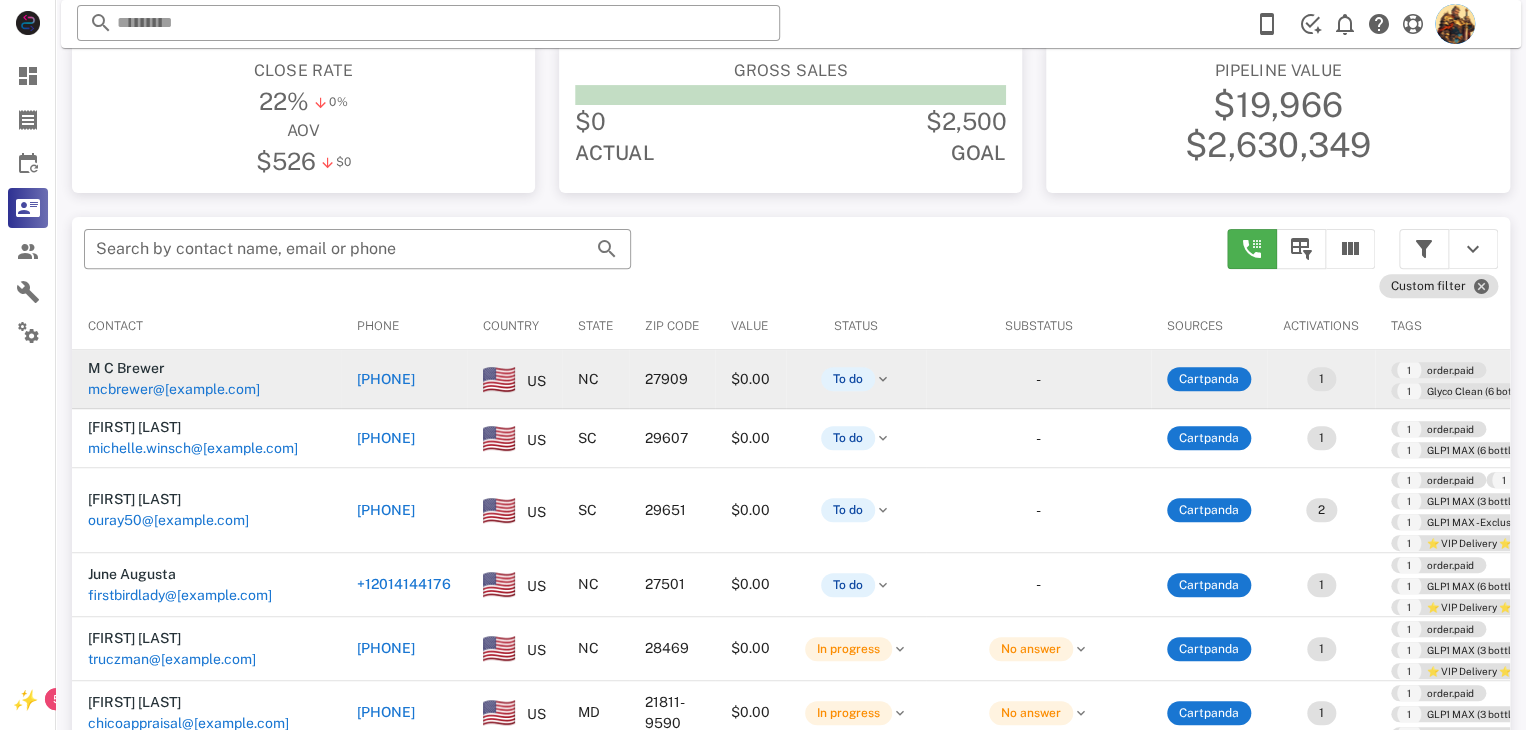 click on "mcbrewer@[example.com]" at bounding box center (174, 389) 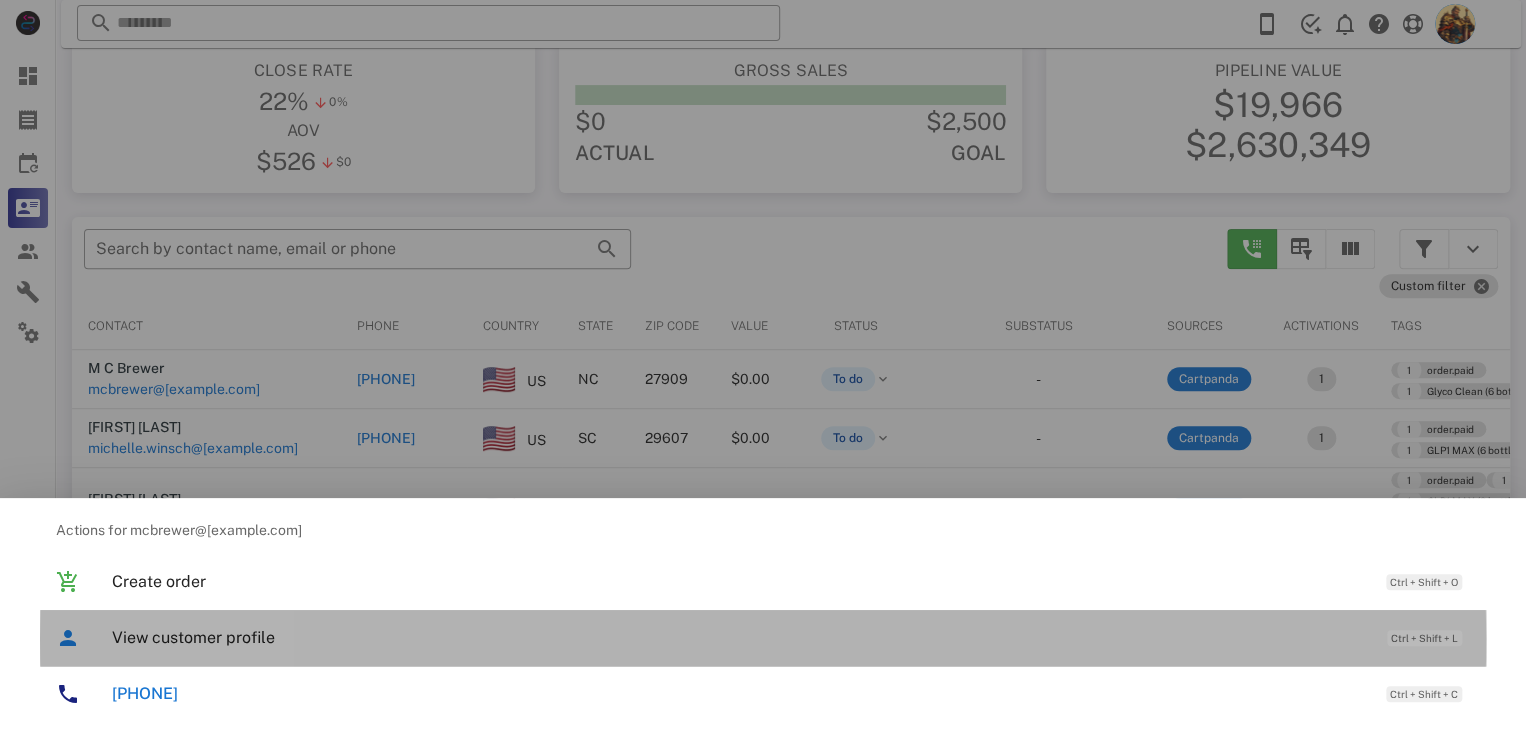 click on "View customer profile Ctrl + Shift + L" at bounding box center (791, 637) 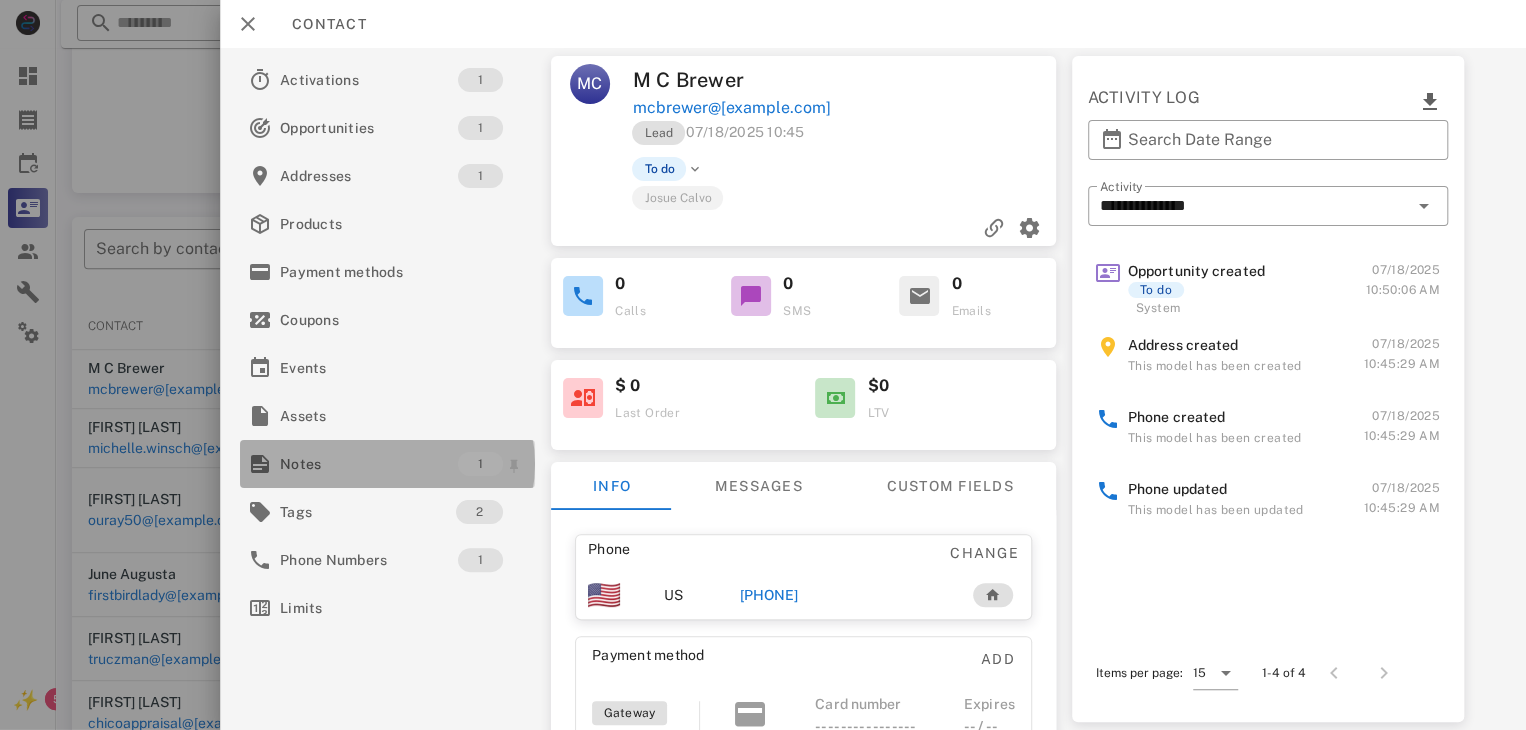 click on "Notes" at bounding box center (369, 464) 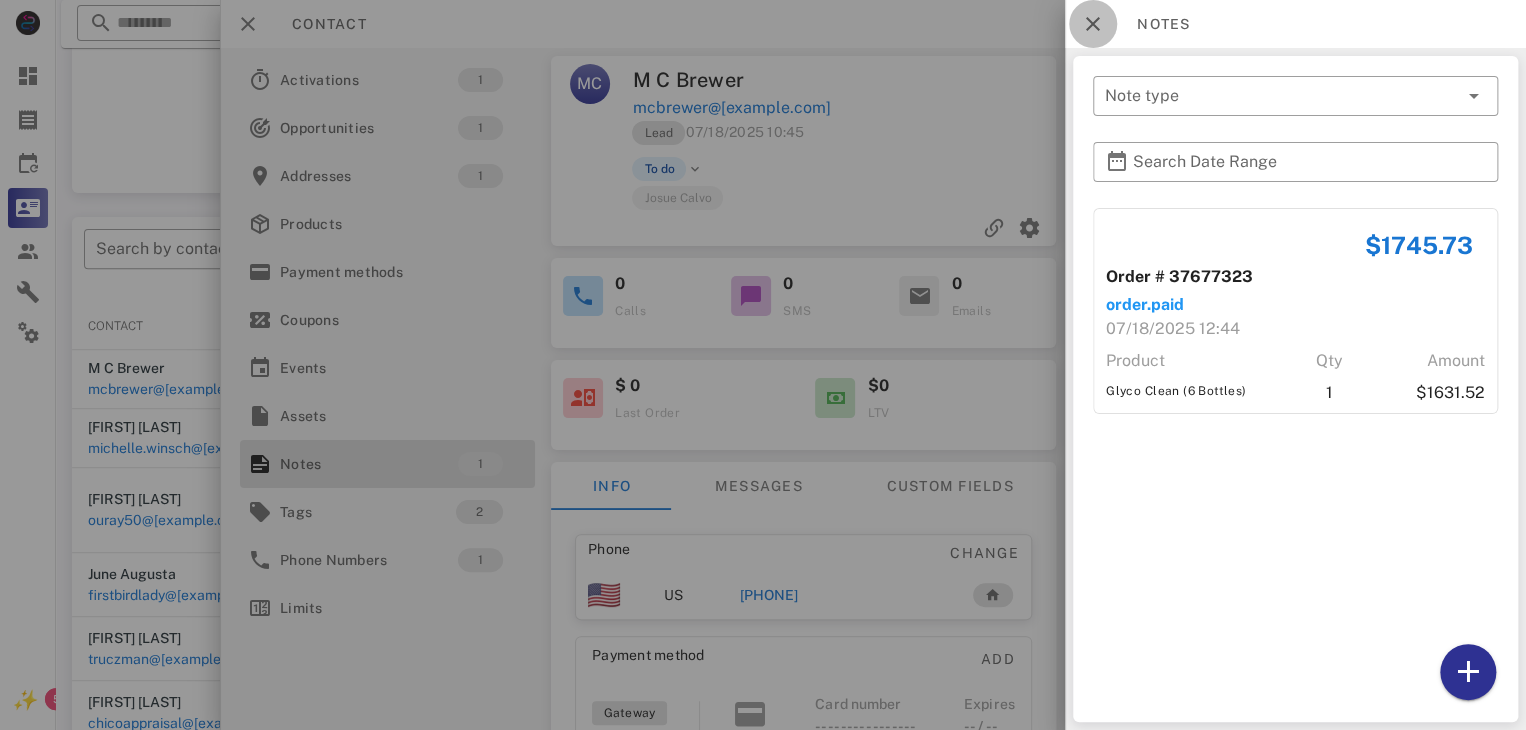 click at bounding box center (1093, 24) 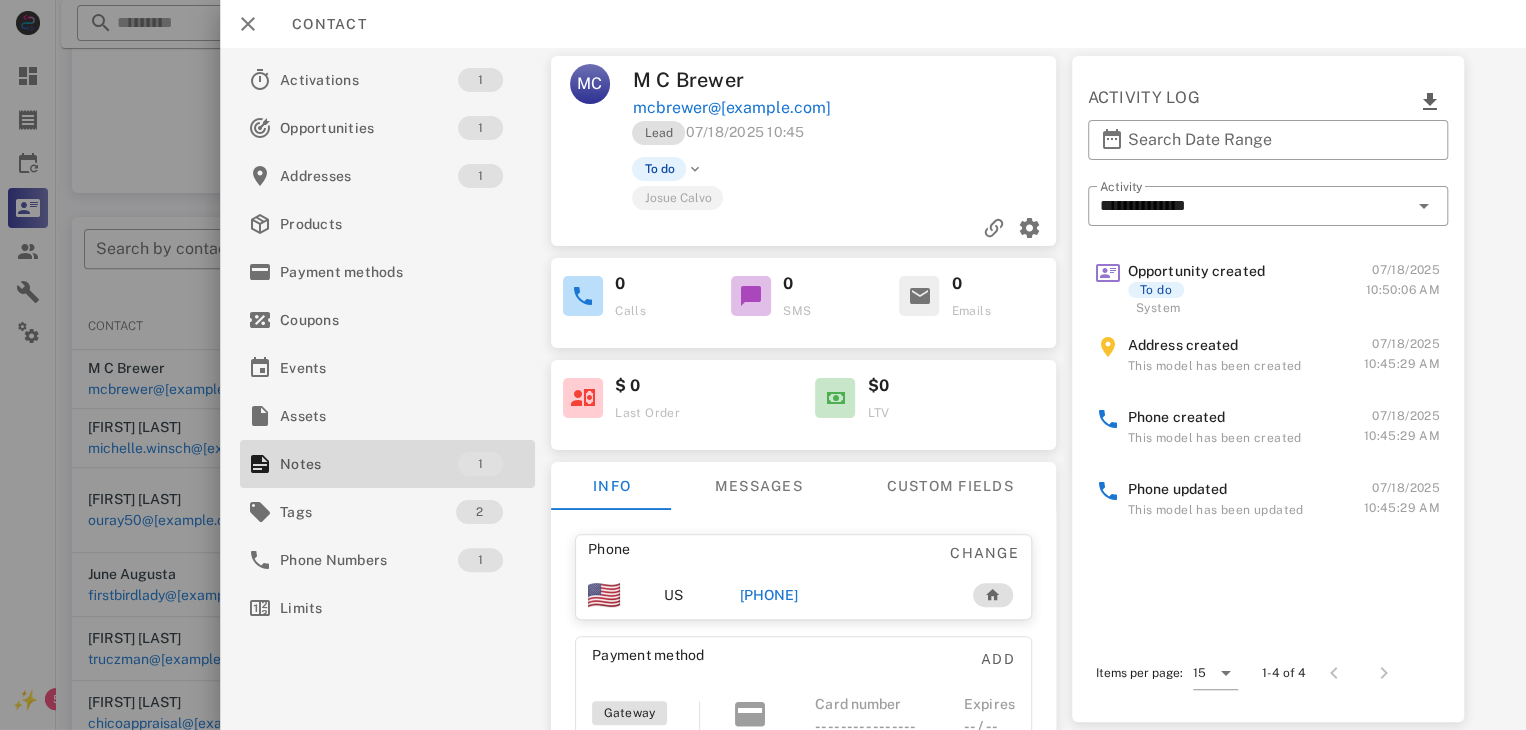 click on "[PHONE]" at bounding box center (769, 595) 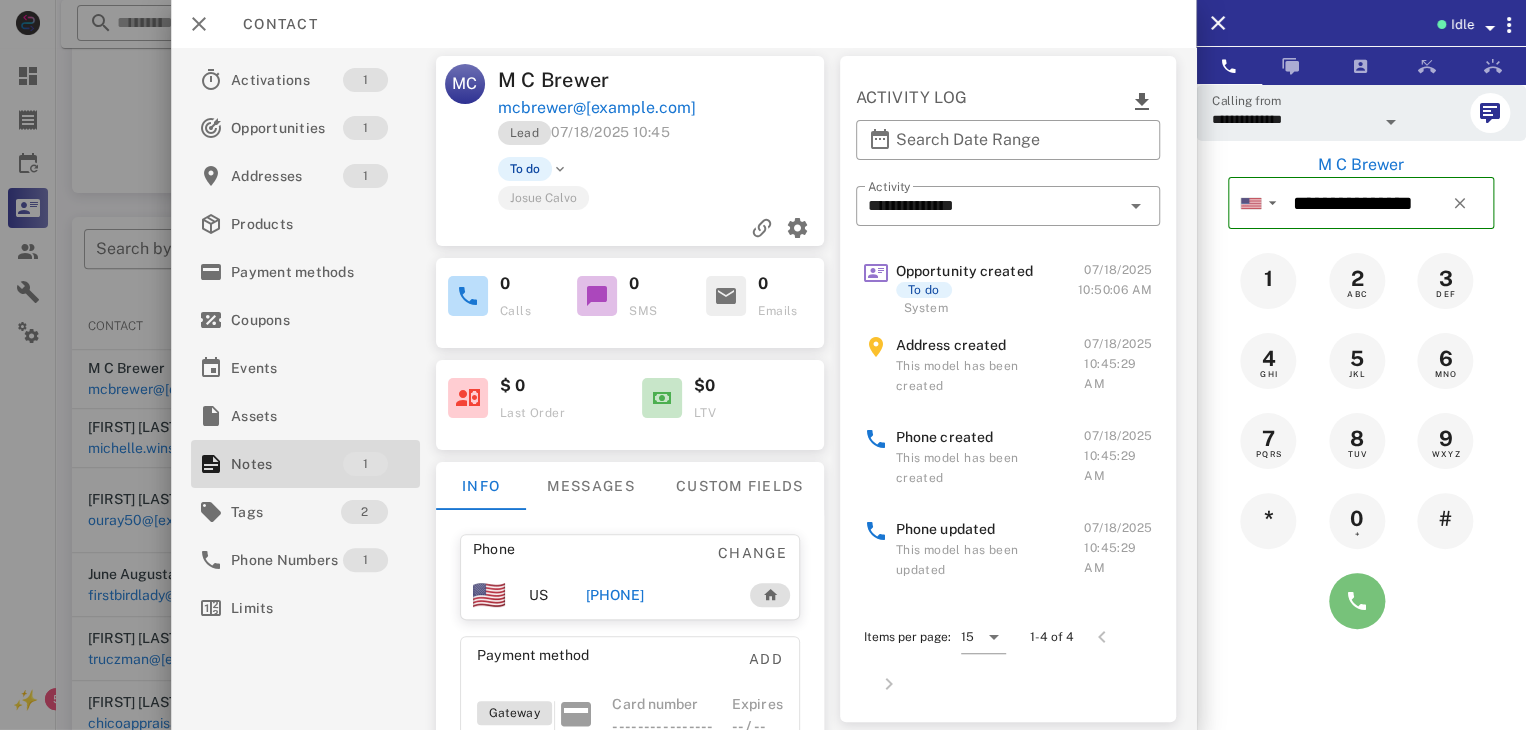 click at bounding box center [1357, 601] 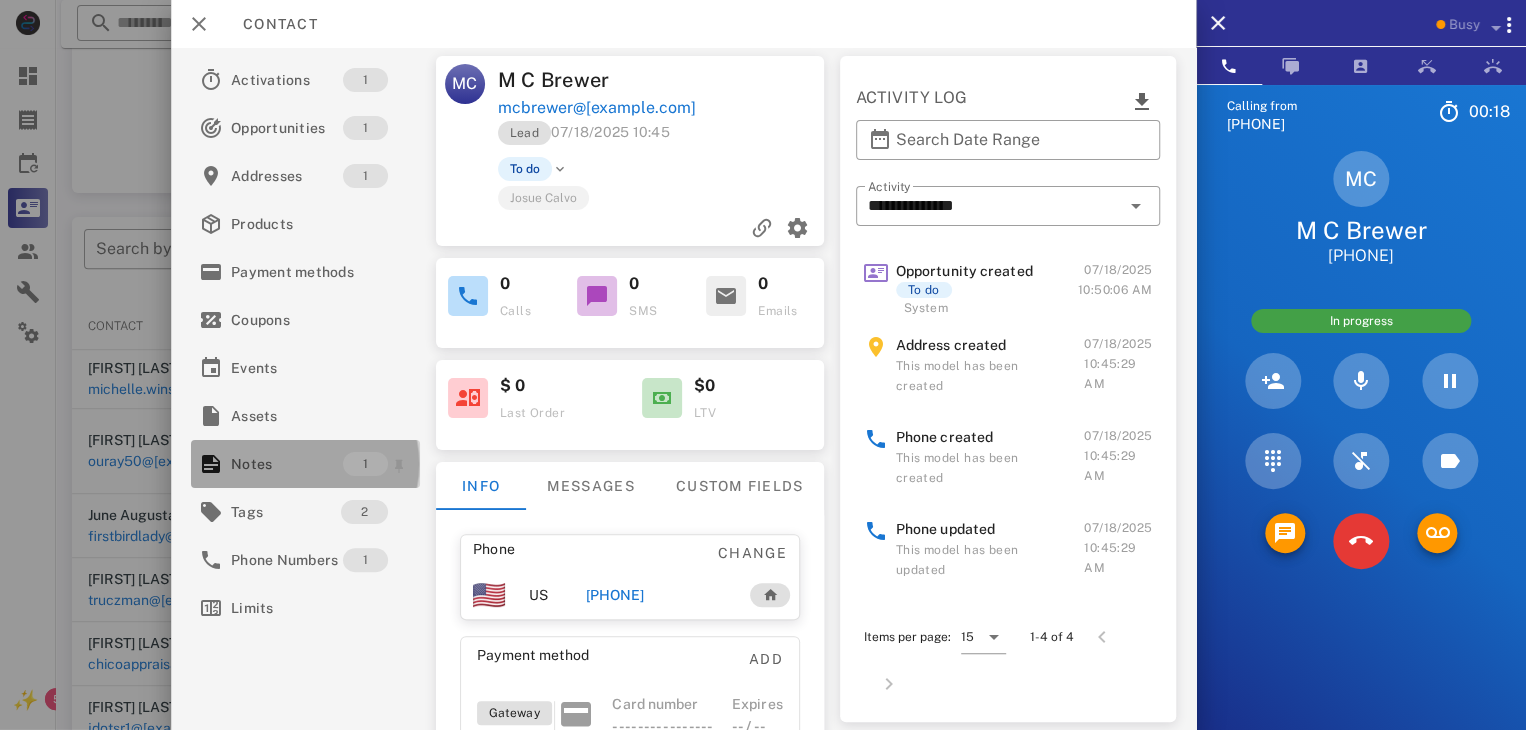 click on "Notes" at bounding box center (287, 464) 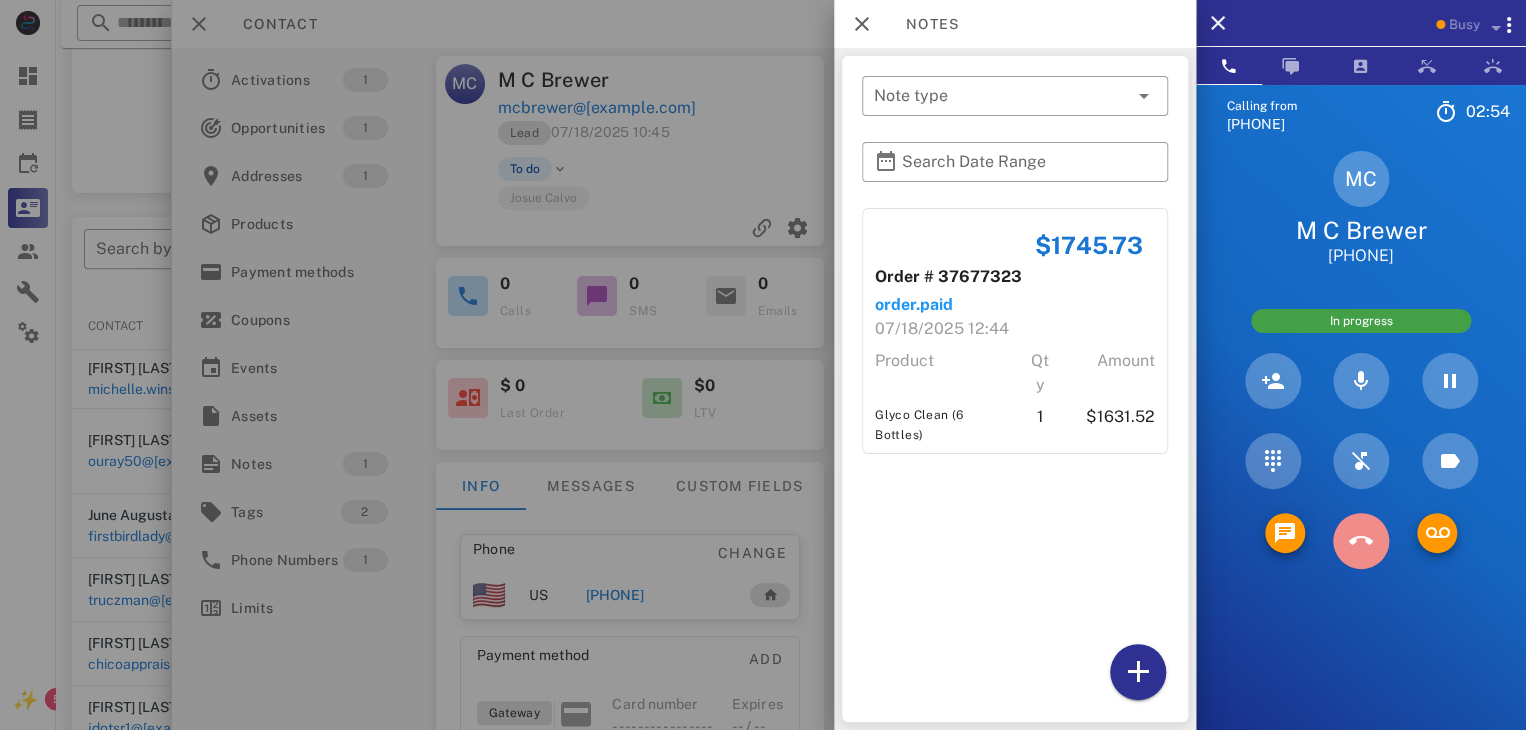 click at bounding box center (1361, 541) 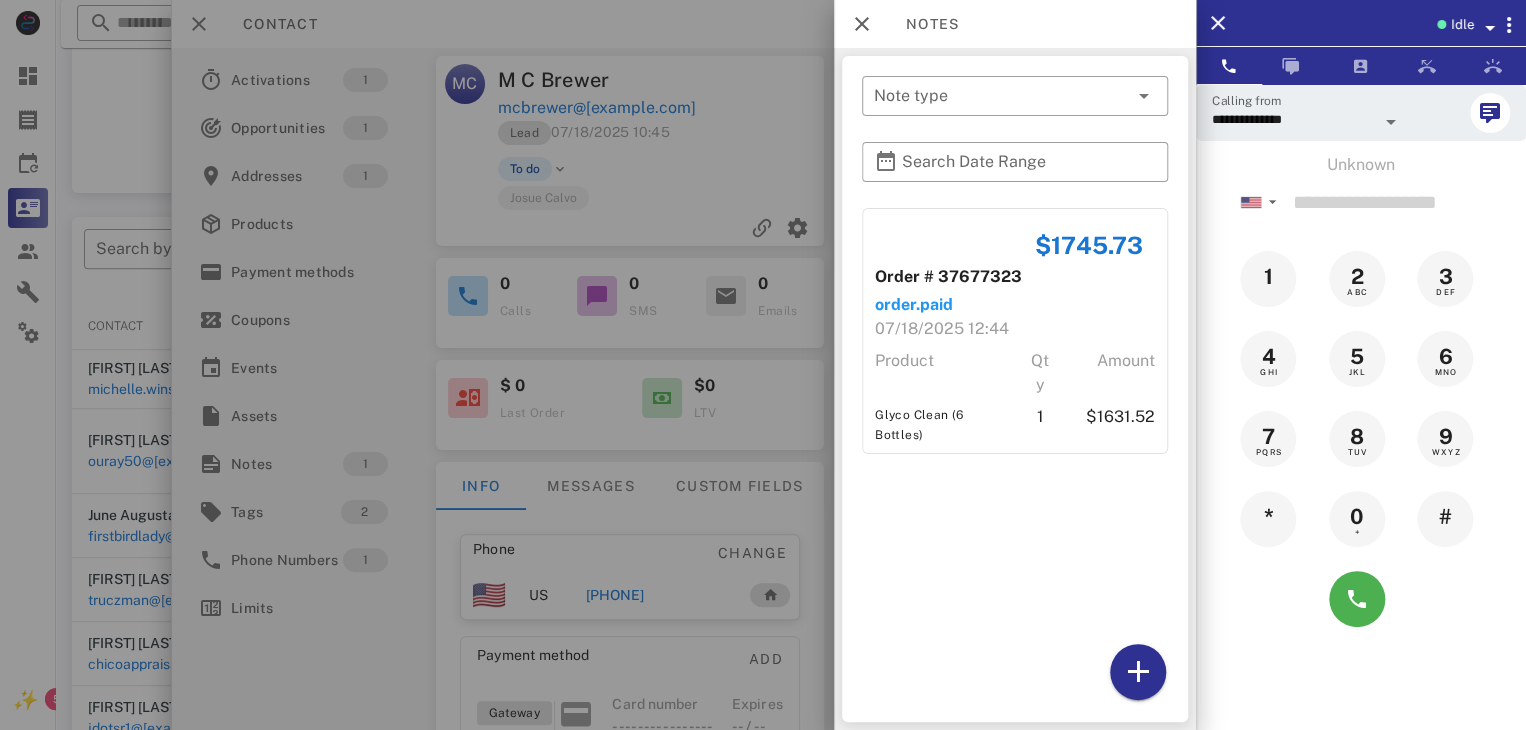 click at bounding box center (763, 365) 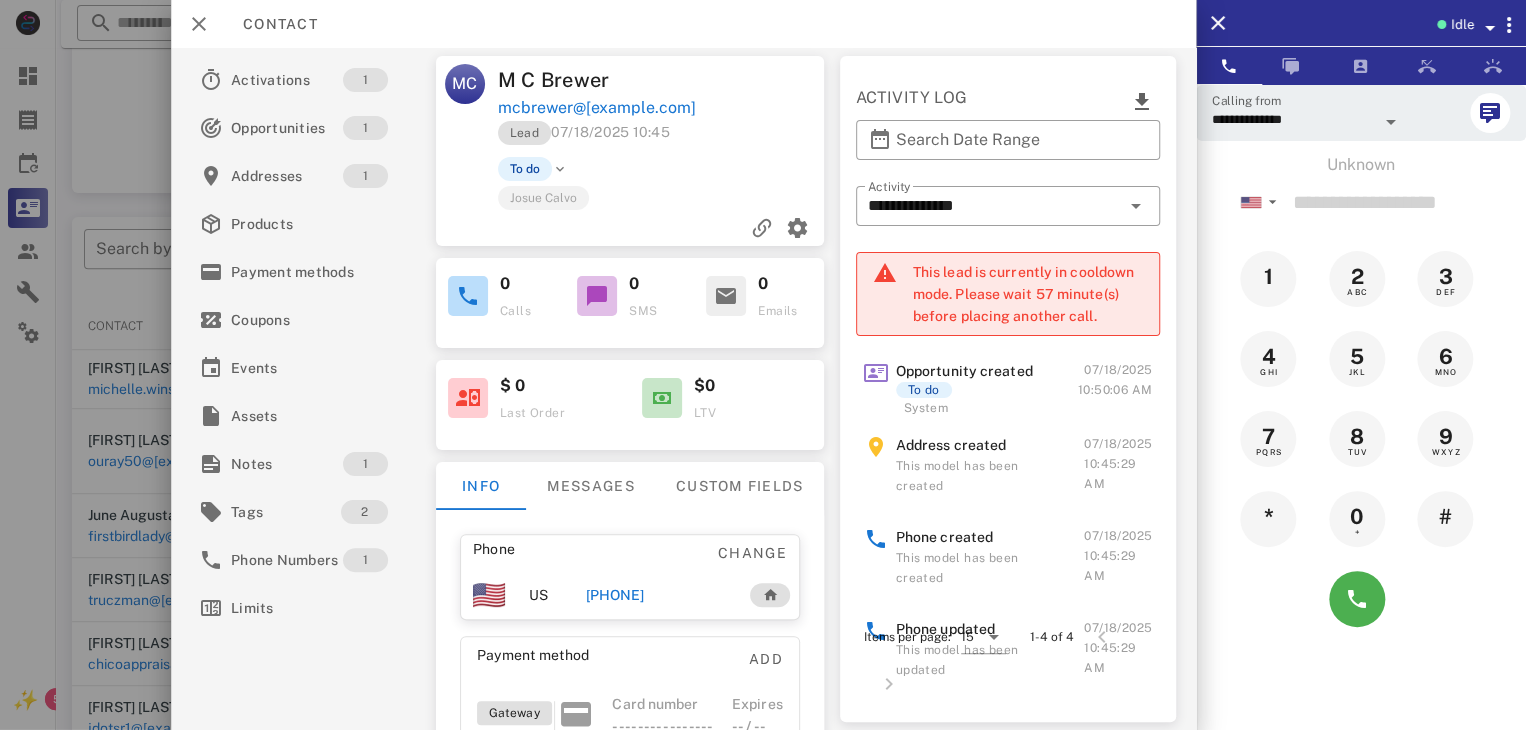 click at bounding box center (763, 365) 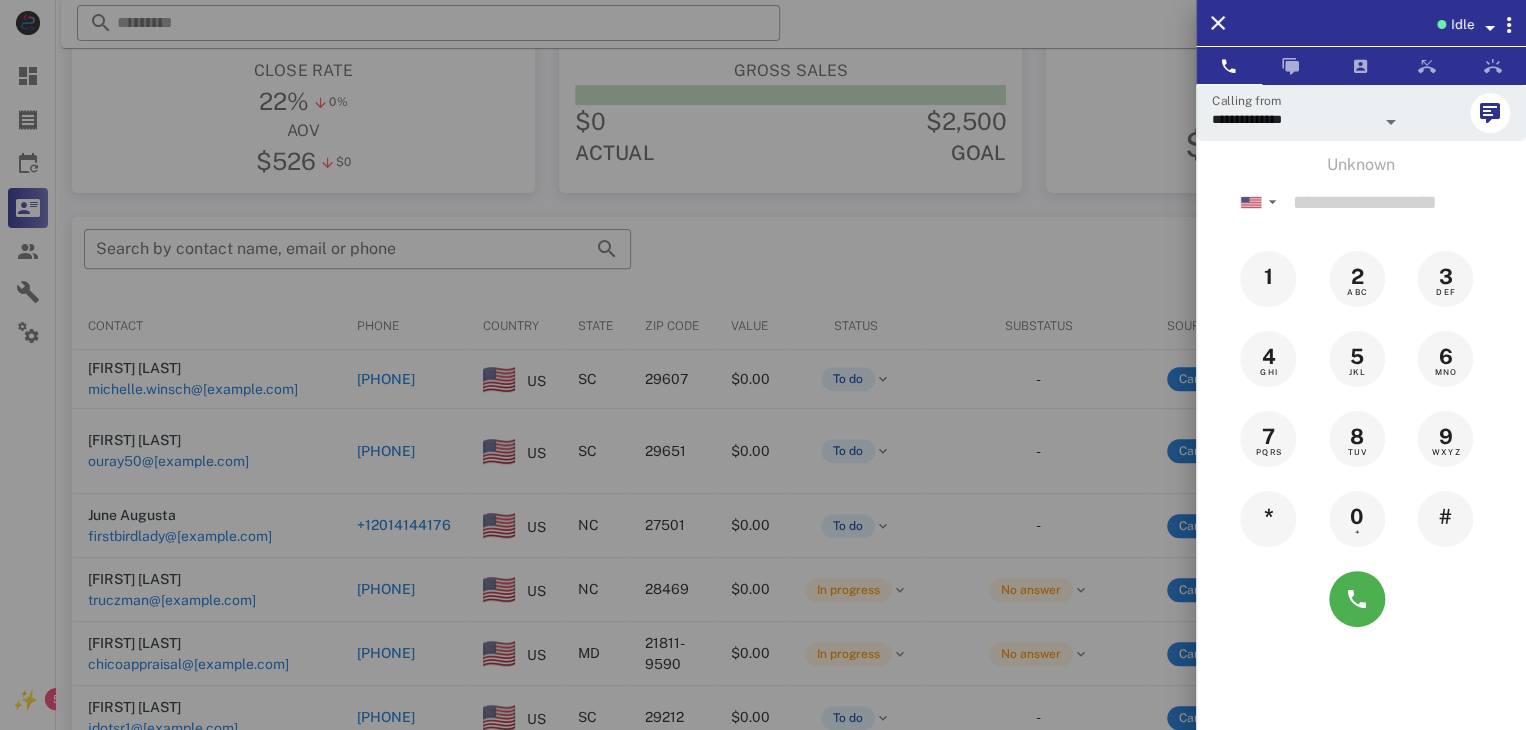click at bounding box center [763, 365] 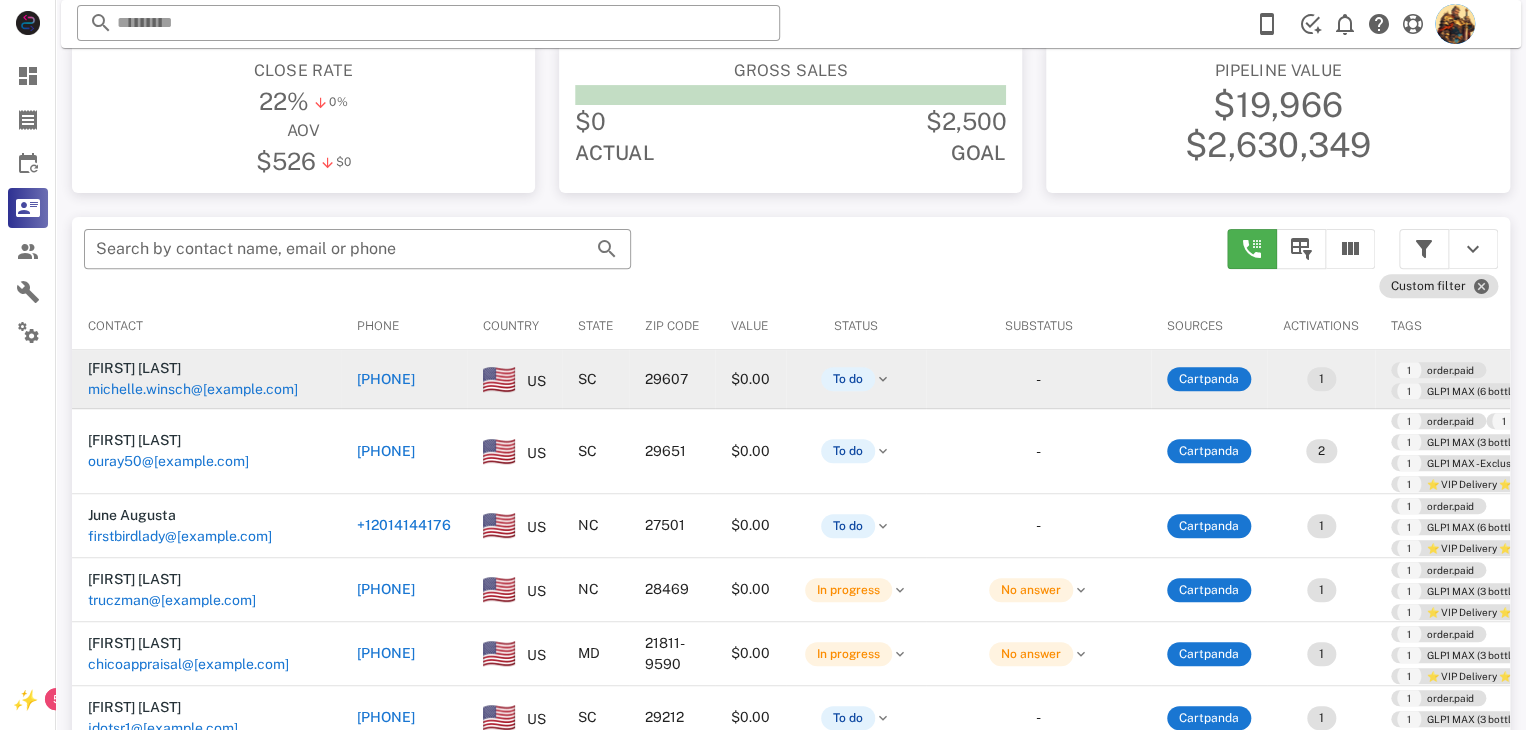 click on "michelle.winsch@[example.com]" at bounding box center [193, 389] 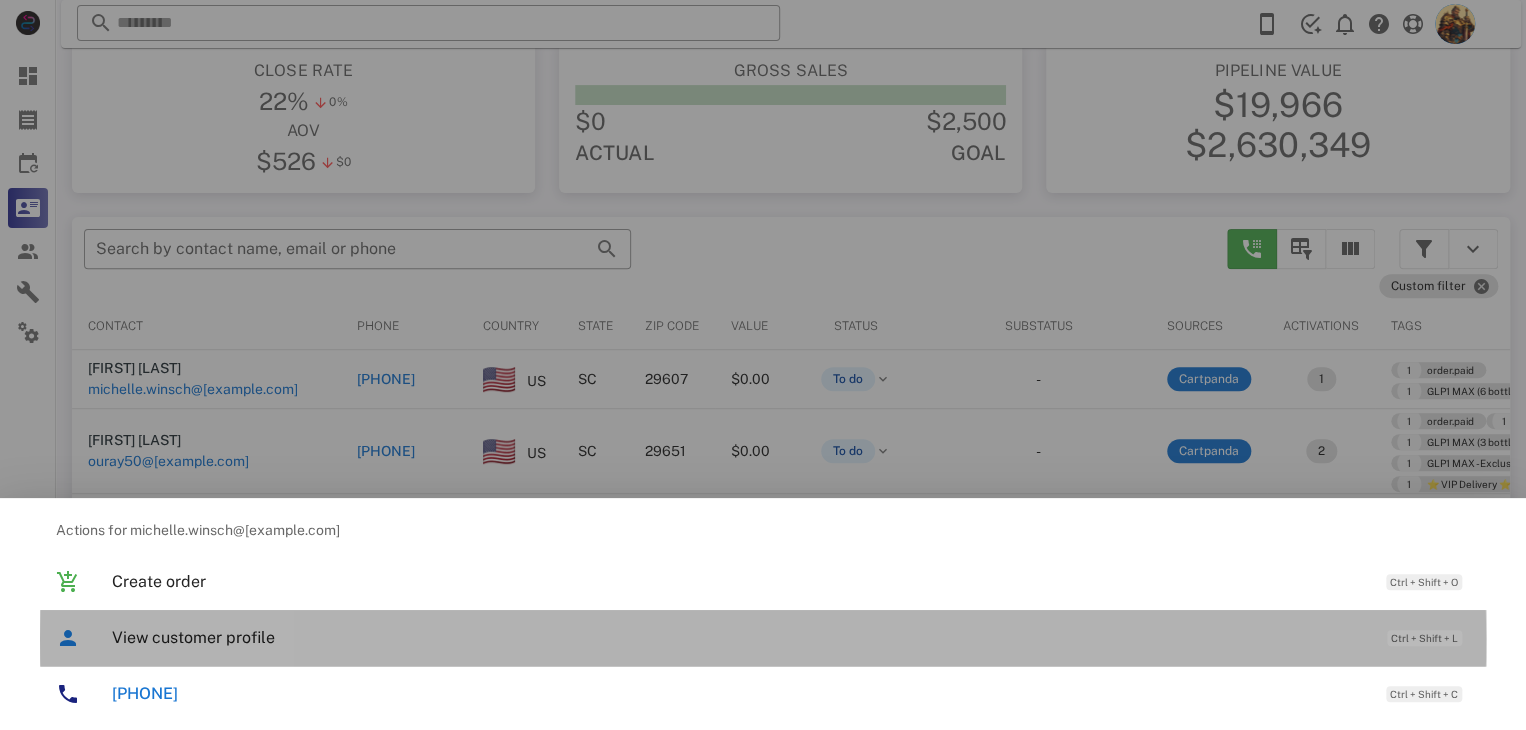 click on "View customer profile" at bounding box center (739, 637) 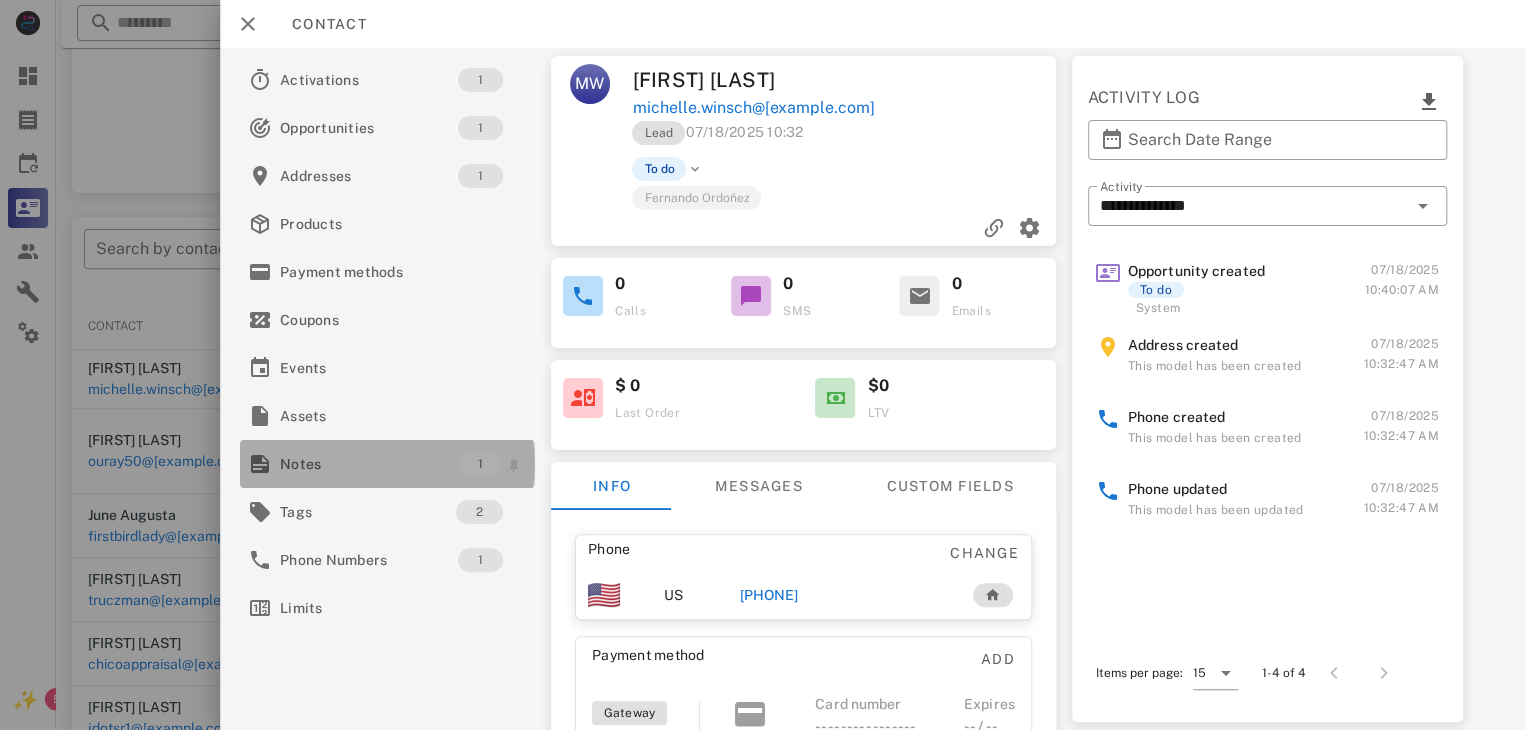 click on "Notes" at bounding box center [369, 464] 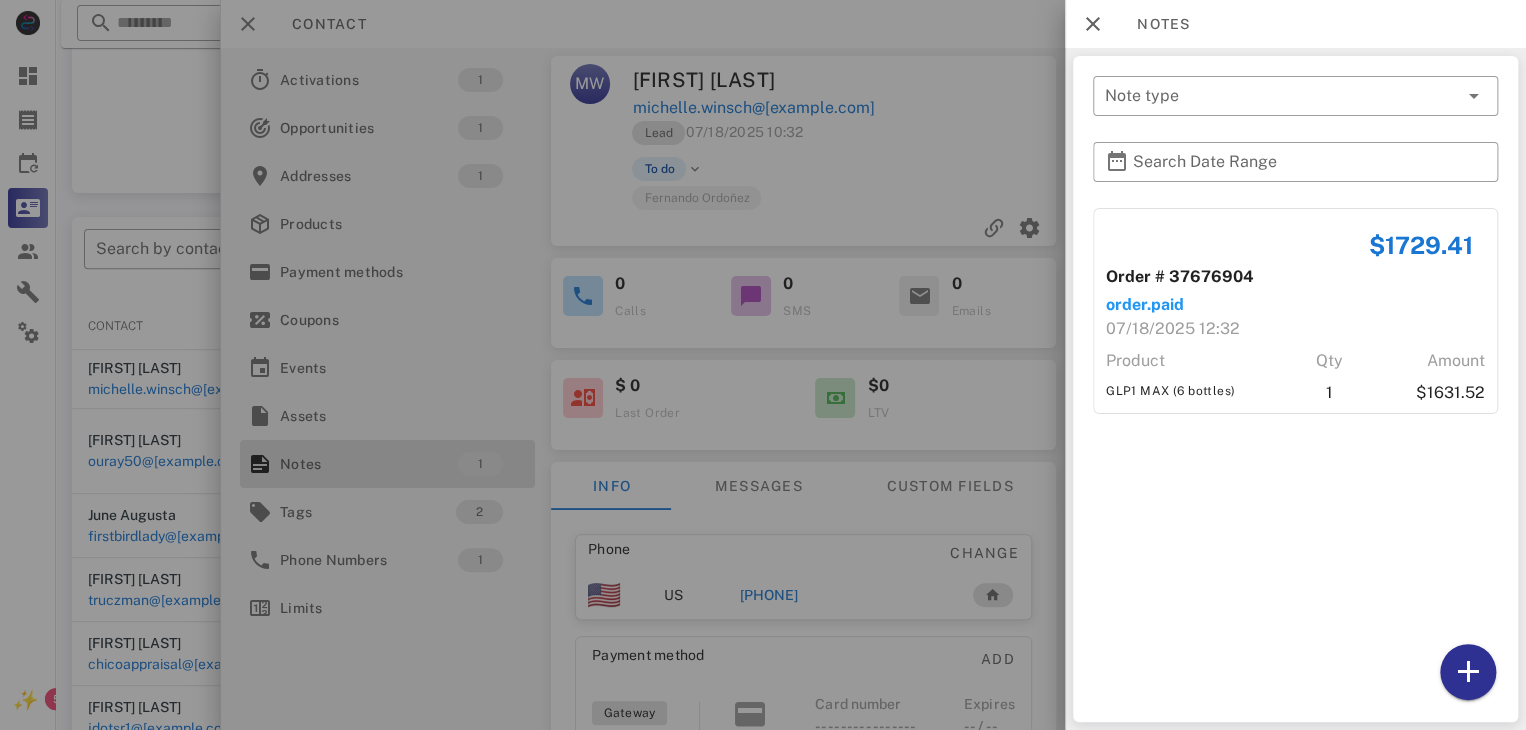 click at bounding box center (763, 365) 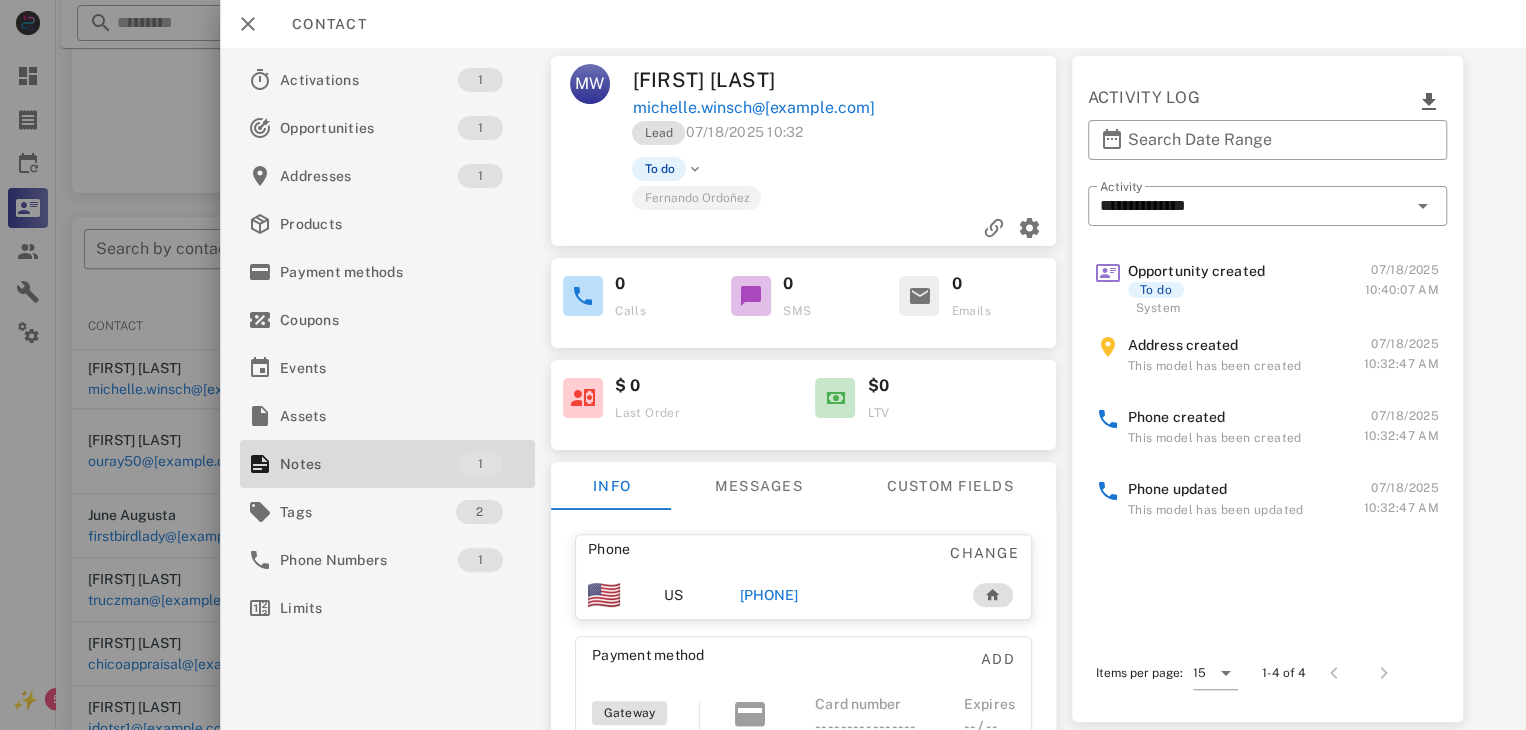 click on "[PHONE]" at bounding box center (769, 595) 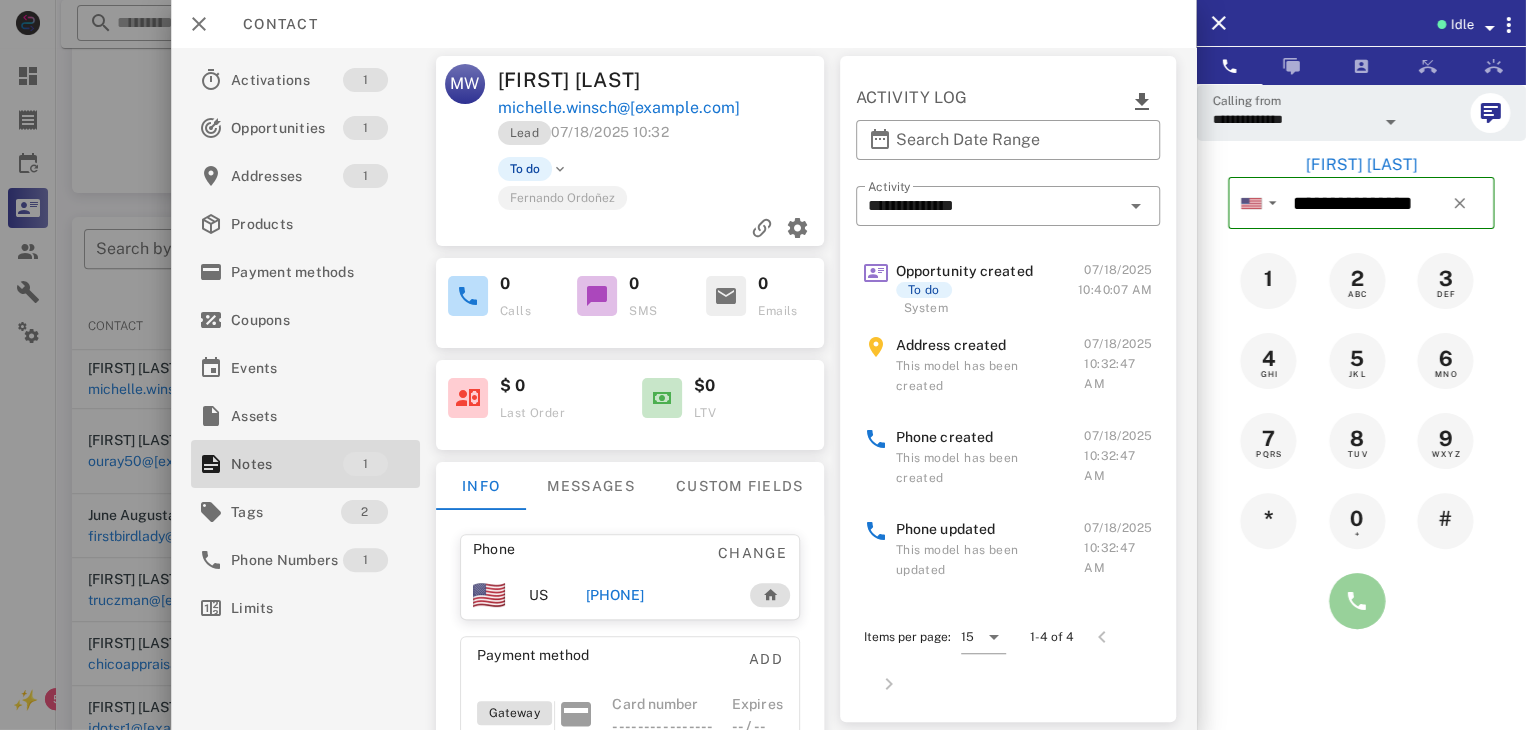 click at bounding box center (1357, 601) 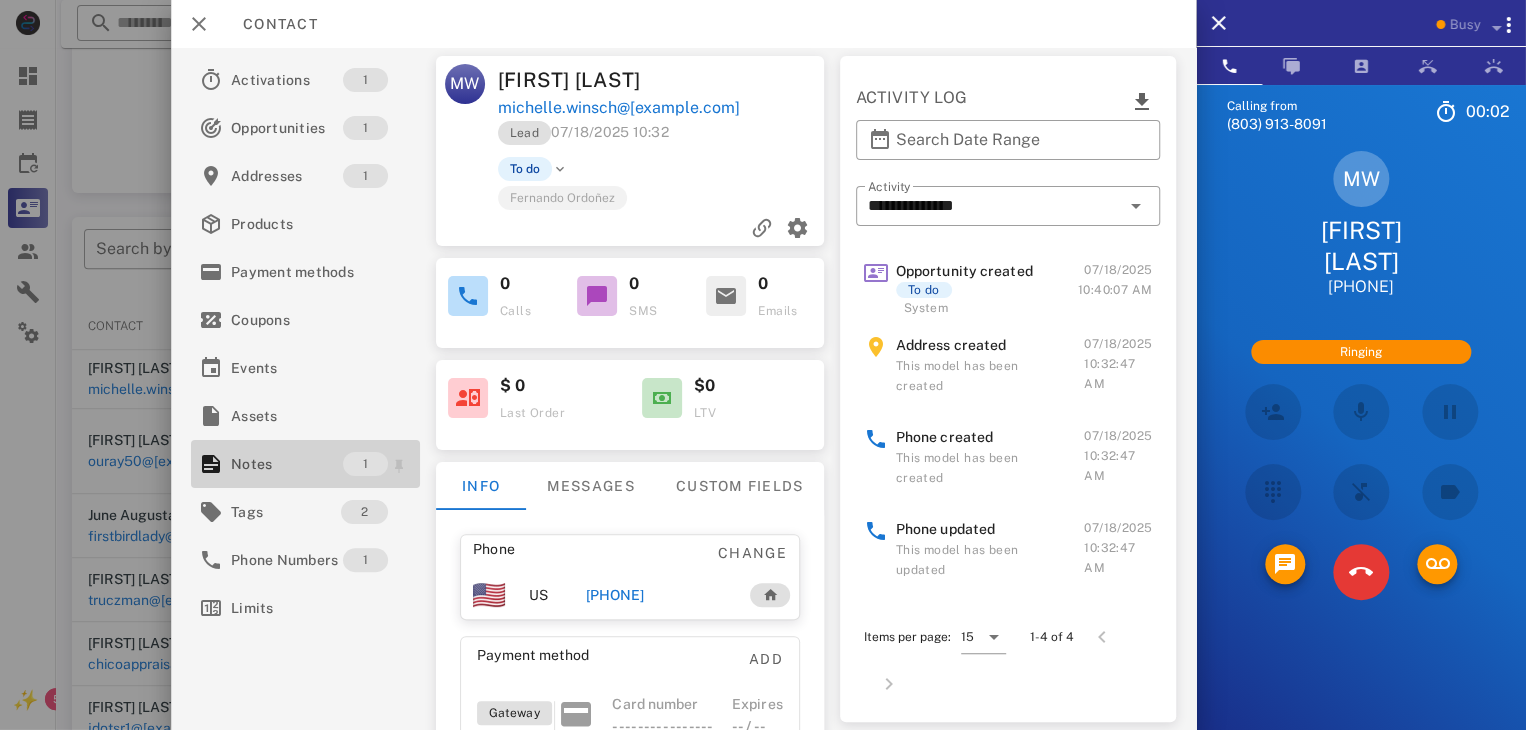 click on "Notes" at bounding box center (287, 464) 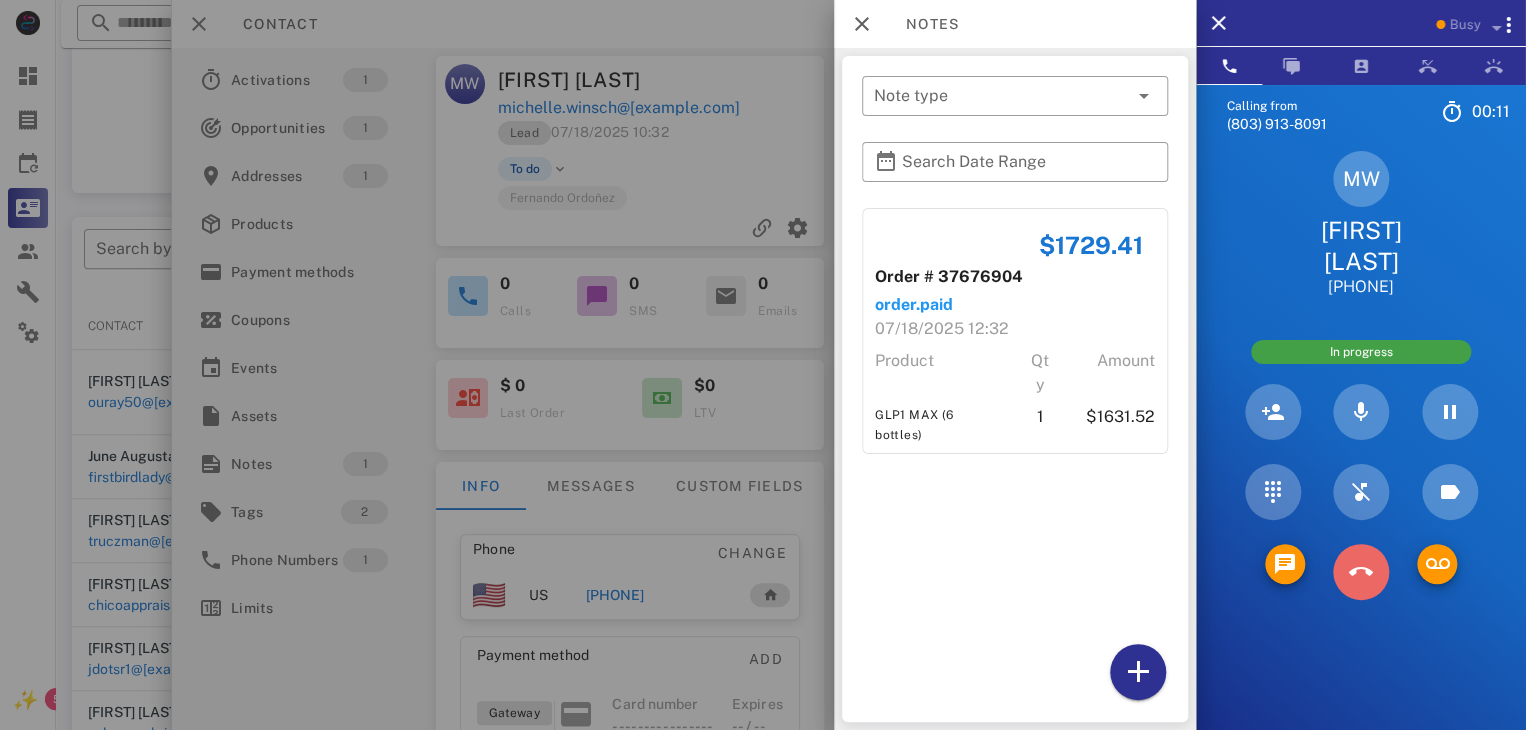 click at bounding box center [1361, 572] 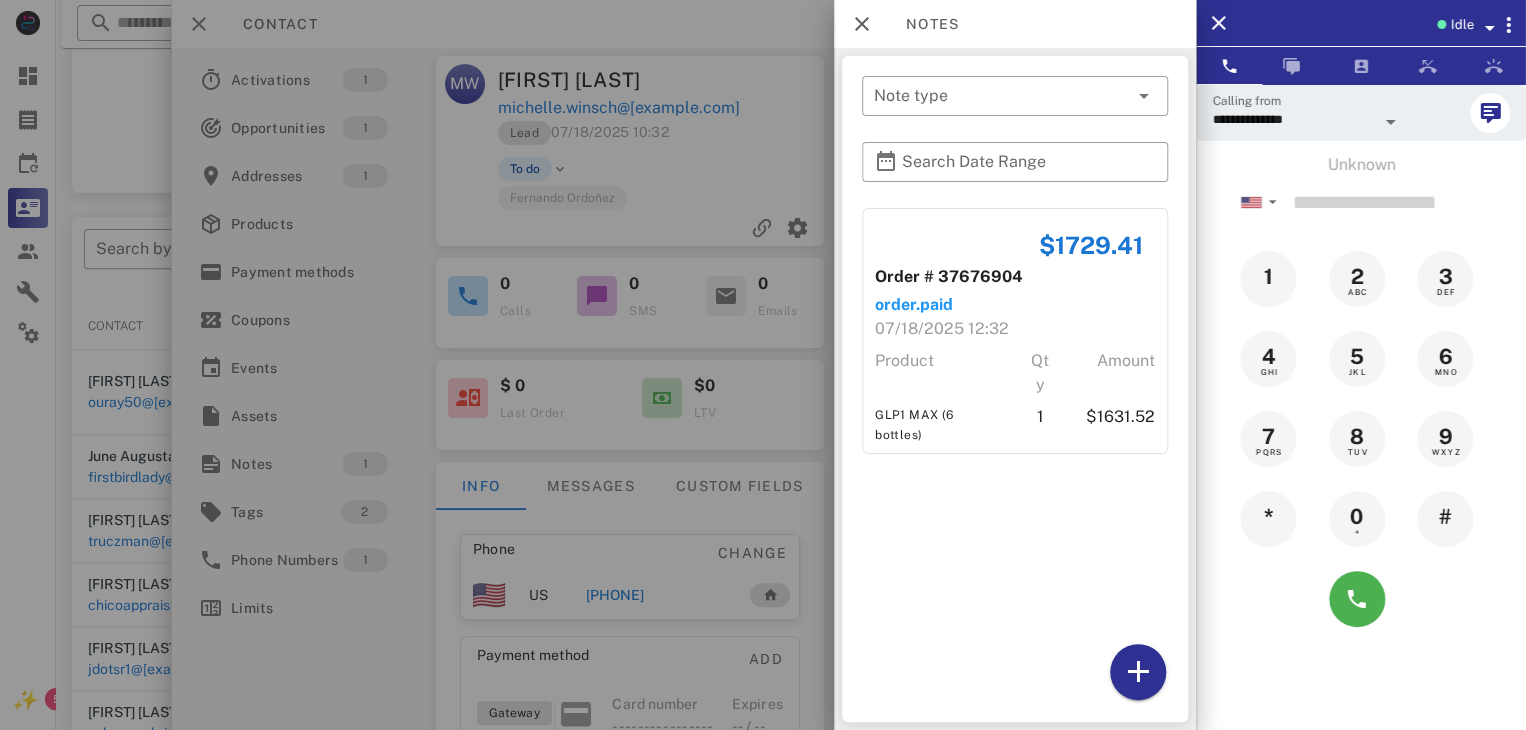 click at bounding box center (763, 365) 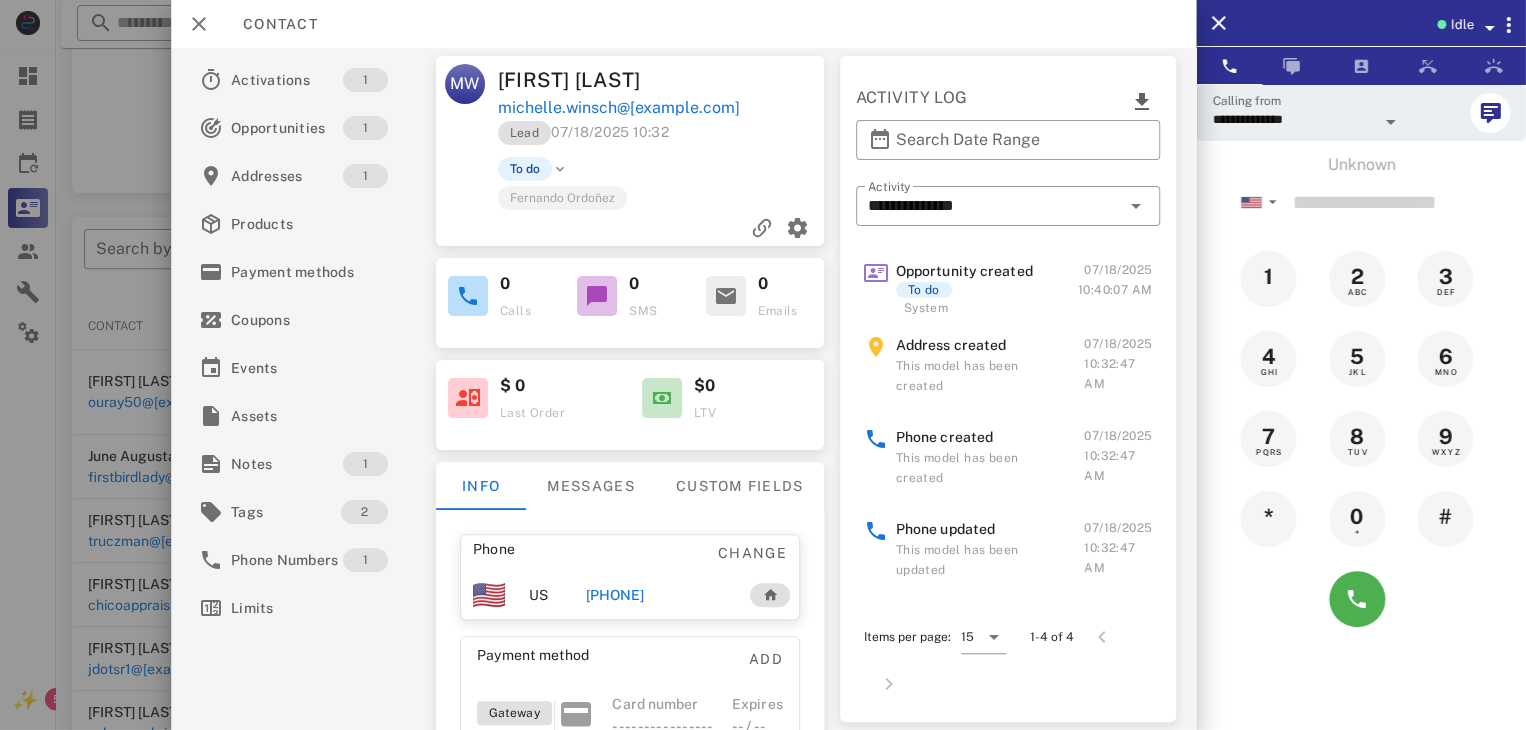 click at bounding box center [763, 365] 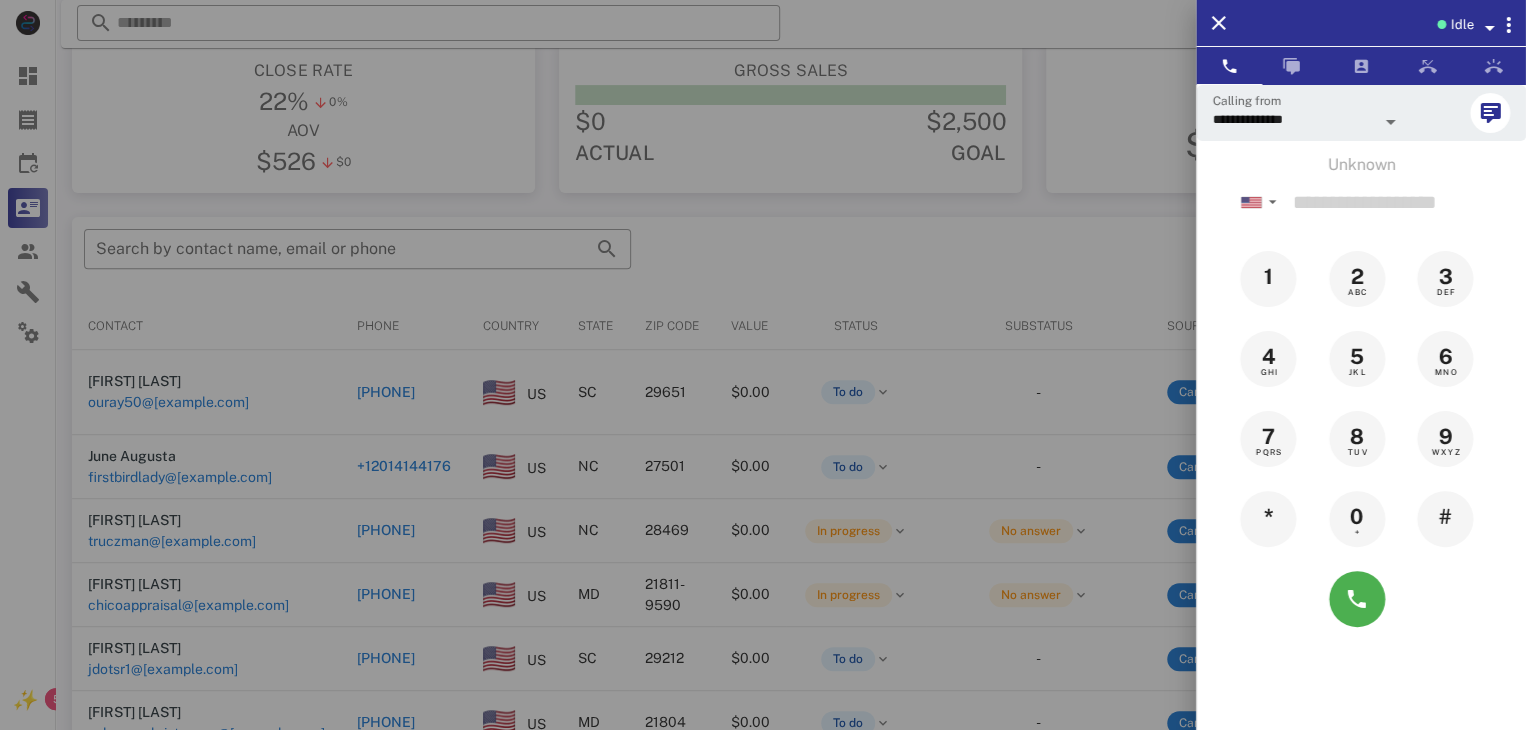 click at bounding box center [763, 365] 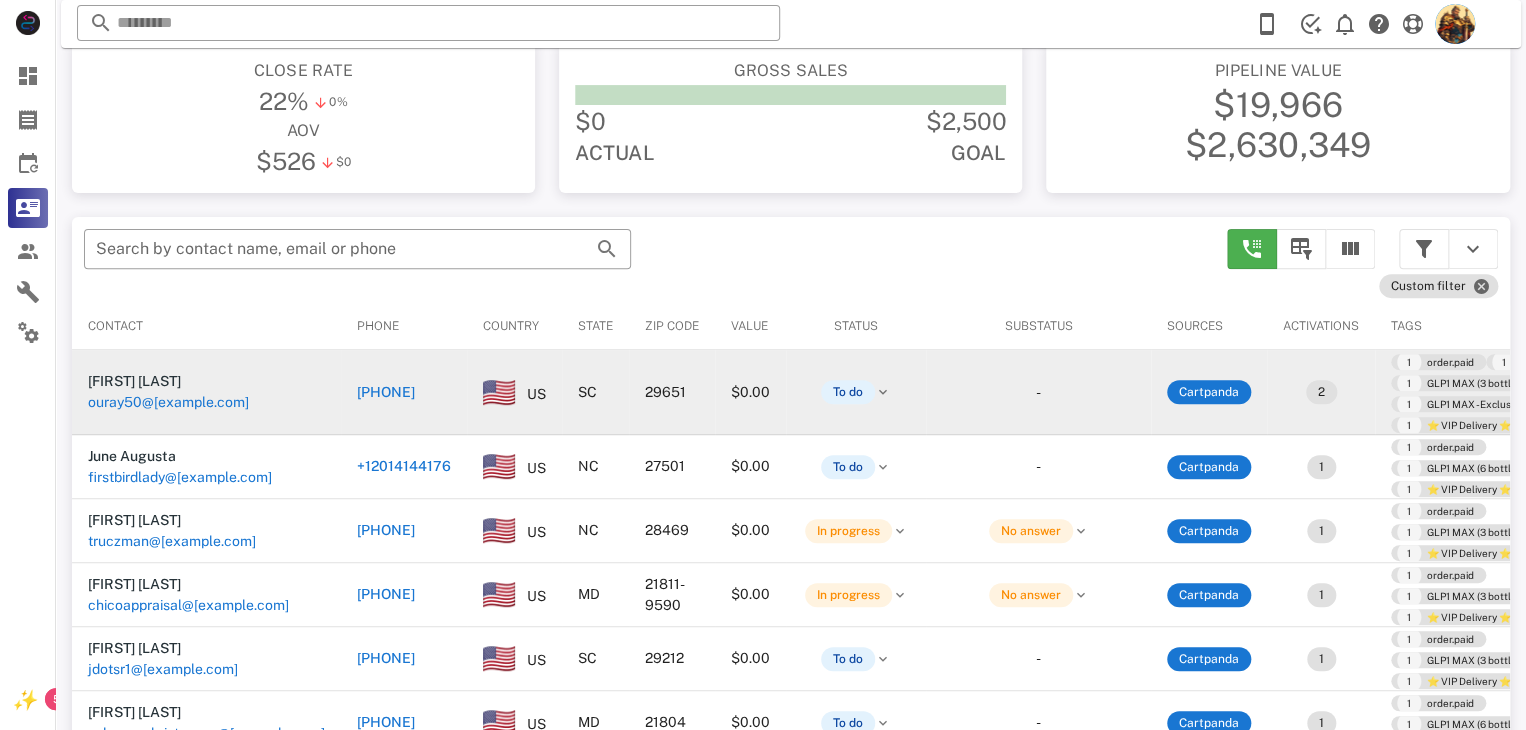 click on "Robert Garcia  ouray50@bellsouth.net" at bounding box center (206, 392) 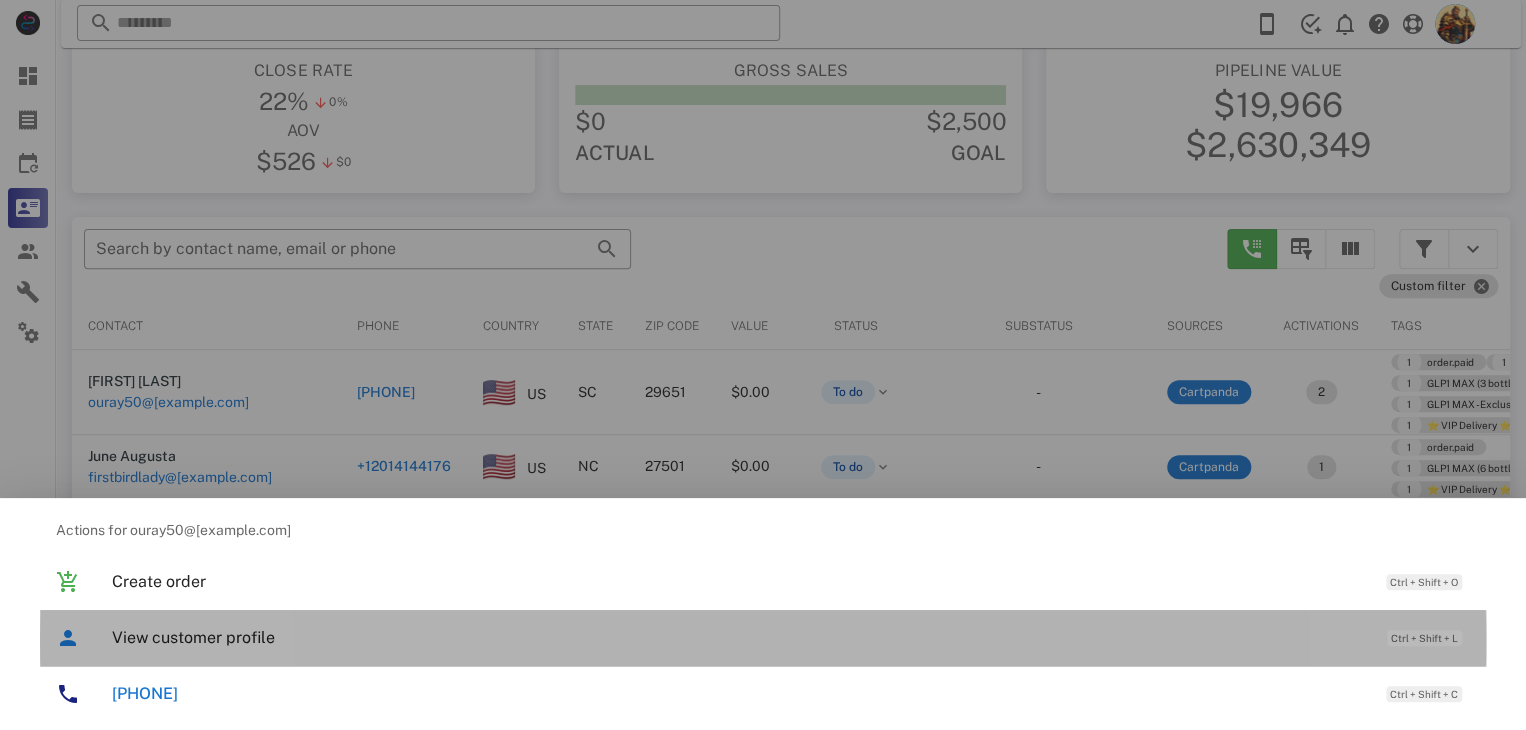 click on "View customer profile Ctrl + Shift + L" at bounding box center (791, 637) 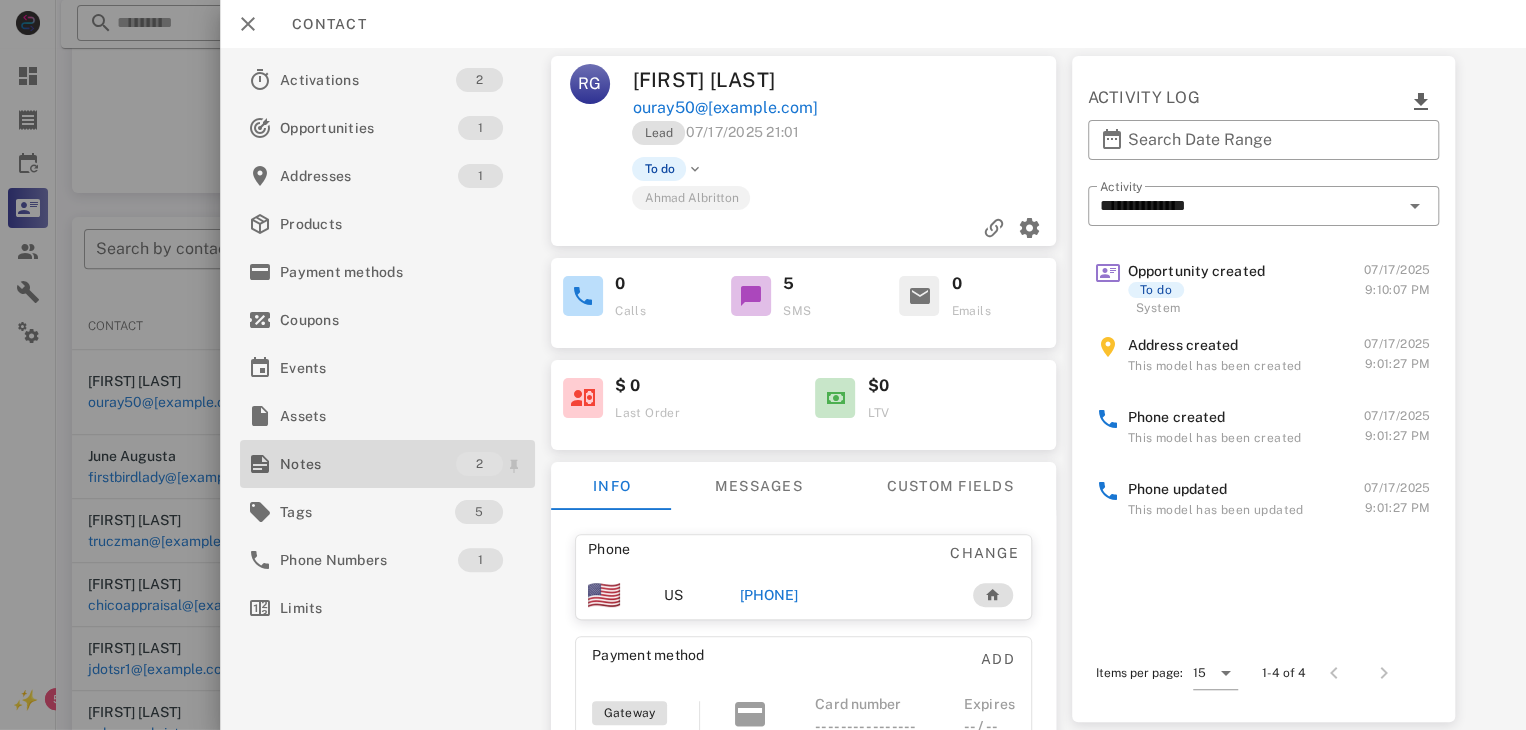 click on "Notes" at bounding box center [368, 464] 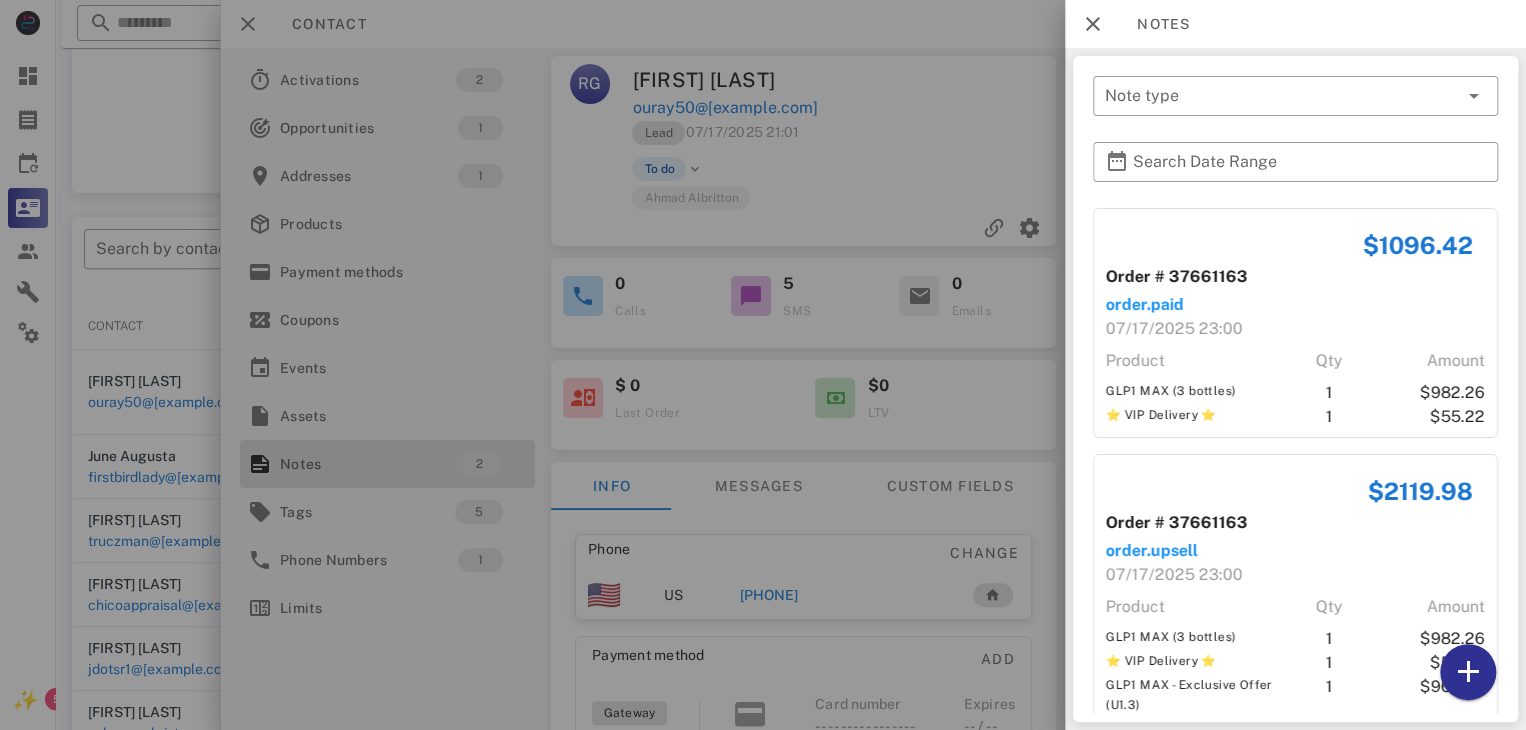 scroll, scrollTop: 38, scrollLeft: 0, axis: vertical 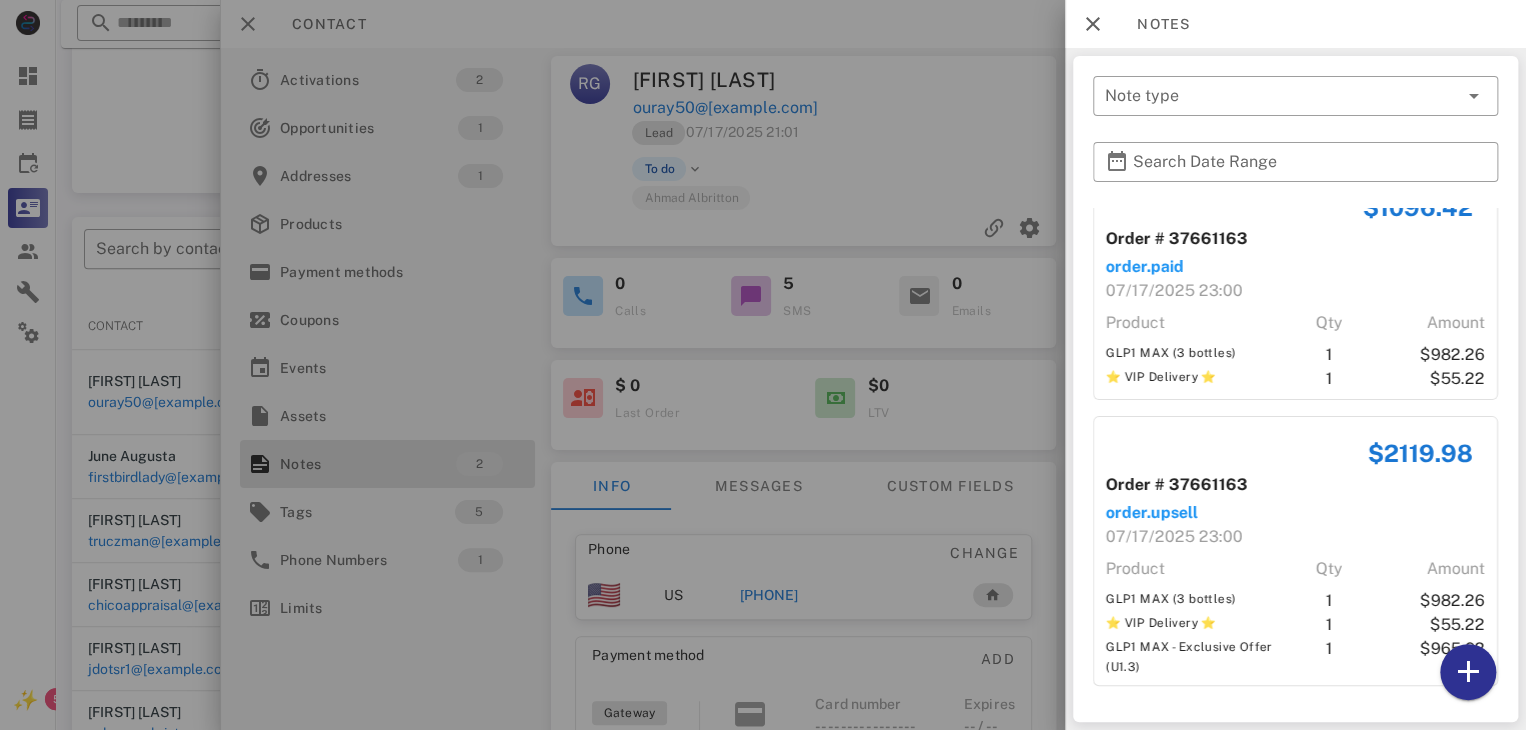 click at bounding box center (763, 365) 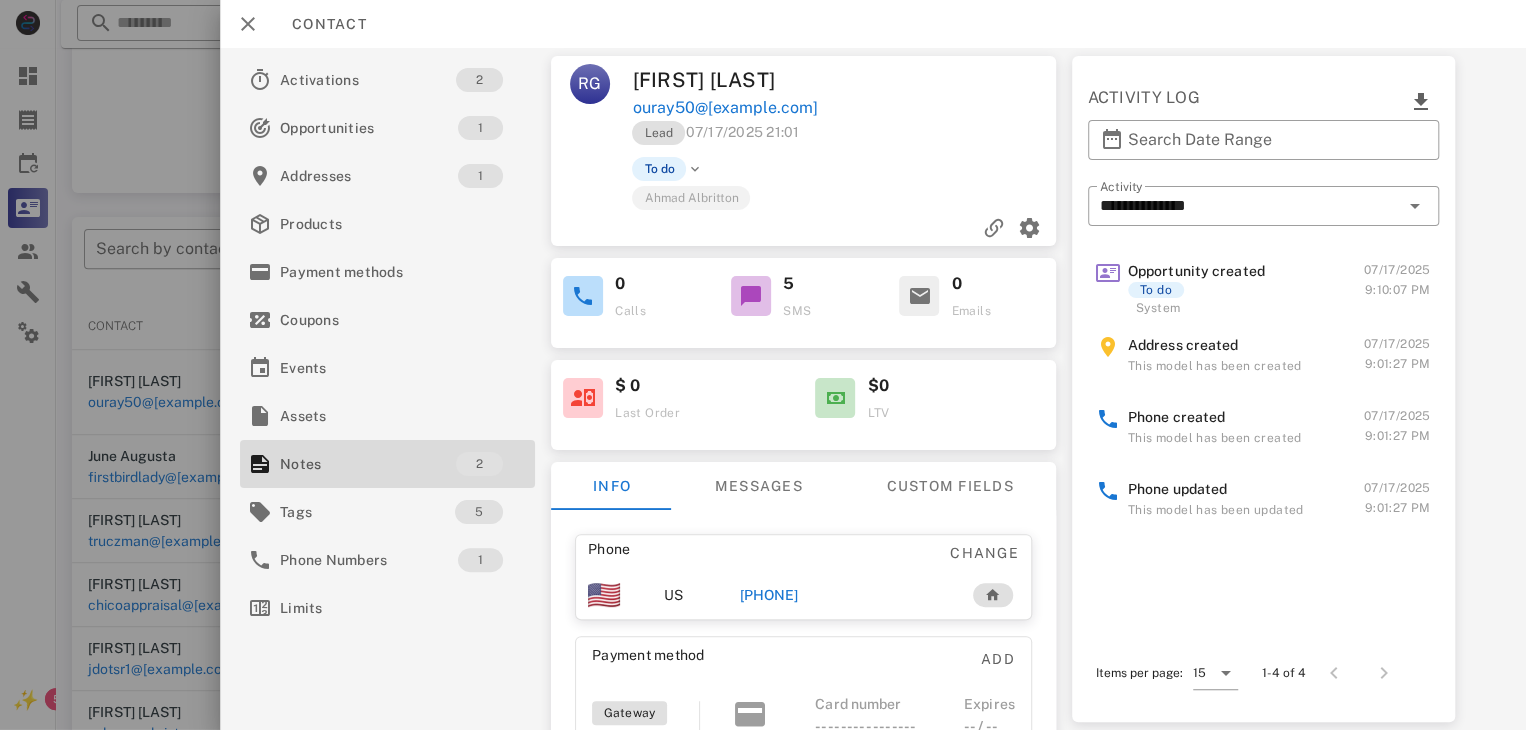click on "[PHONE]" at bounding box center [769, 595] 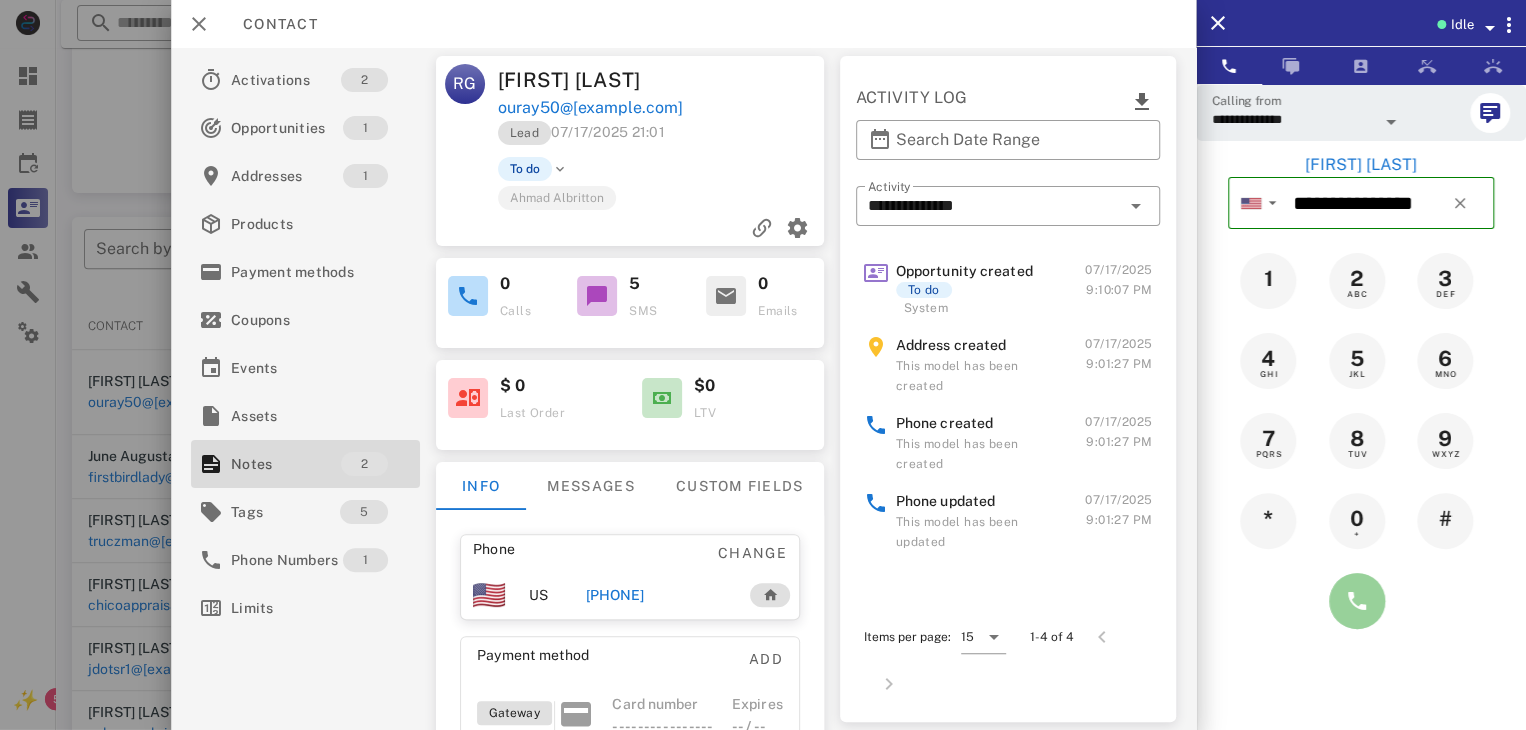 click at bounding box center [1357, 601] 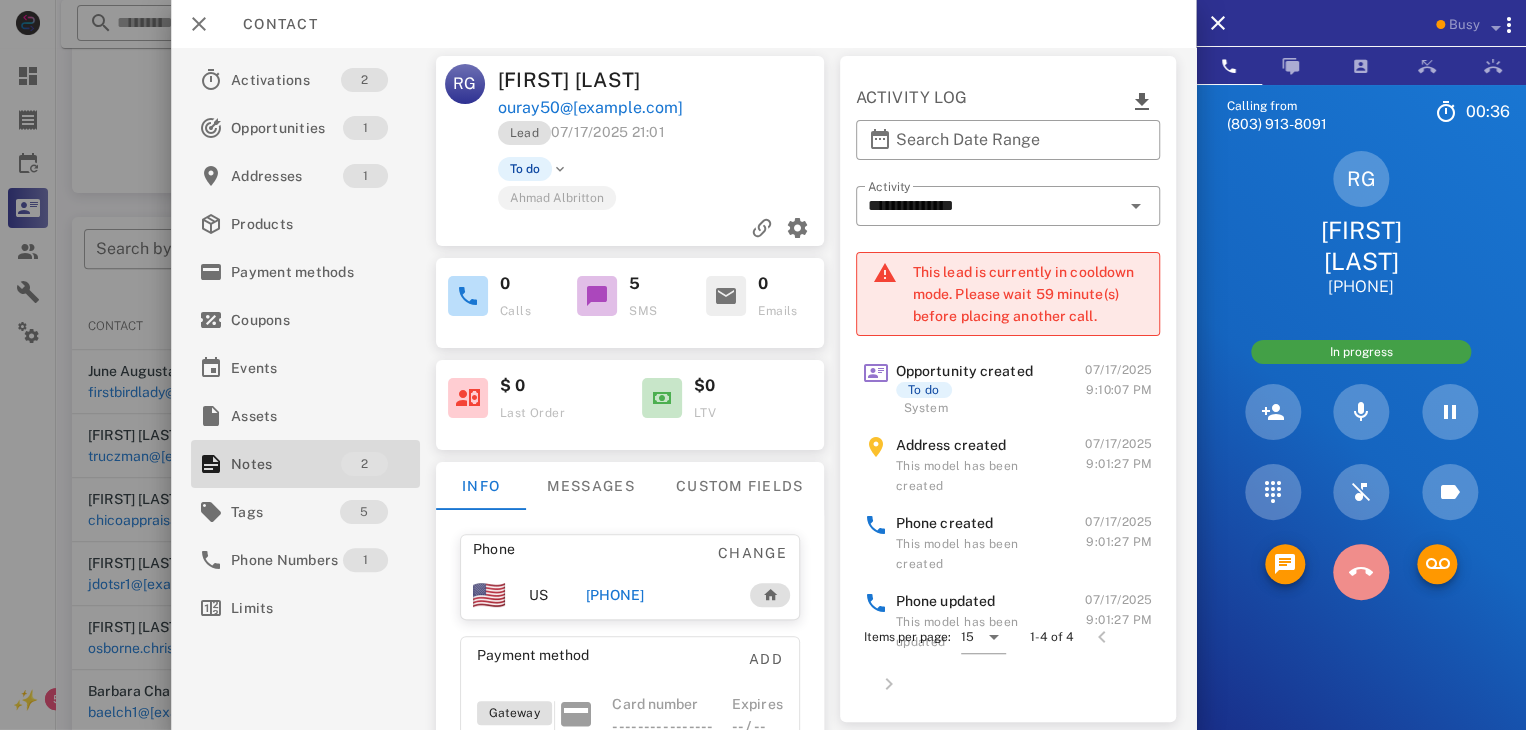 click at bounding box center (1361, 572) 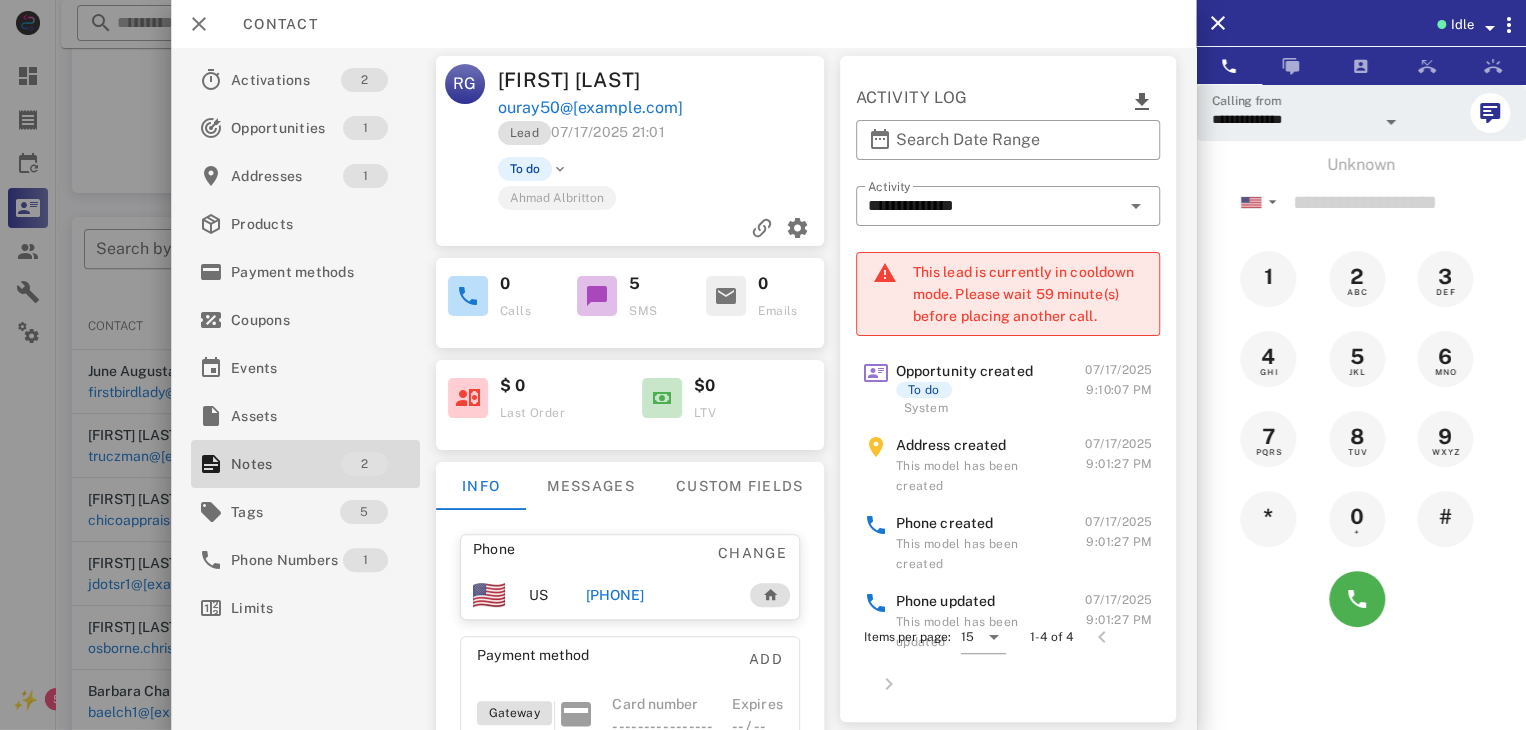 click at bounding box center (763, 365) 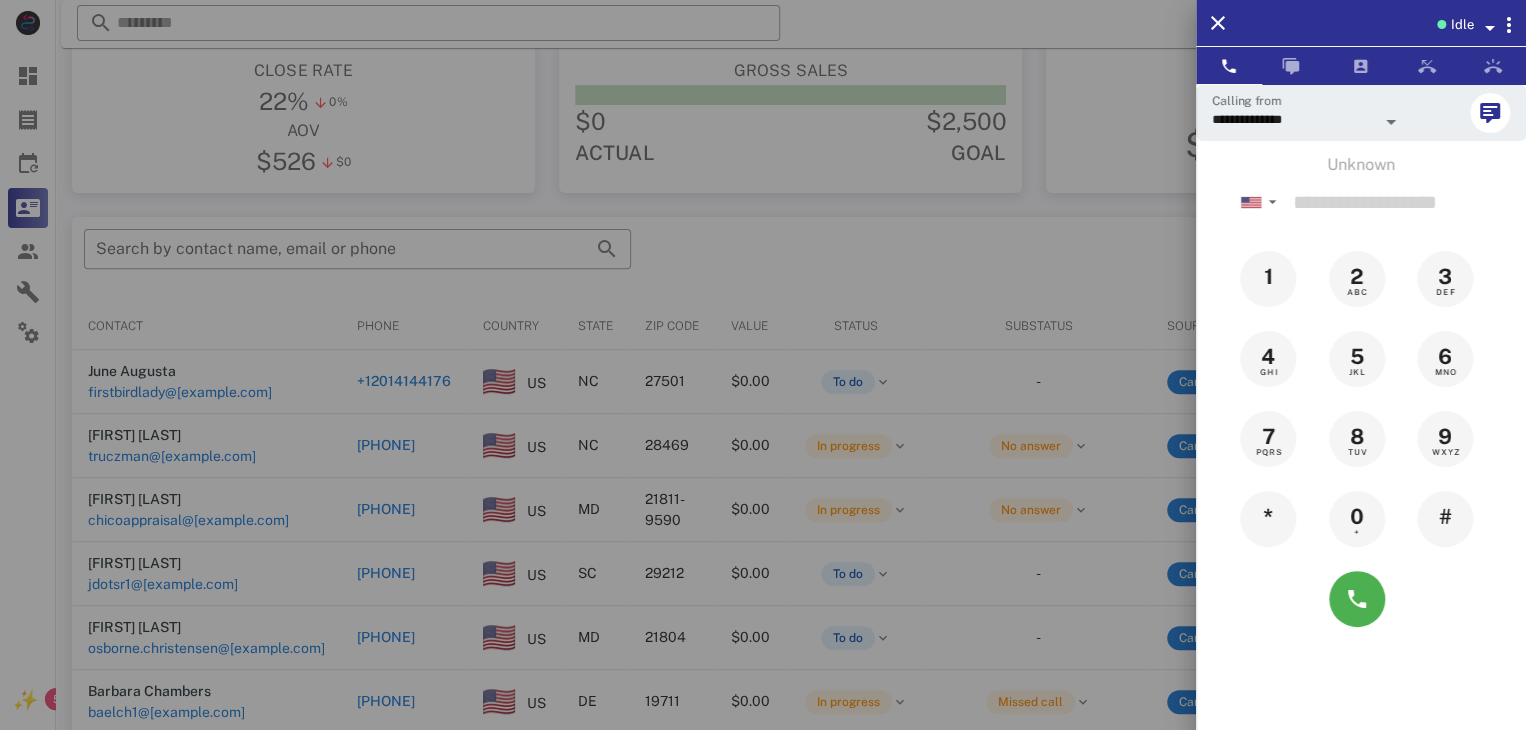 click at bounding box center [763, 365] 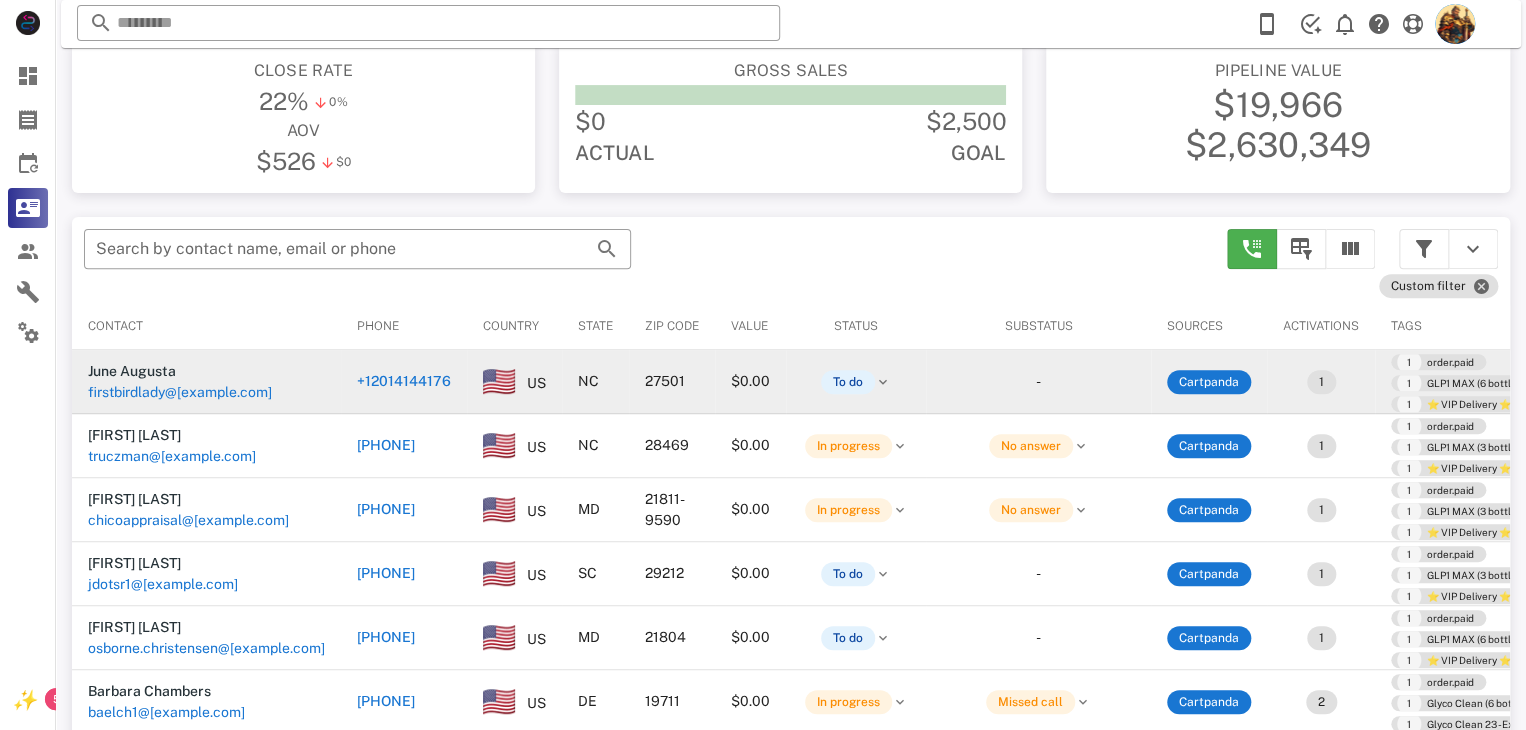 click on "firstbirdlady@[example.com]" at bounding box center [180, 392] 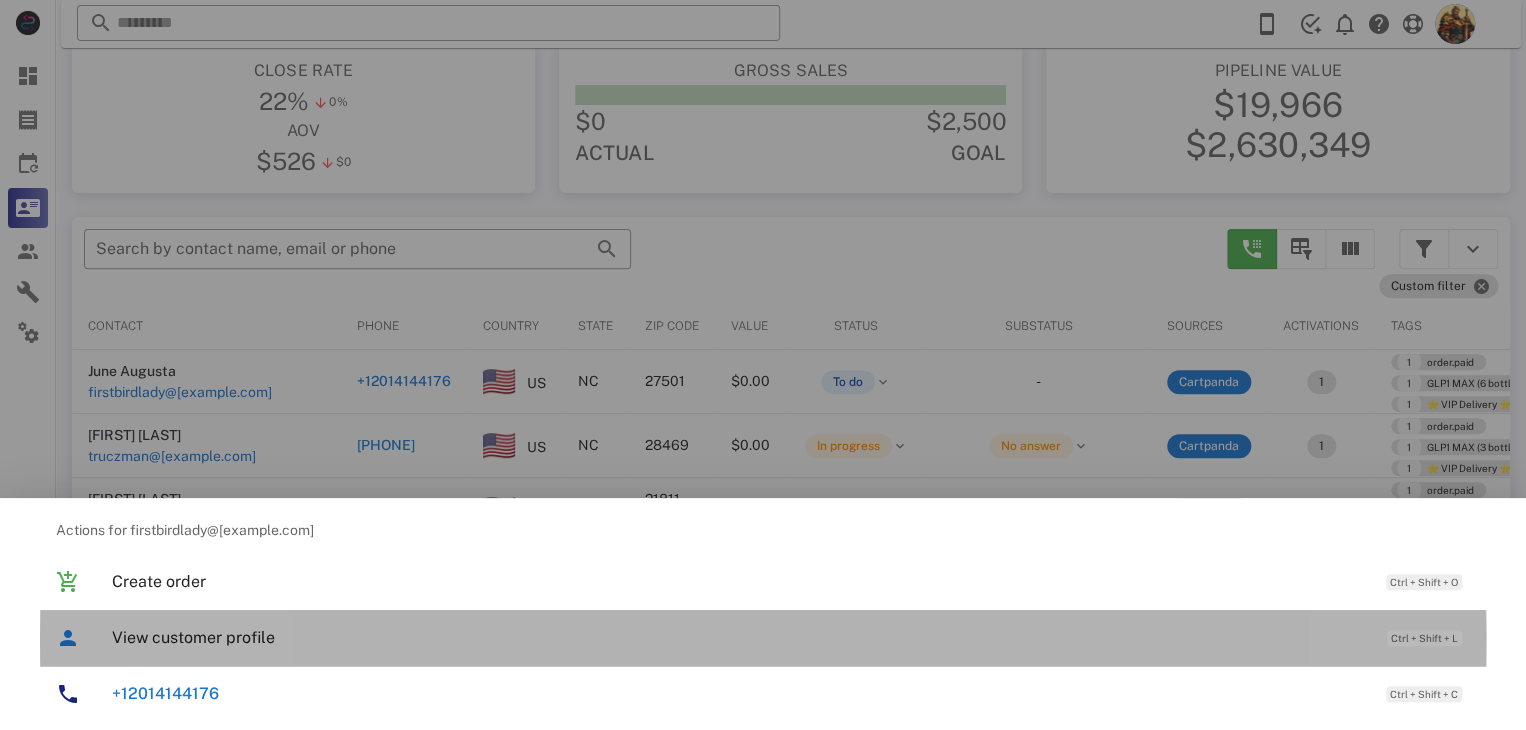 click on "View customer profile" at bounding box center [739, 637] 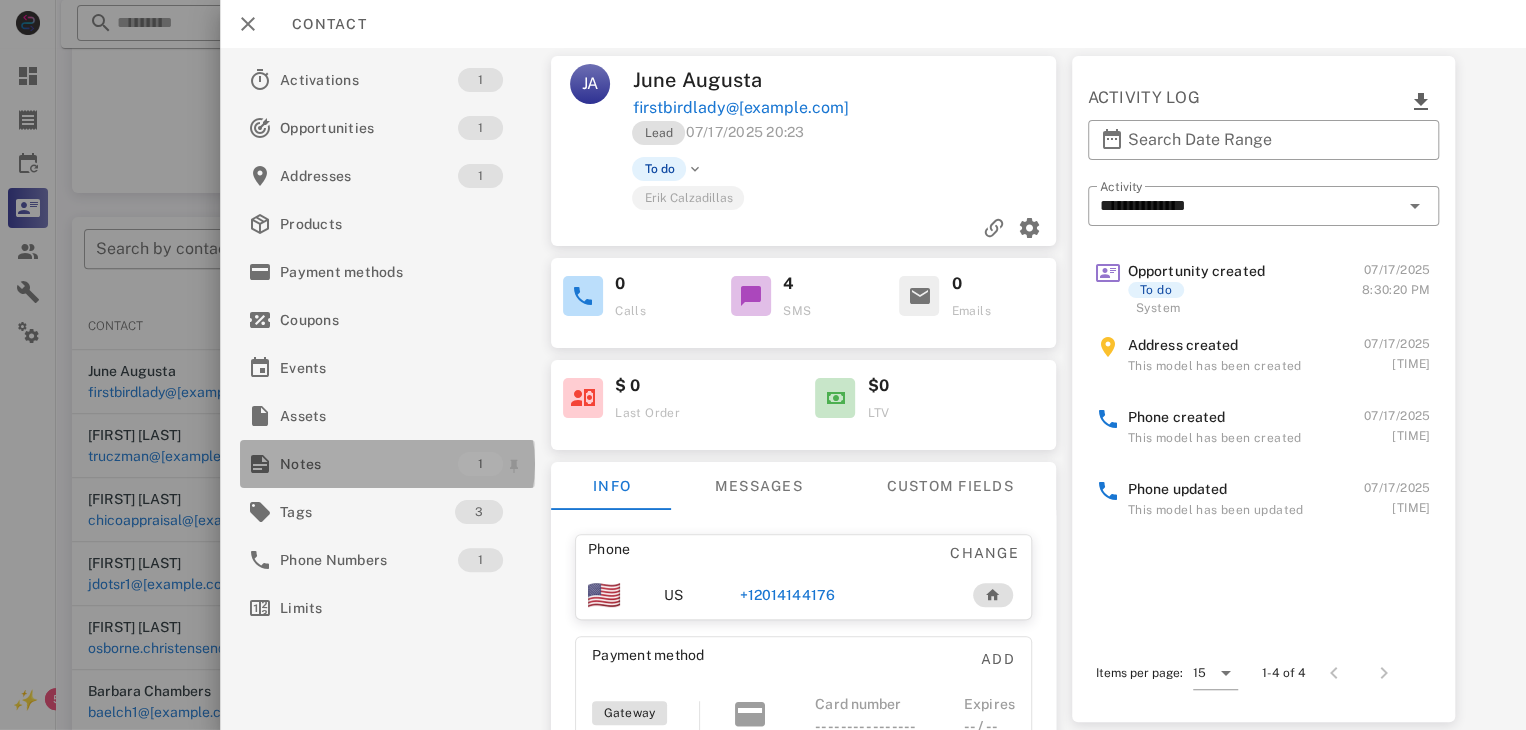 click on "Notes" at bounding box center [369, 464] 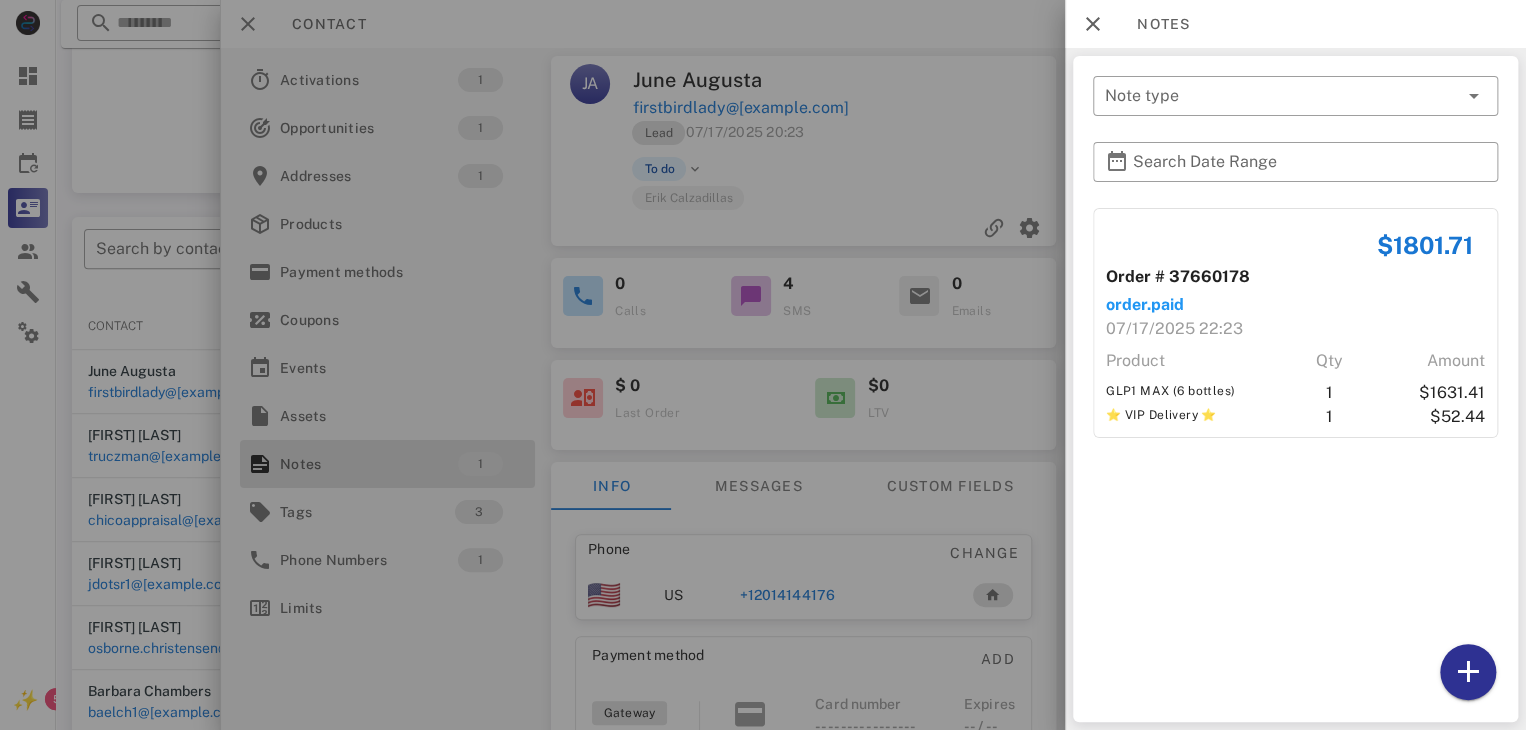 click at bounding box center (763, 365) 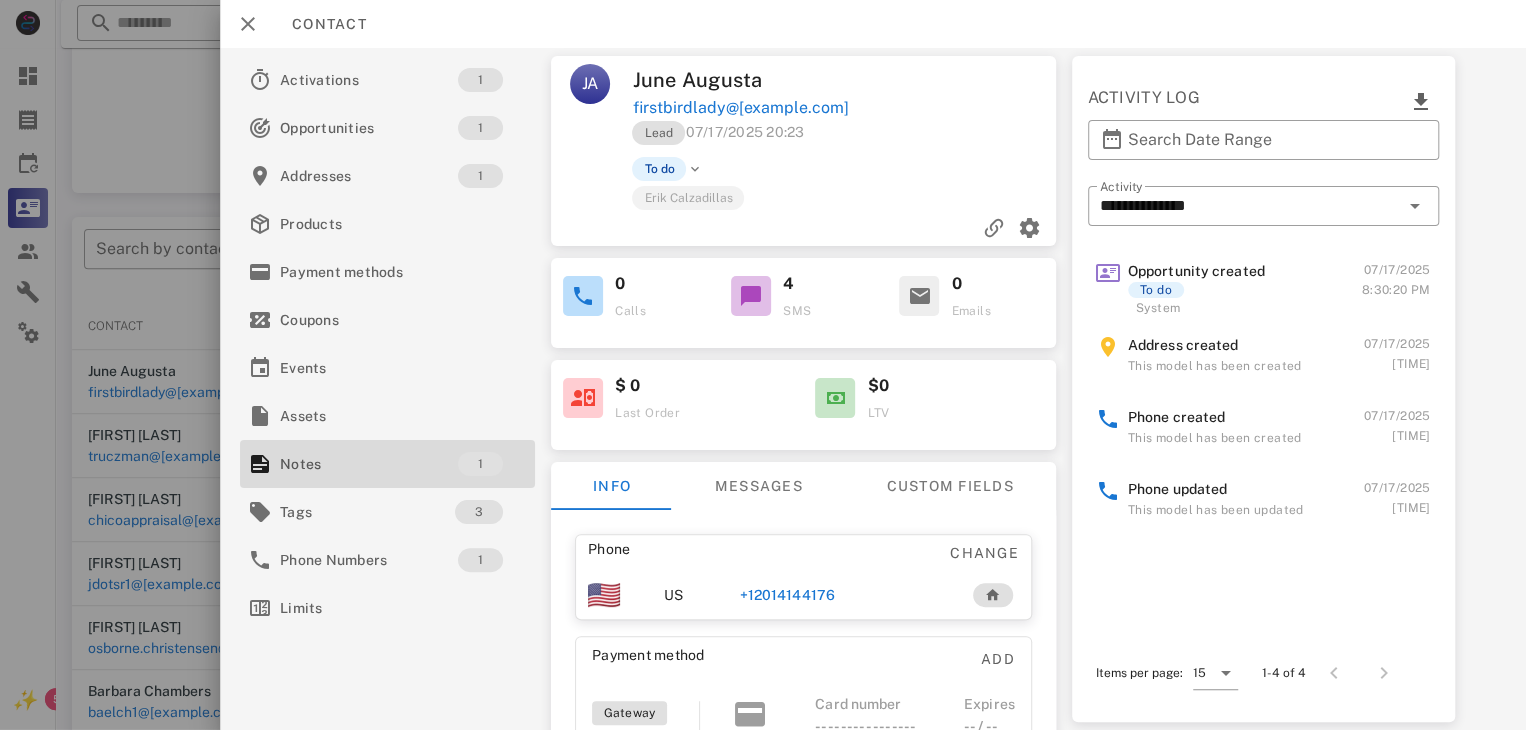 click on "+12014144176" at bounding box center [787, 595] 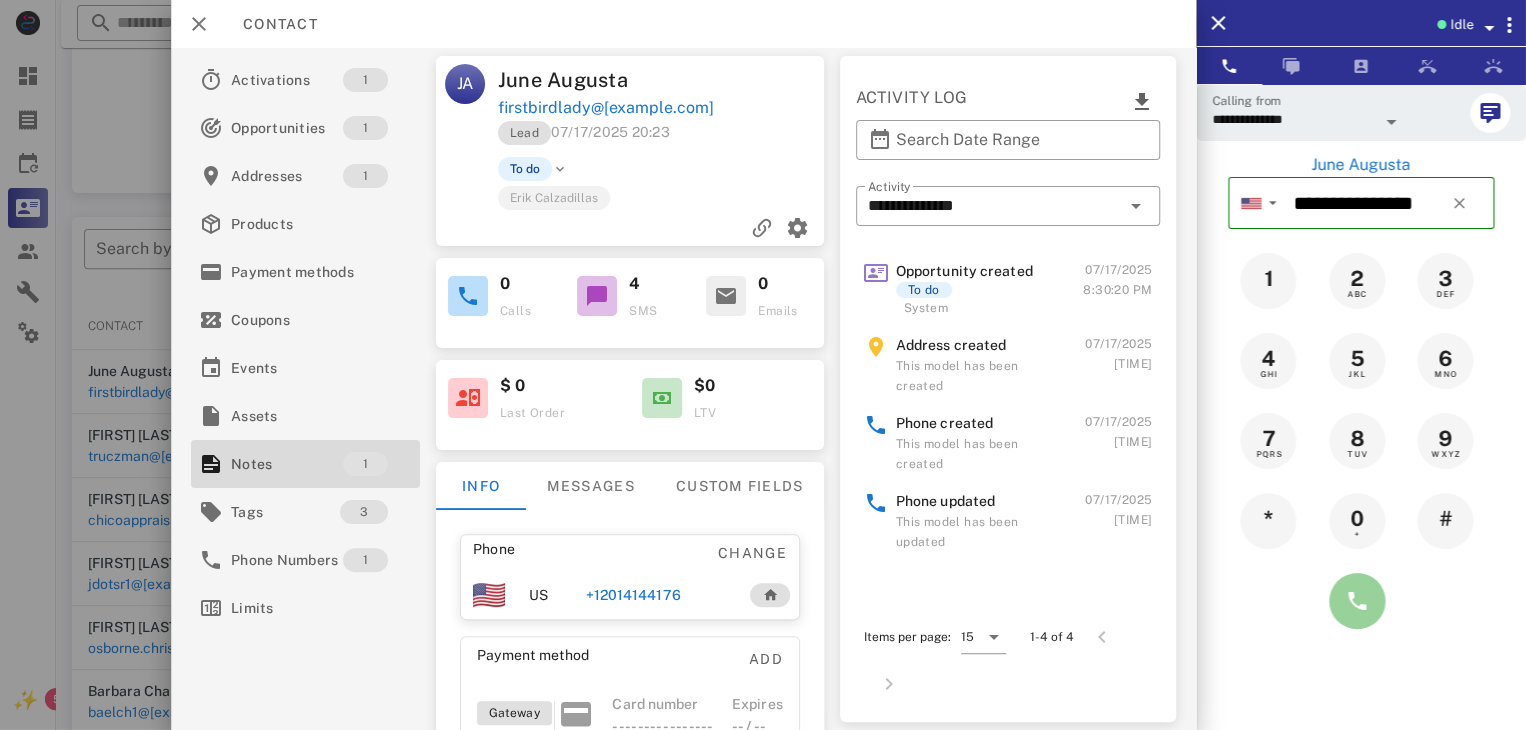 click at bounding box center (1357, 601) 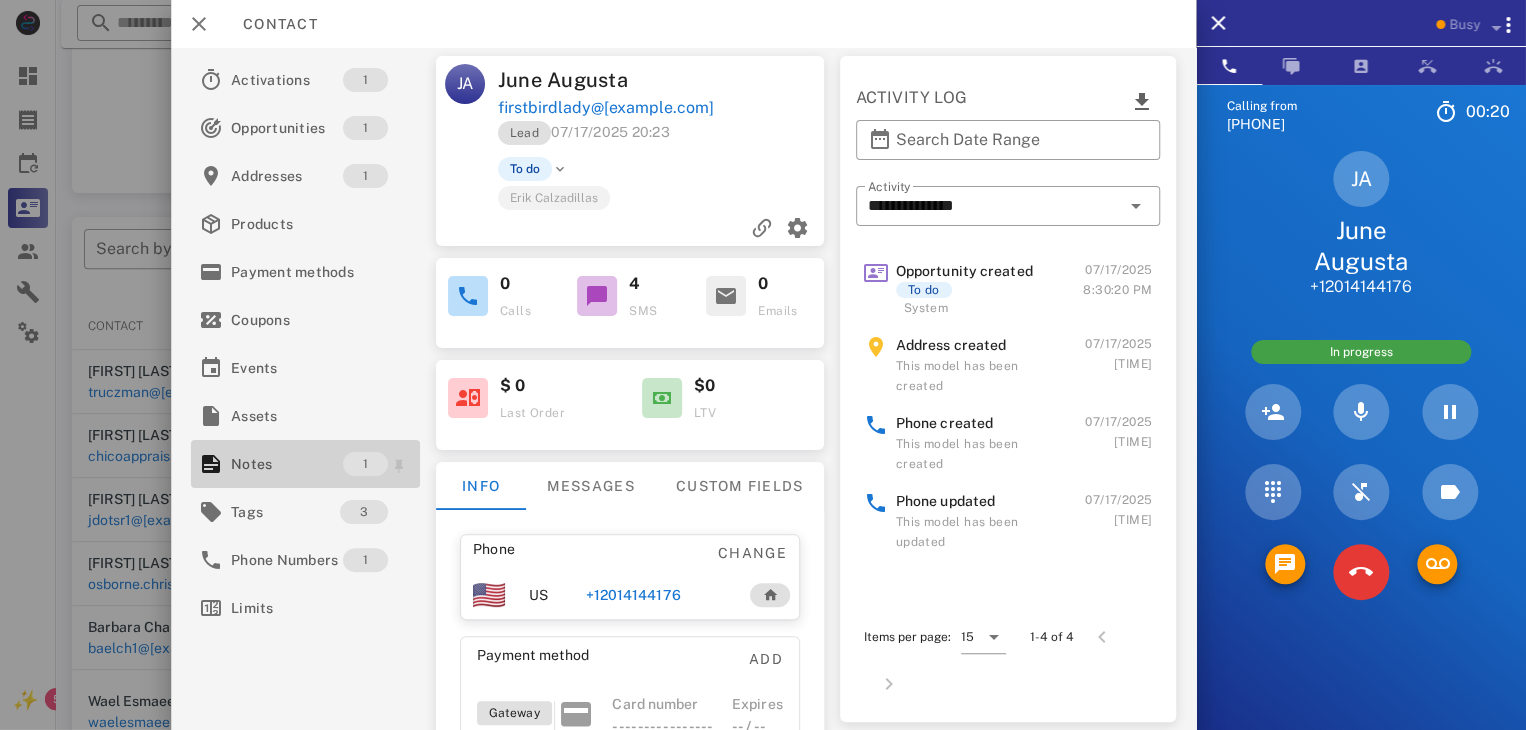 click on "Notes" at bounding box center [287, 464] 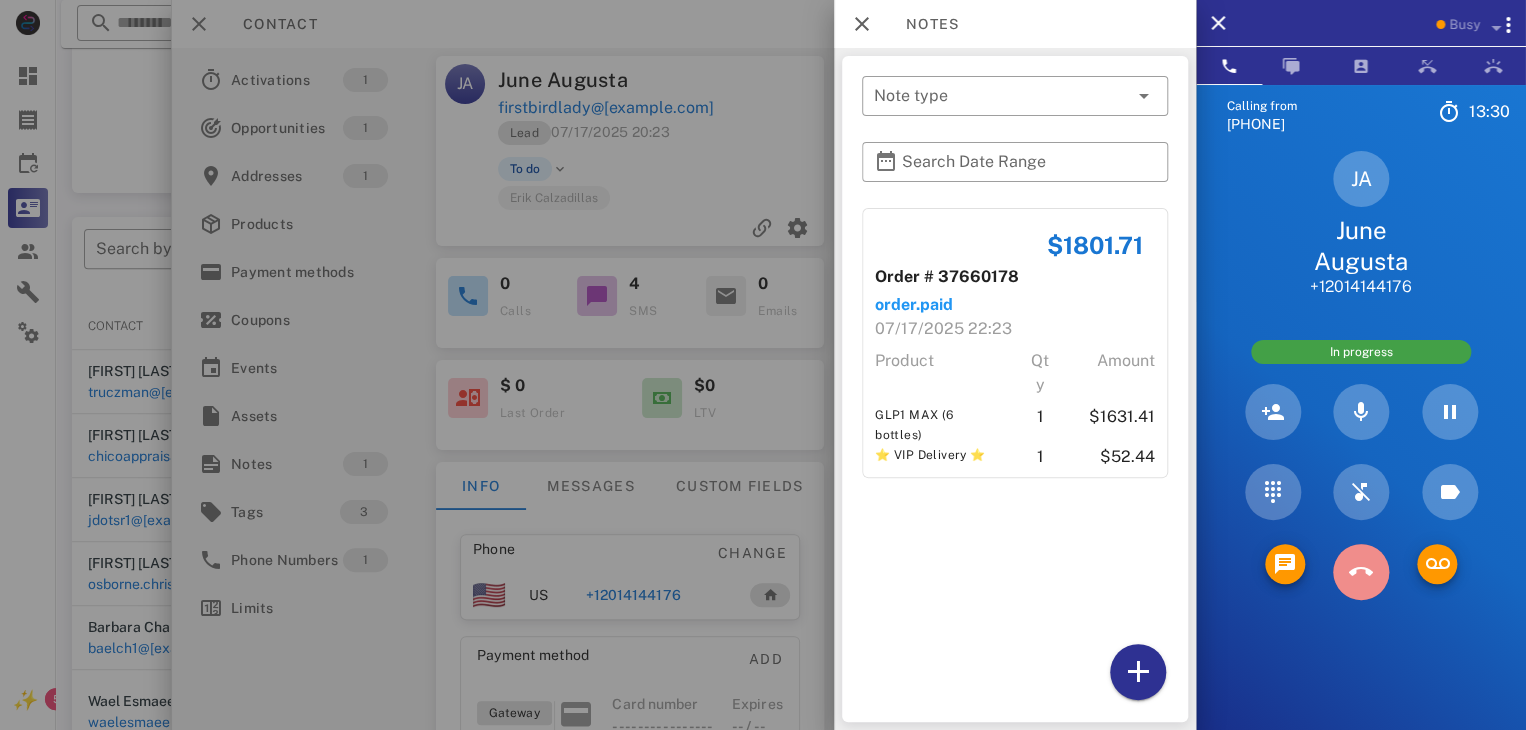 click at bounding box center [1361, 572] 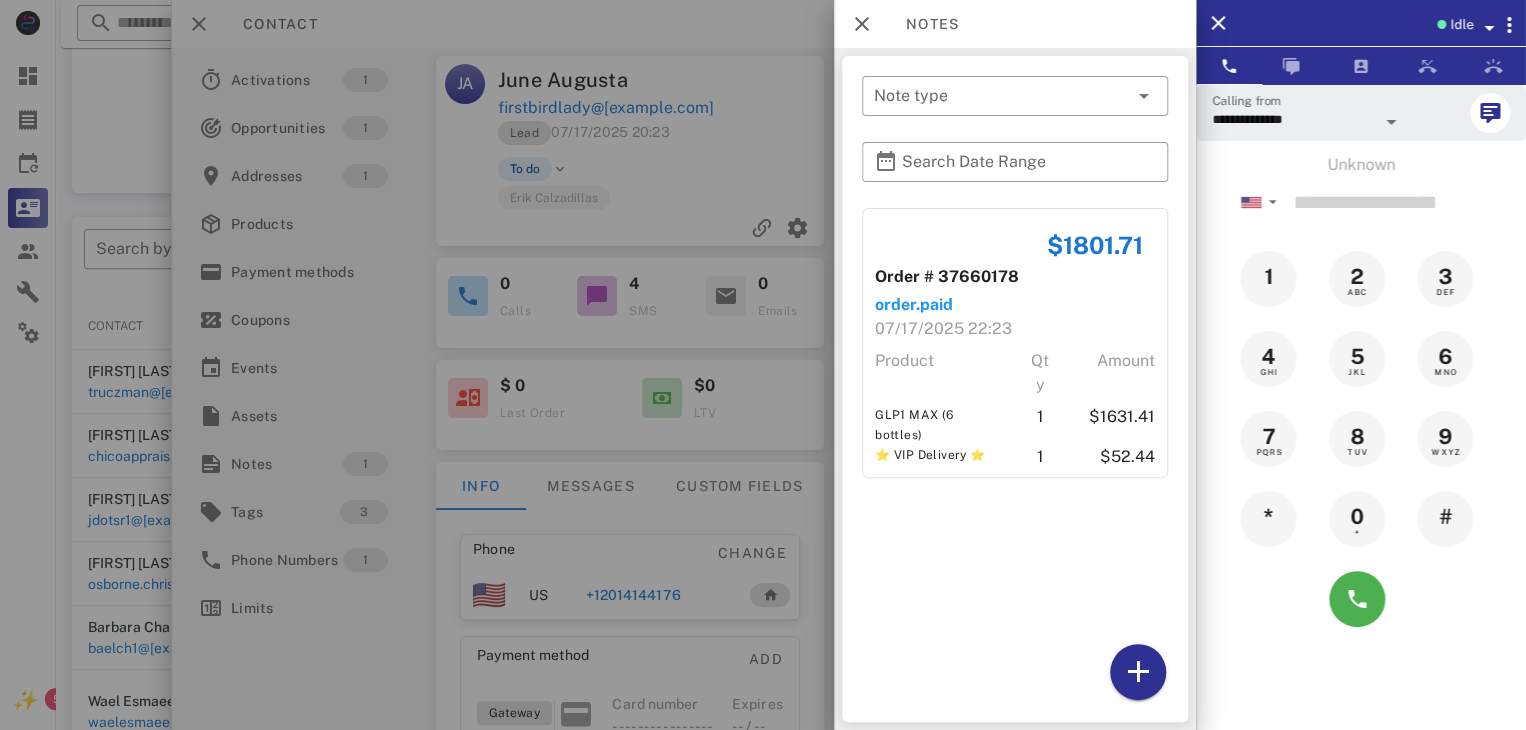 click on "$1801.71   Order # 37660178   order.paid   07/17/2025 22:23   Product Qty Amount  GLP1 MAX (6 bottles)  1 $1631.41  ⭐ VIP Delivery ⭐  1 $52.44" at bounding box center [1015, 460] 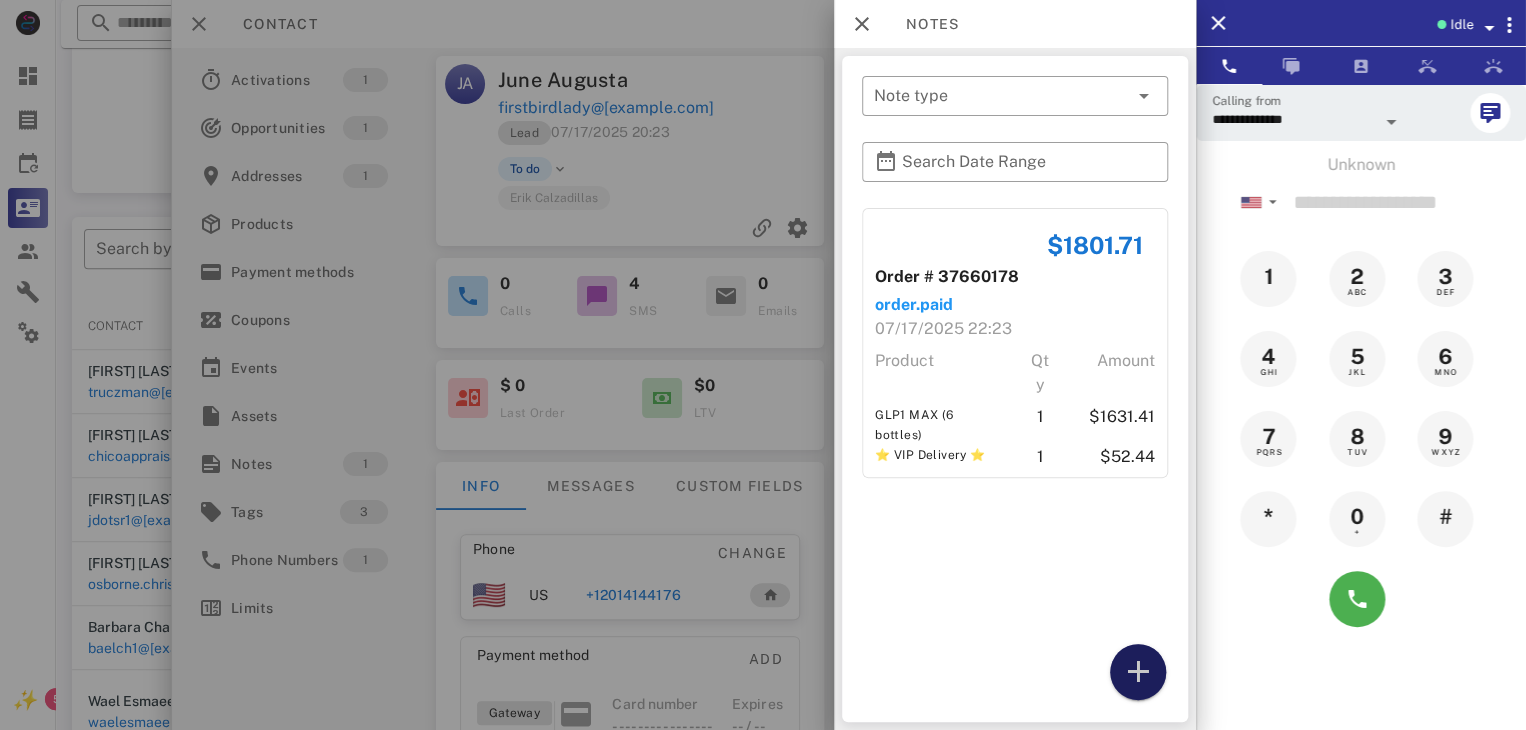 click at bounding box center (1138, 672) 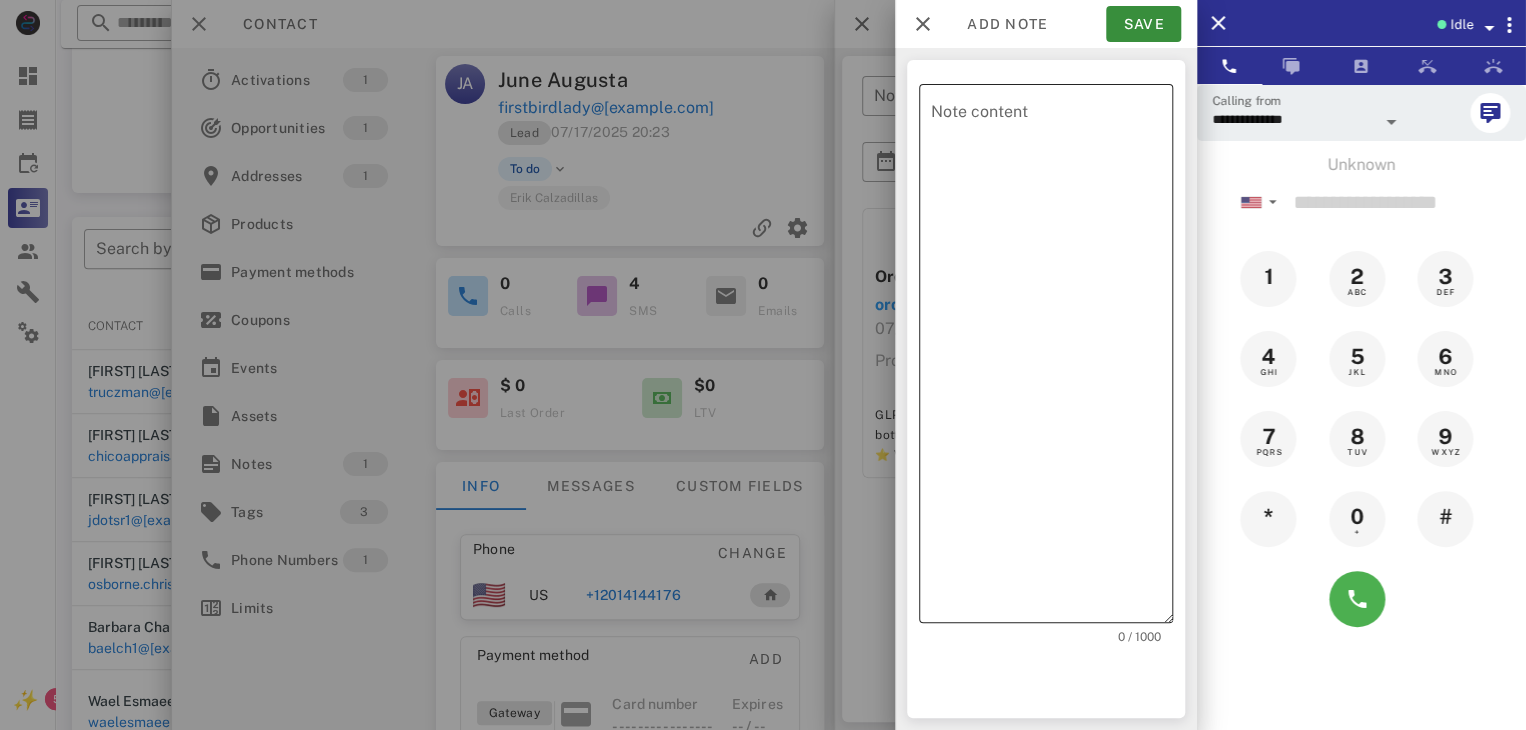 click on "Note content" at bounding box center [1052, 358] 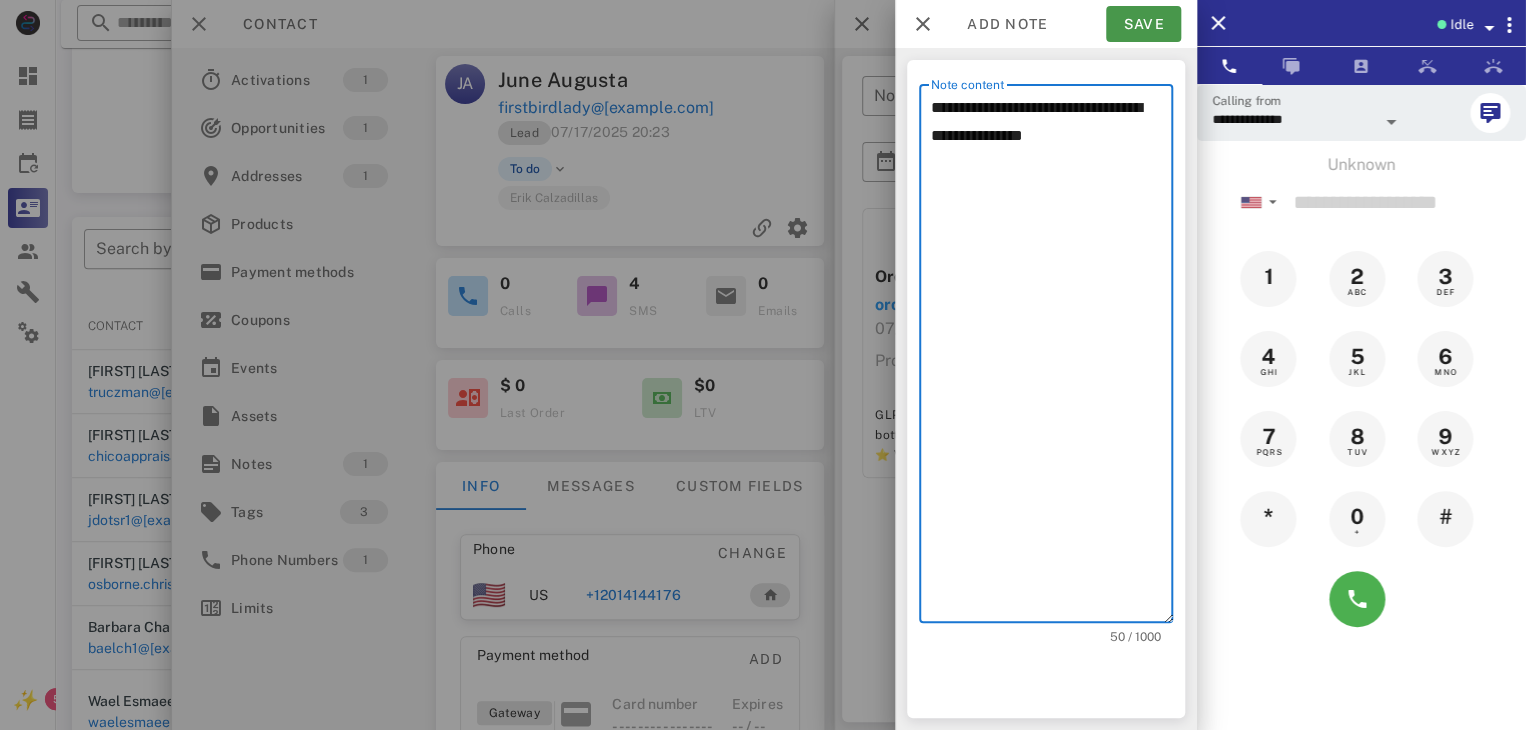 type on "**********" 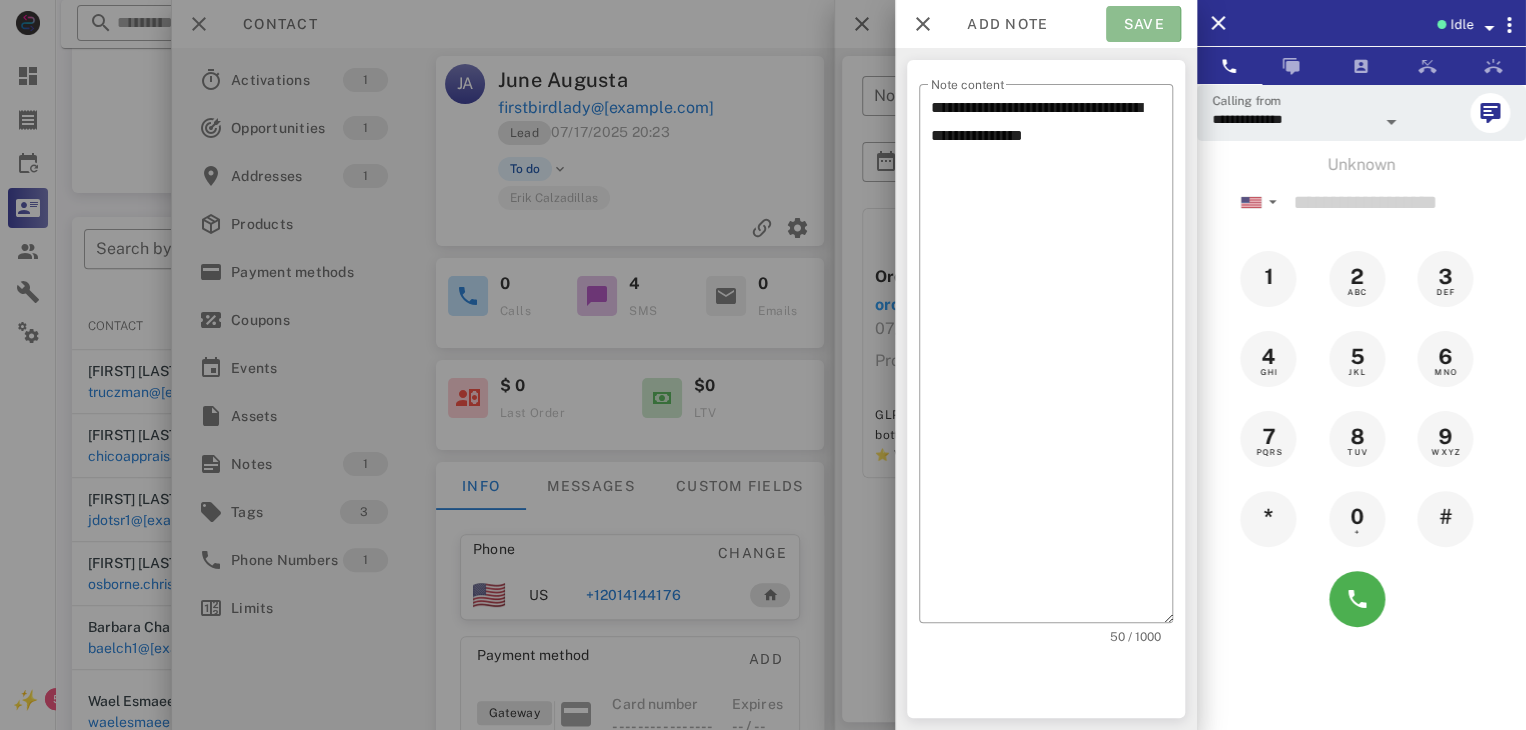 click on "Save" at bounding box center (1143, 24) 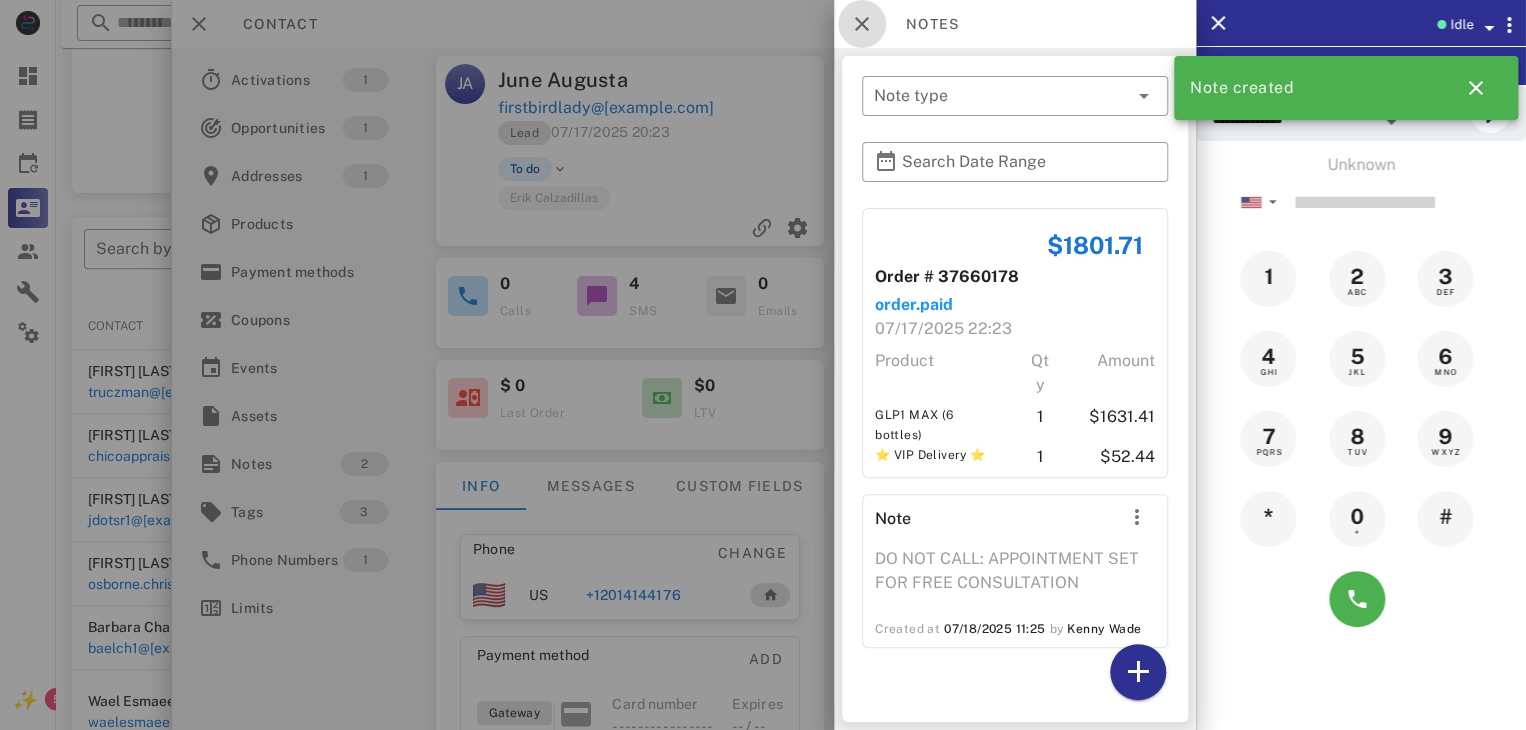 click at bounding box center [862, 24] 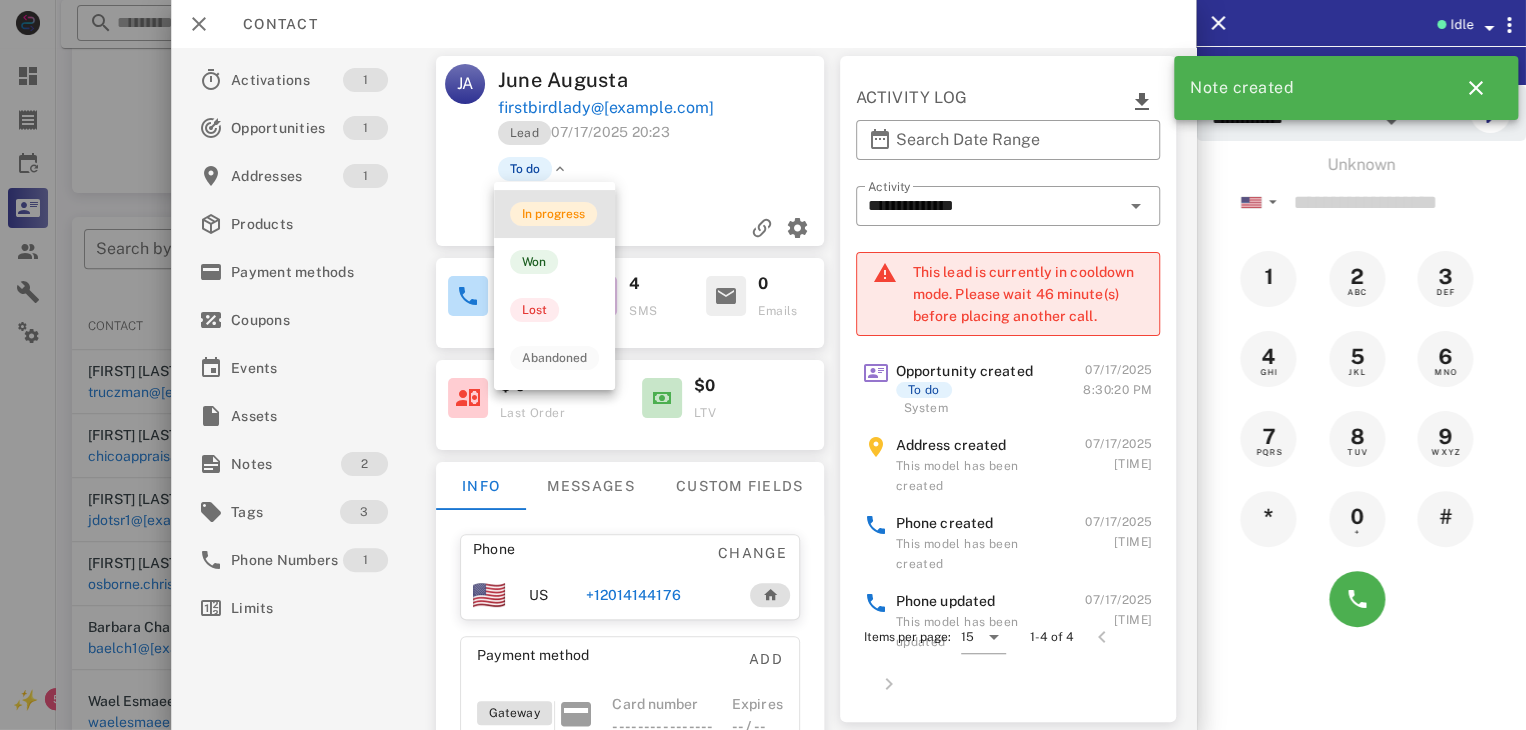 click on "In progress" at bounding box center (553, 214) 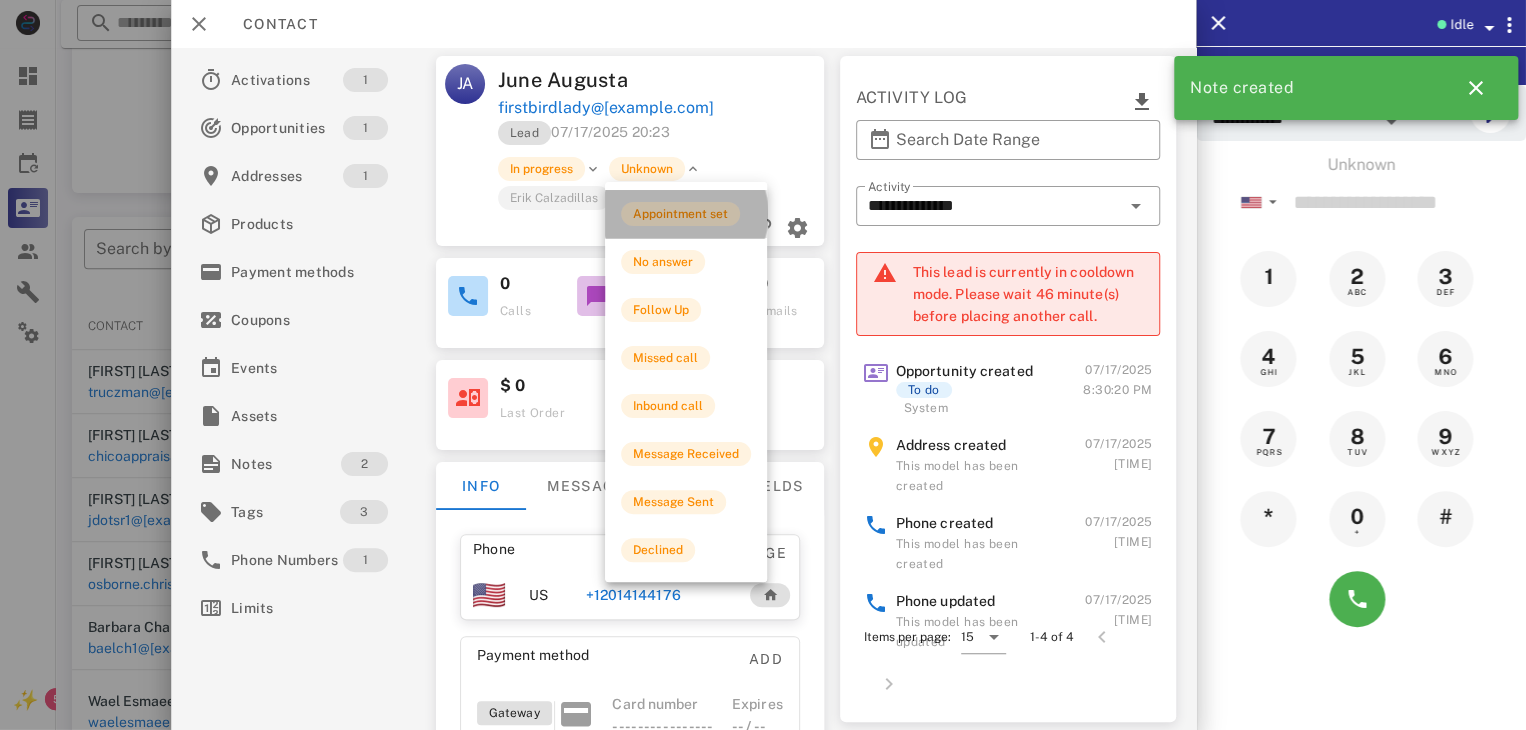 click on "Appointment set" at bounding box center (680, 214) 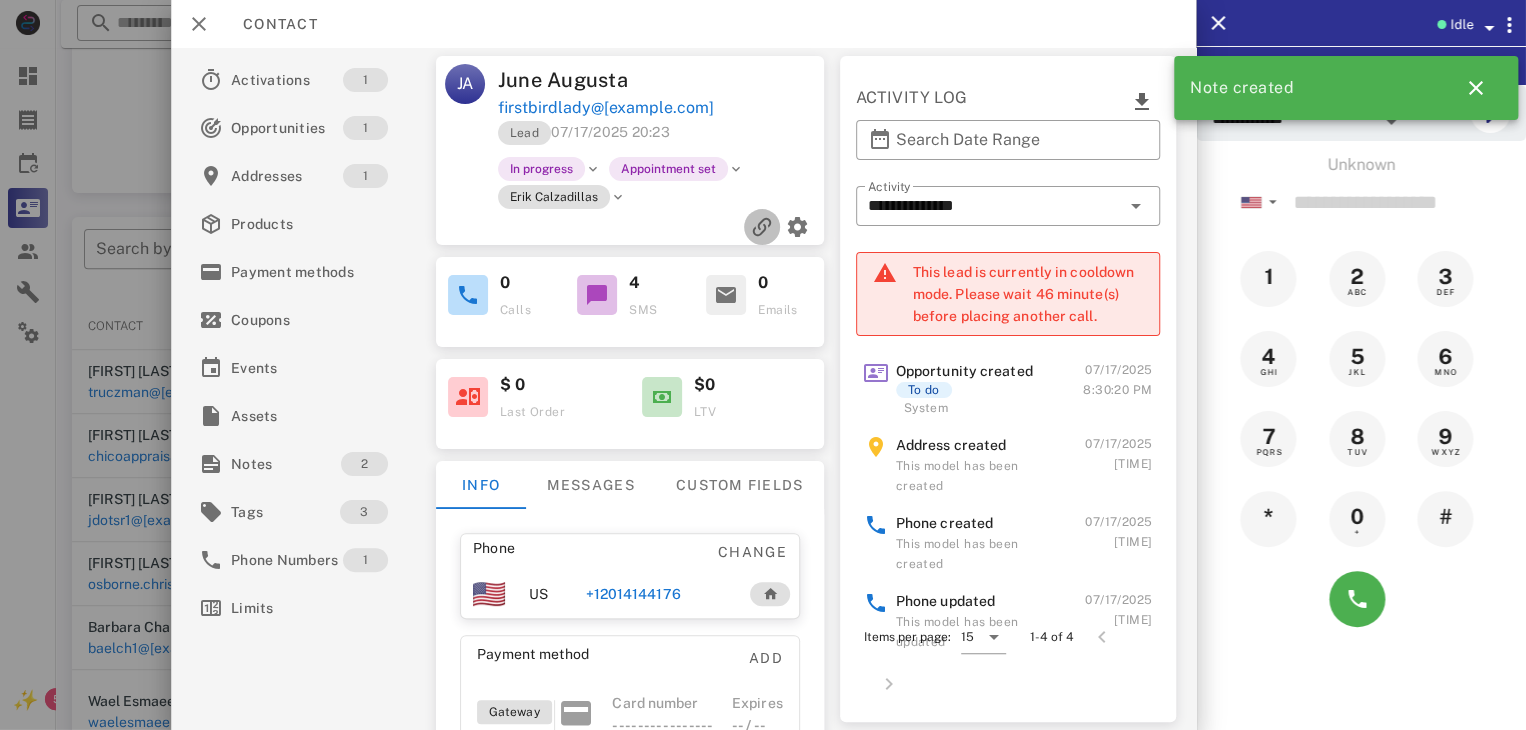 click at bounding box center (762, 227) 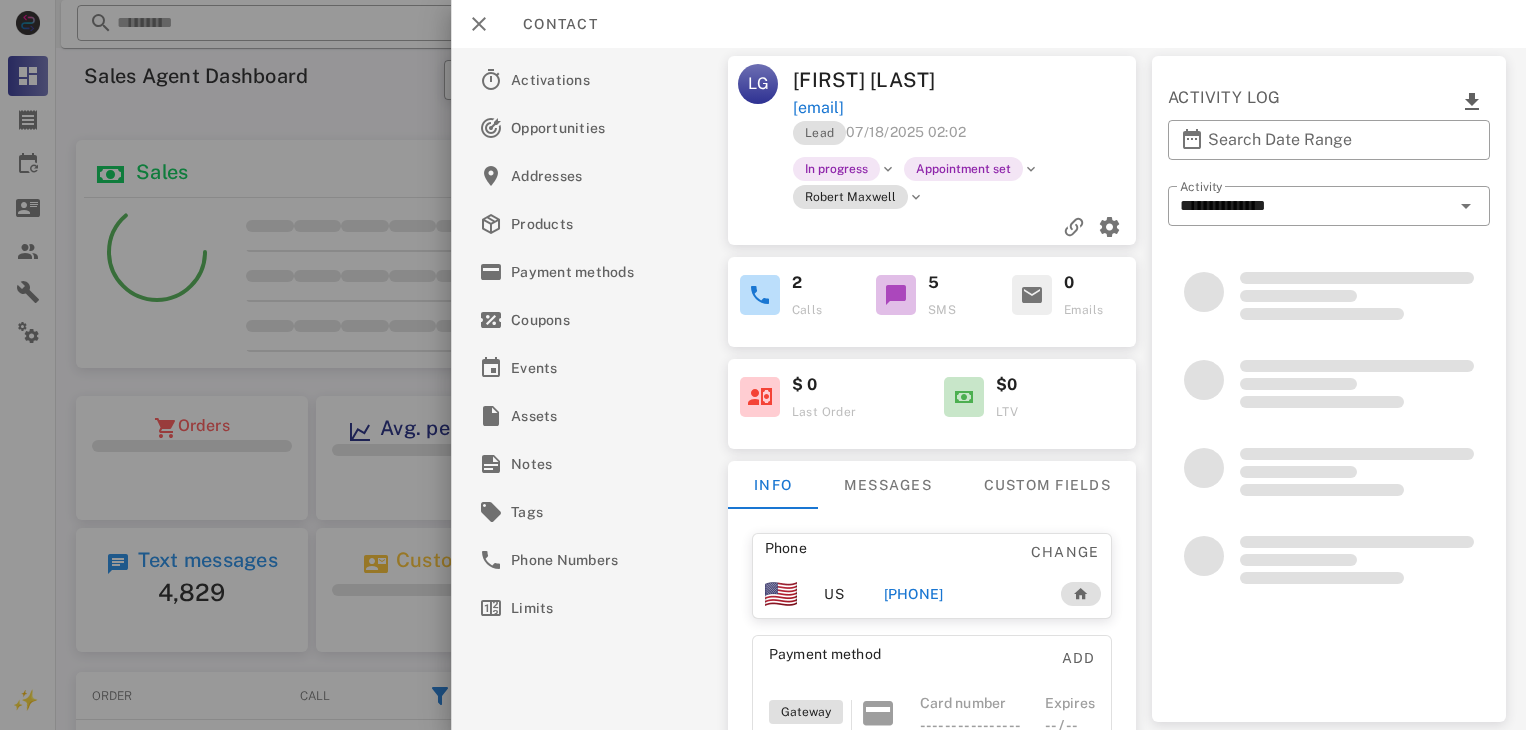 scroll, scrollTop: 0, scrollLeft: 0, axis: both 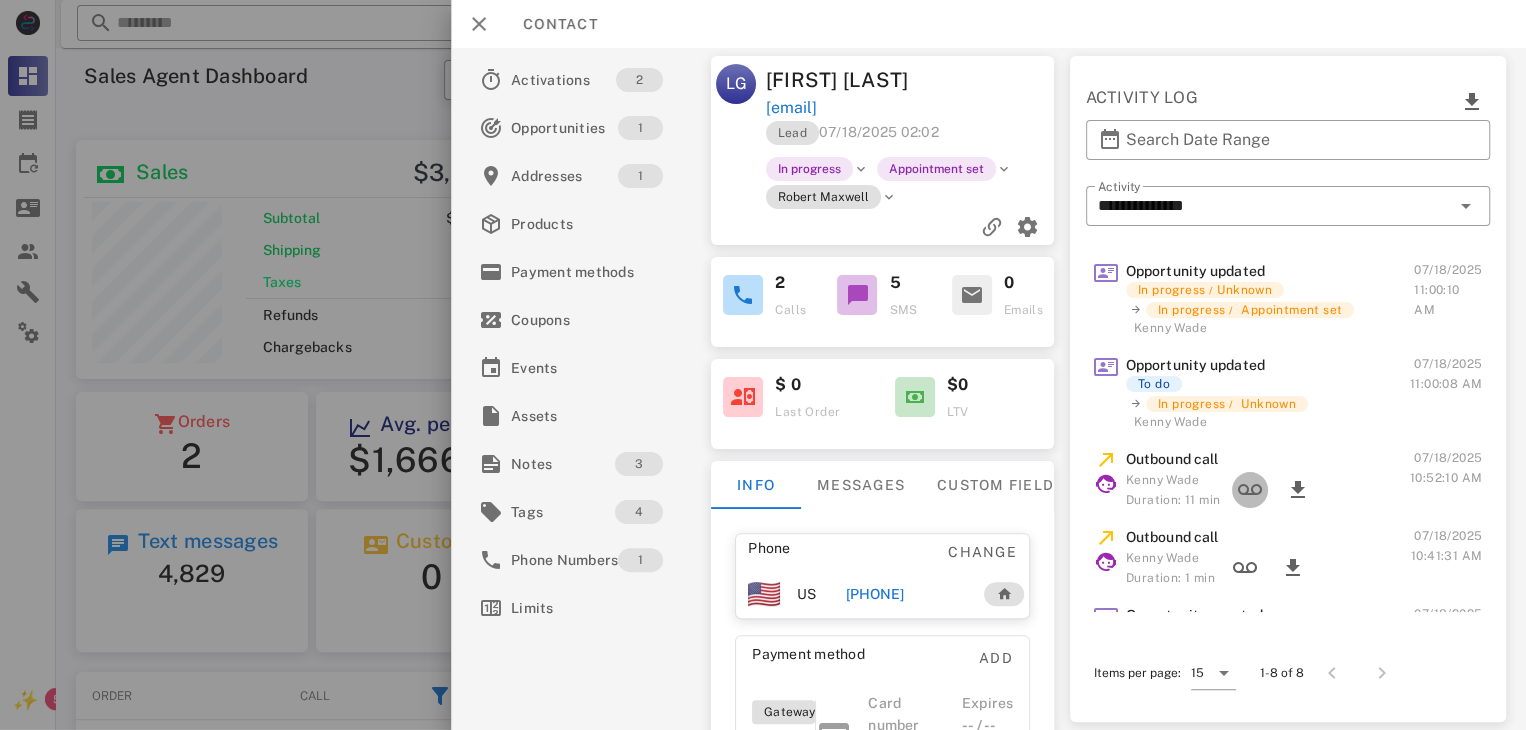 click at bounding box center [1250, 490] 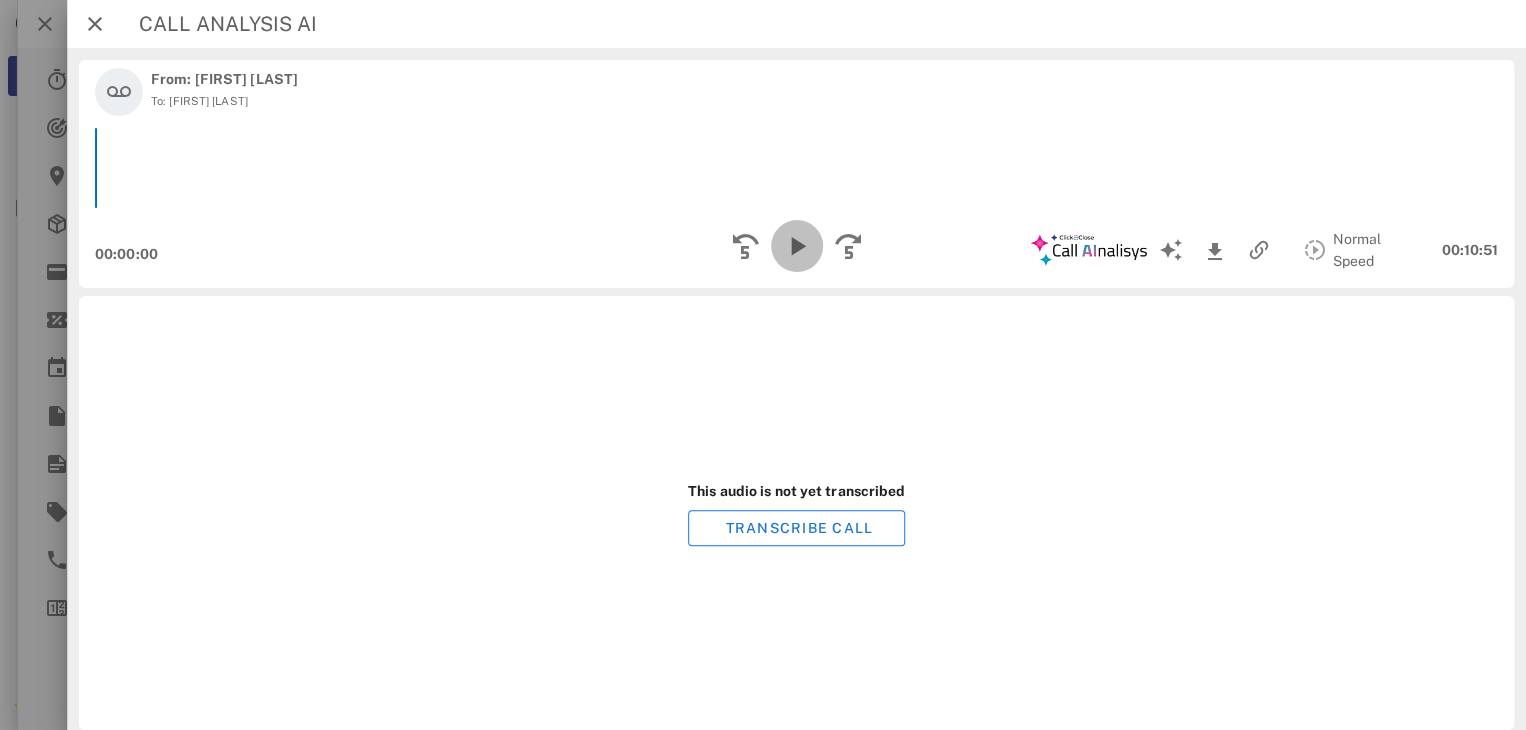 click at bounding box center (796, 246) 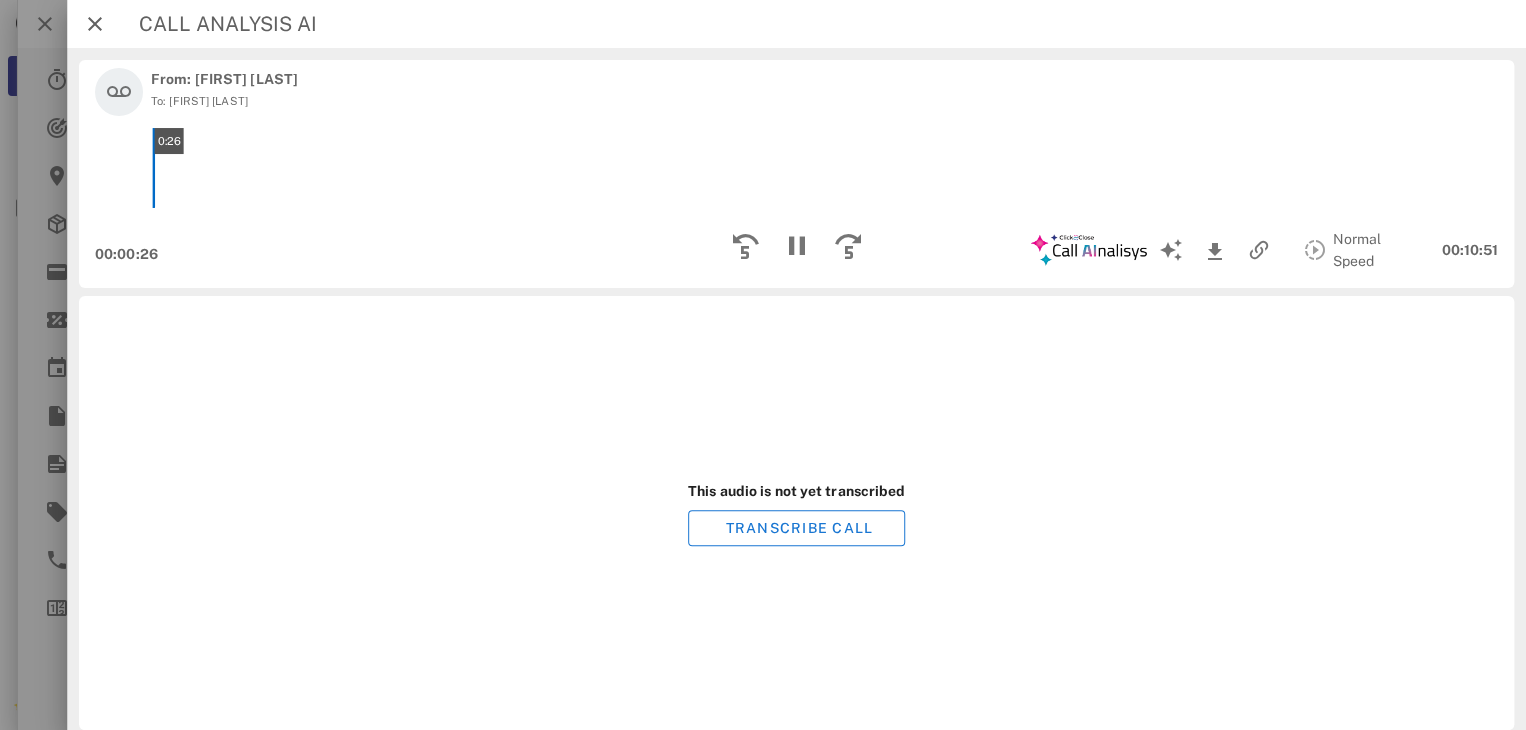 click on "0:26" at bounding box center [796, 168] 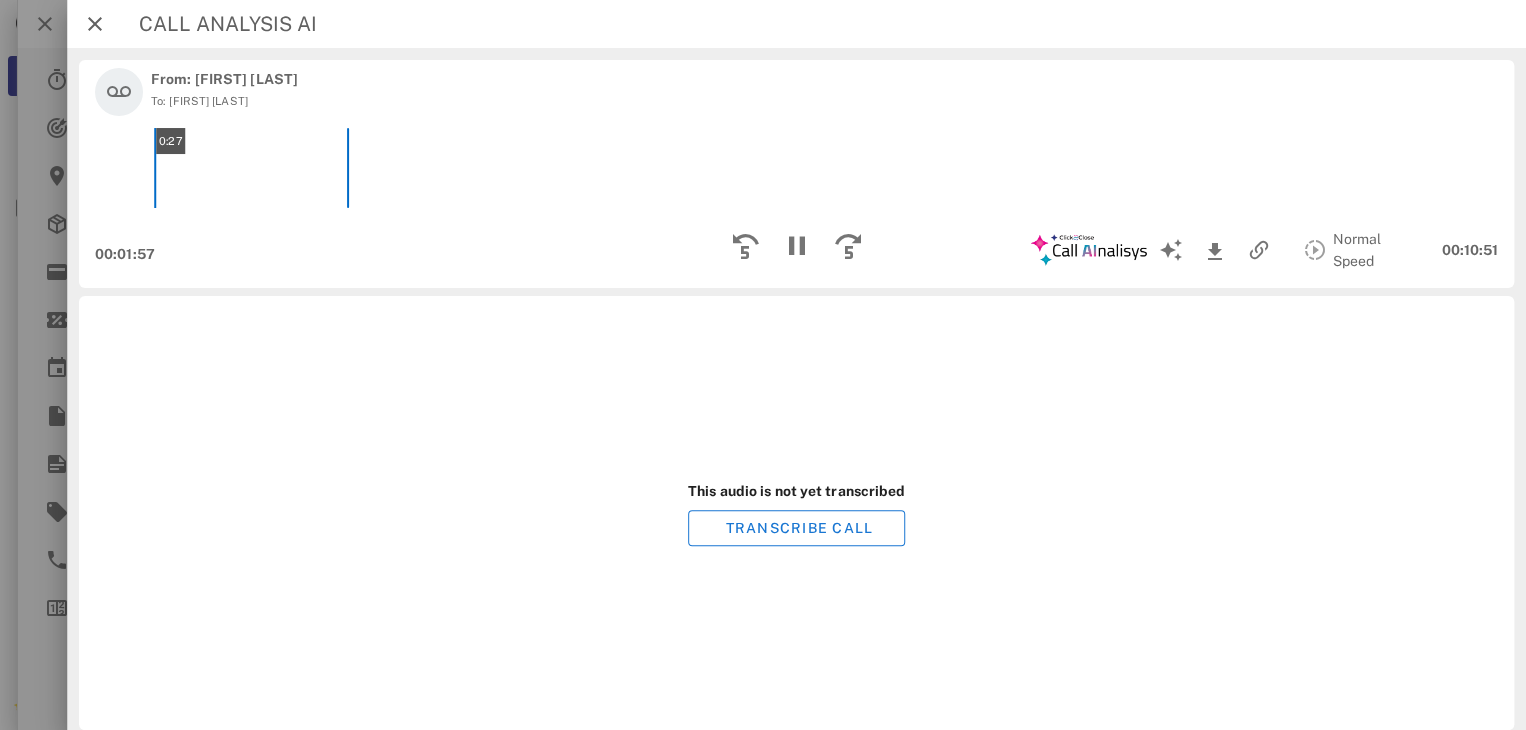 scroll, scrollTop: 999755, scrollLeft: 999528, axis: both 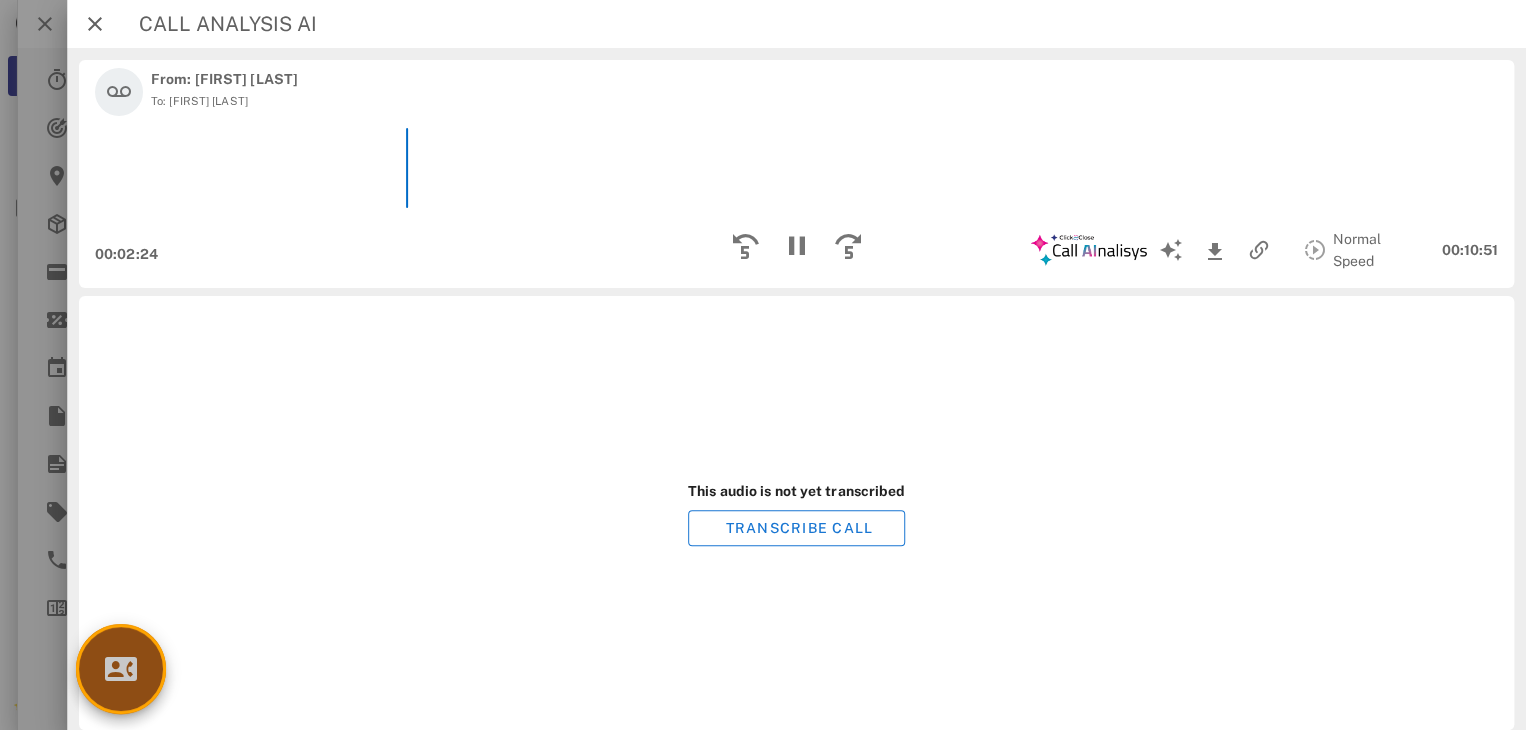 click at bounding box center (121, 669) 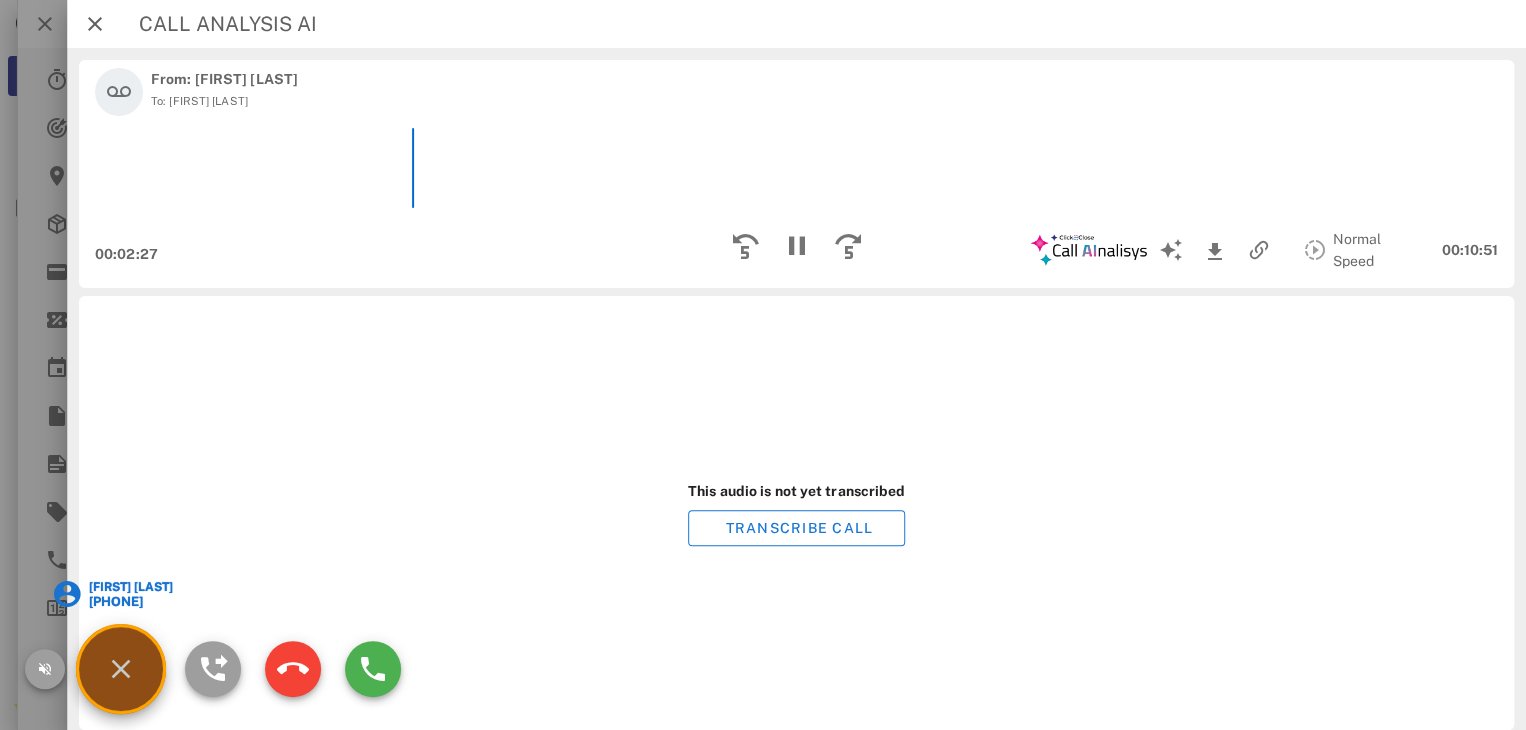 click on "Linda Burhanudin" at bounding box center (129, 587) 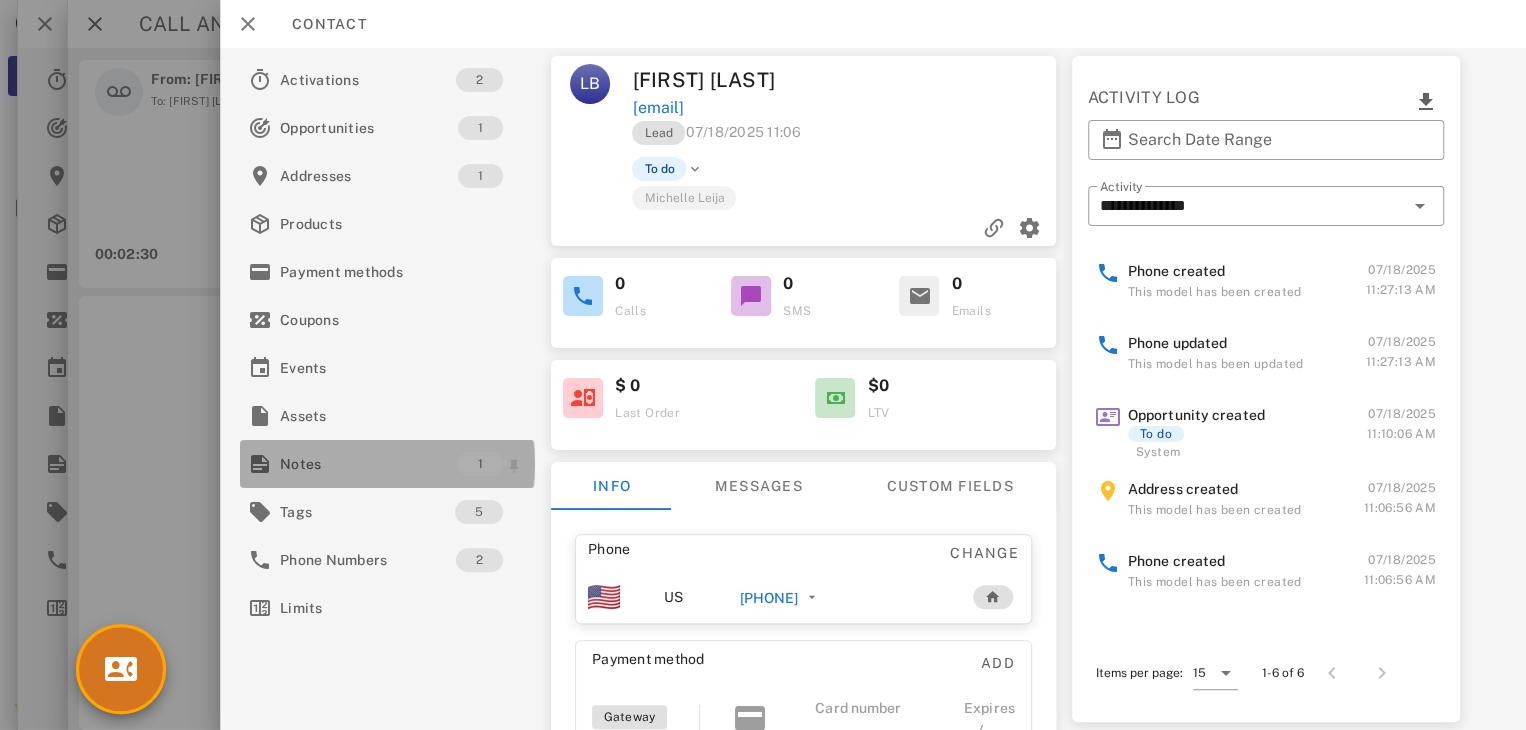 click on "Notes" at bounding box center [369, 464] 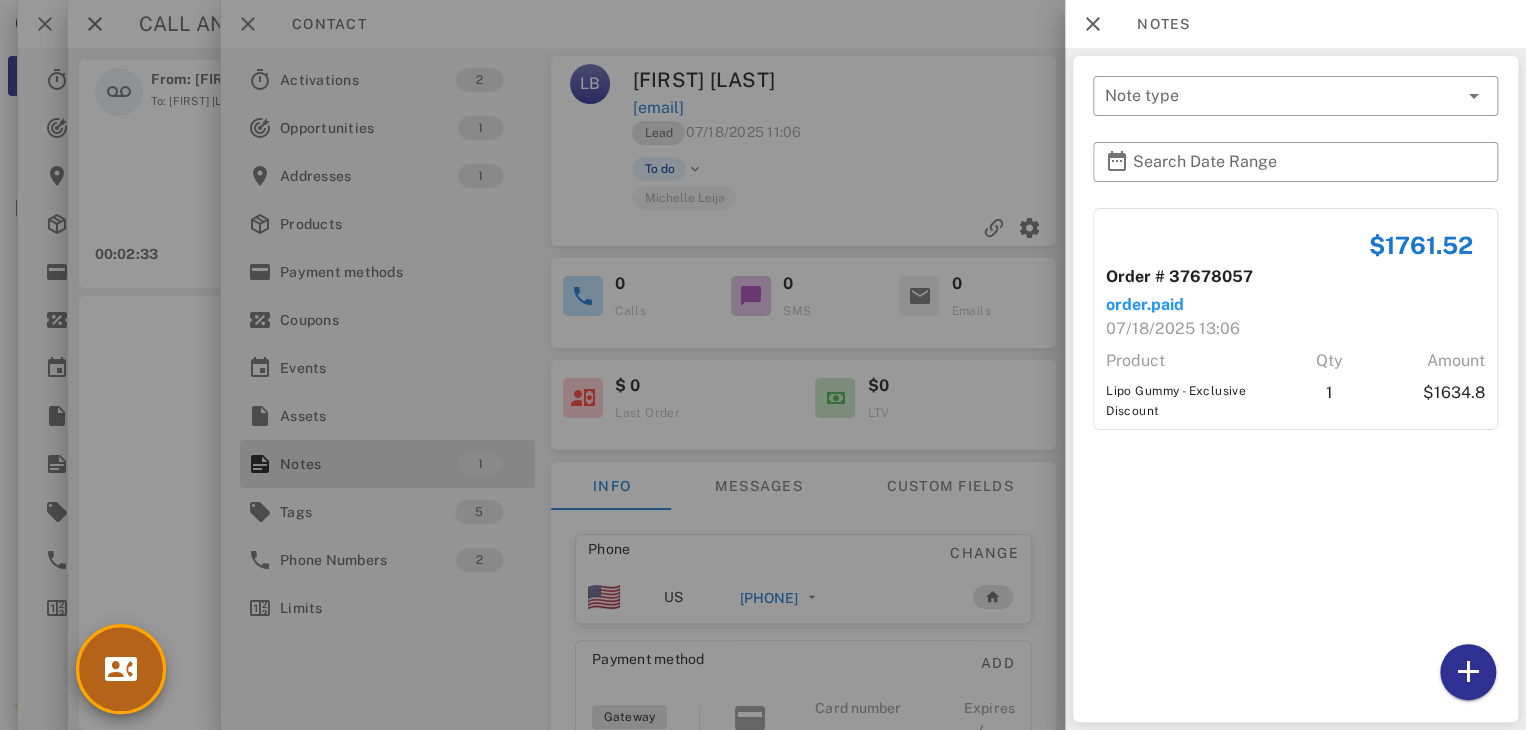 click at bounding box center (121, 669) 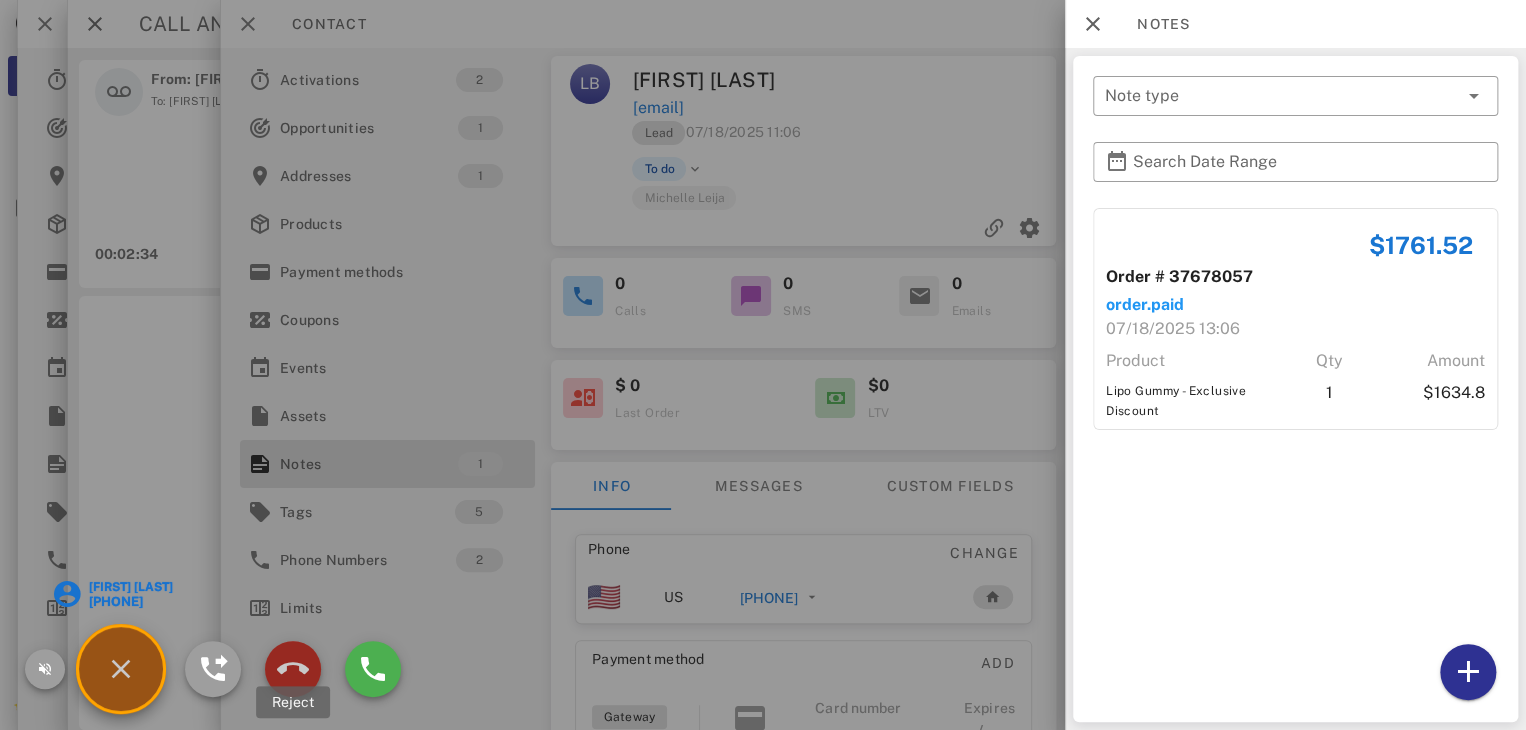click at bounding box center (293, 669) 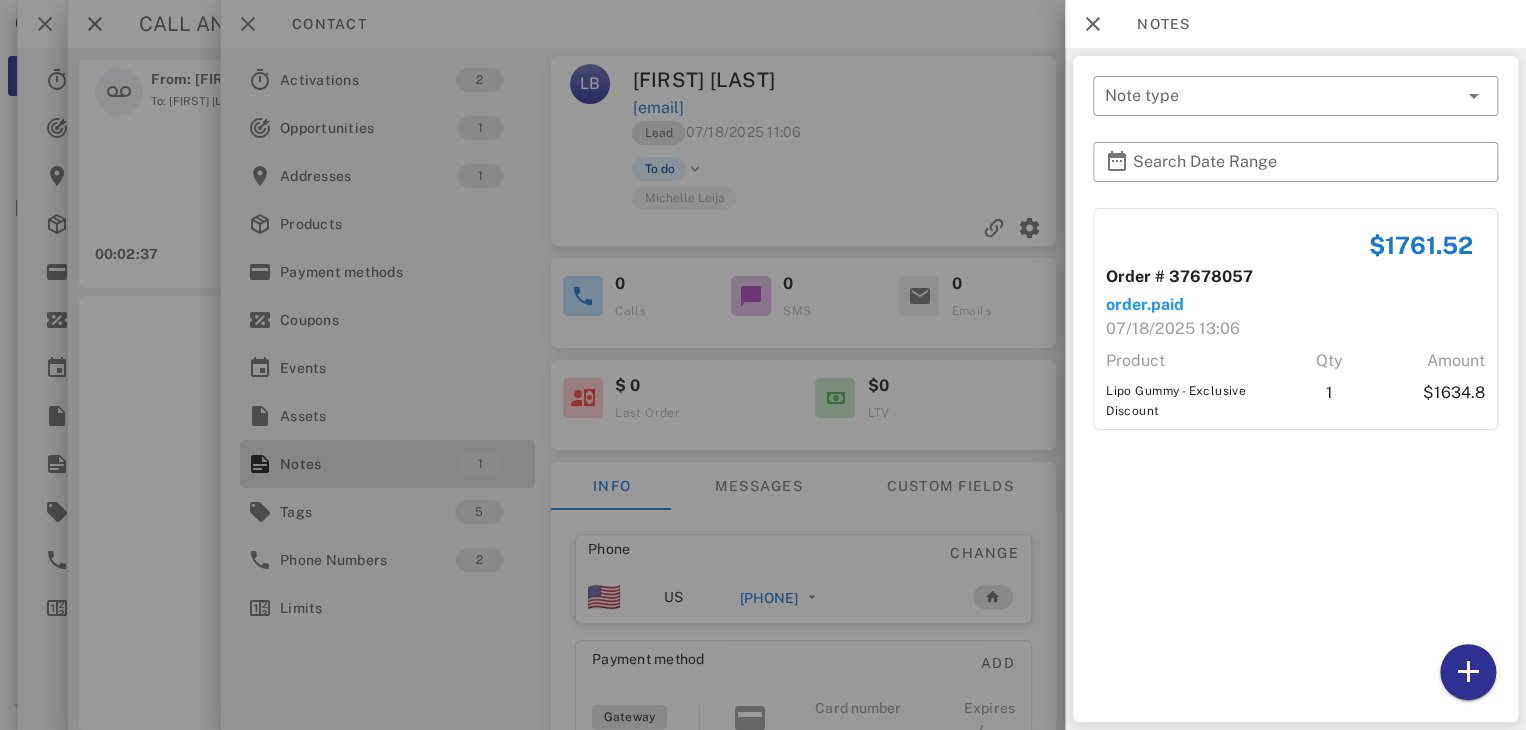 click at bounding box center [763, 365] 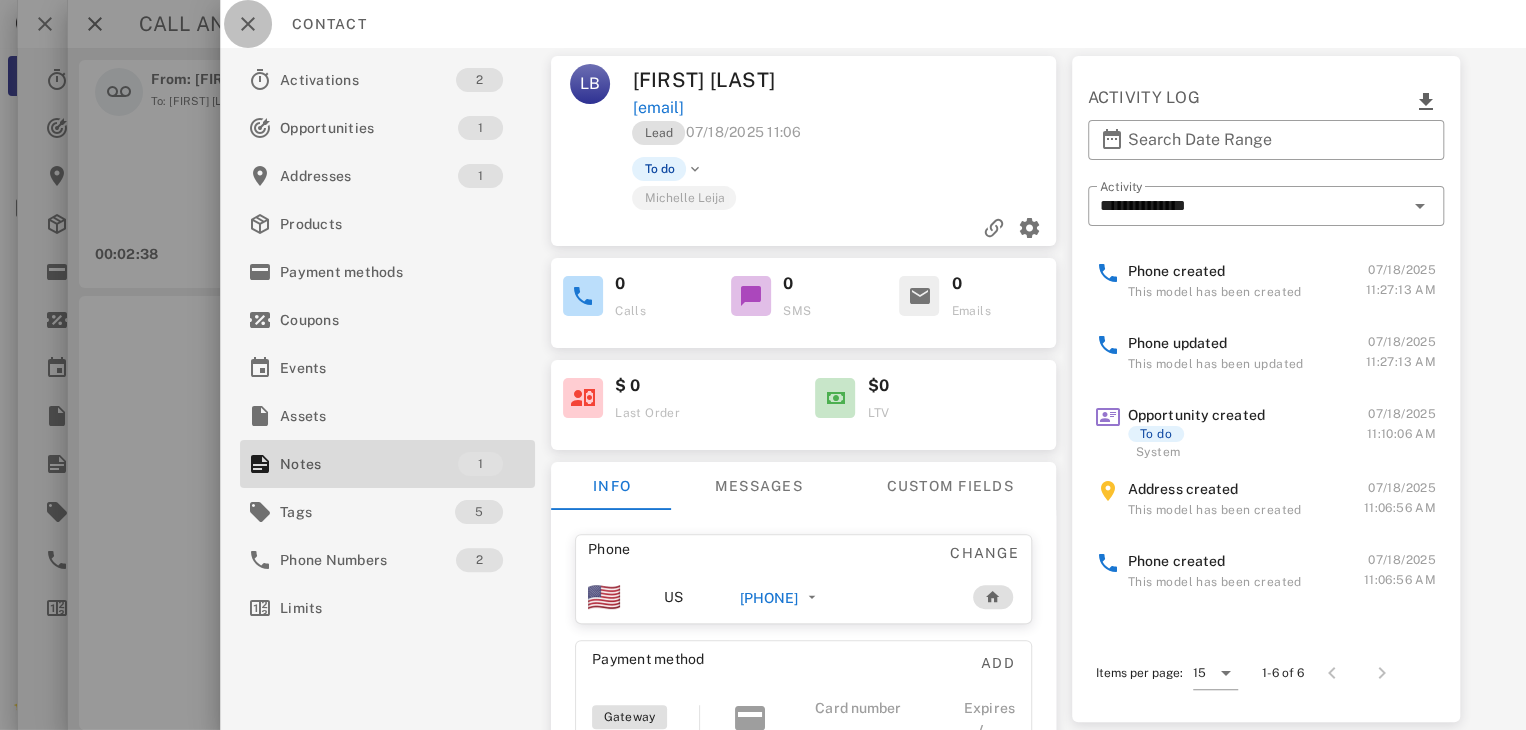click at bounding box center [248, 24] 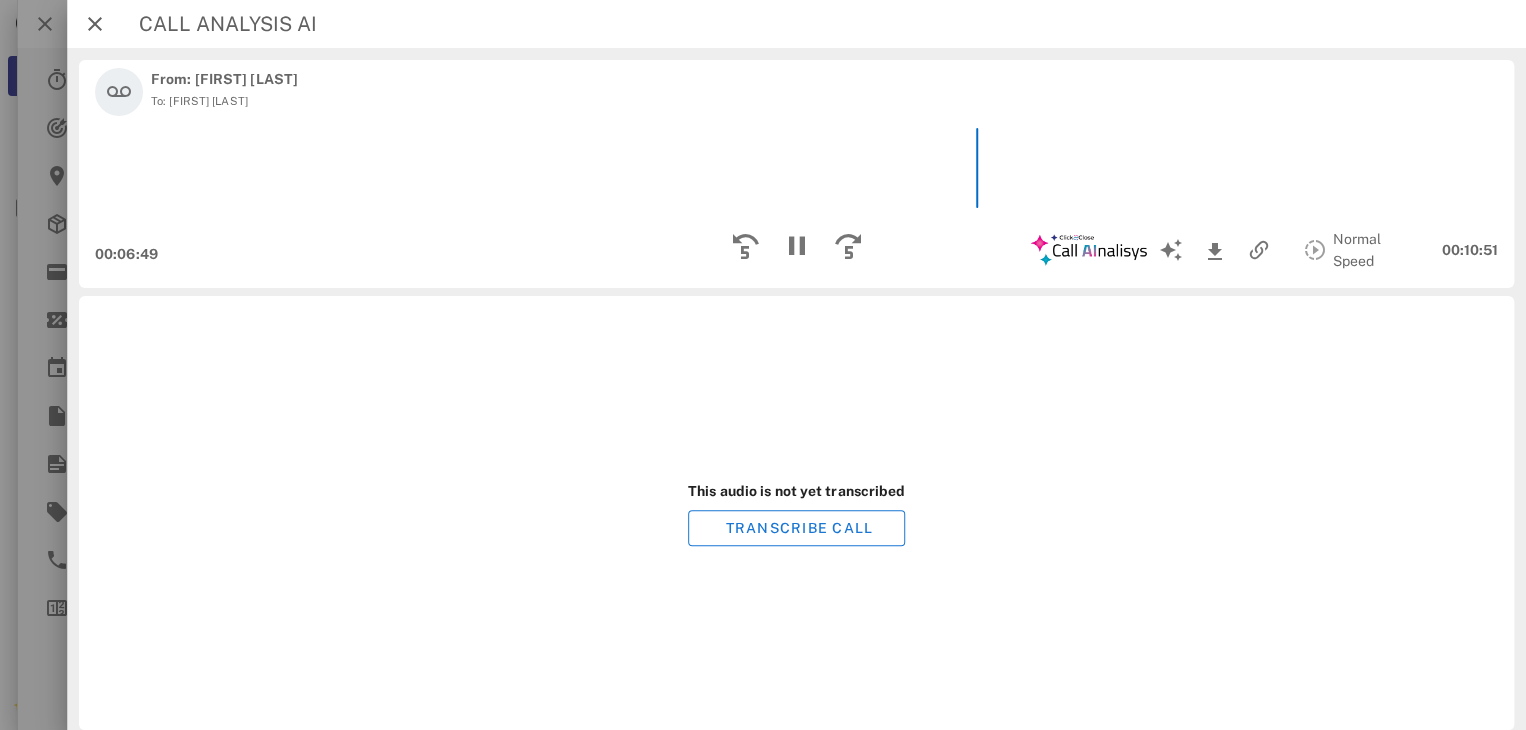 scroll, scrollTop: 999755, scrollLeft: 999528, axis: both 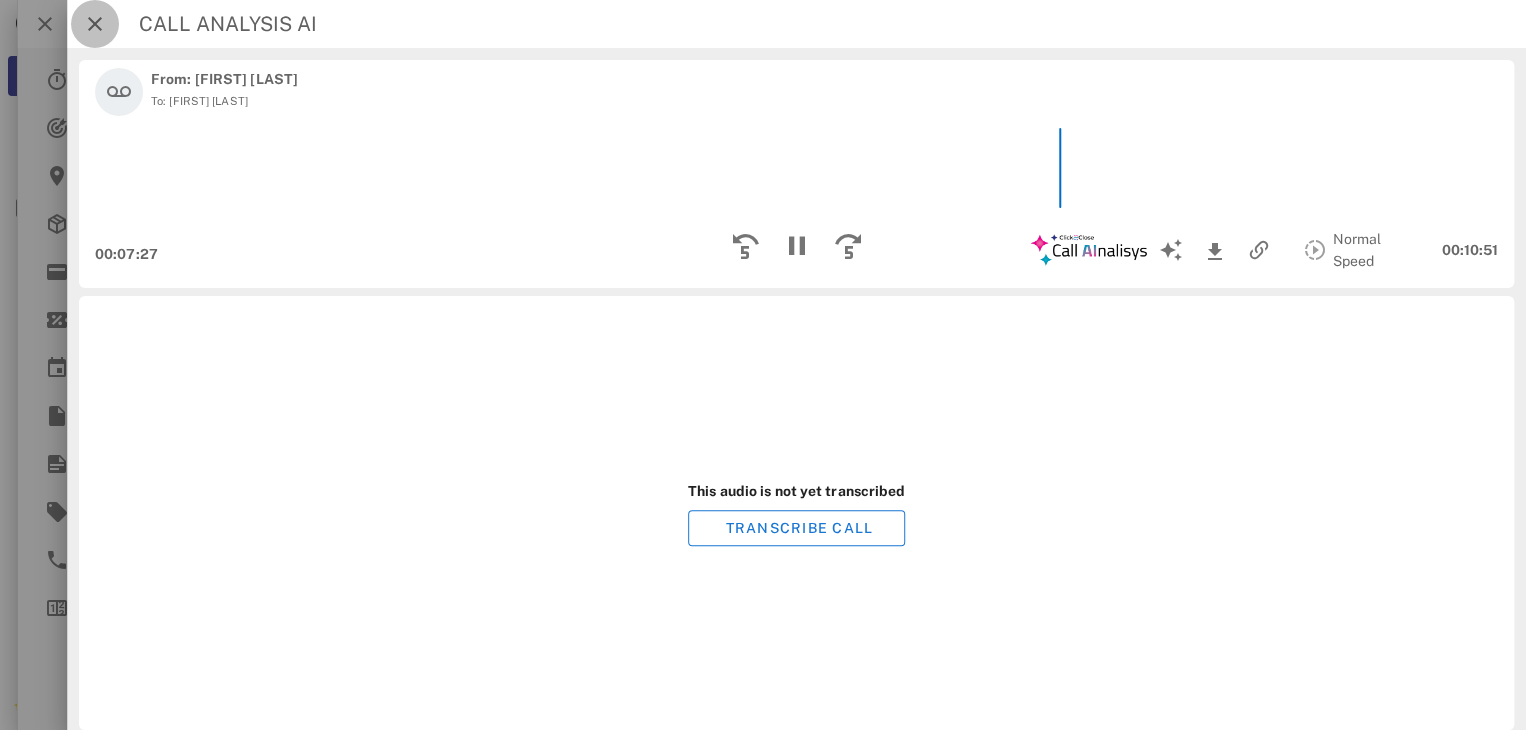 click at bounding box center [95, 24] 